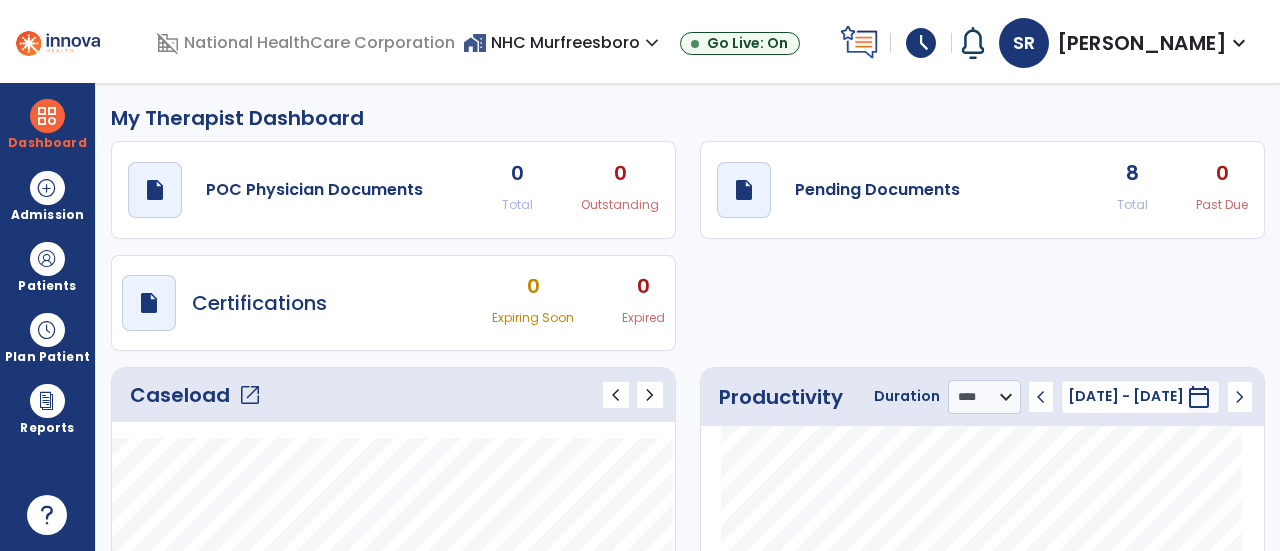 select on "****" 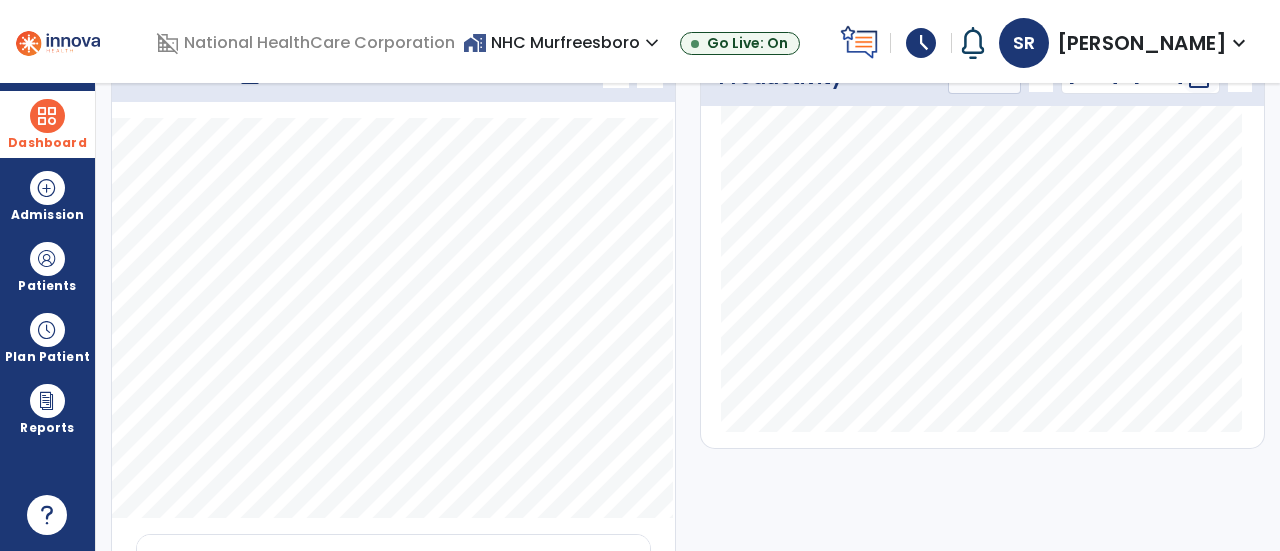 click at bounding box center (47, 116) 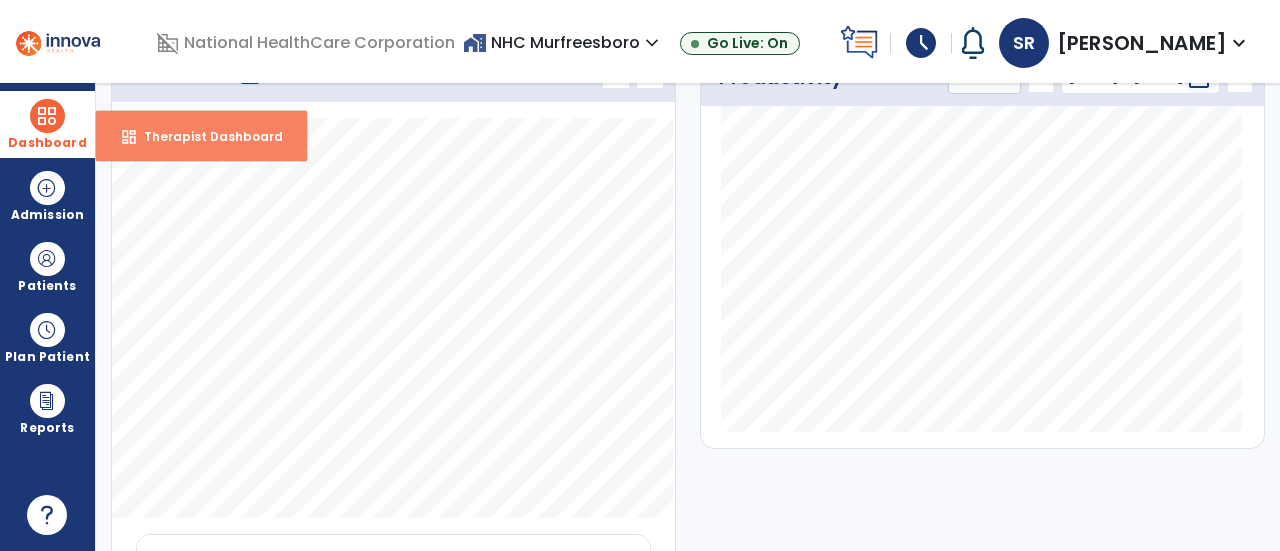 click on "Therapist Dashboard" at bounding box center [205, 136] 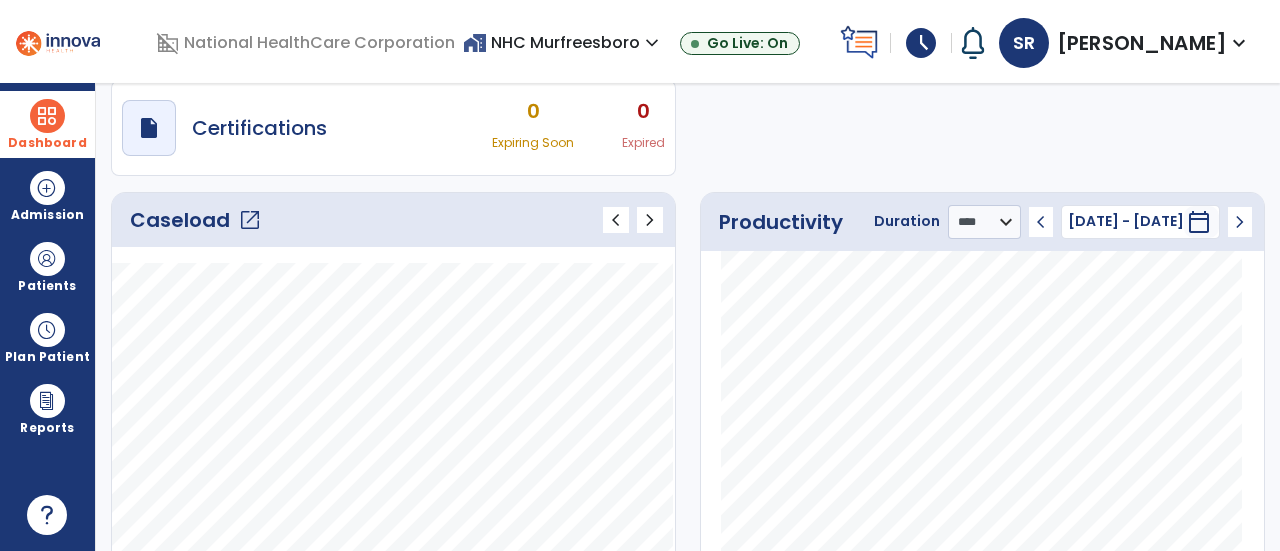 click on "open_in_new" 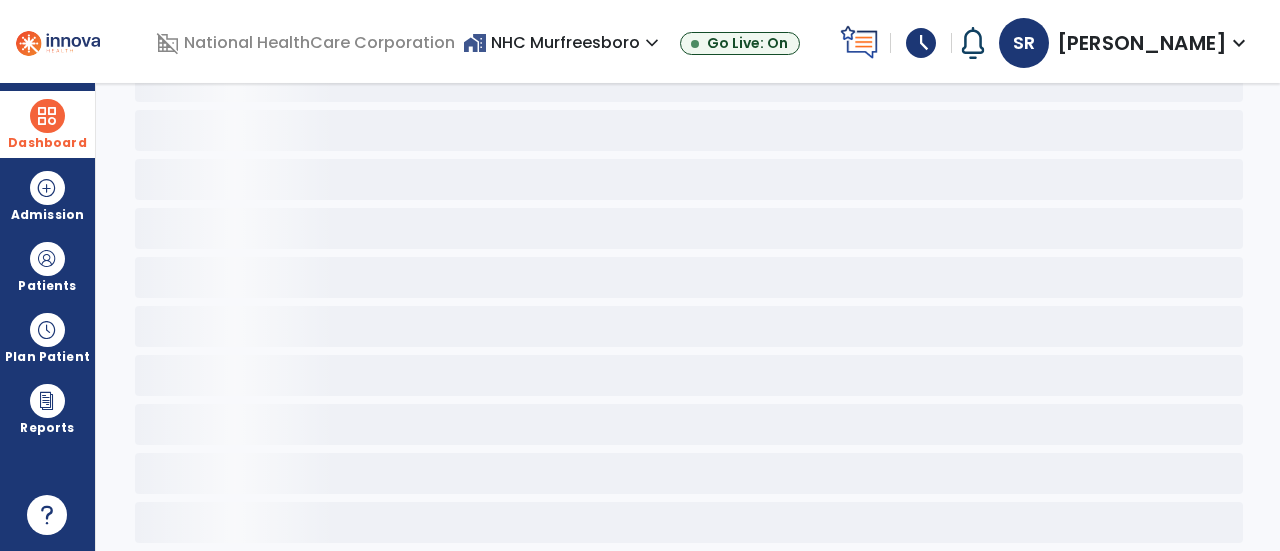 scroll, scrollTop: 108, scrollLeft: 0, axis: vertical 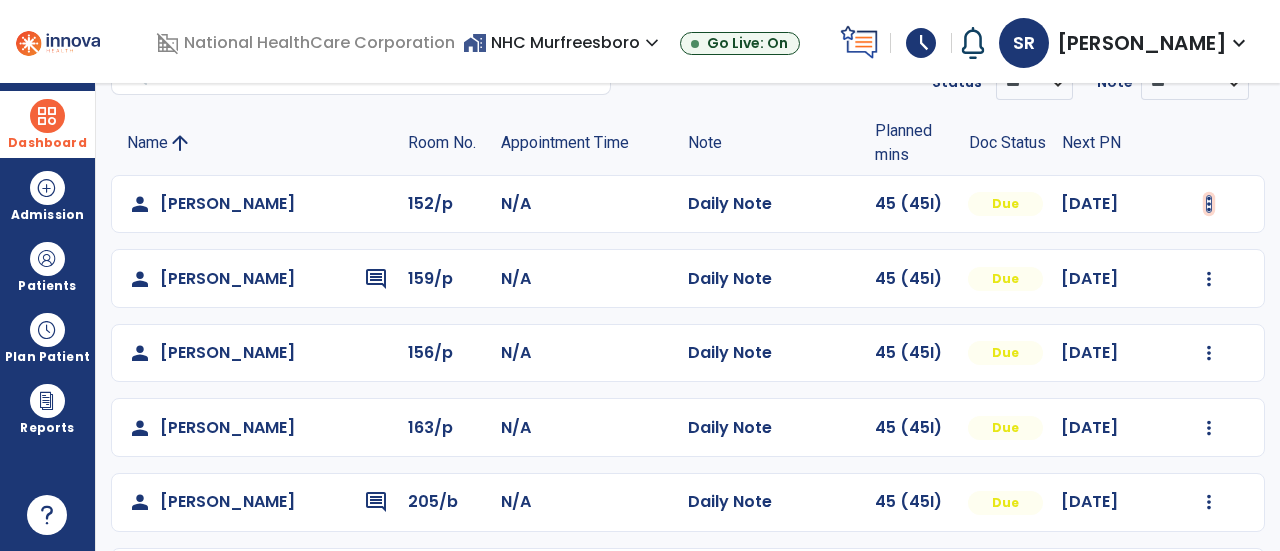 click at bounding box center (1209, 204) 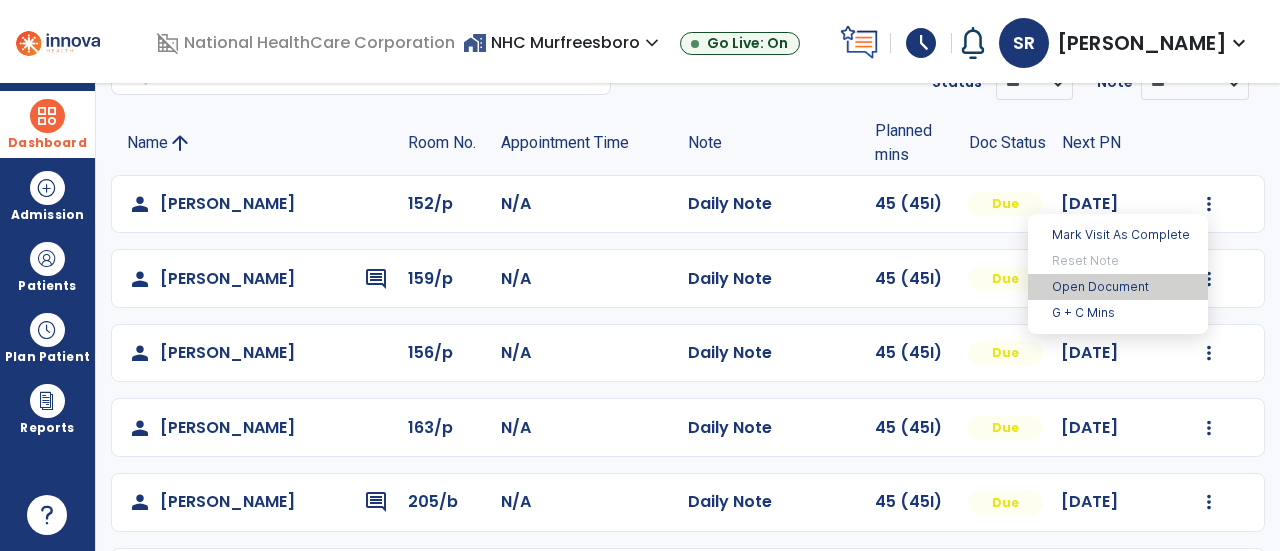 click on "Open Document" at bounding box center (1118, 287) 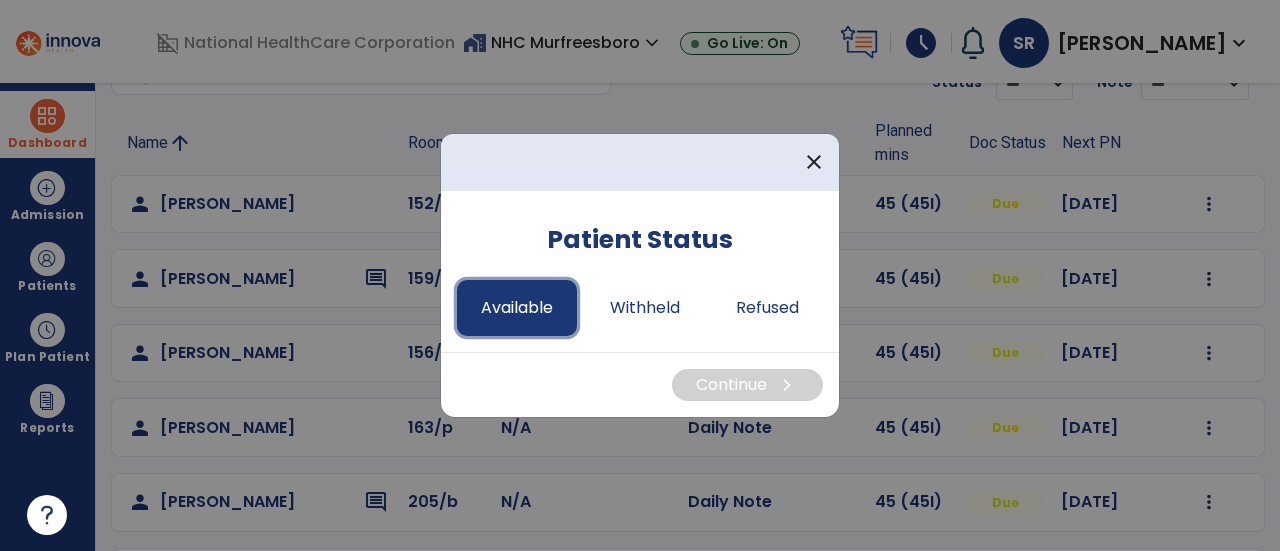 click on "Available" at bounding box center (517, 308) 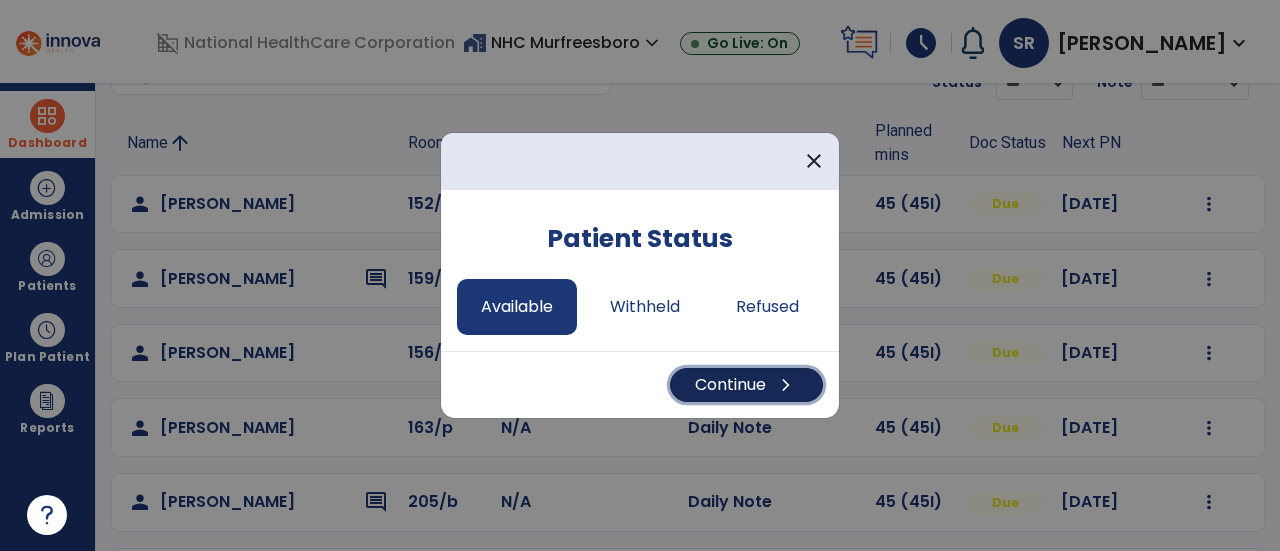 click on "Continue   chevron_right" at bounding box center [746, 385] 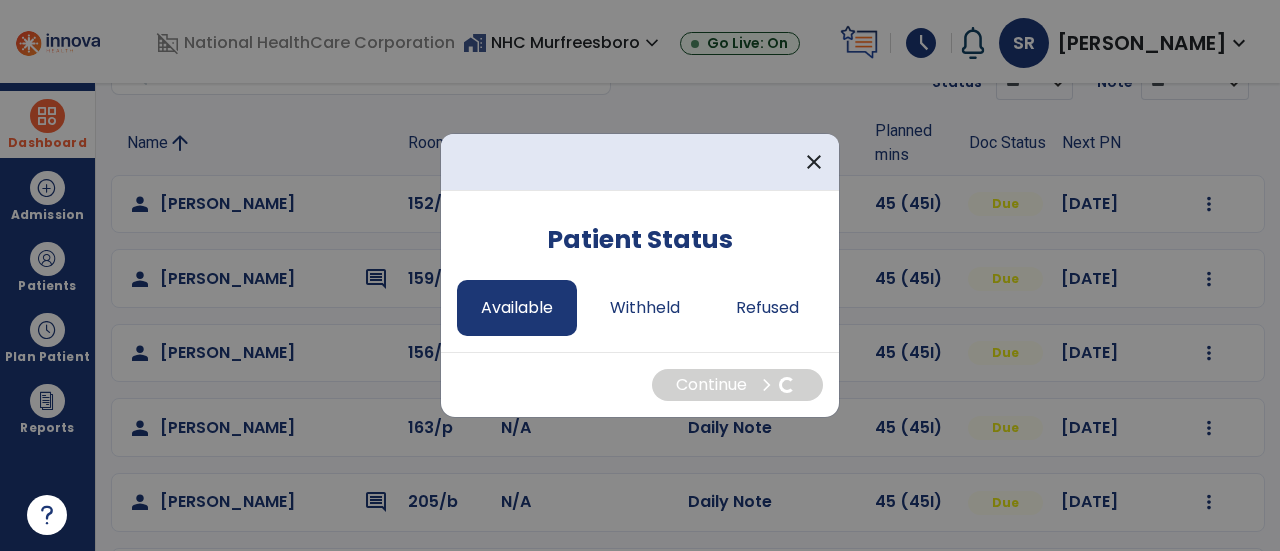 select on "*" 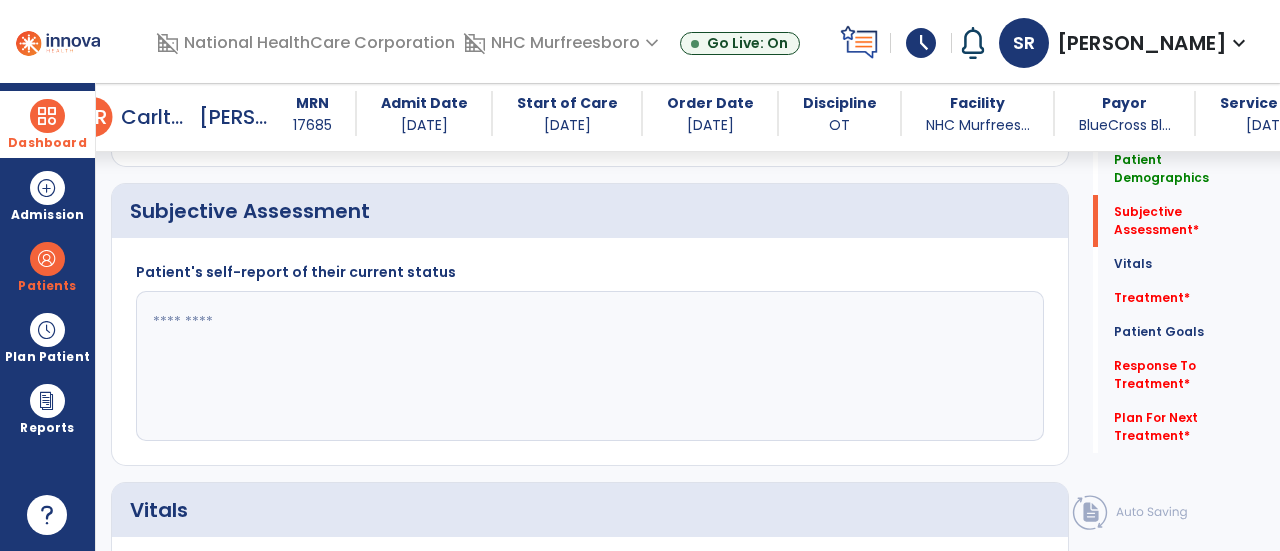 scroll, scrollTop: 398, scrollLeft: 0, axis: vertical 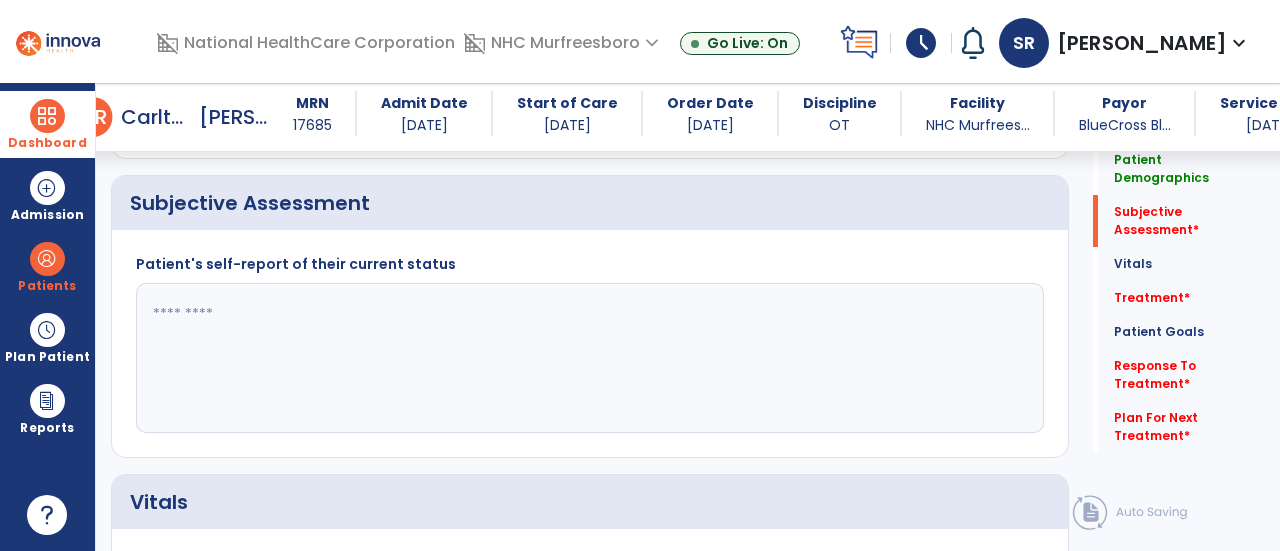 click 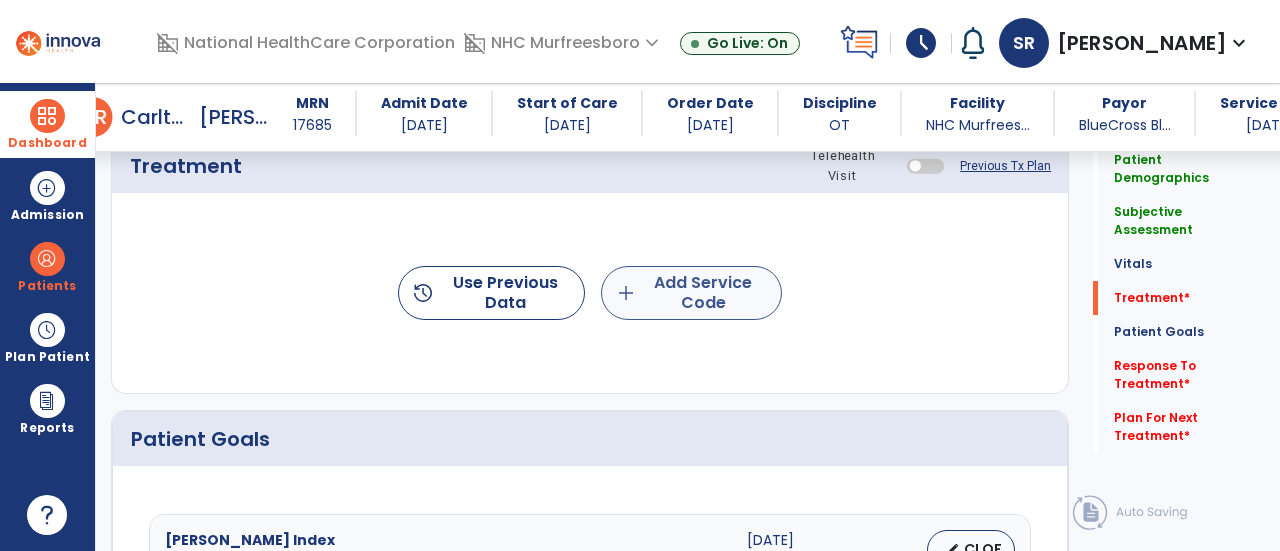 type on "**********" 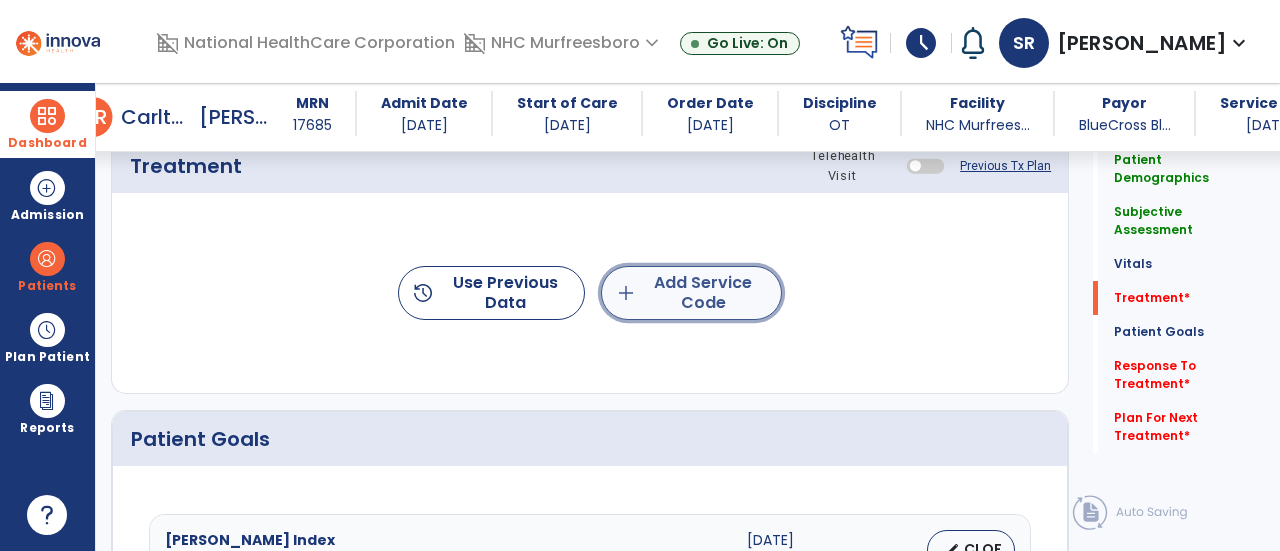 click on "add  Add Service Code" 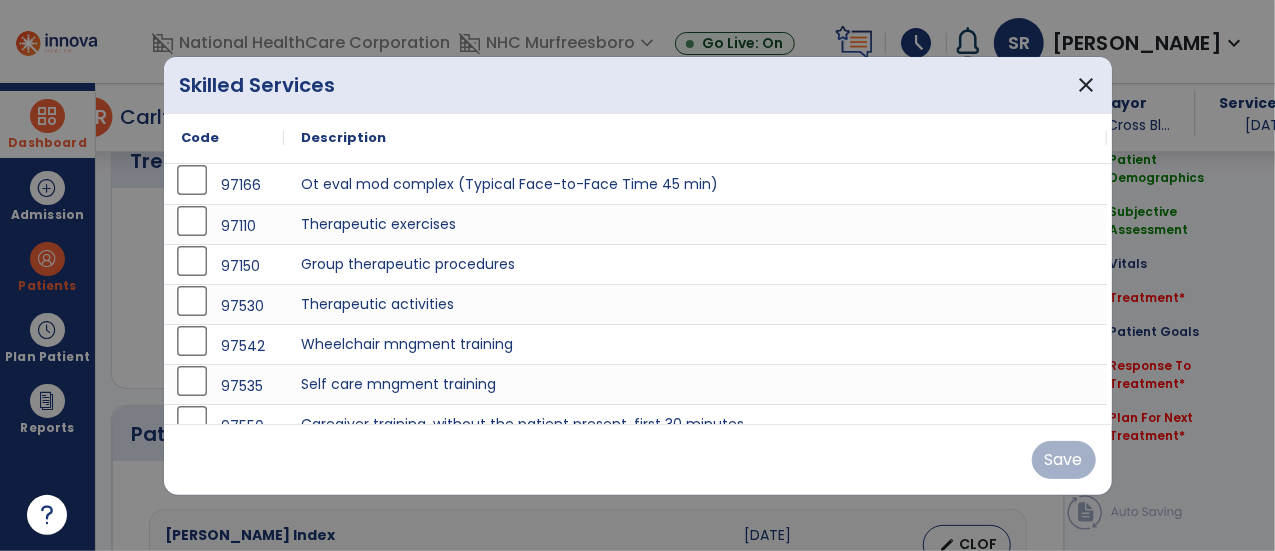 scroll, scrollTop: 1150, scrollLeft: 0, axis: vertical 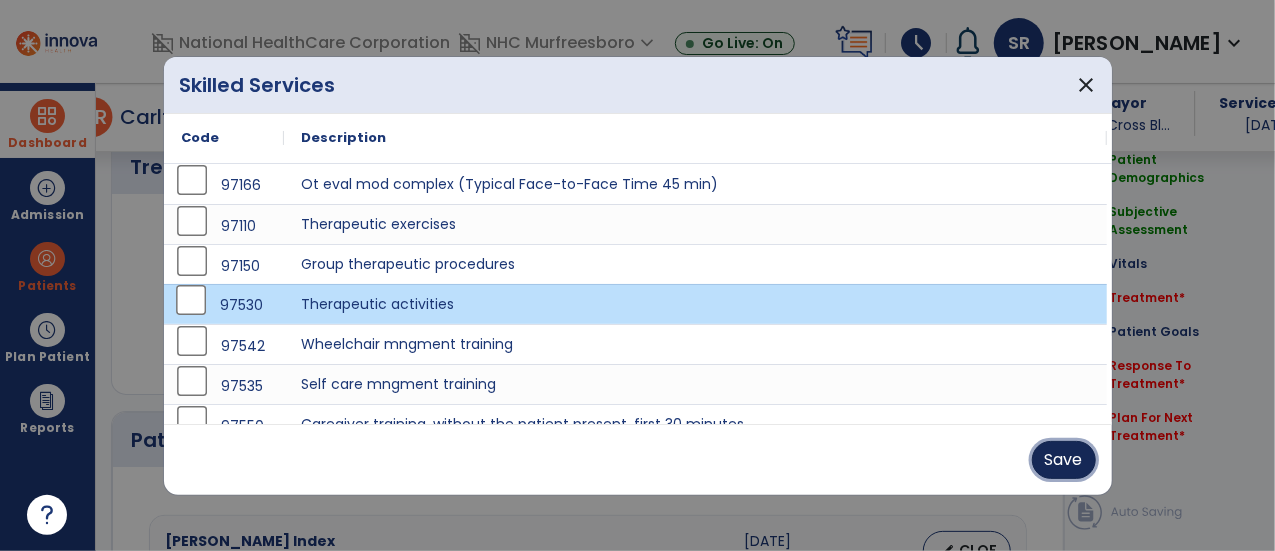 click on "Save" at bounding box center [1064, 460] 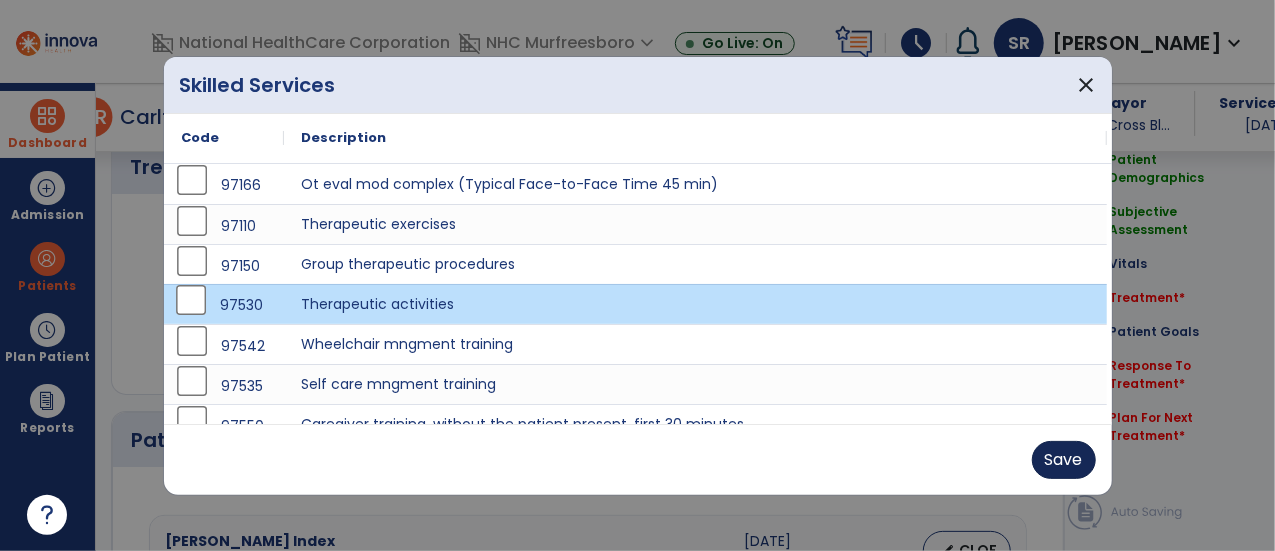 click on "Save" at bounding box center [638, 459] 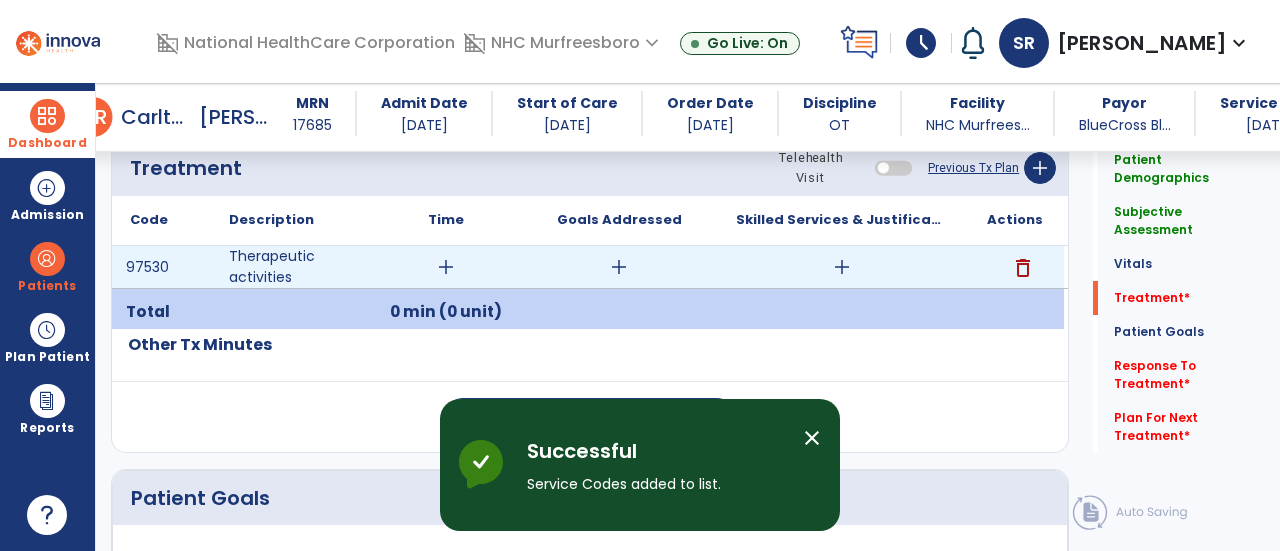click on "add" at bounding box center (446, 267) 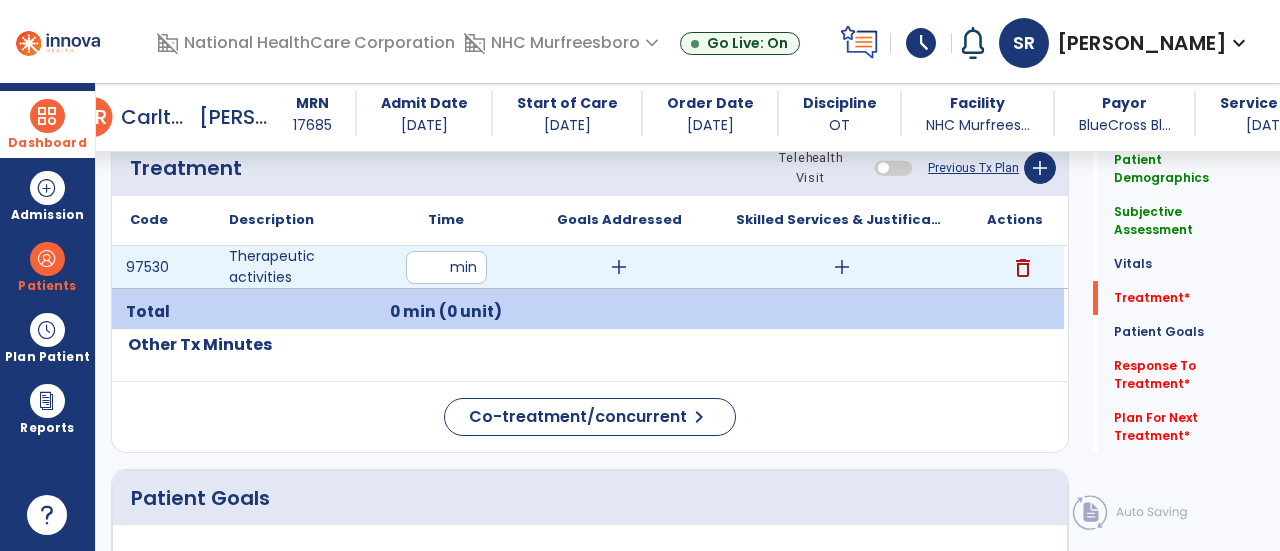 type on "**" 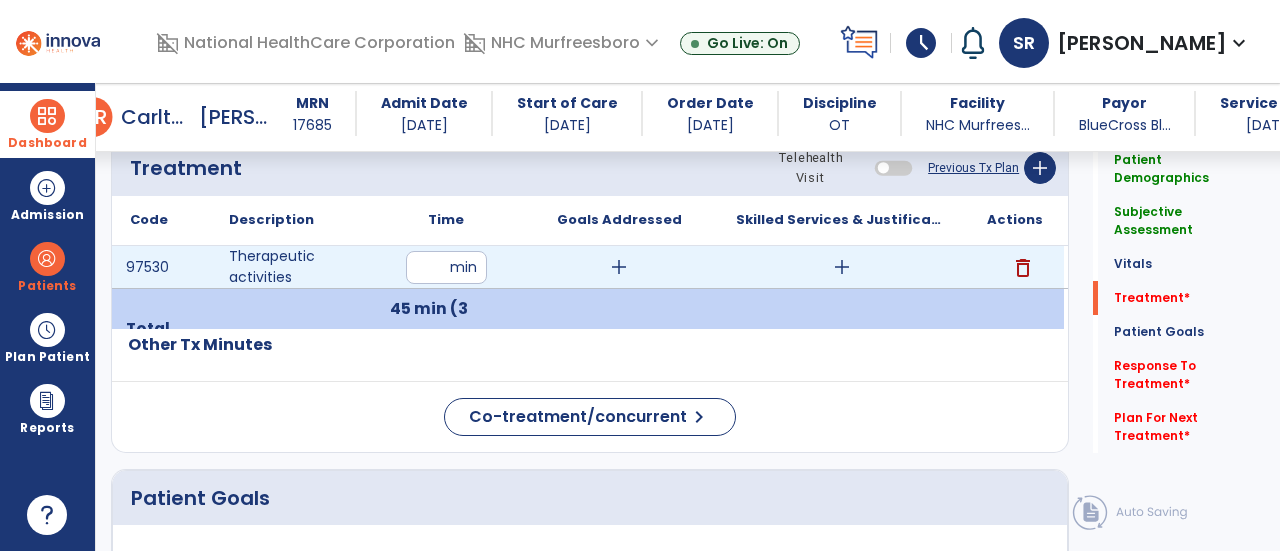 click on "add" at bounding box center [842, 267] 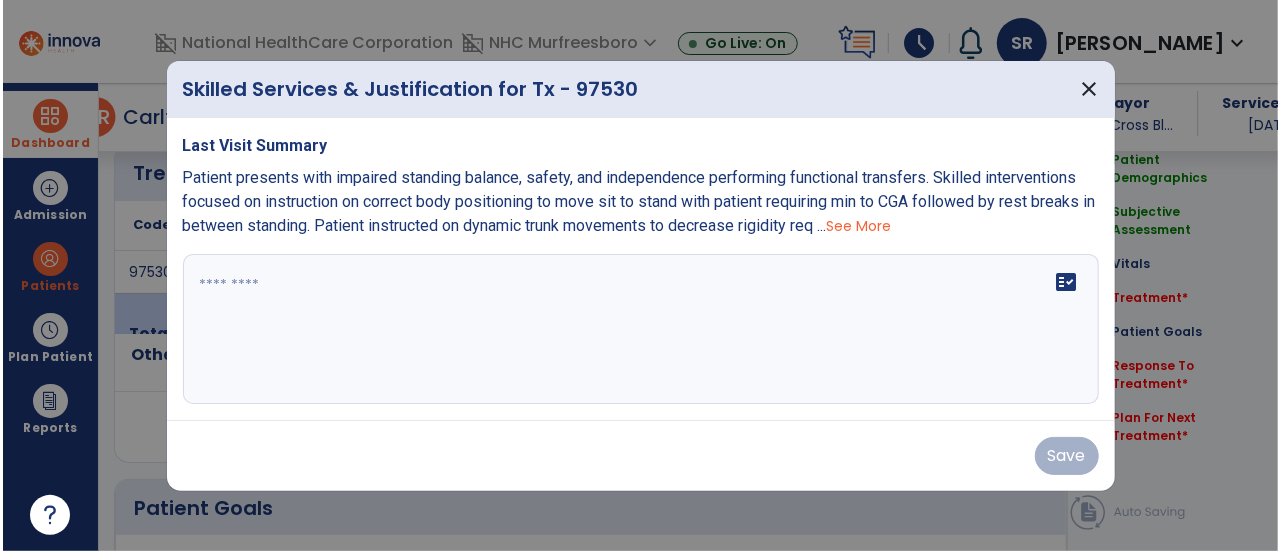 scroll, scrollTop: 1150, scrollLeft: 0, axis: vertical 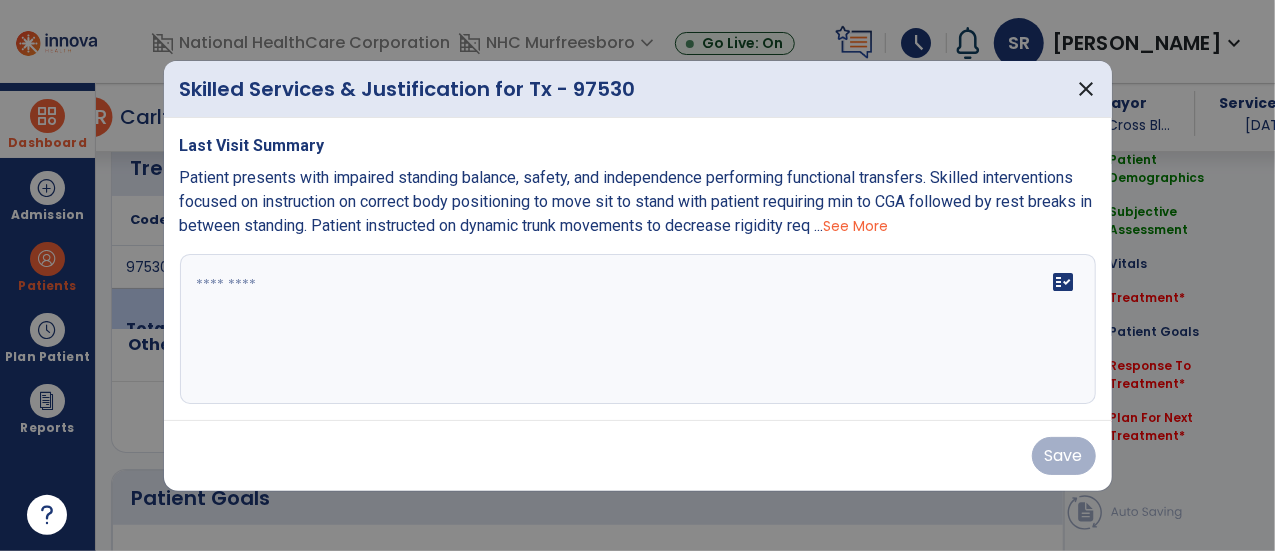 click at bounding box center [638, 329] 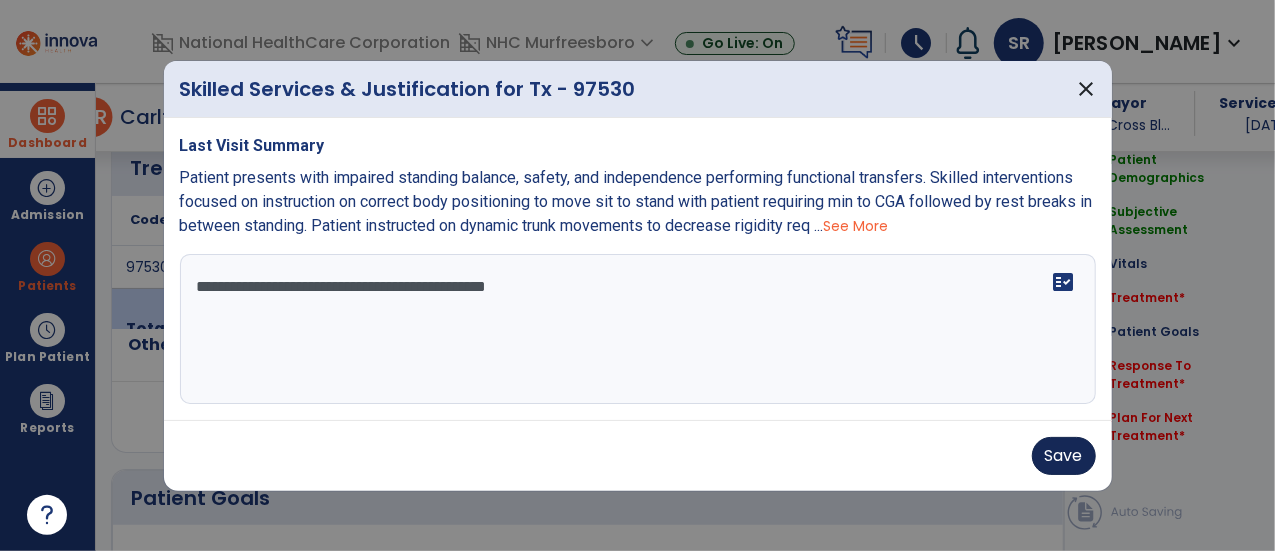 type on "**********" 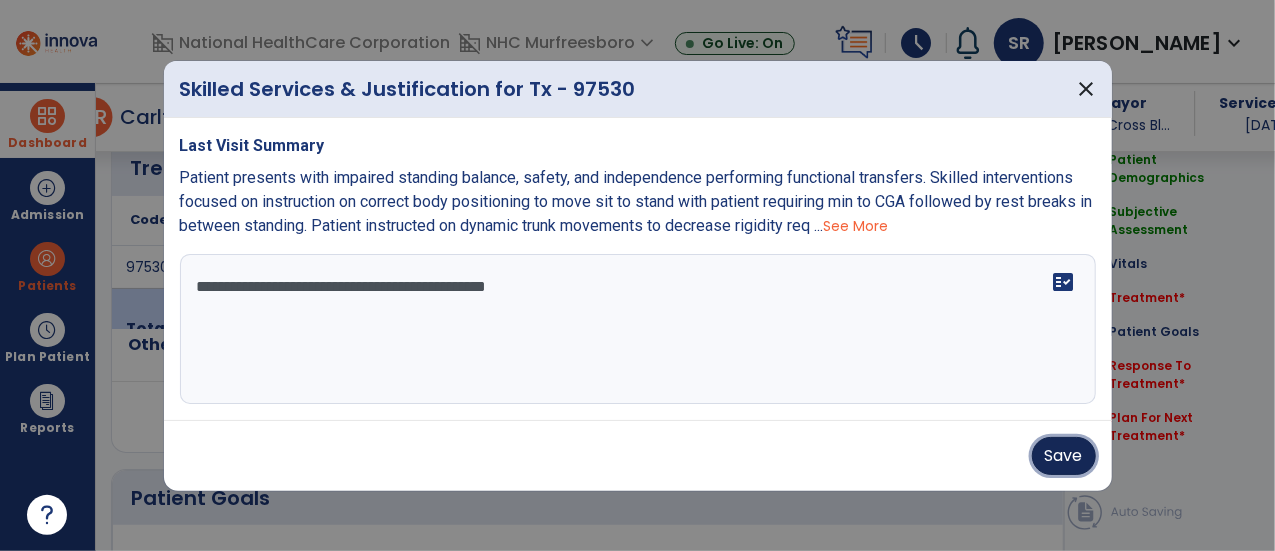 click on "Save" at bounding box center (1064, 456) 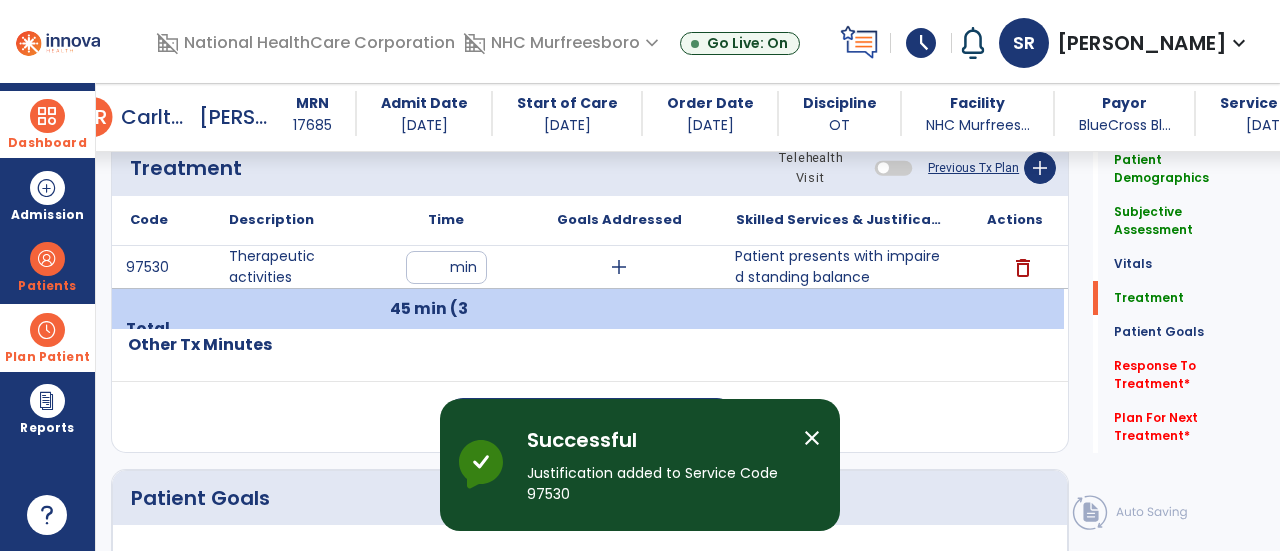click at bounding box center [47, 330] 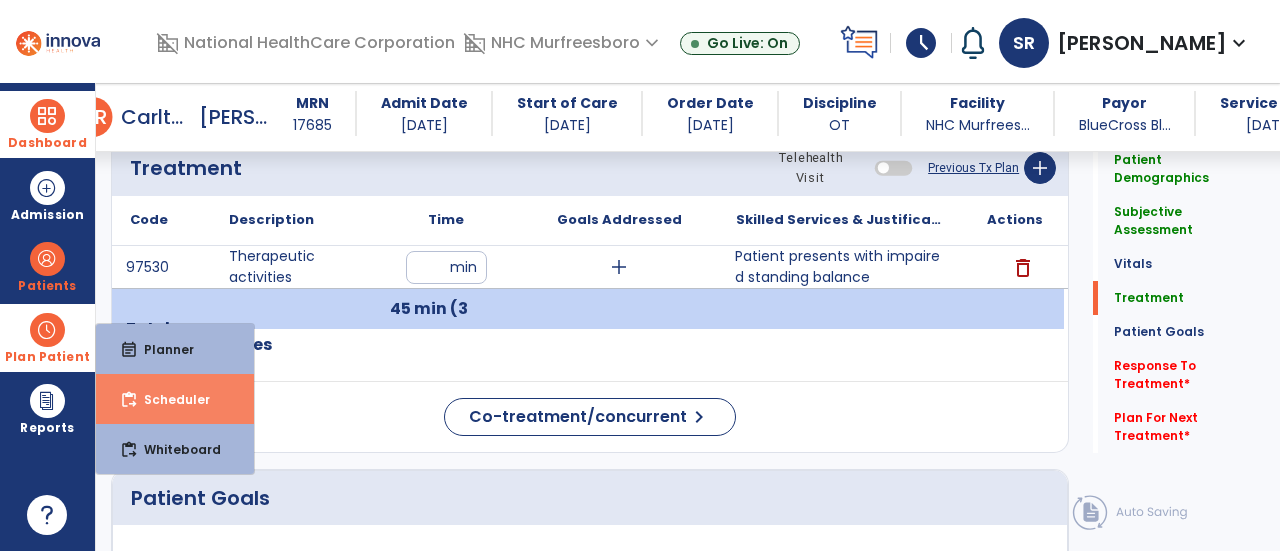 click on "Scheduler" at bounding box center (169, 399) 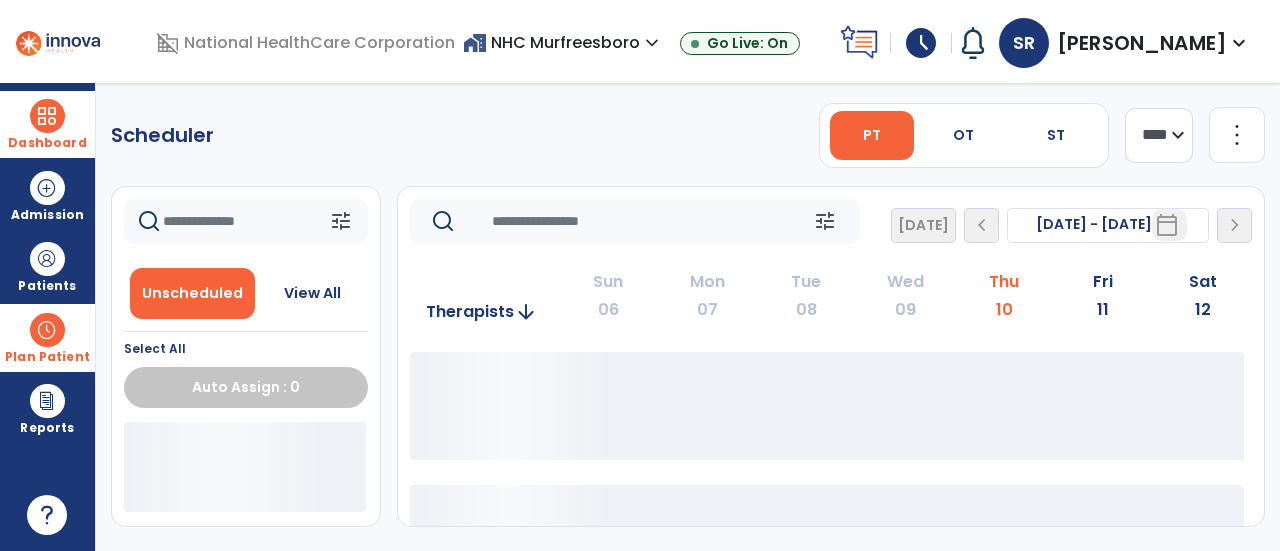 scroll, scrollTop: 0, scrollLeft: 0, axis: both 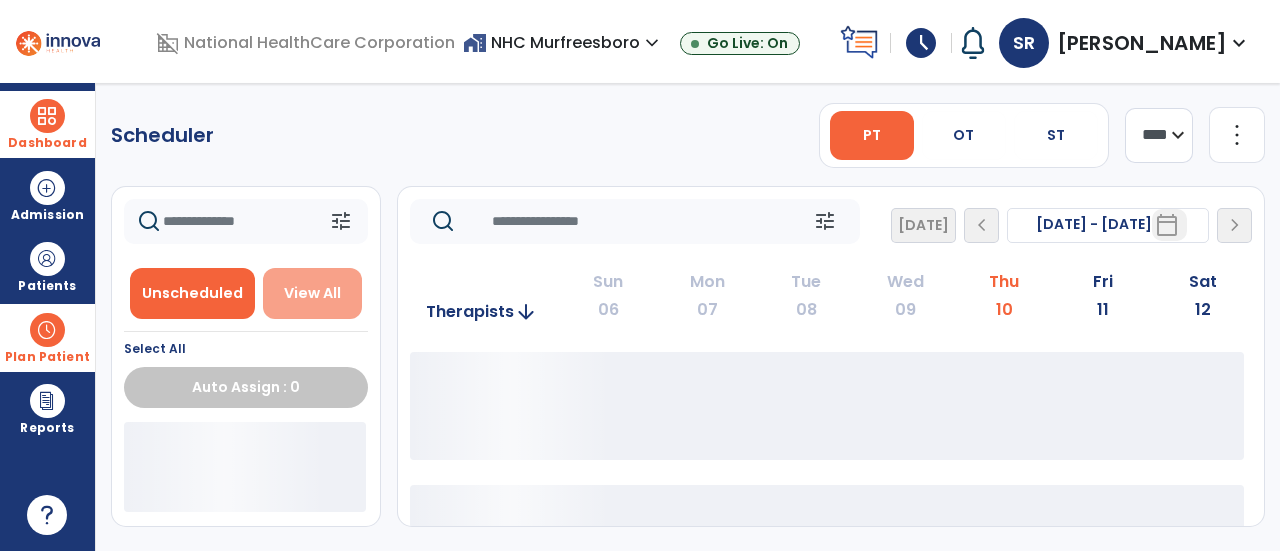 click on "View All" at bounding box center [313, 293] 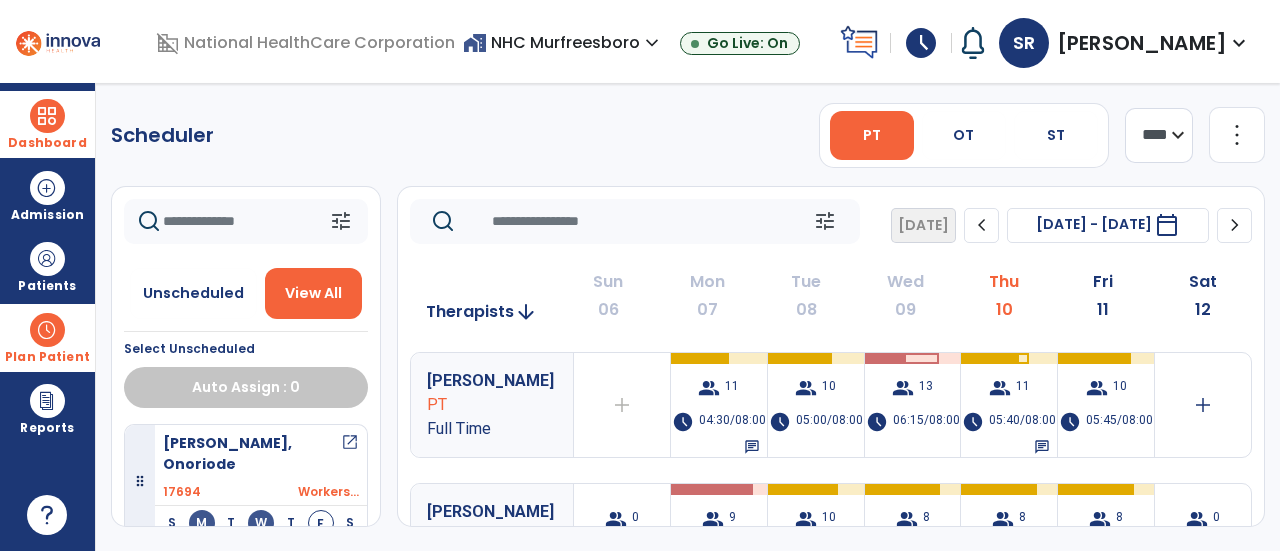 click 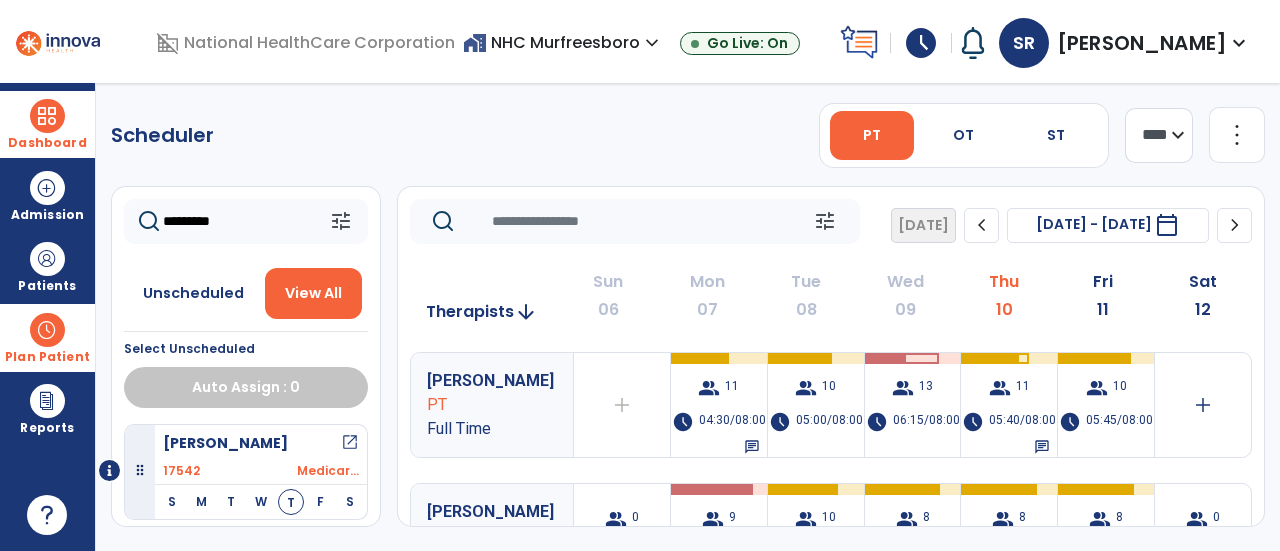 type on "*********" 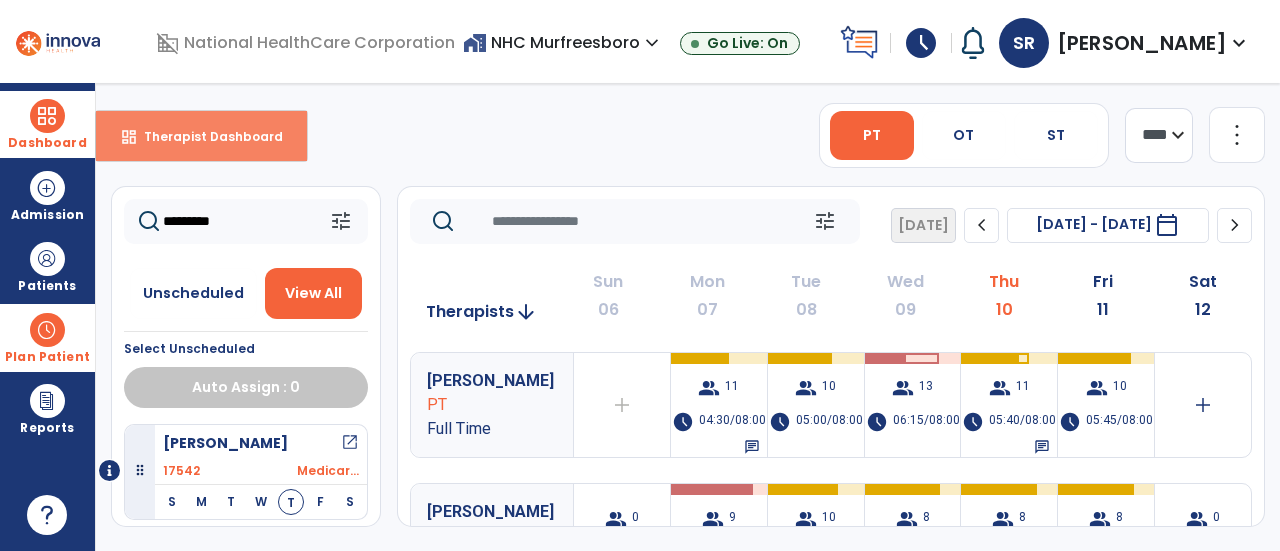 click on "dashboard  Therapist Dashboard" at bounding box center (201, 136) 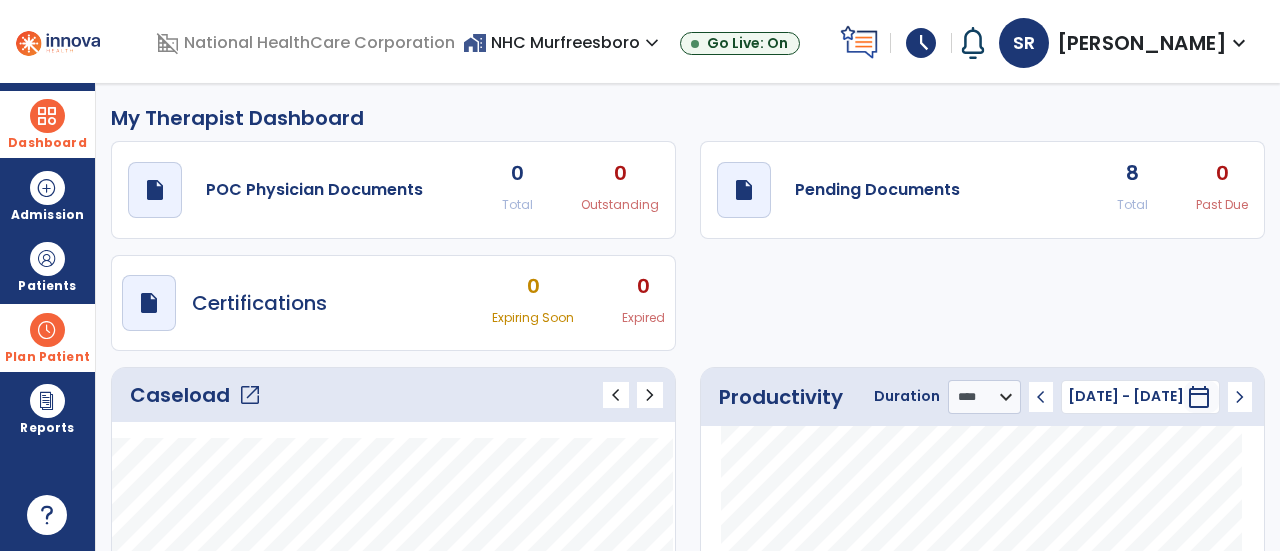 click on "open_in_new" 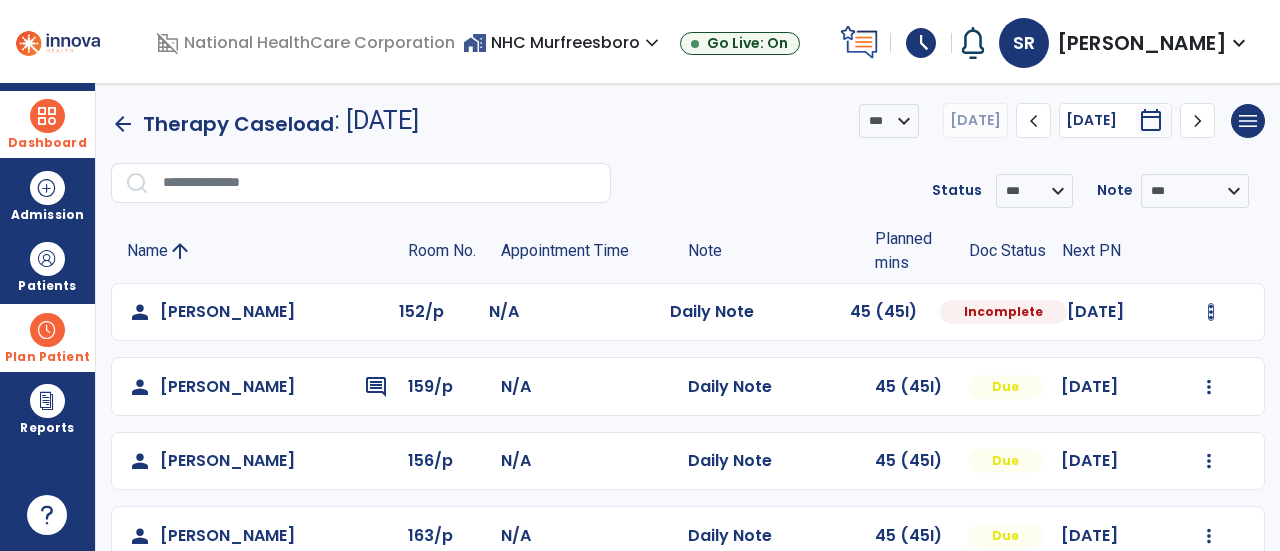 click at bounding box center (1211, 312) 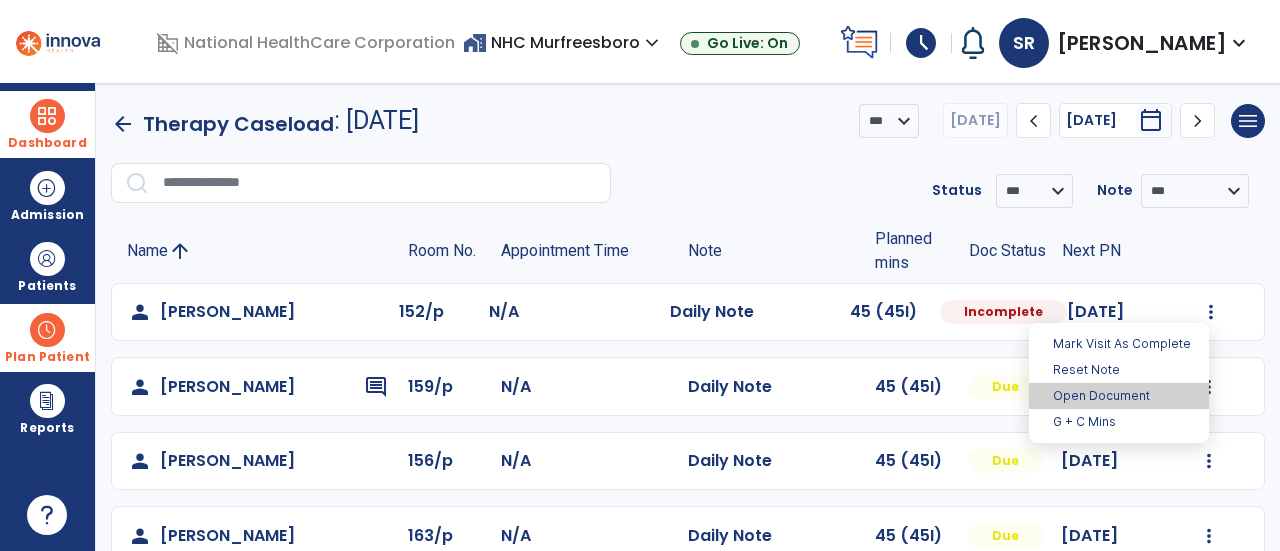 click on "Open Document" at bounding box center [1119, 396] 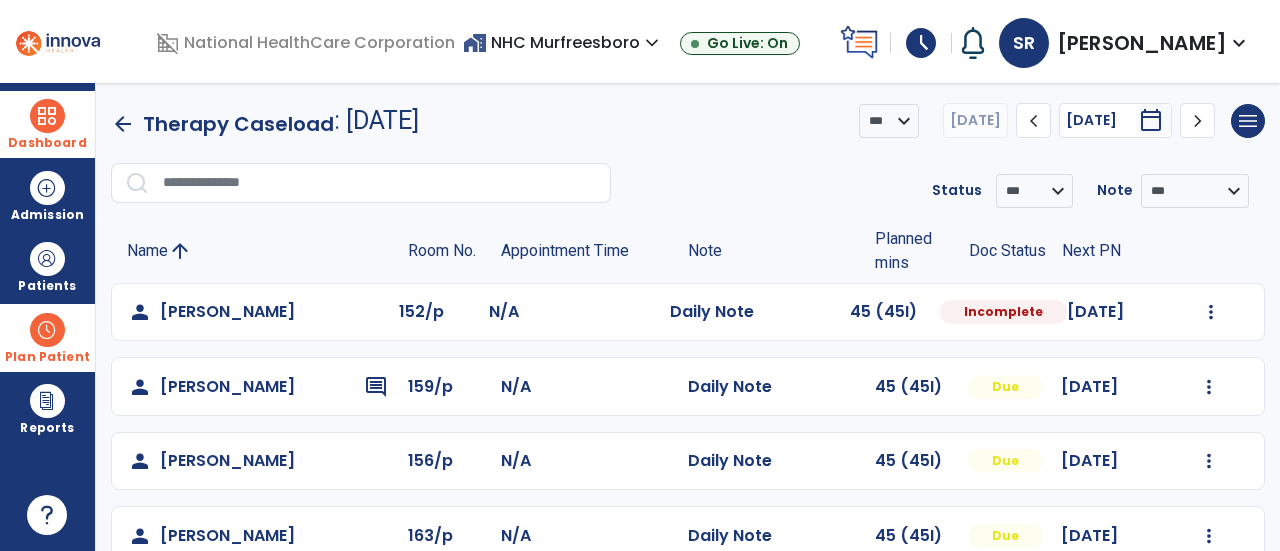 select on "*" 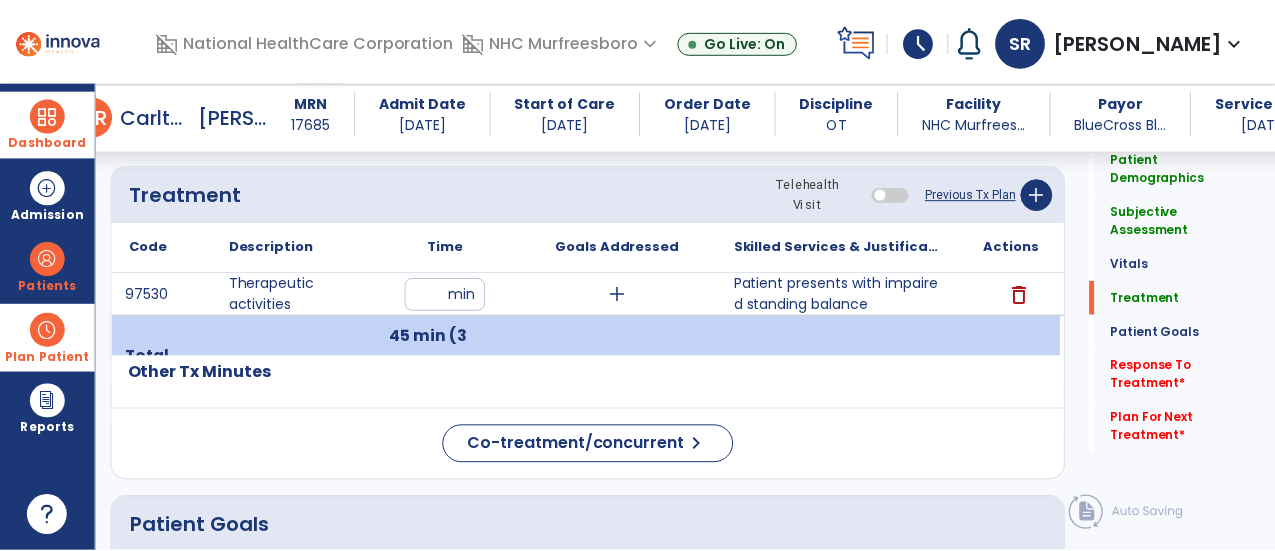scroll, scrollTop: 1124, scrollLeft: 0, axis: vertical 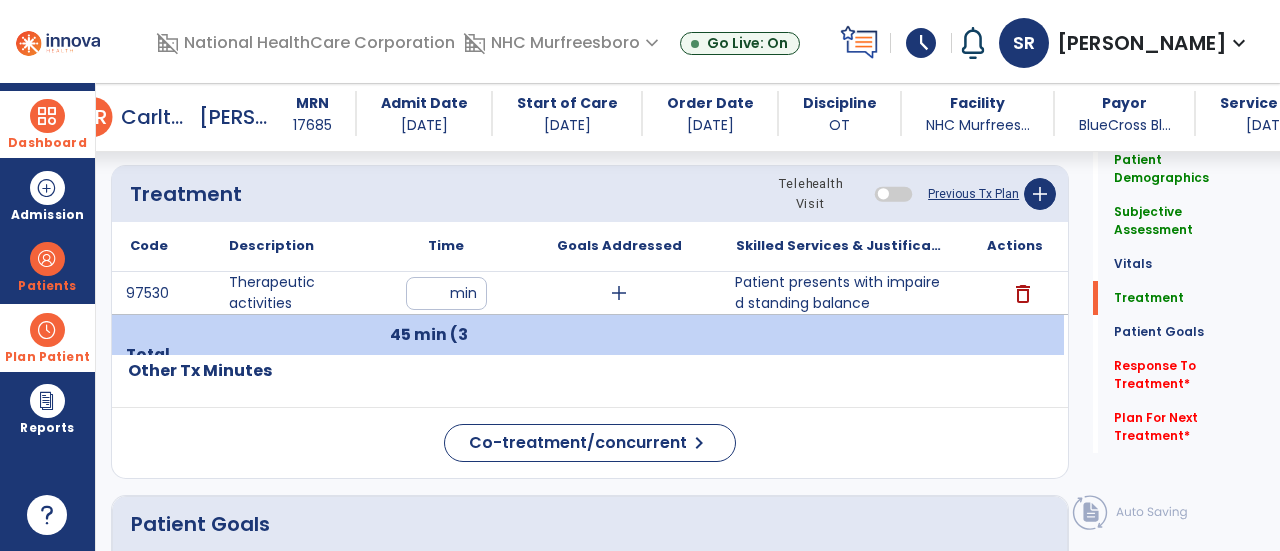 click on "Patient presents with impaired standing balance" at bounding box center [841, 293] 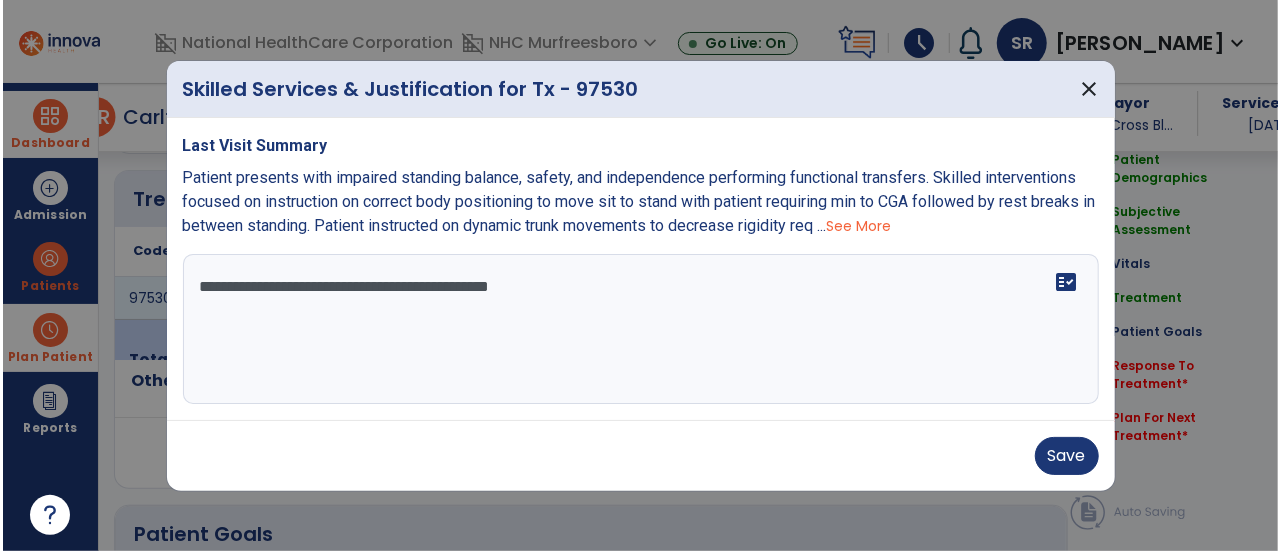 scroll, scrollTop: 1124, scrollLeft: 0, axis: vertical 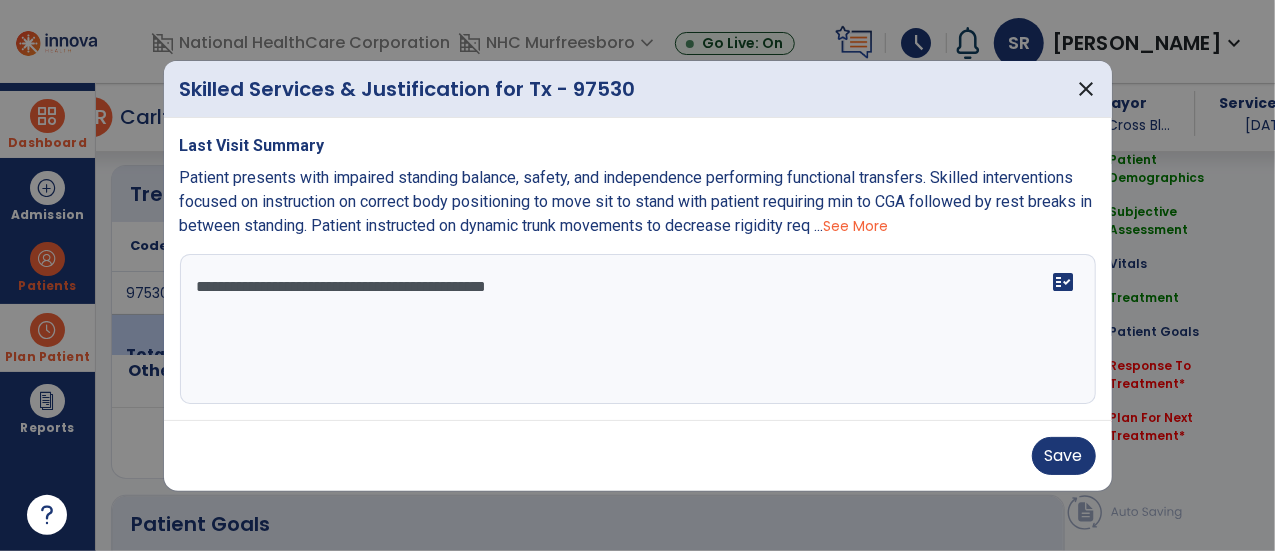 click on "**********" at bounding box center (638, 329) 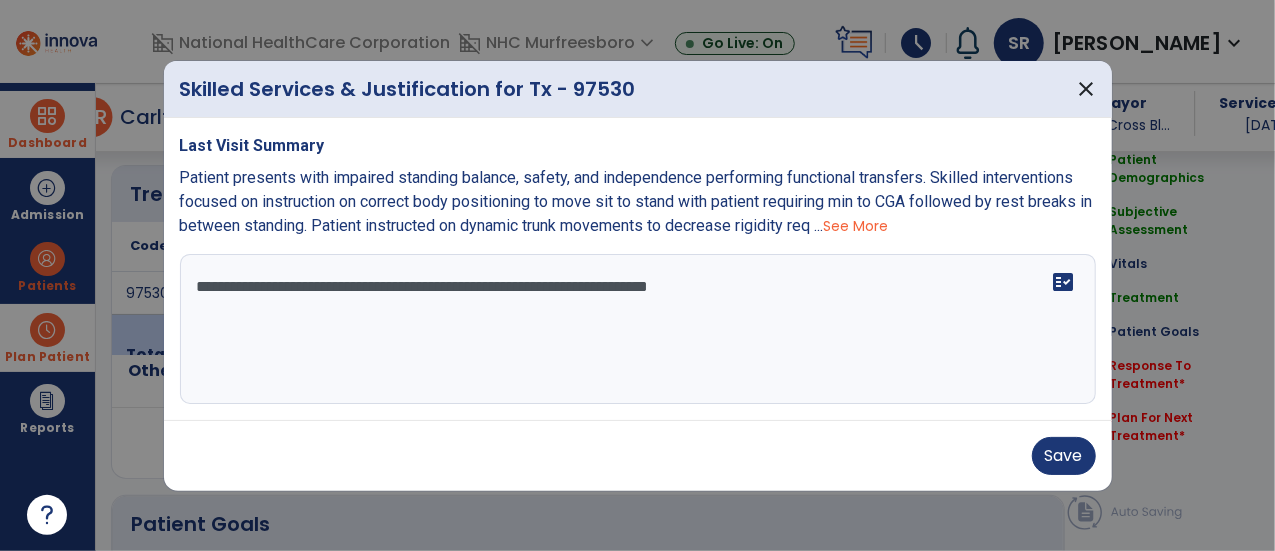 click on "**********" at bounding box center (638, 329) 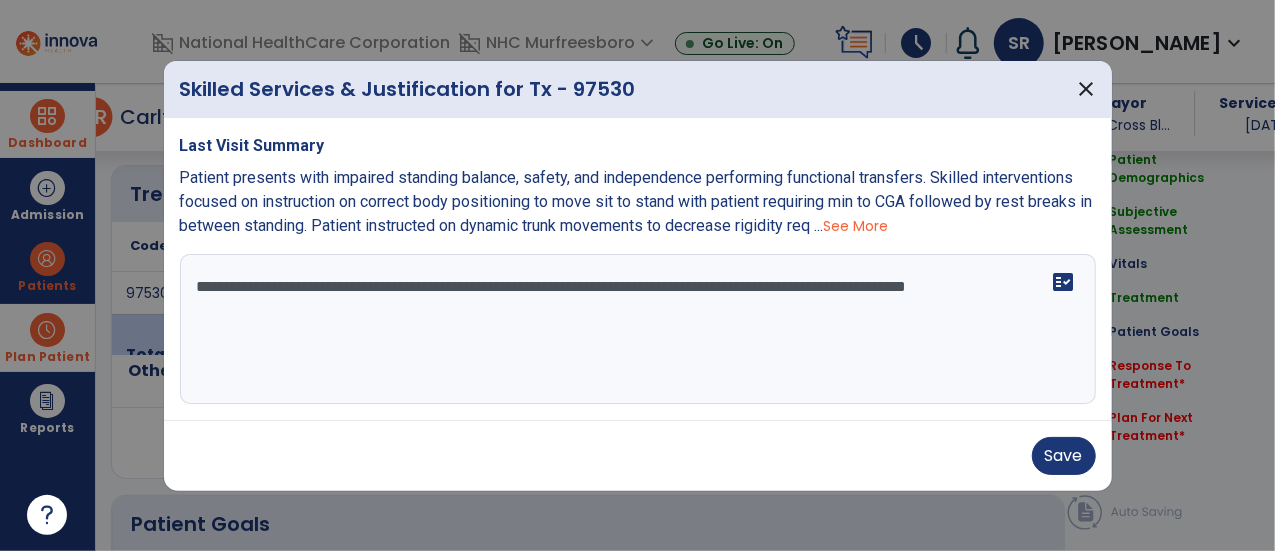 click on "**********" at bounding box center [638, 329] 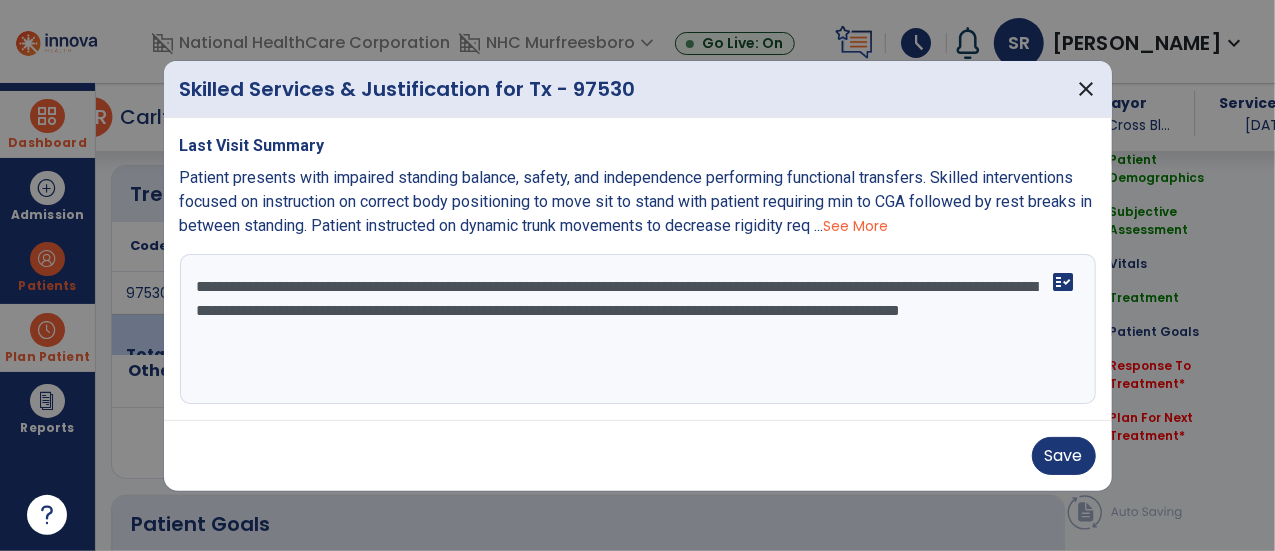 click on "**********" at bounding box center [638, 329] 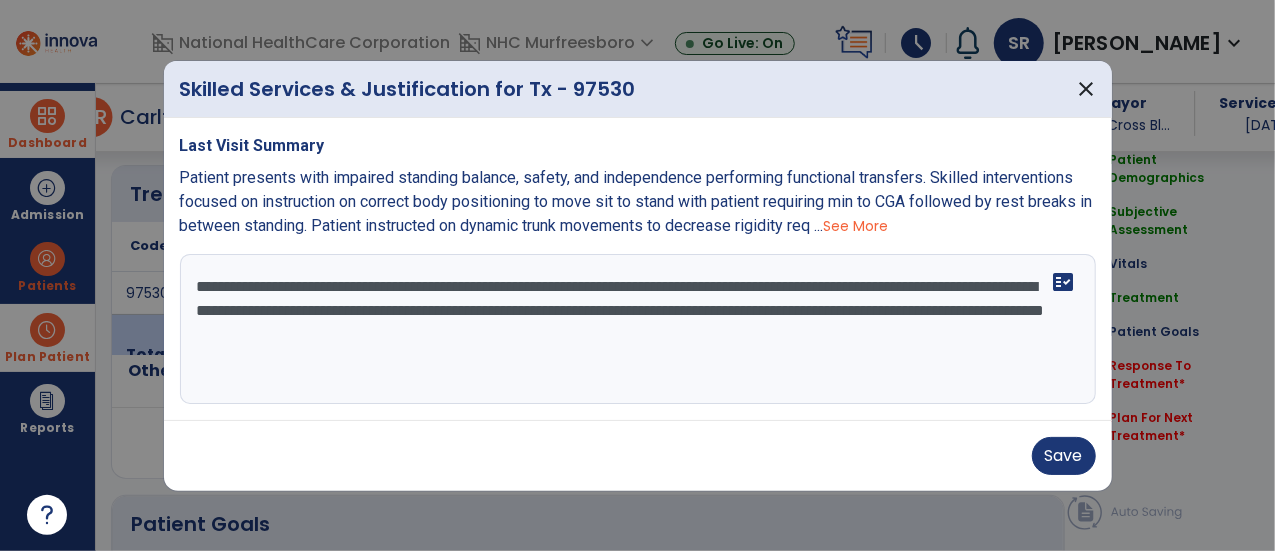 click on "**********" at bounding box center (638, 329) 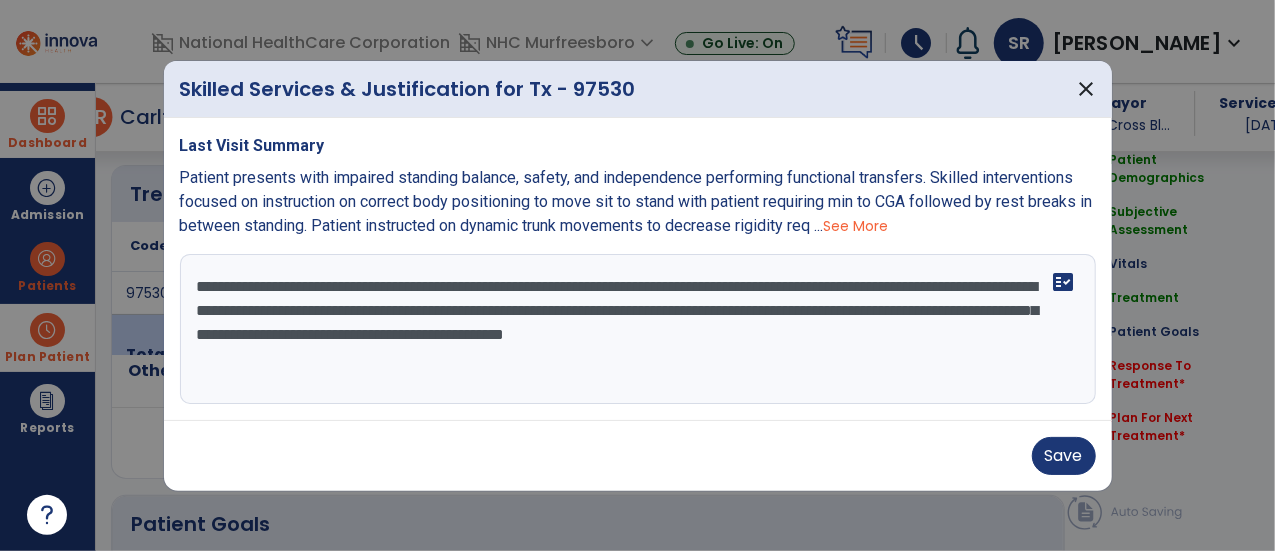 click on "**********" at bounding box center [638, 329] 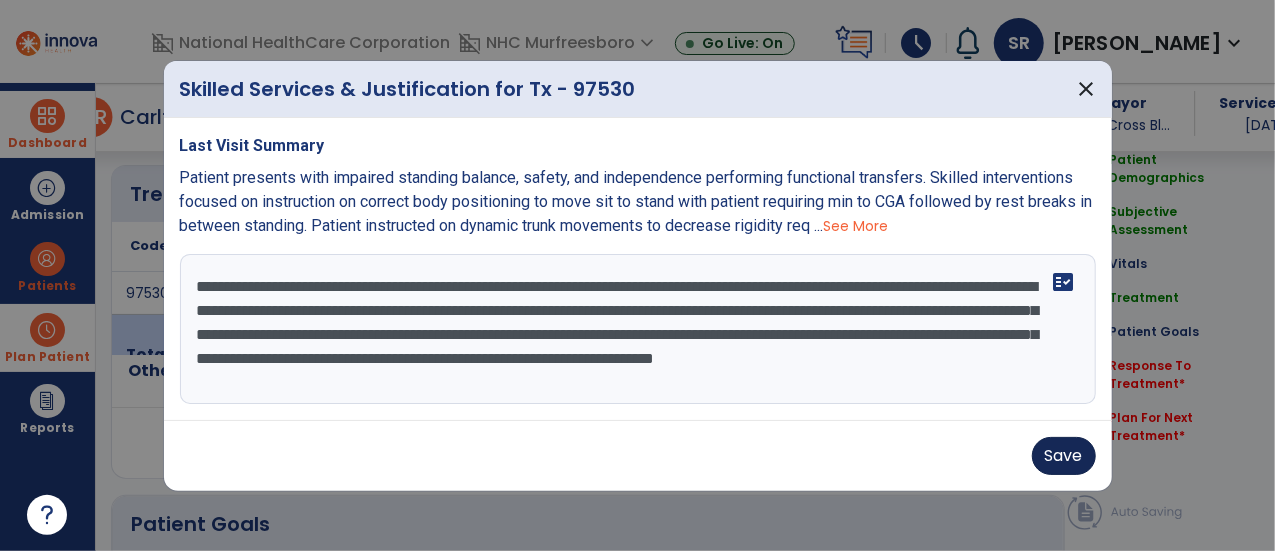 type on "**********" 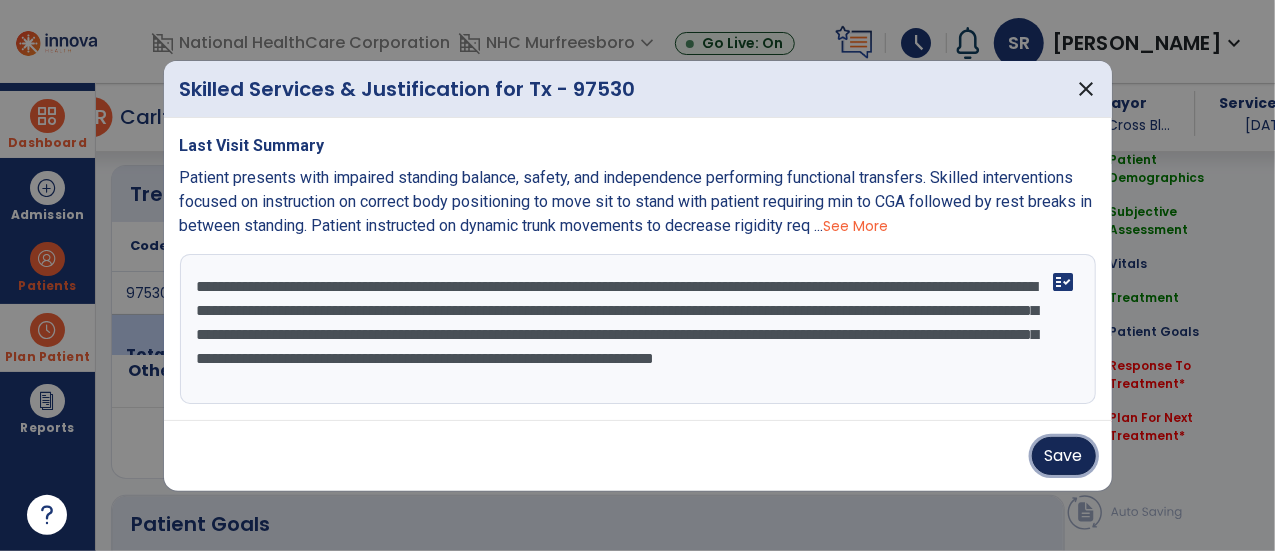 click on "Save" at bounding box center (1064, 456) 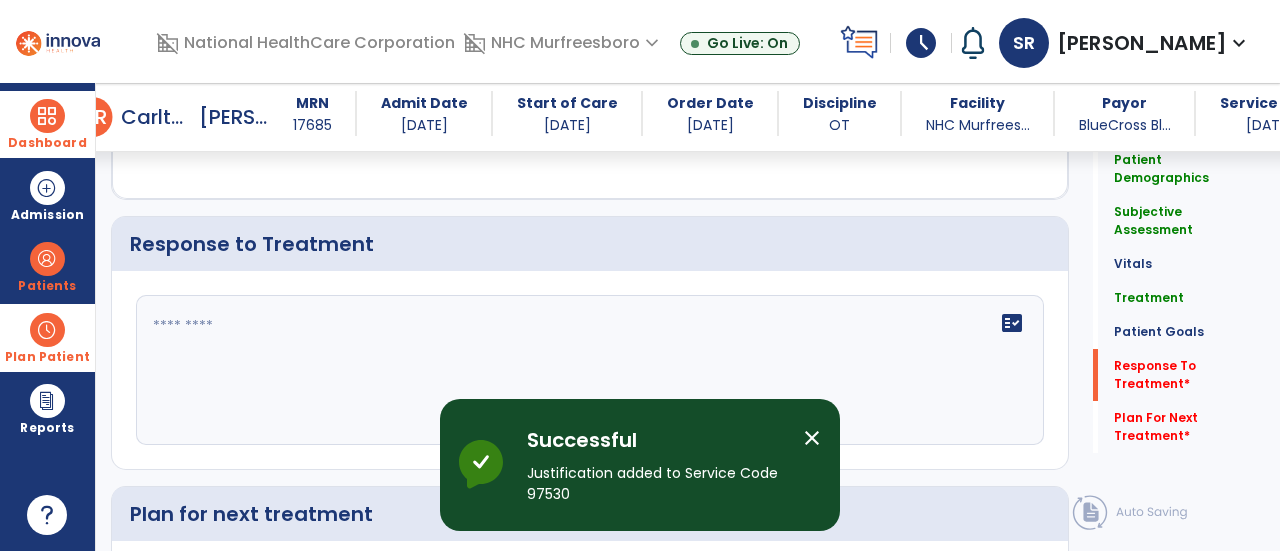 scroll, scrollTop: 2676, scrollLeft: 0, axis: vertical 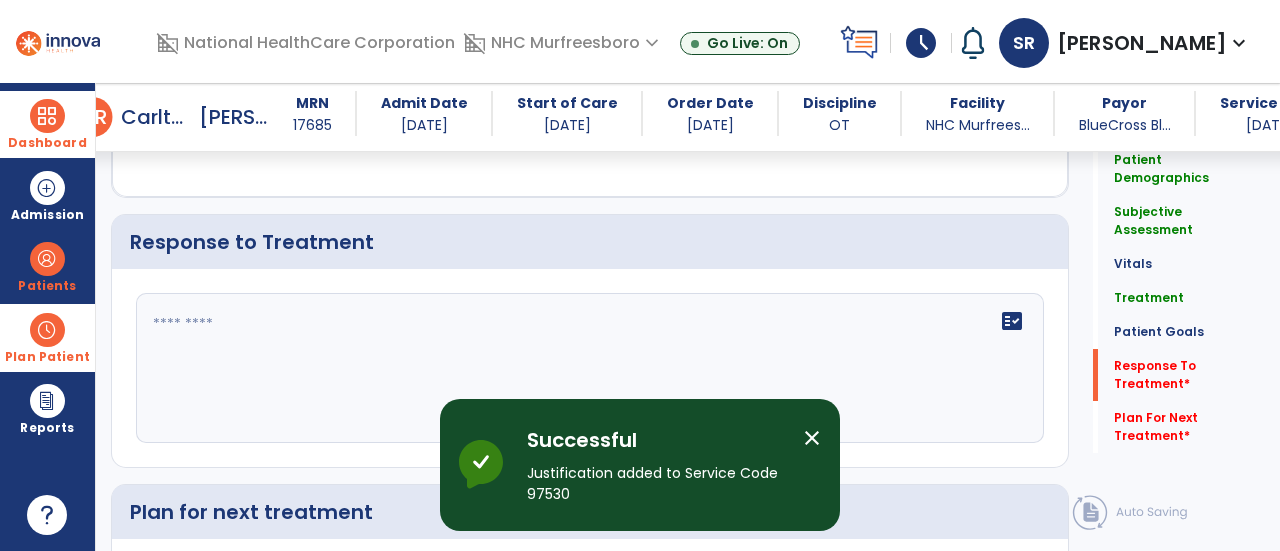click 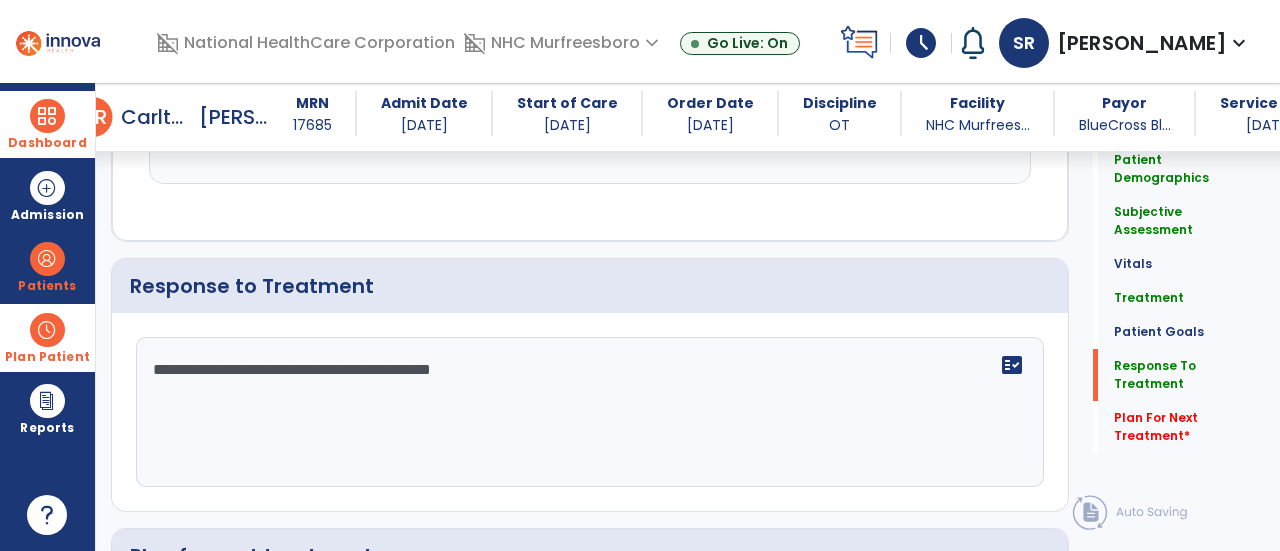 scroll, scrollTop: 2676, scrollLeft: 0, axis: vertical 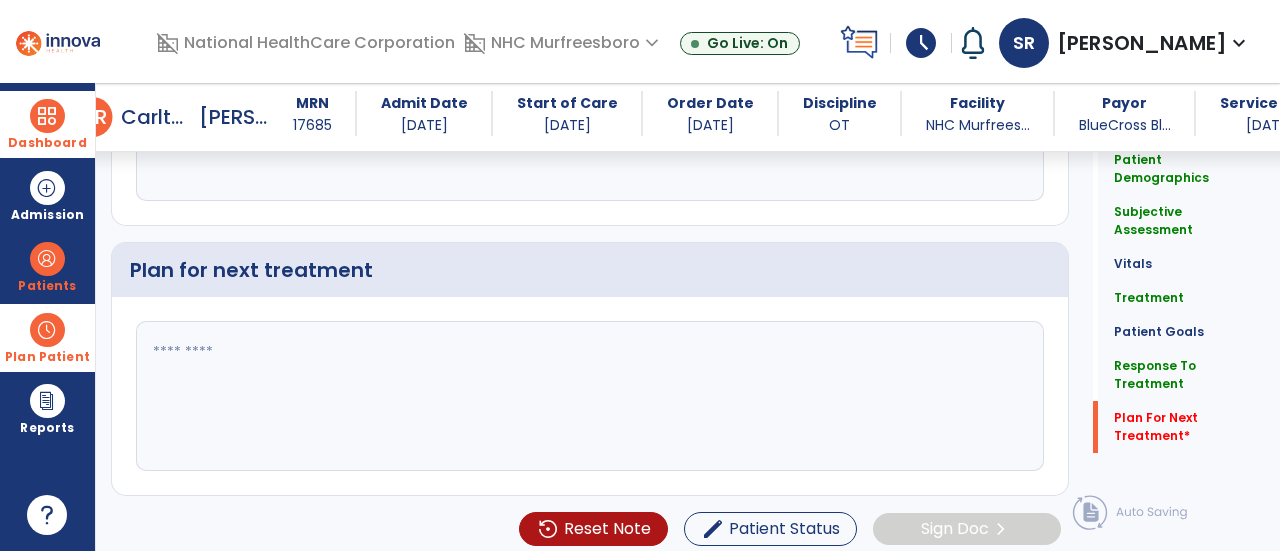 type on "**********" 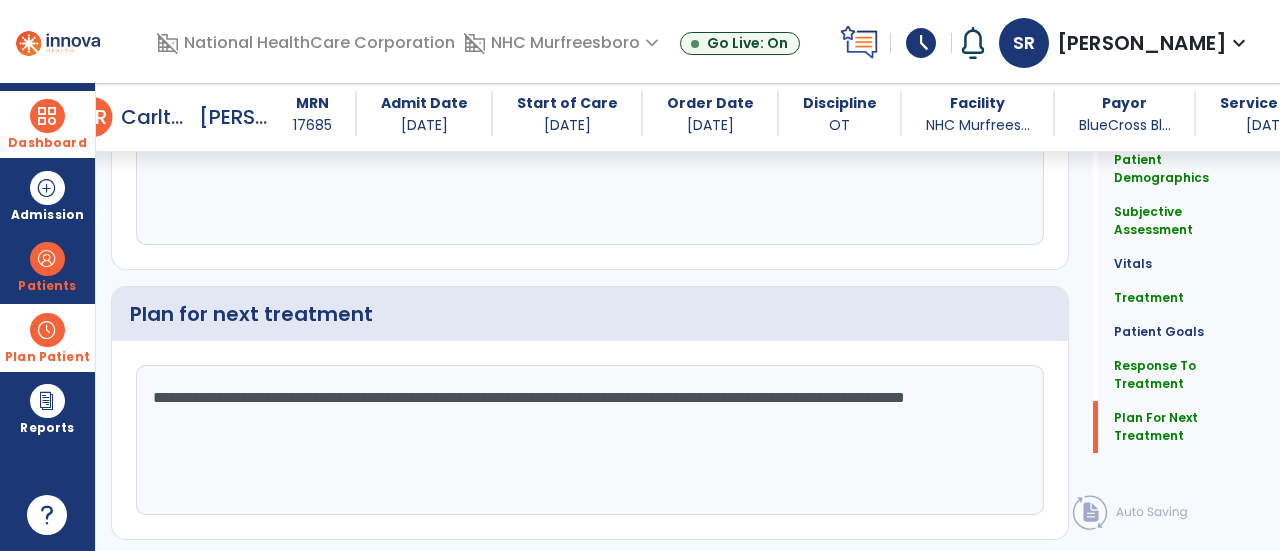 scroll, scrollTop: 2918, scrollLeft: 0, axis: vertical 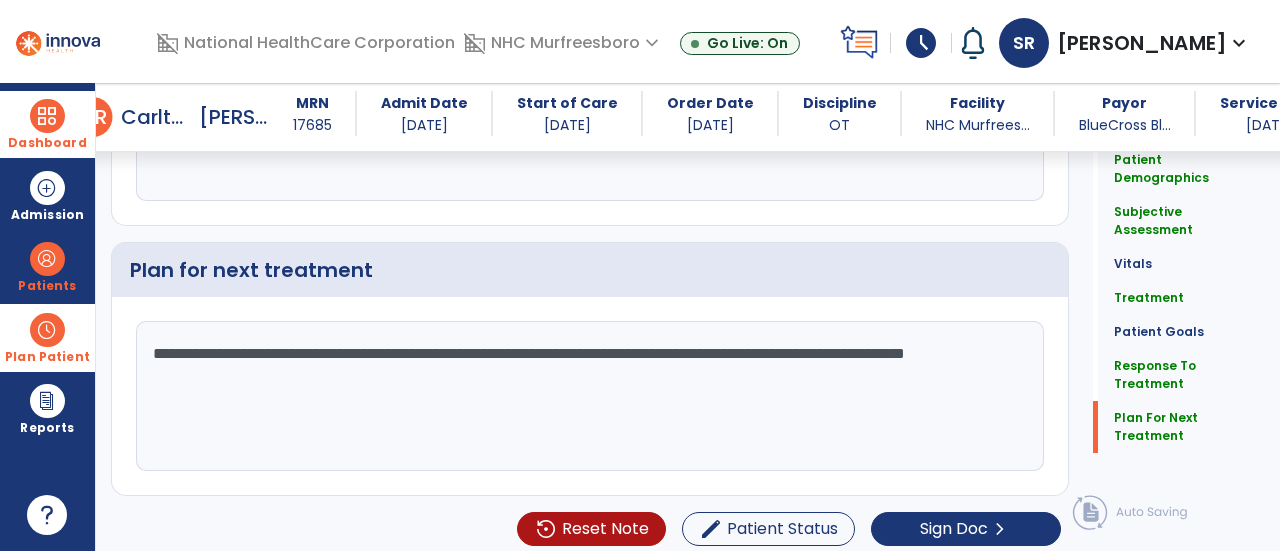 click on "**********" 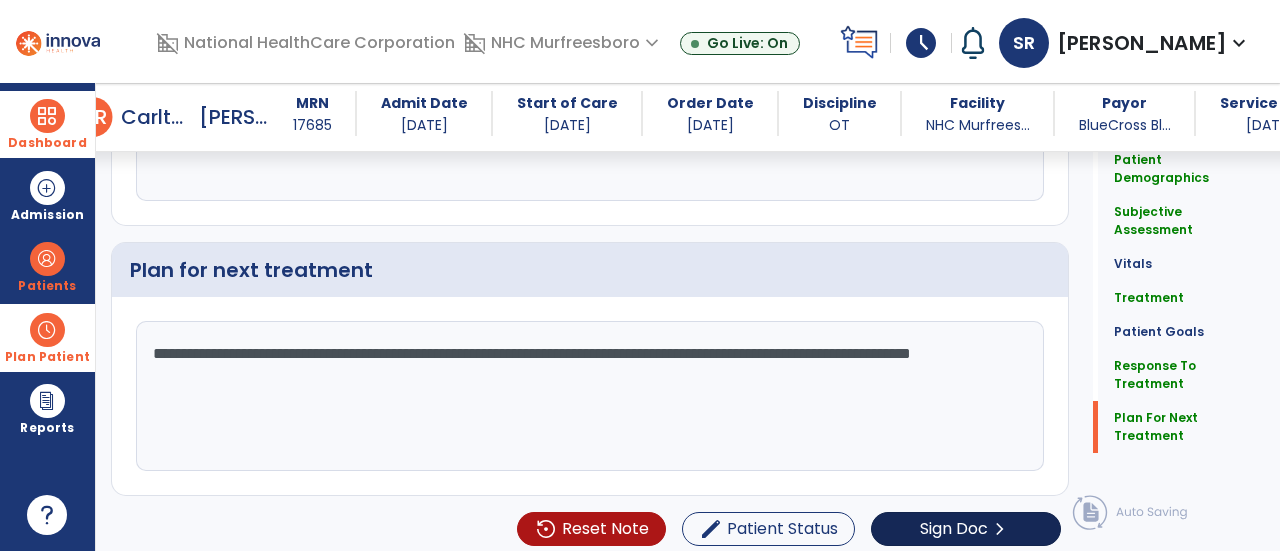 type on "**********" 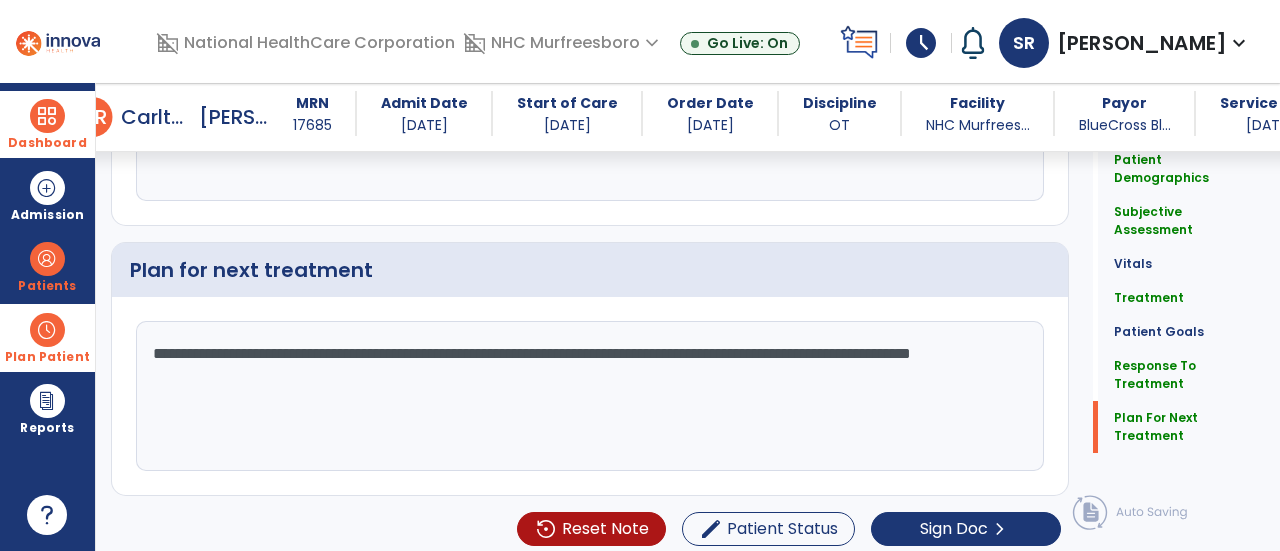 scroll, scrollTop: 2918, scrollLeft: 0, axis: vertical 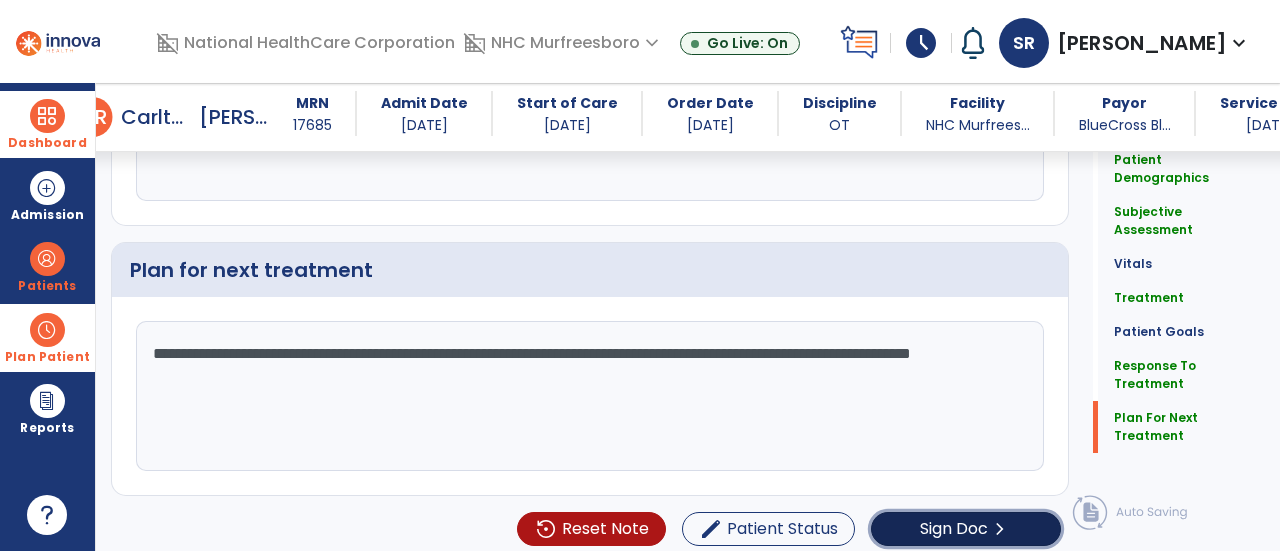 click on "Sign Doc" 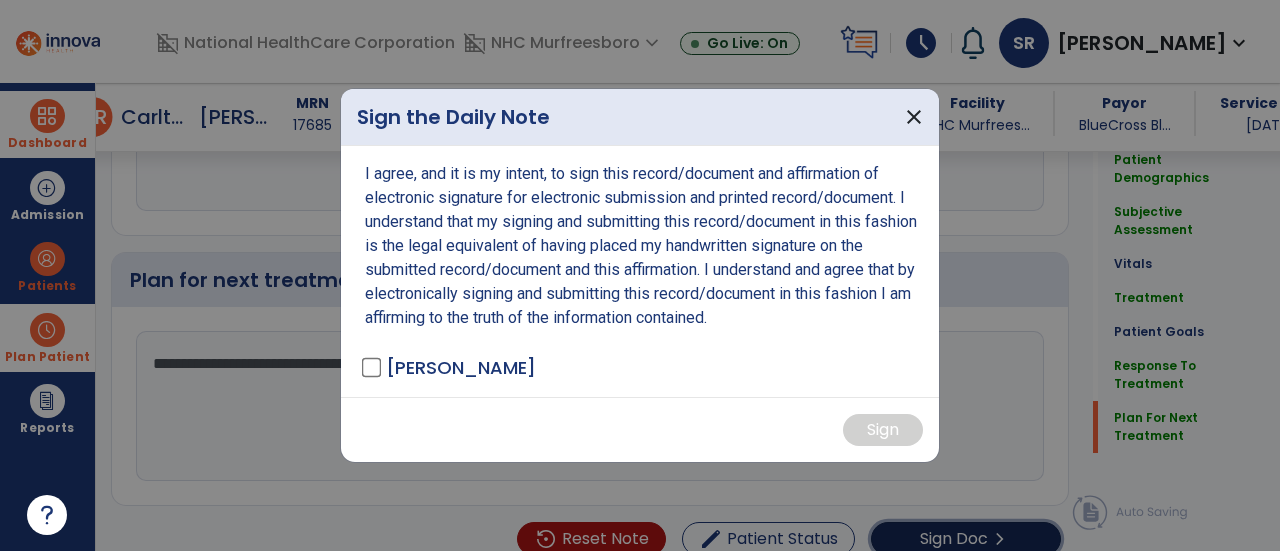 scroll, scrollTop: 2918, scrollLeft: 0, axis: vertical 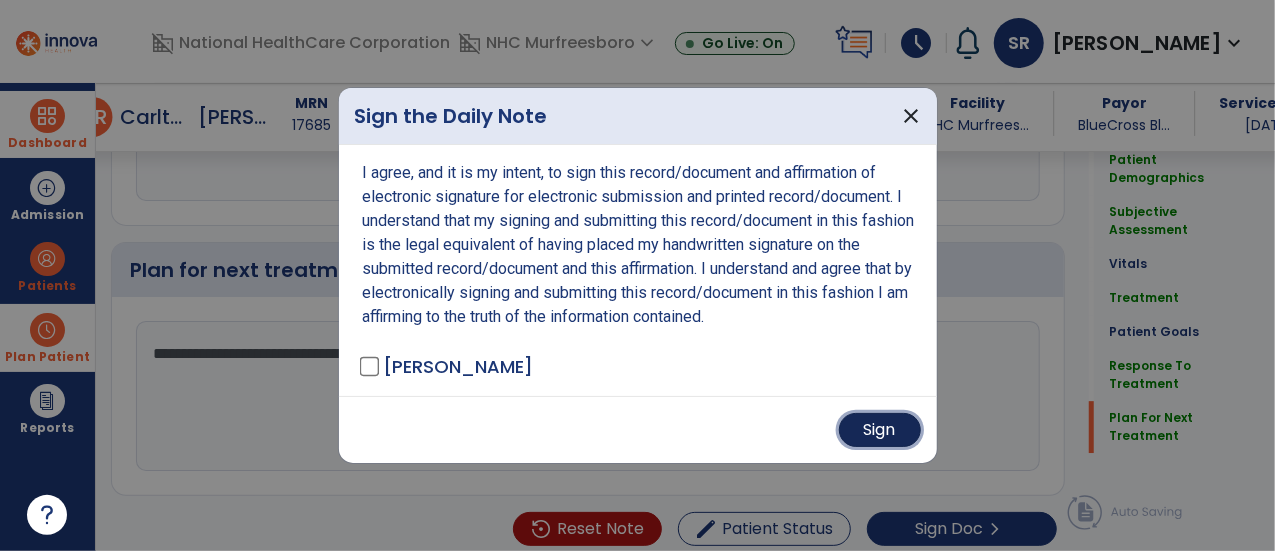 click on "Sign" at bounding box center [880, 430] 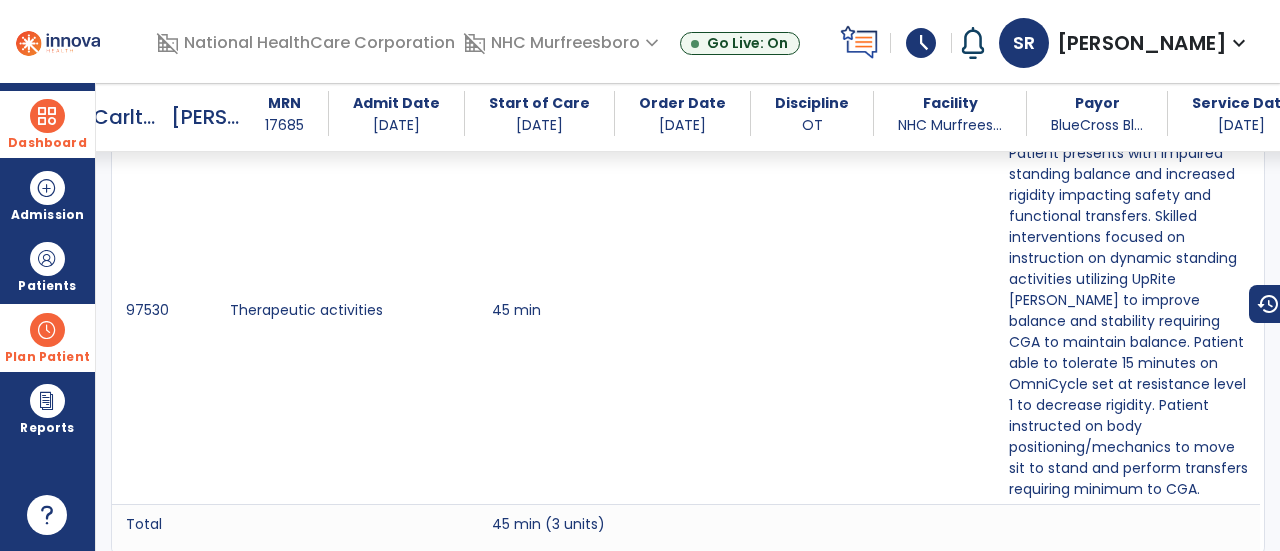 scroll, scrollTop: 0, scrollLeft: 0, axis: both 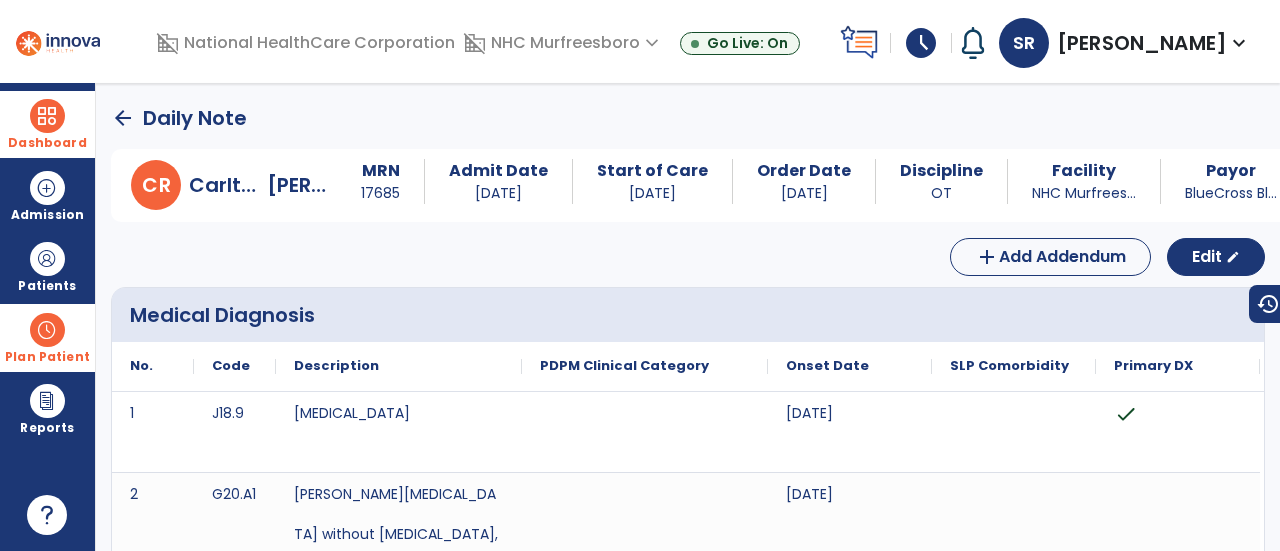 click on "arrow_back" 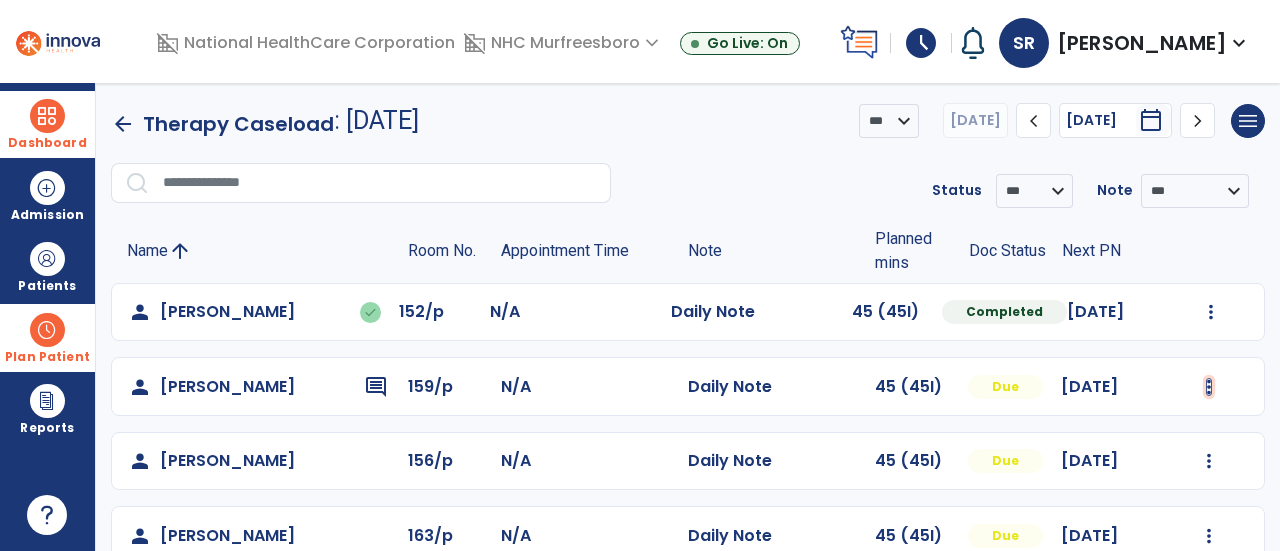 click at bounding box center [1211, 312] 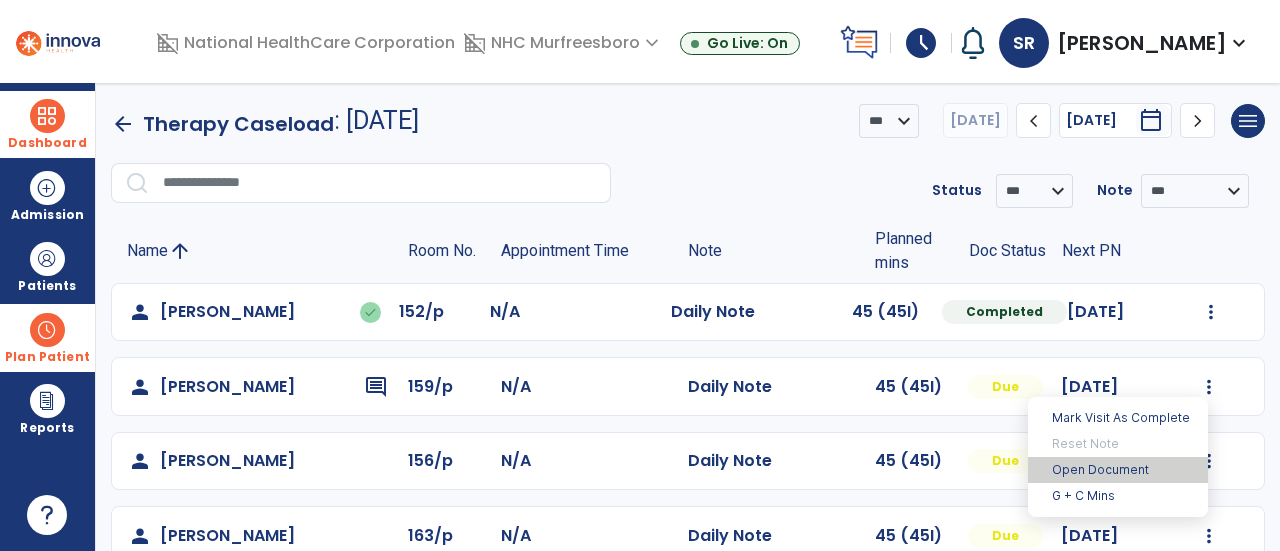 click on "Open Document" at bounding box center (1118, 470) 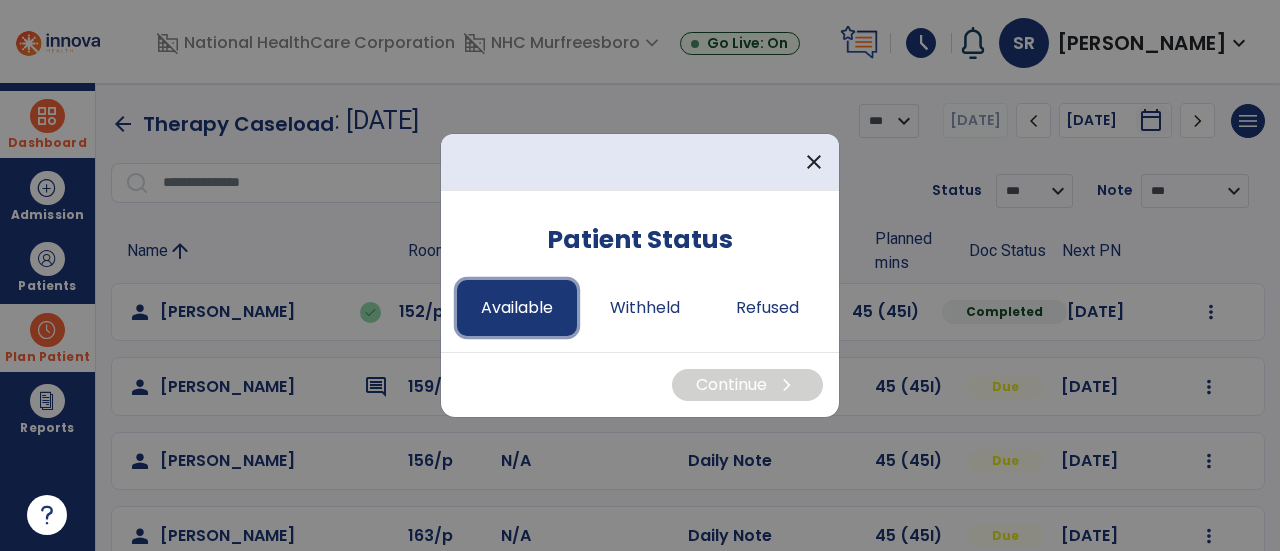 click on "Available" at bounding box center [517, 308] 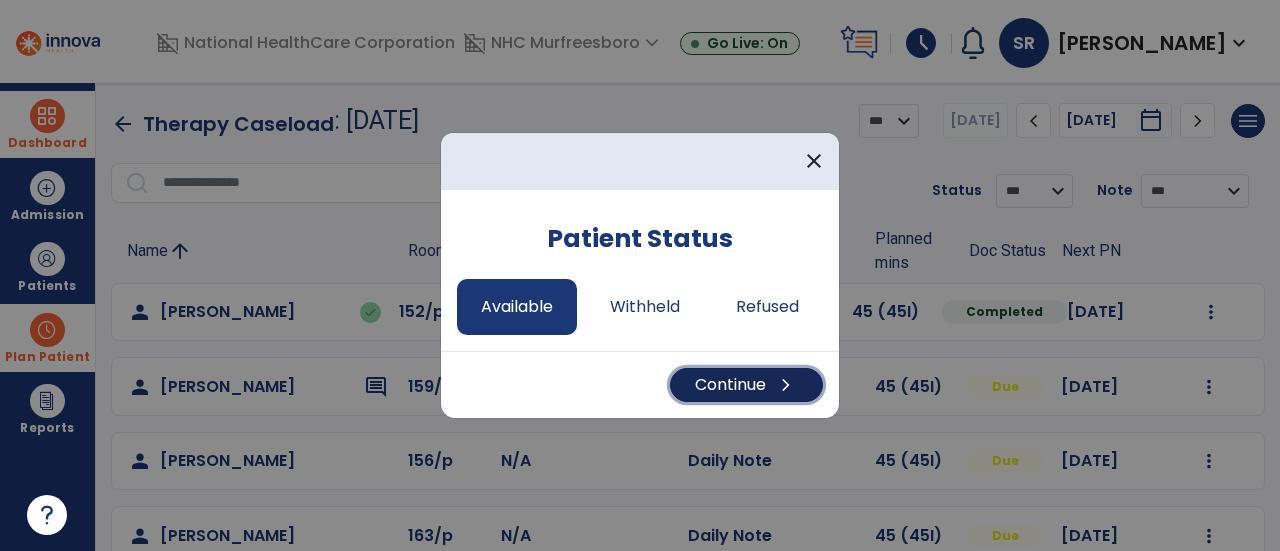 click on "Continue   chevron_right" at bounding box center [746, 385] 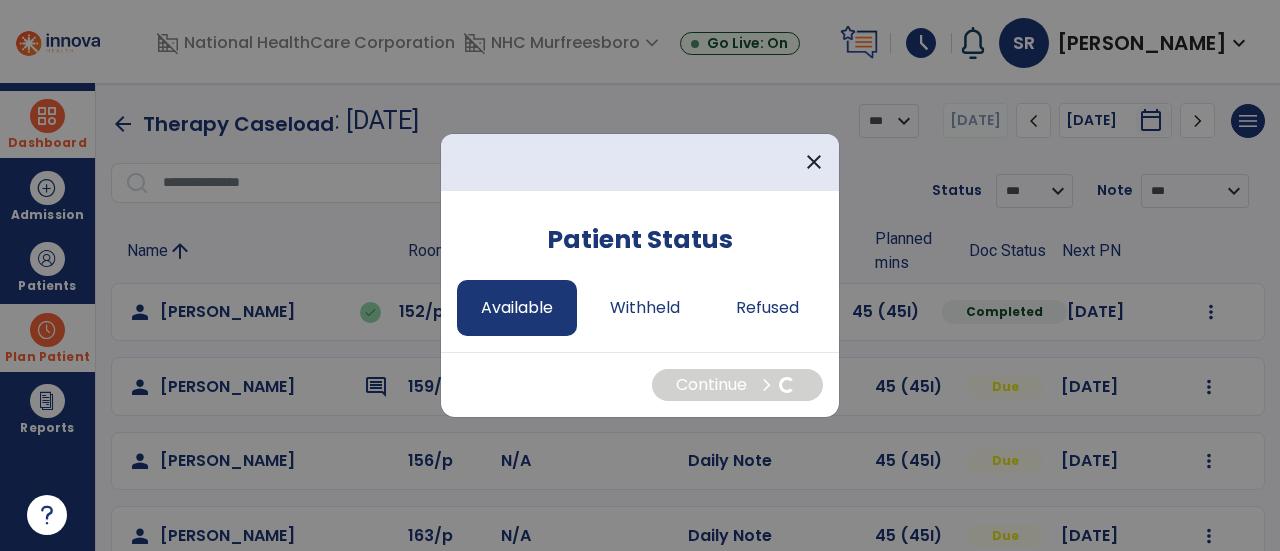 select on "*" 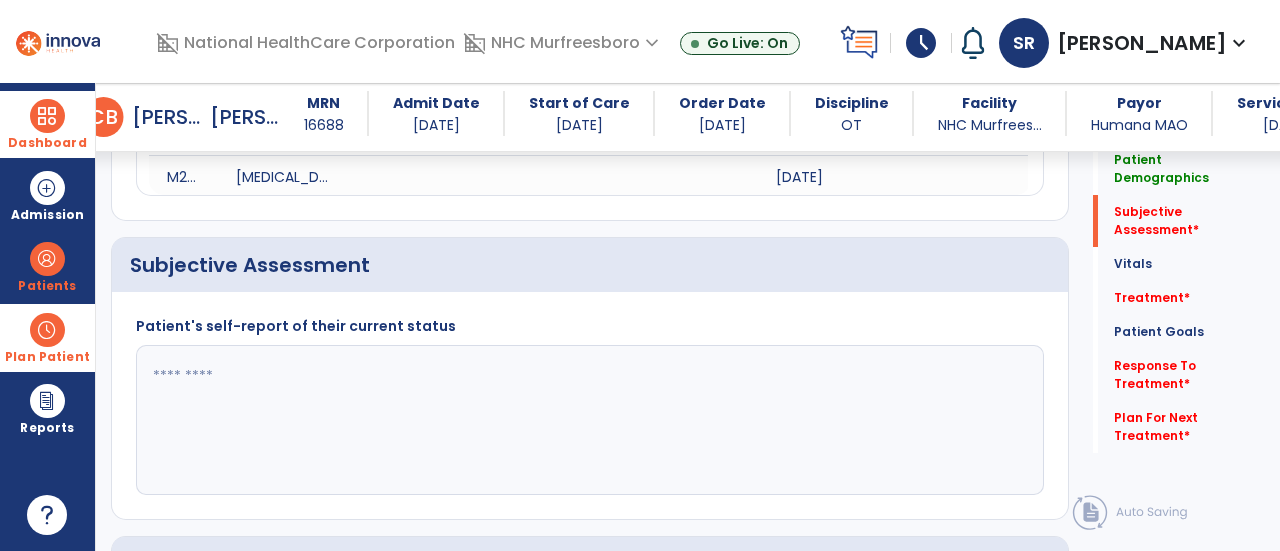 scroll, scrollTop: 338, scrollLeft: 0, axis: vertical 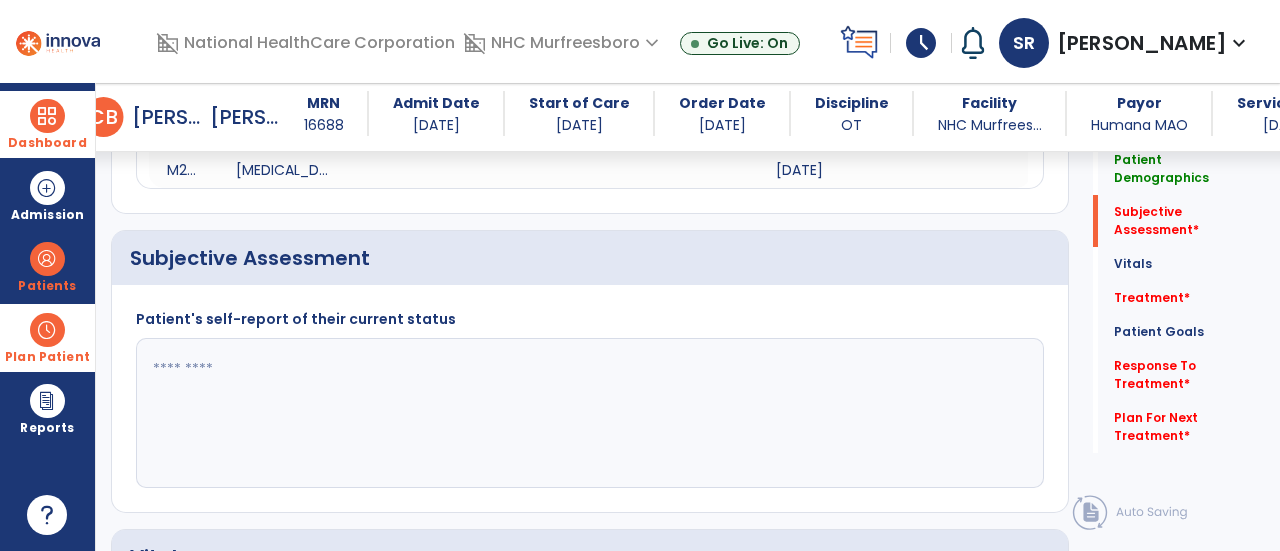 click 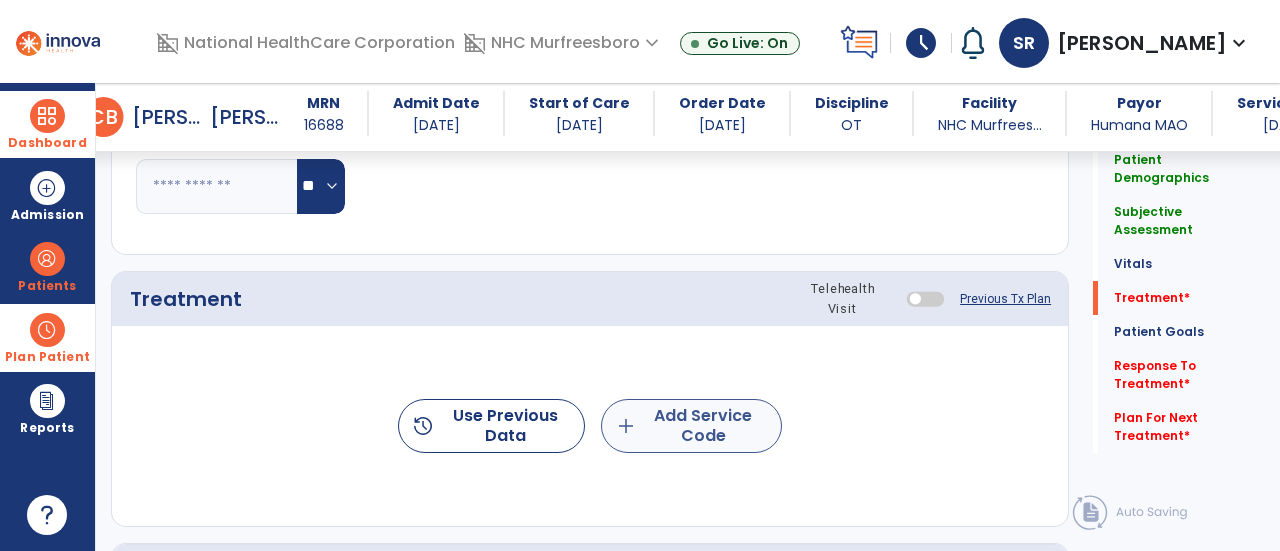 type on "**********" 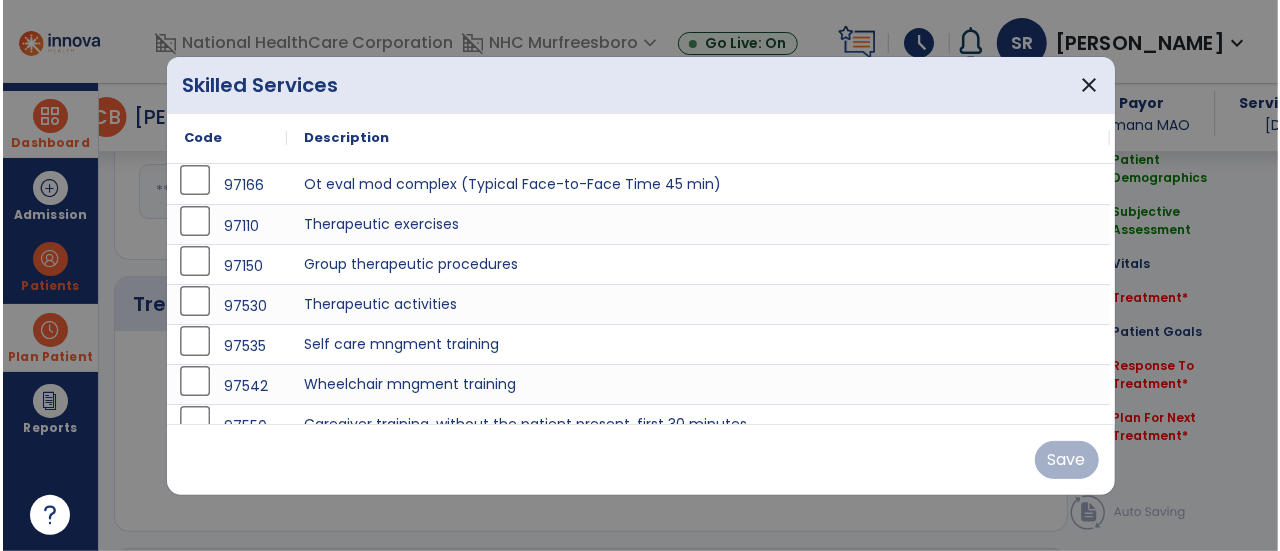 scroll, scrollTop: 1018, scrollLeft: 0, axis: vertical 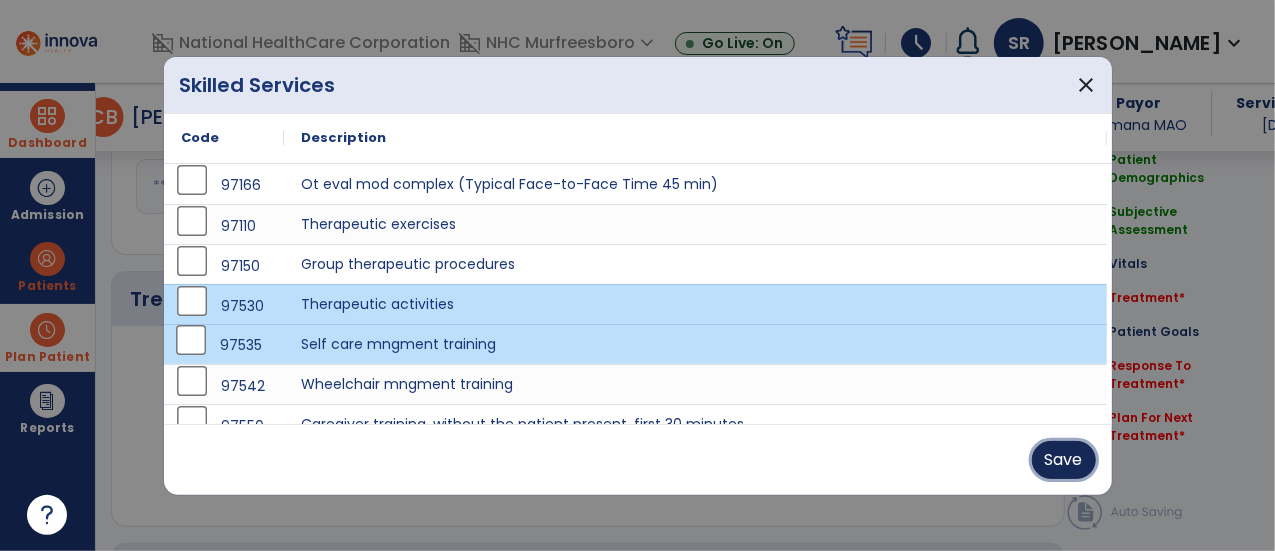 click on "Save" at bounding box center (1064, 460) 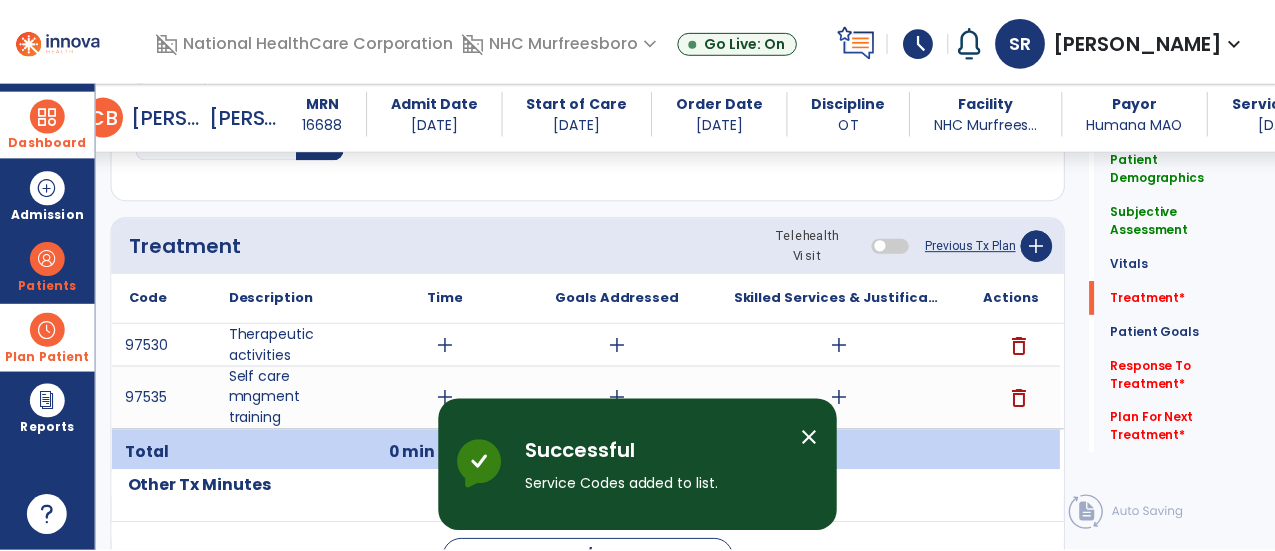 scroll, scrollTop: 1094, scrollLeft: 0, axis: vertical 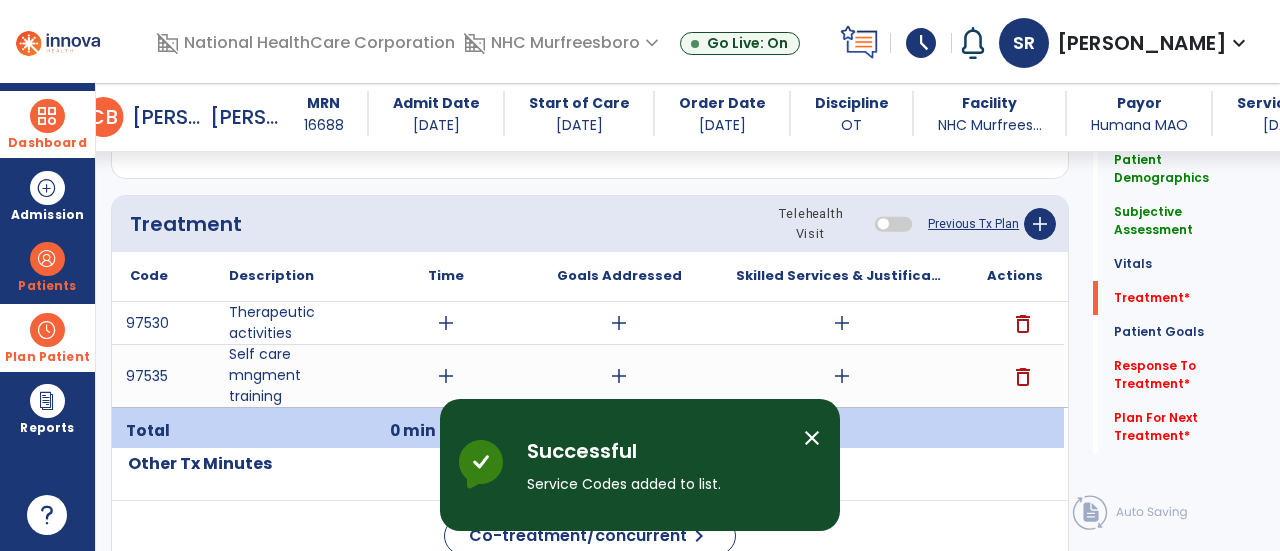 click on "add" at bounding box center [446, 323] 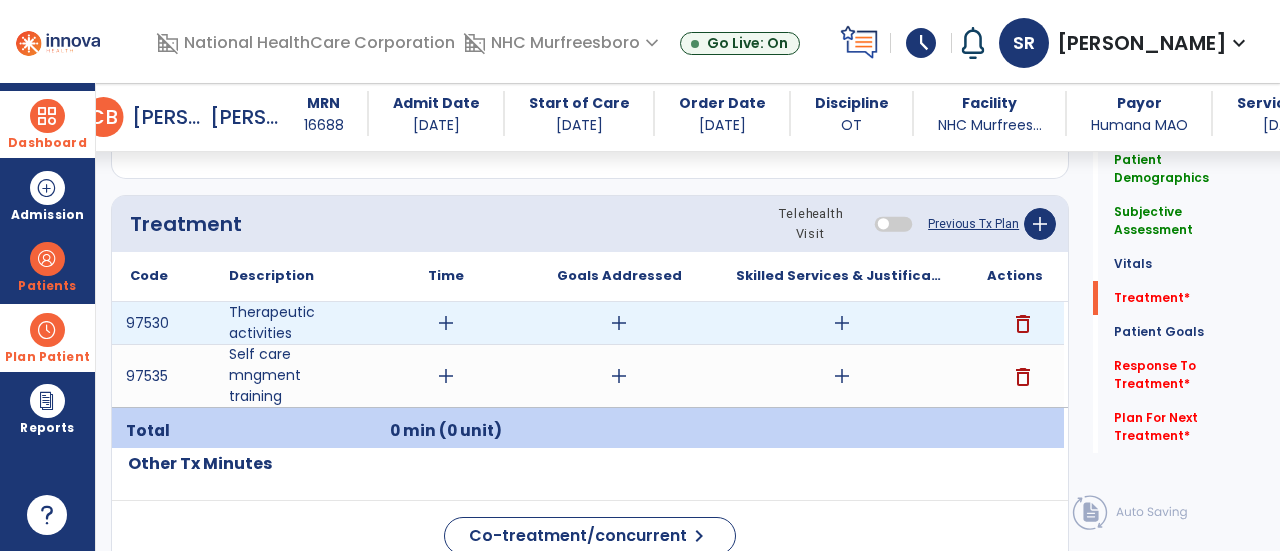 click on "add" at bounding box center [446, 323] 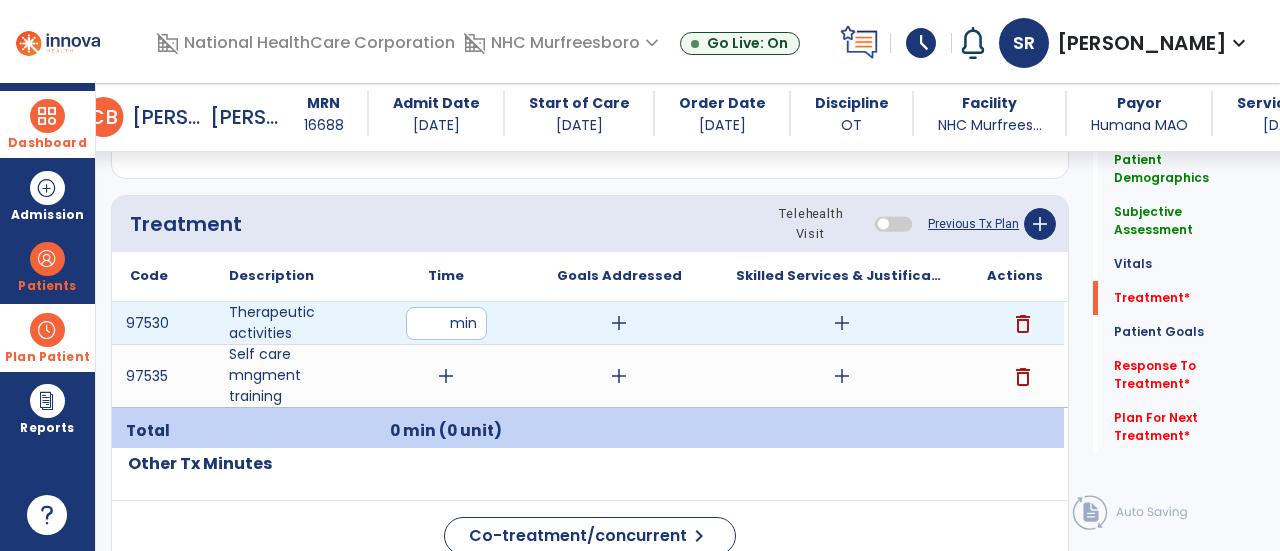 type on "**" 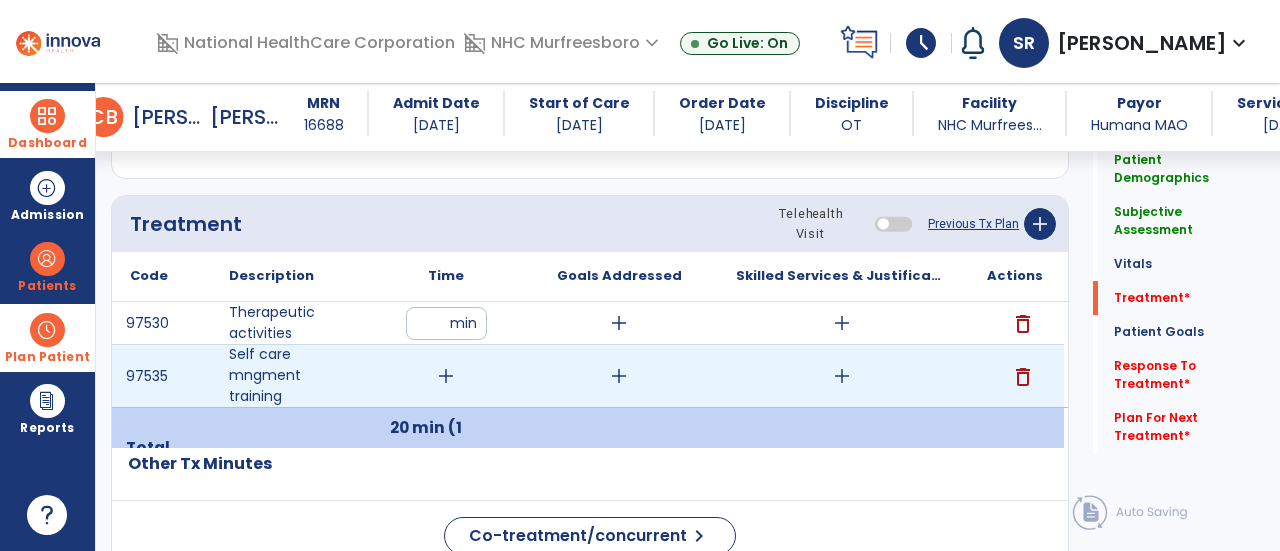 click on "add" at bounding box center [446, 376] 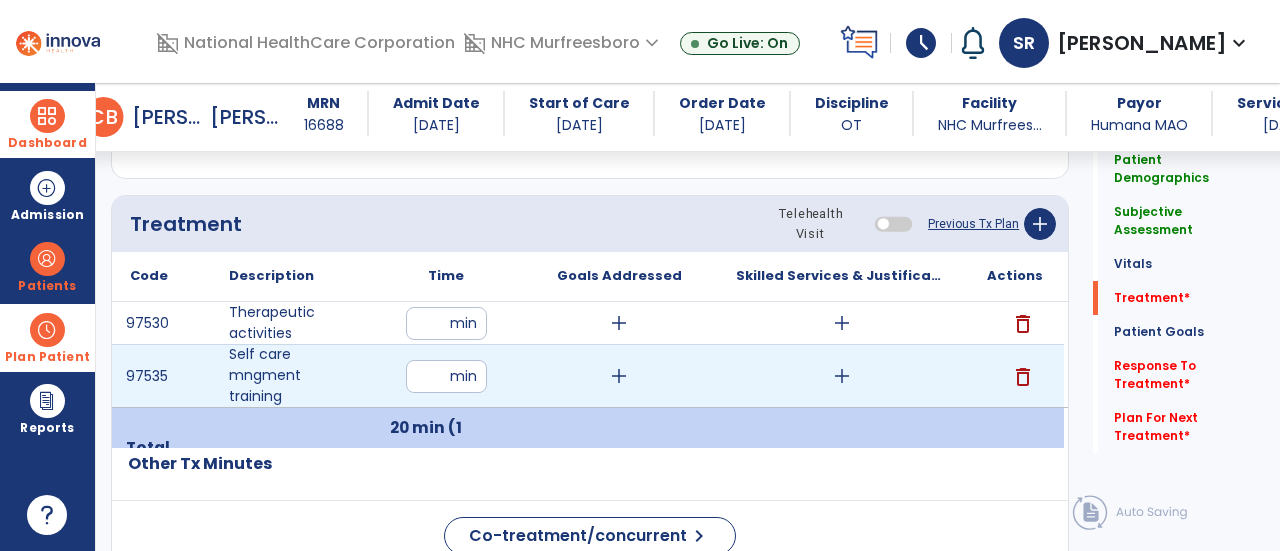 type on "**" 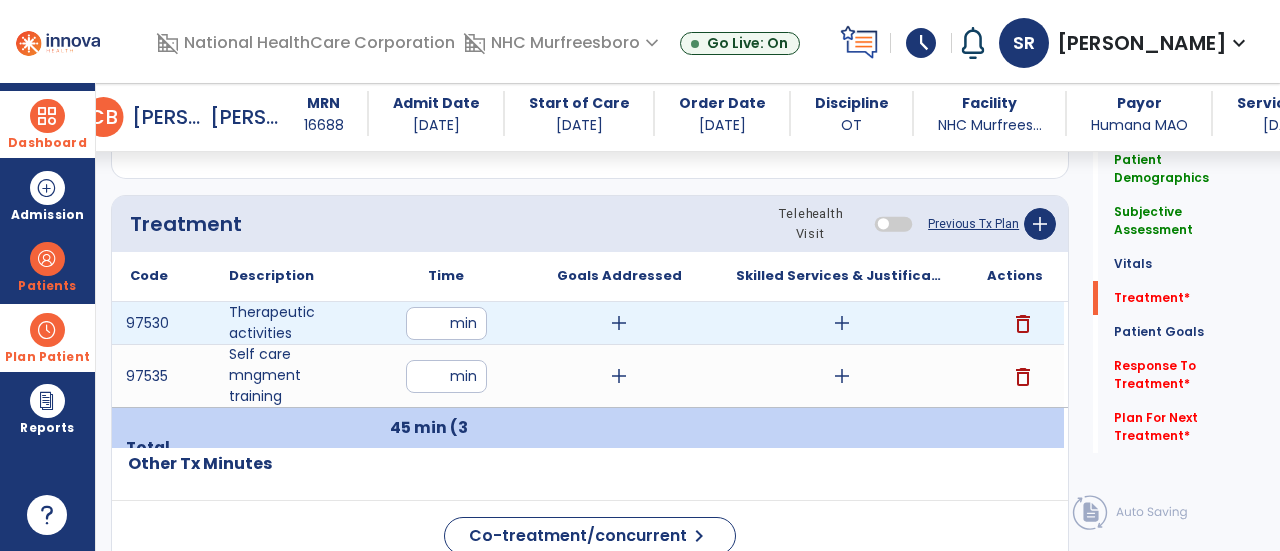 click on "add" at bounding box center [842, 323] 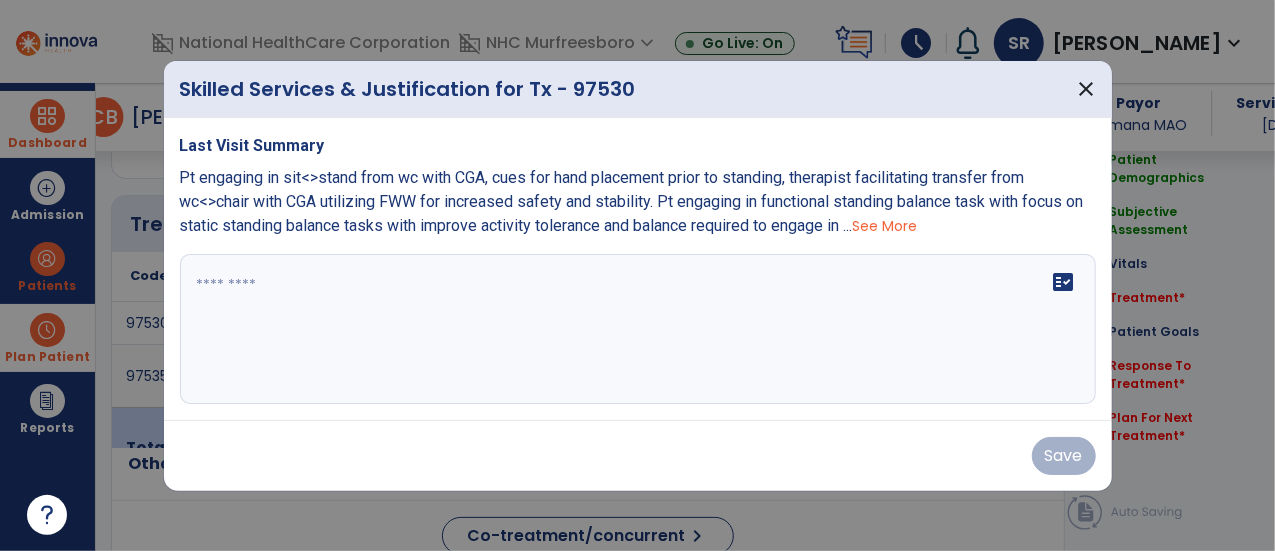 scroll, scrollTop: 1094, scrollLeft: 0, axis: vertical 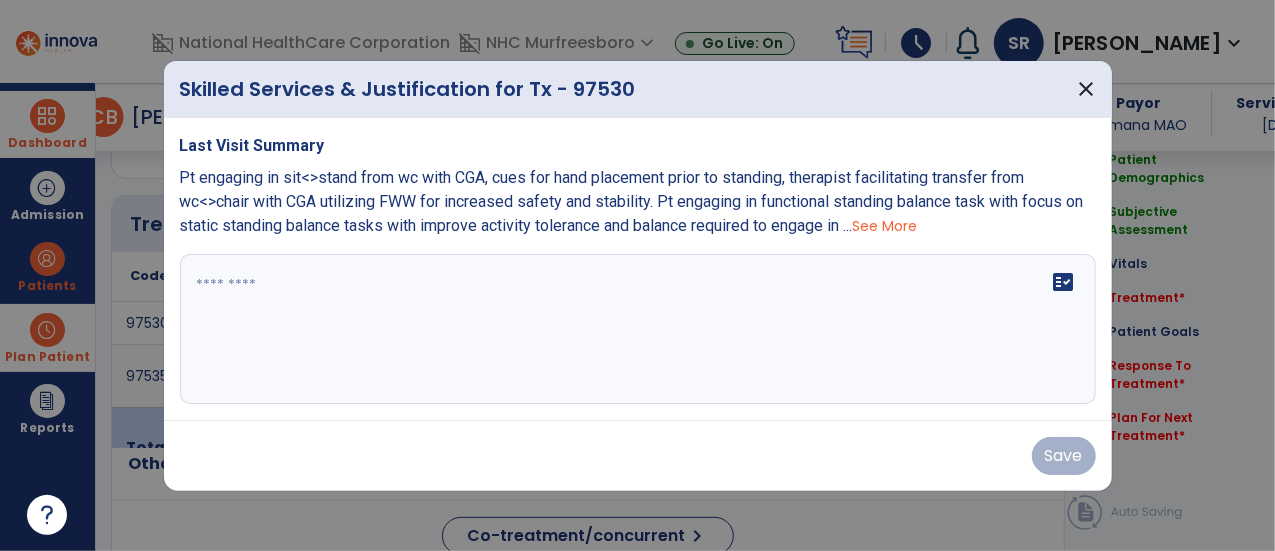 click on "fact_check" at bounding box center [638, 329] 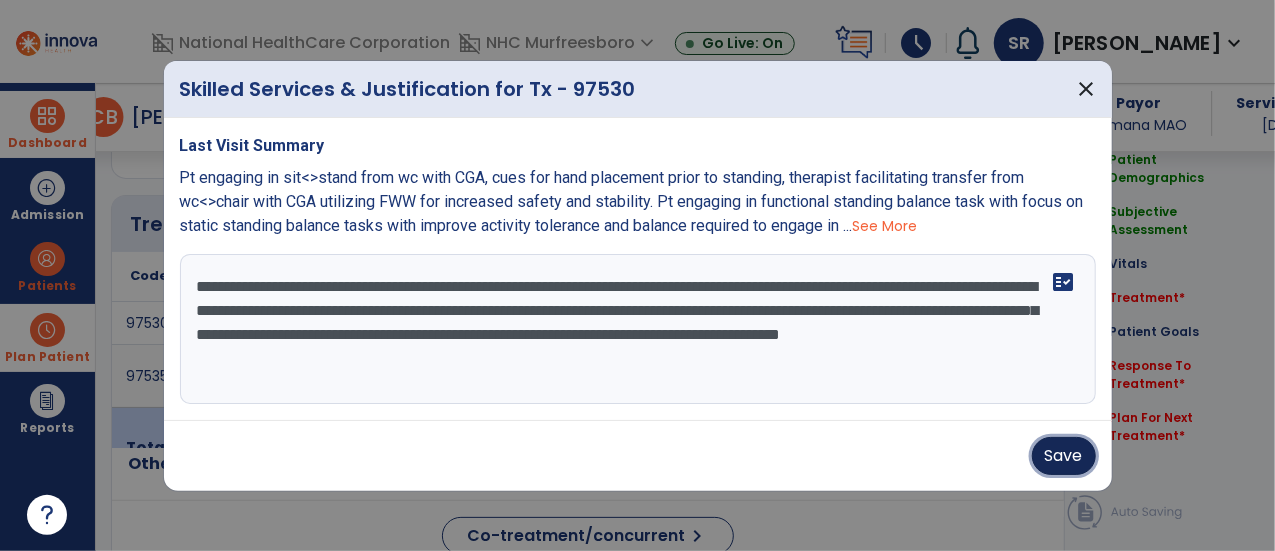 click on "Save" at bounding box center (1064, 456) 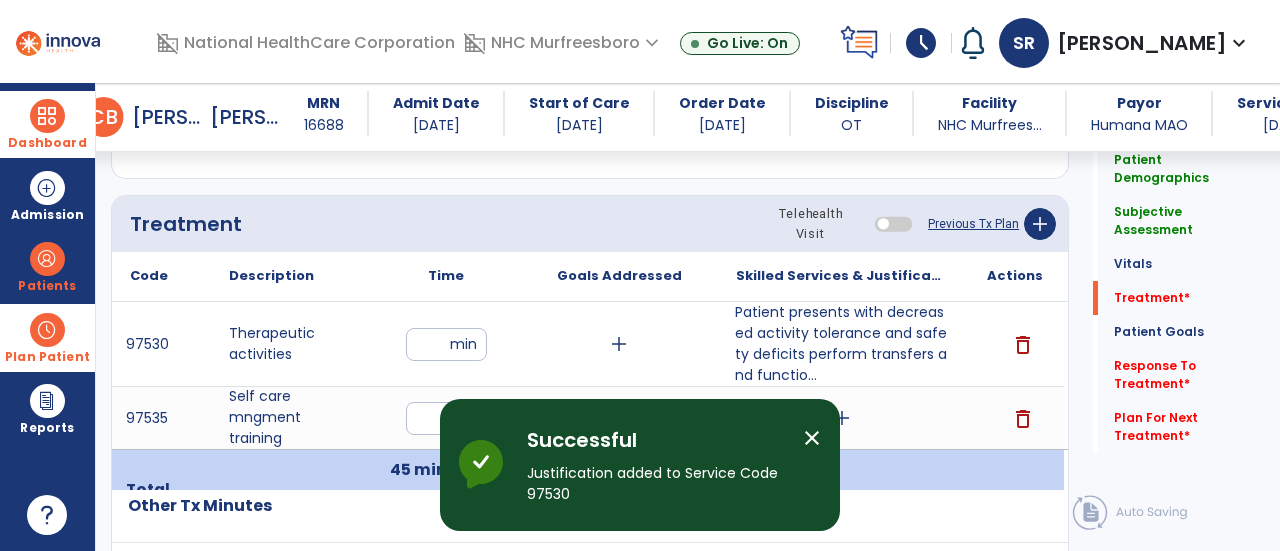 click on "close" at bounding box center [812, 438] 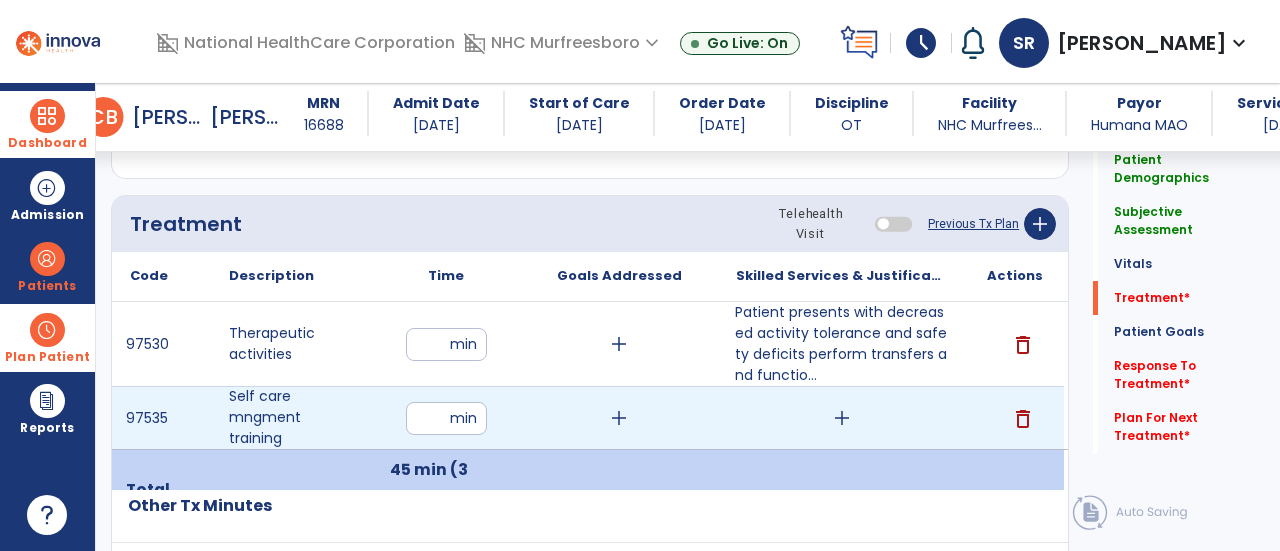 click on "add" at bounding box center (842, 418) 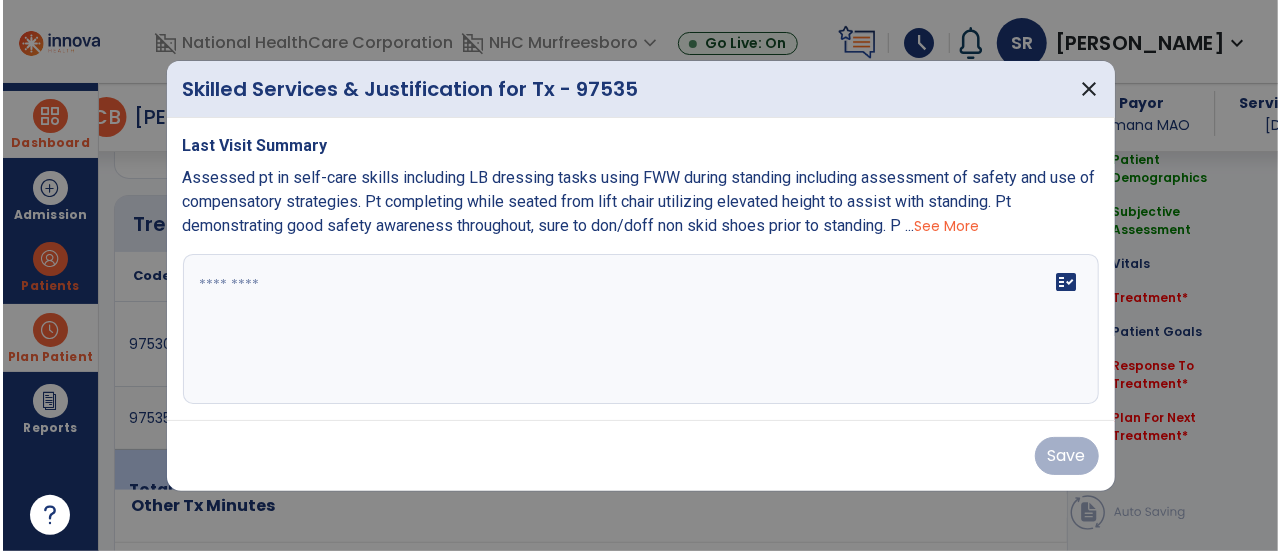 scroll, scrollTop: 1094, scrollLeft: 0, axis: vertical 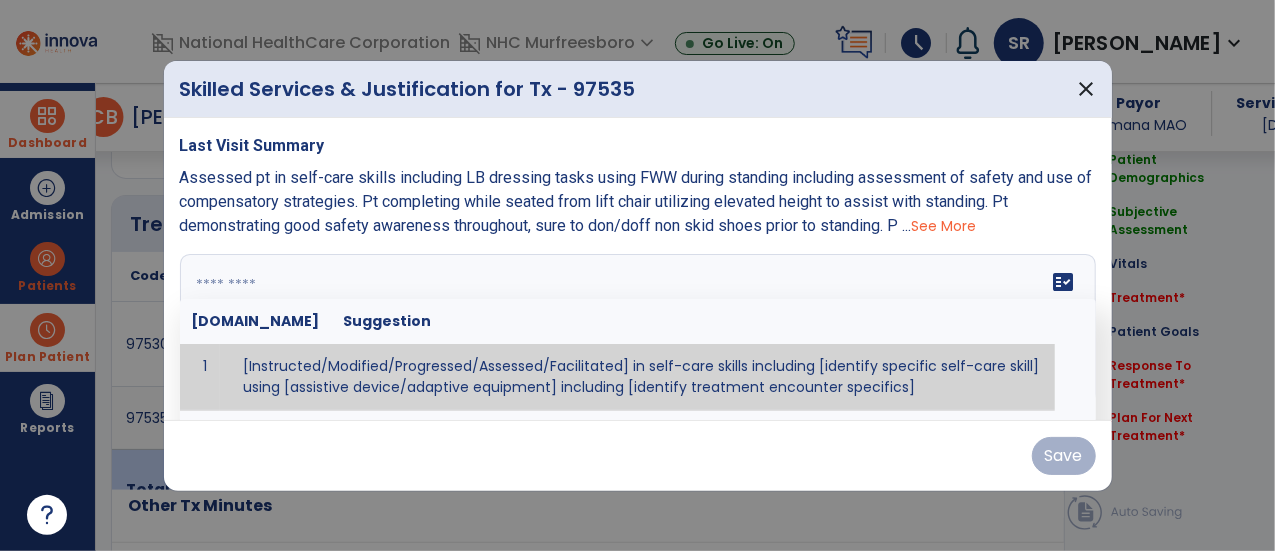 click at bounding box center [638, 329] 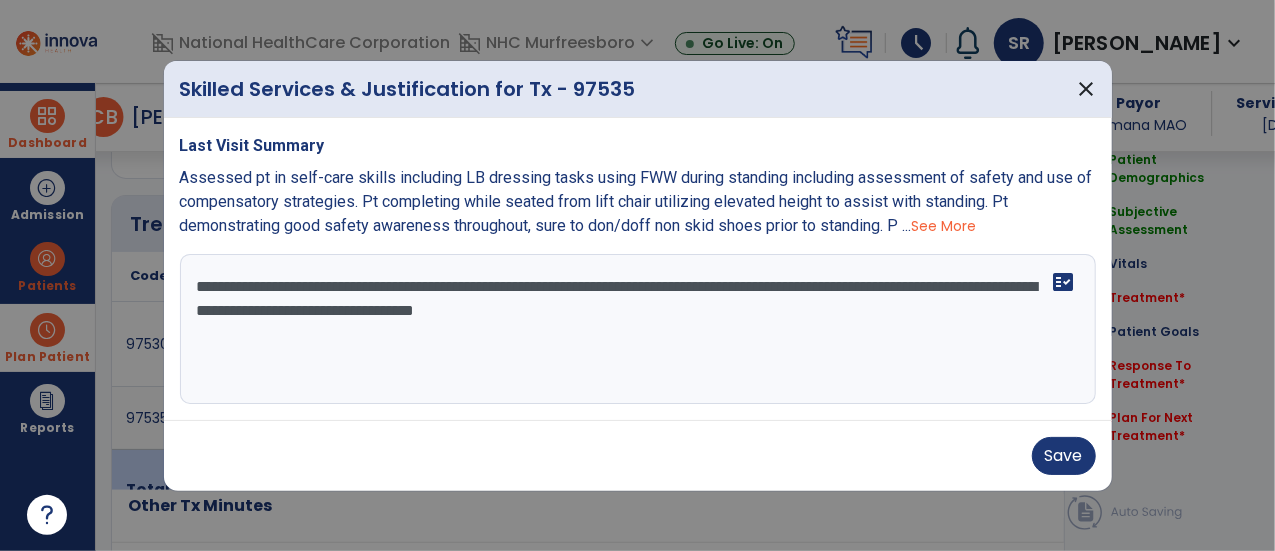 click on "**********" at bounding box center (638, 329) 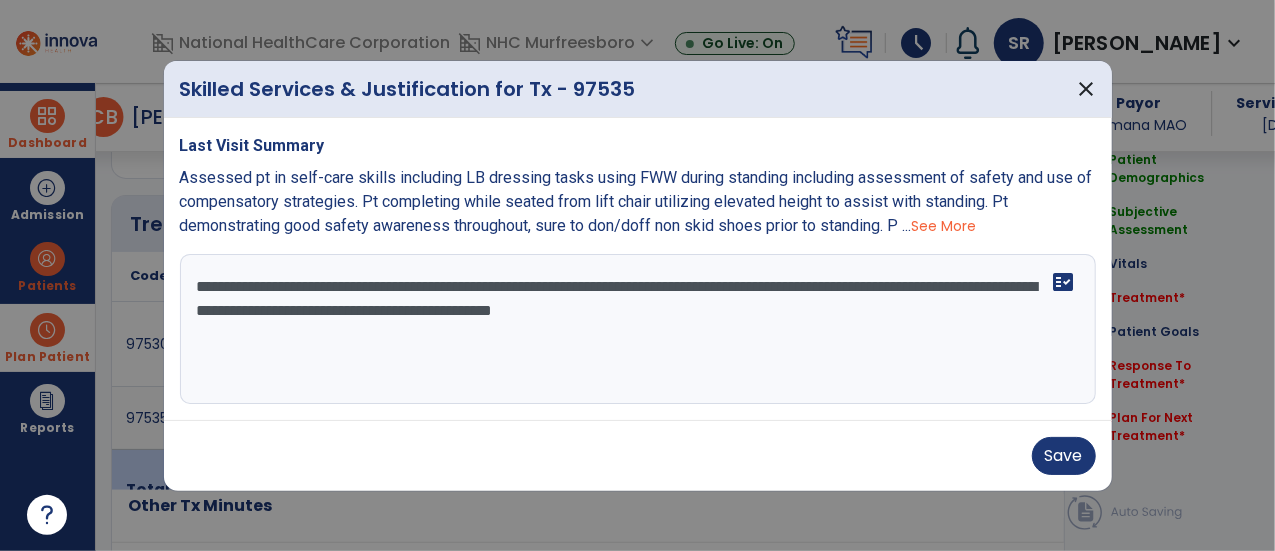 click on "**********" at bounding box center (638, 329) 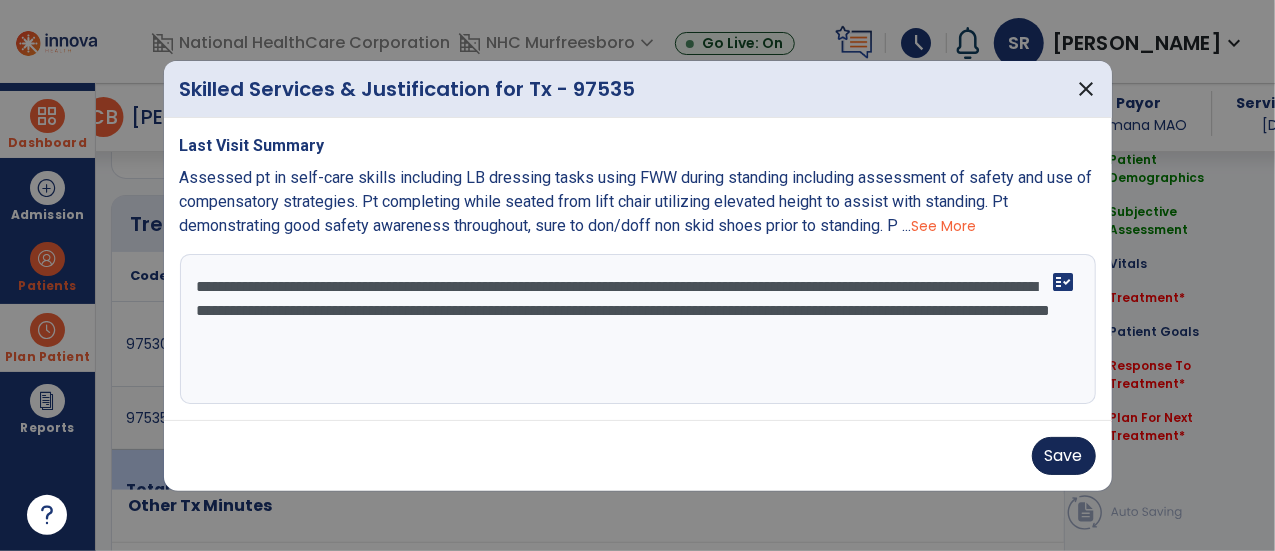 type on "**********" 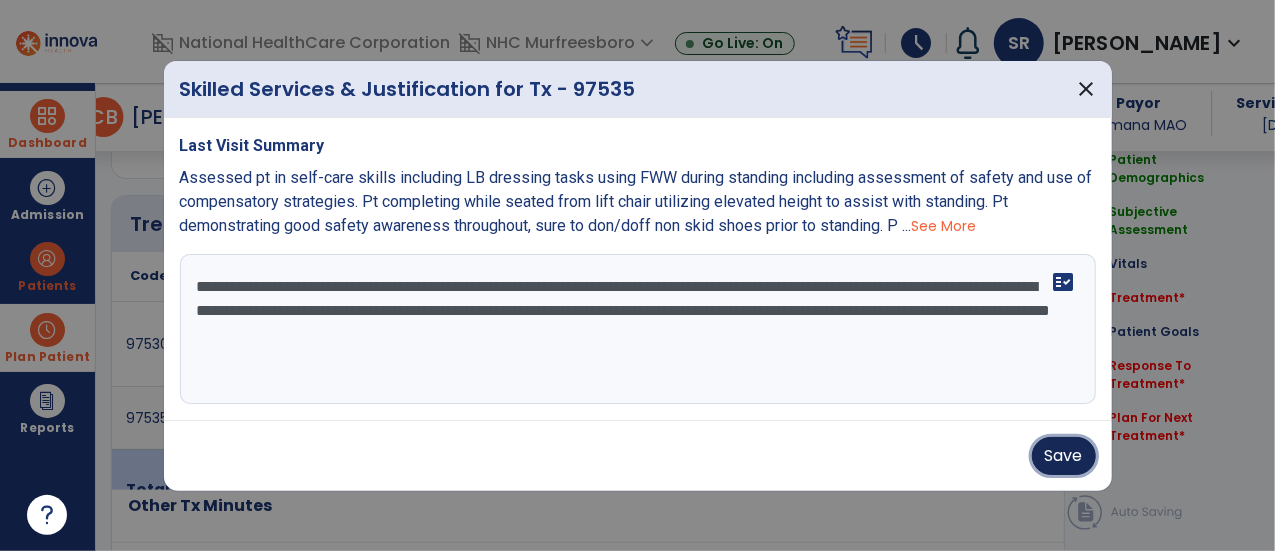 click on "Save" at bounding box center (1064, 456) 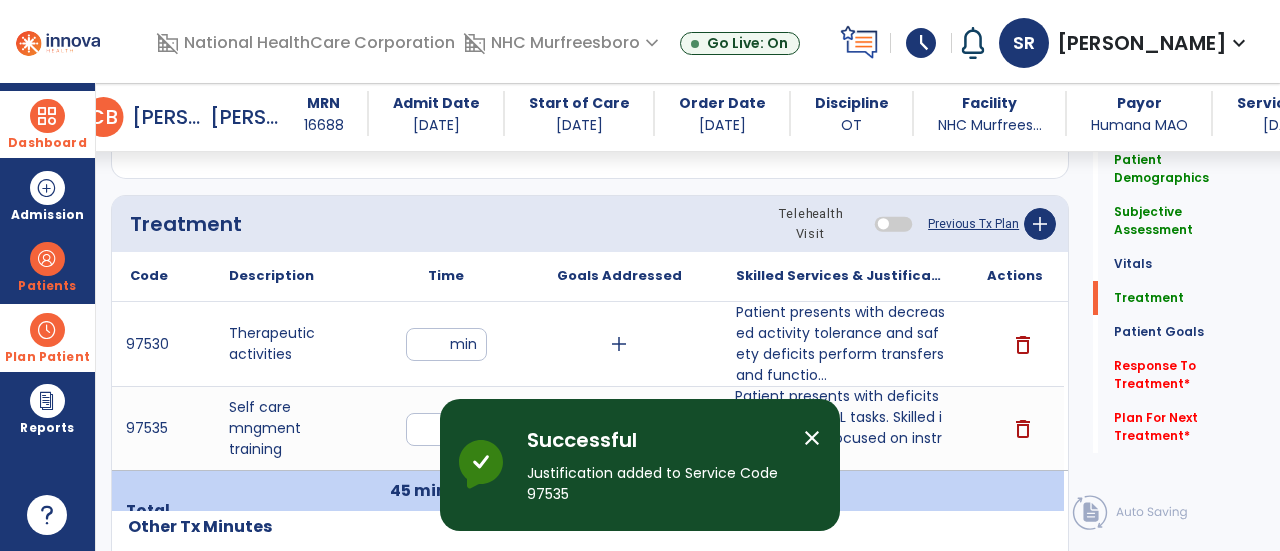 click on "close" at bounding box center (812, 438) 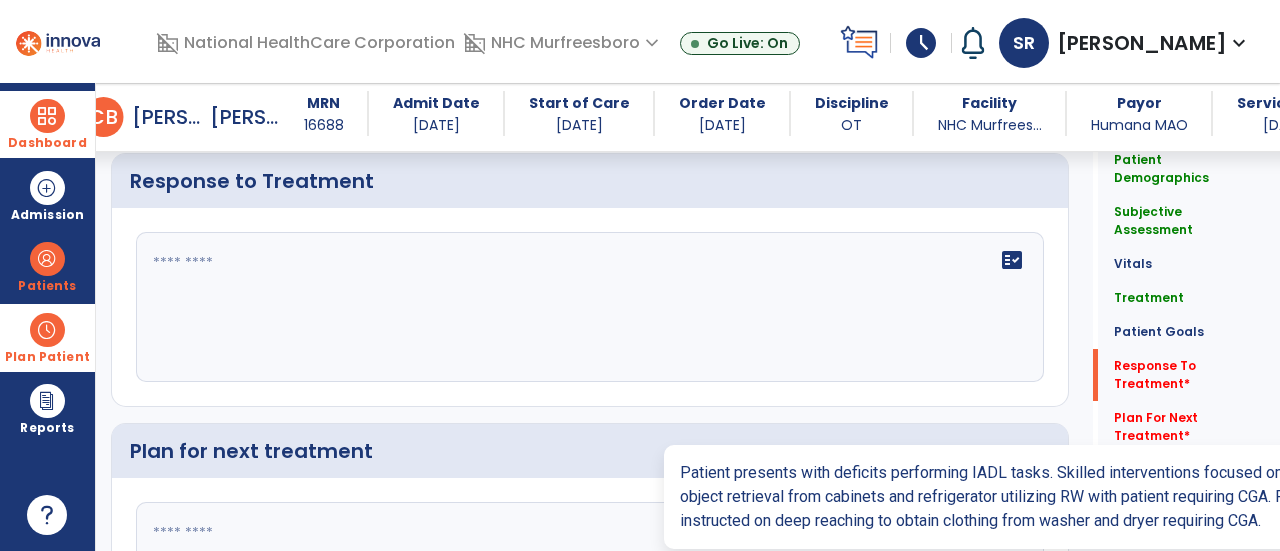 scroll, scrollTop: 2822, scrollLeft: 0, axis: vertical 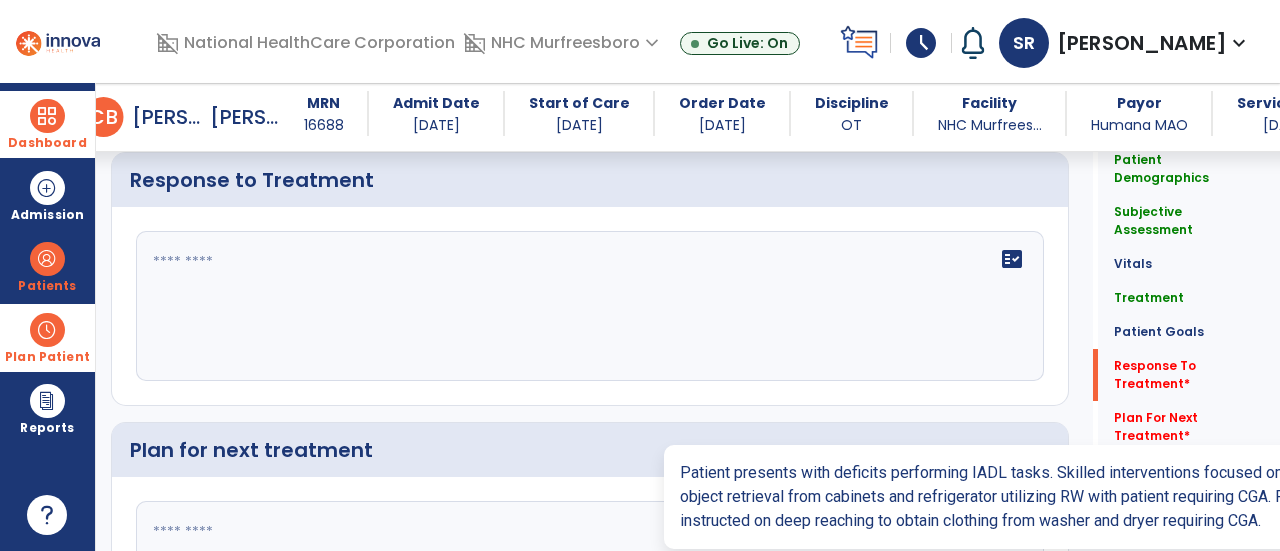 click on "fact_check" 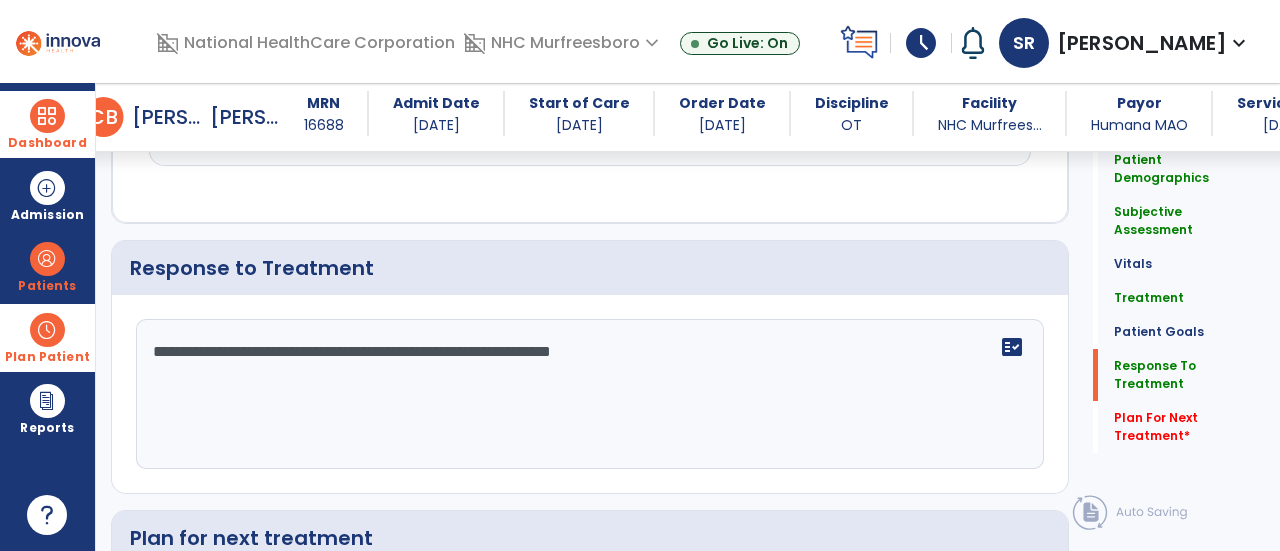 scroll, scrollTop: 2822, scrollLeft: 0, axis: vertical 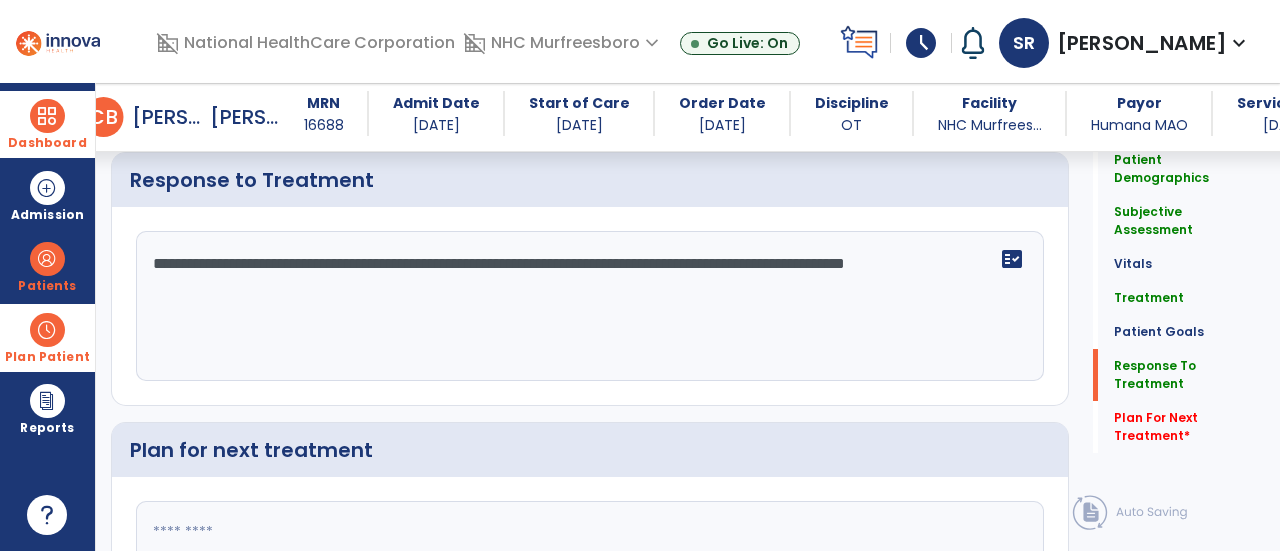 type on "**********" 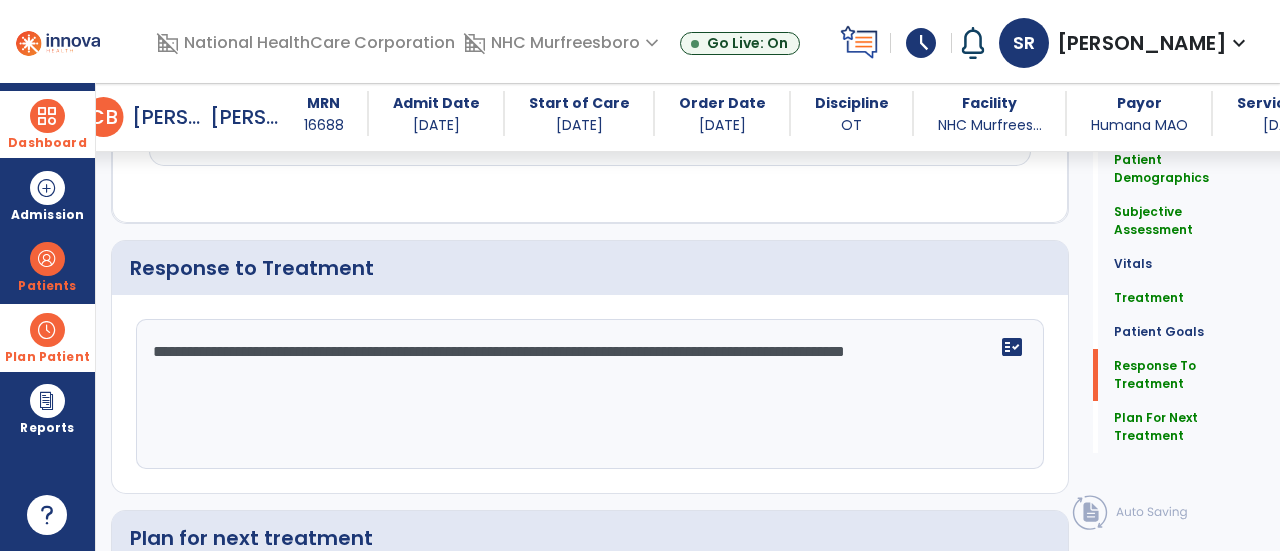 scroll, scrollTop: 2822, scrollLeft: 0, axis: vertical 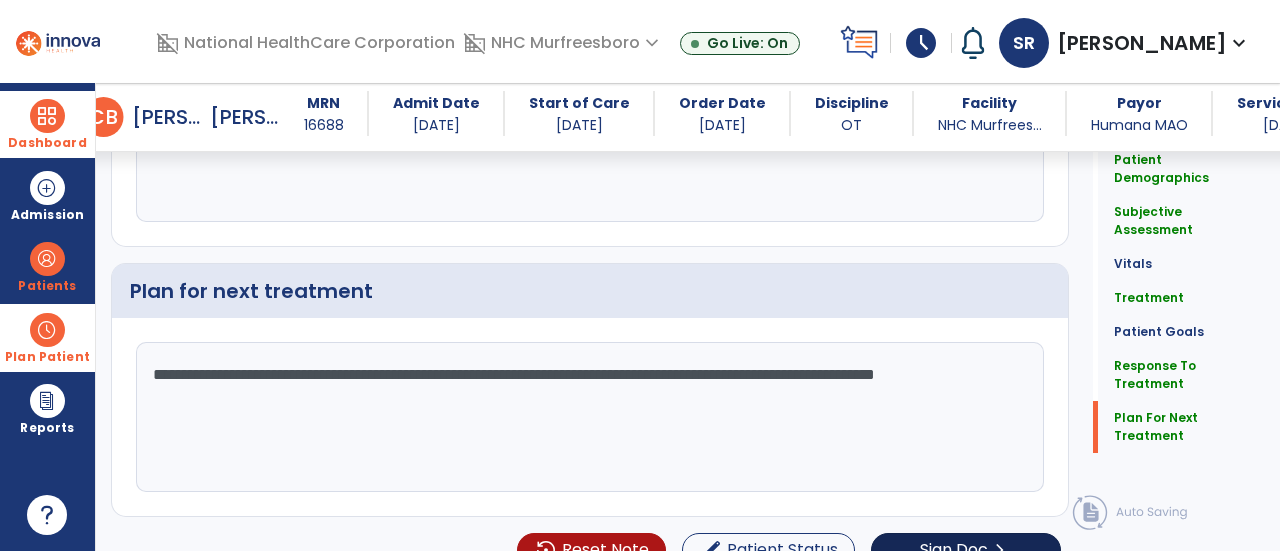 type on "**********" 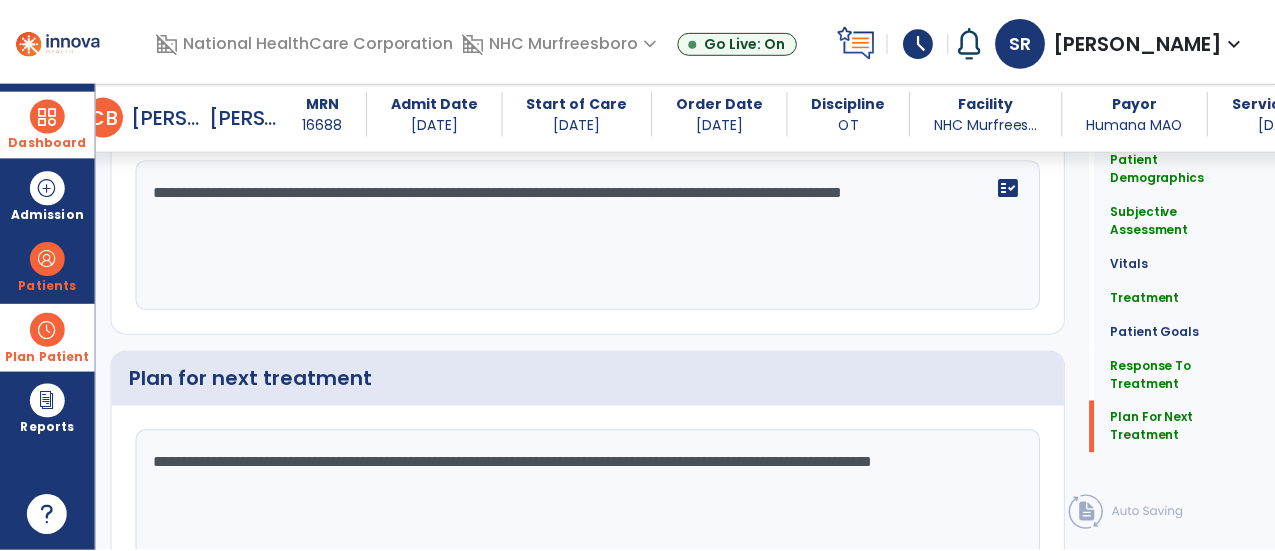 scroll, scrollTop: 2981, scrollLeft: 0, axis: vertical 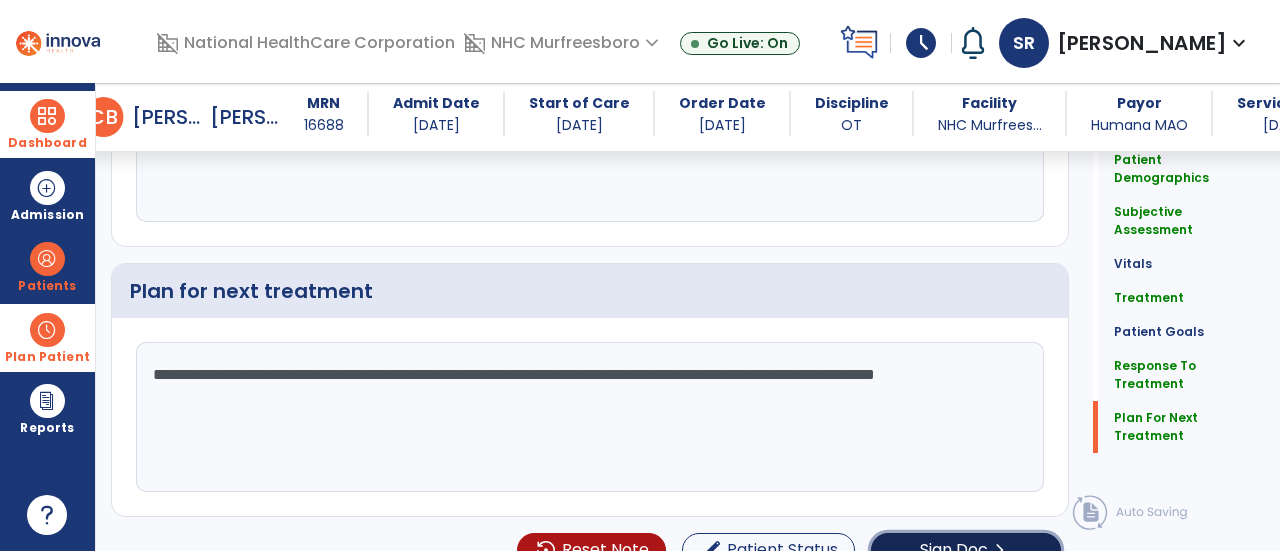 click on "Sign Doc" 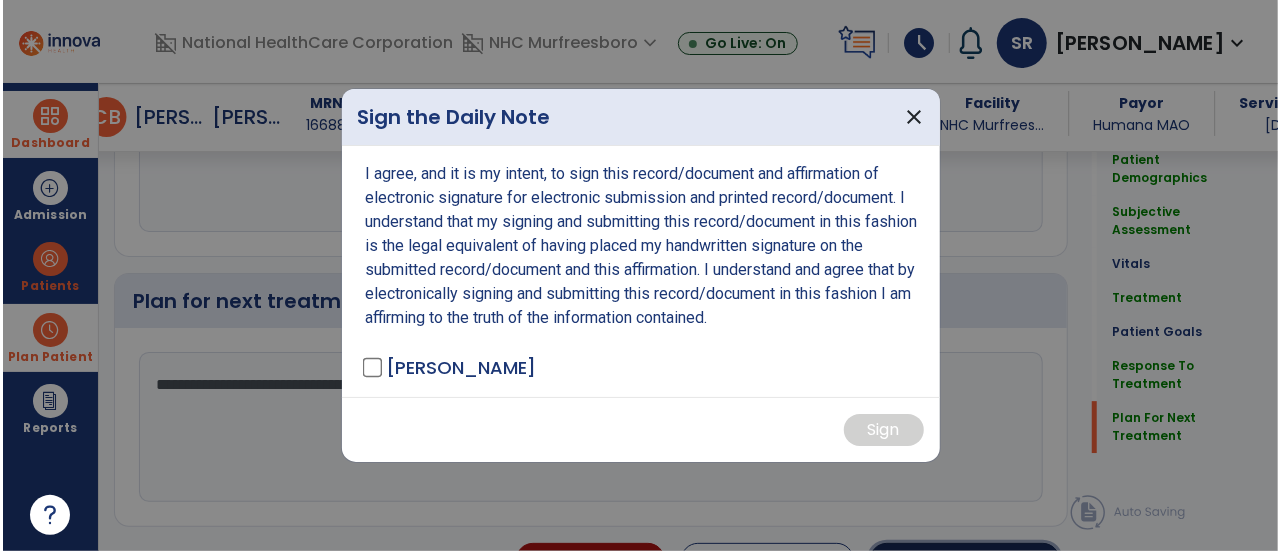 scroll, scrollTop: 3002, scrollLeft: 0, axis: vertical 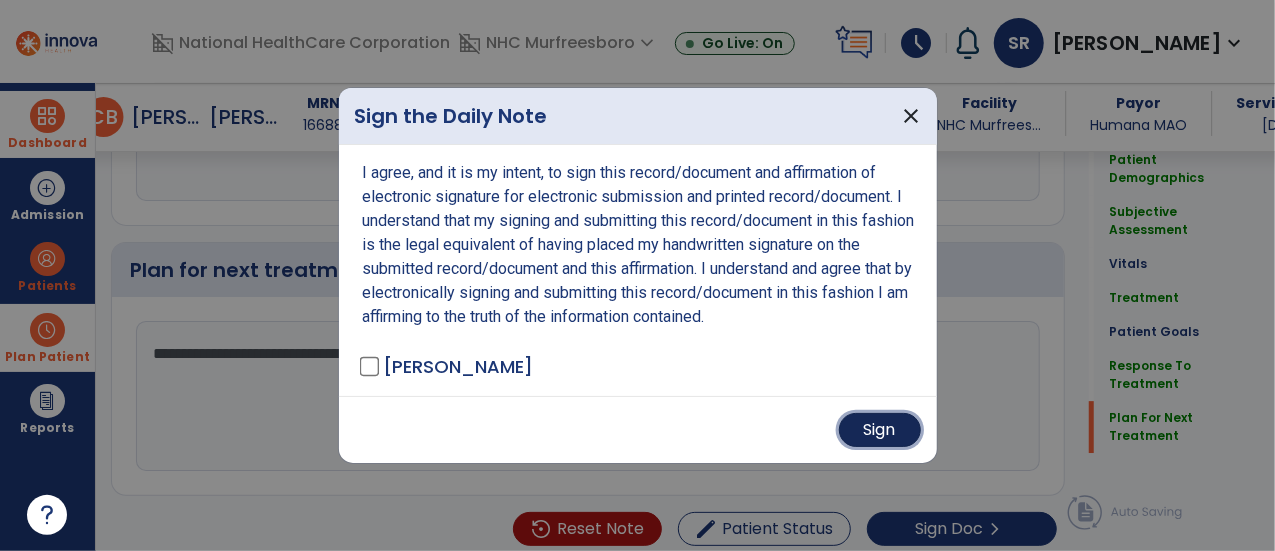 click on "Sign" at bounding box center [880, 430] 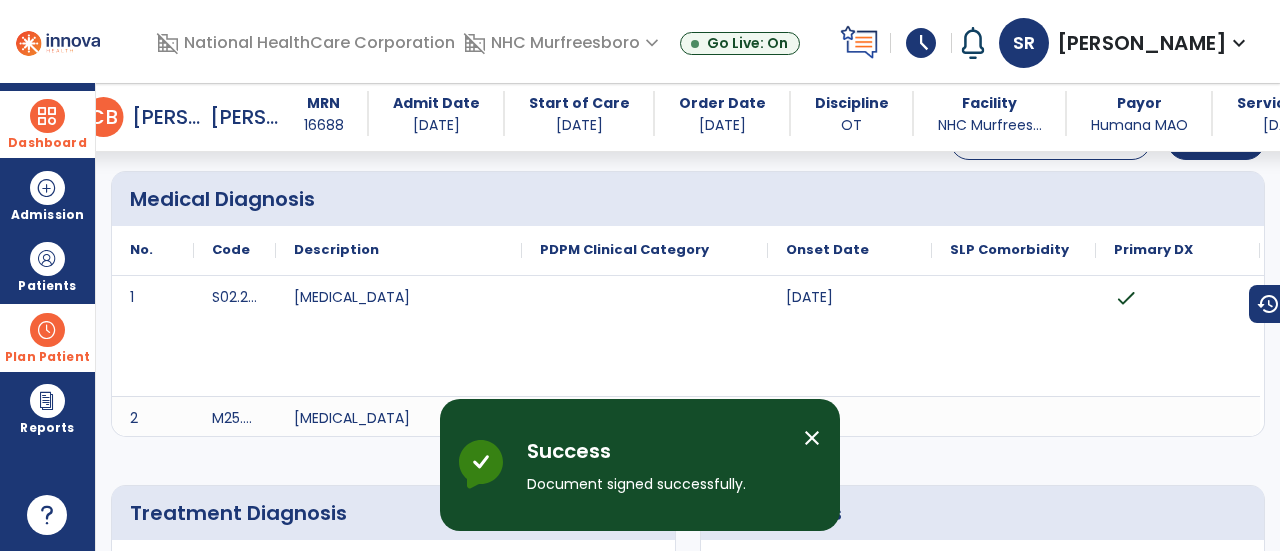 scroll, scrollTop: 0, scrollLeft: 0, axis: both 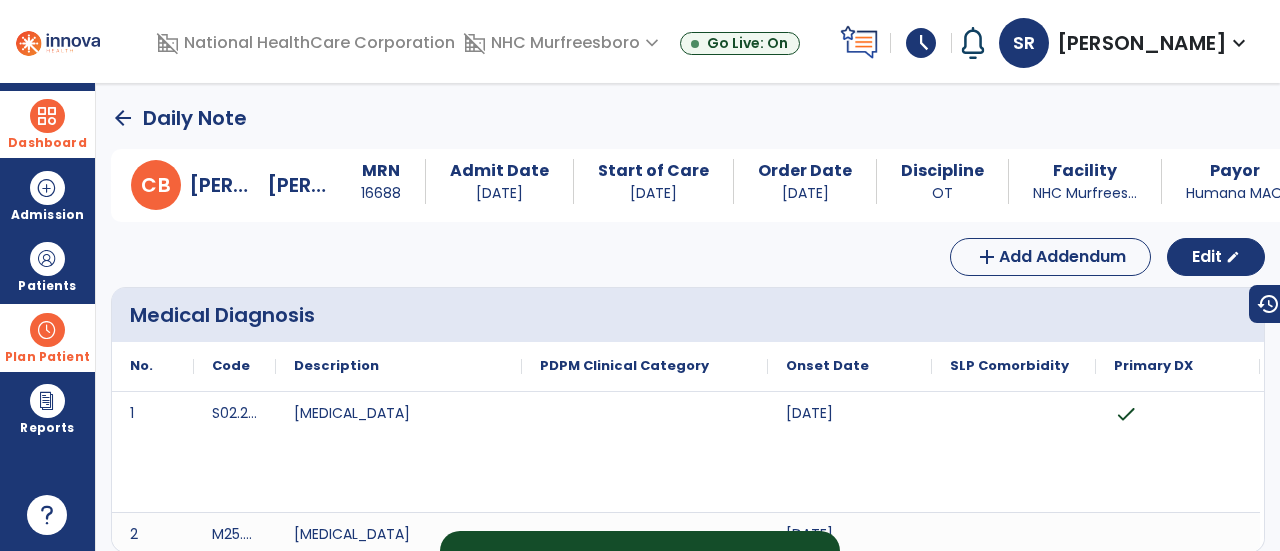 click on "arrow_back" 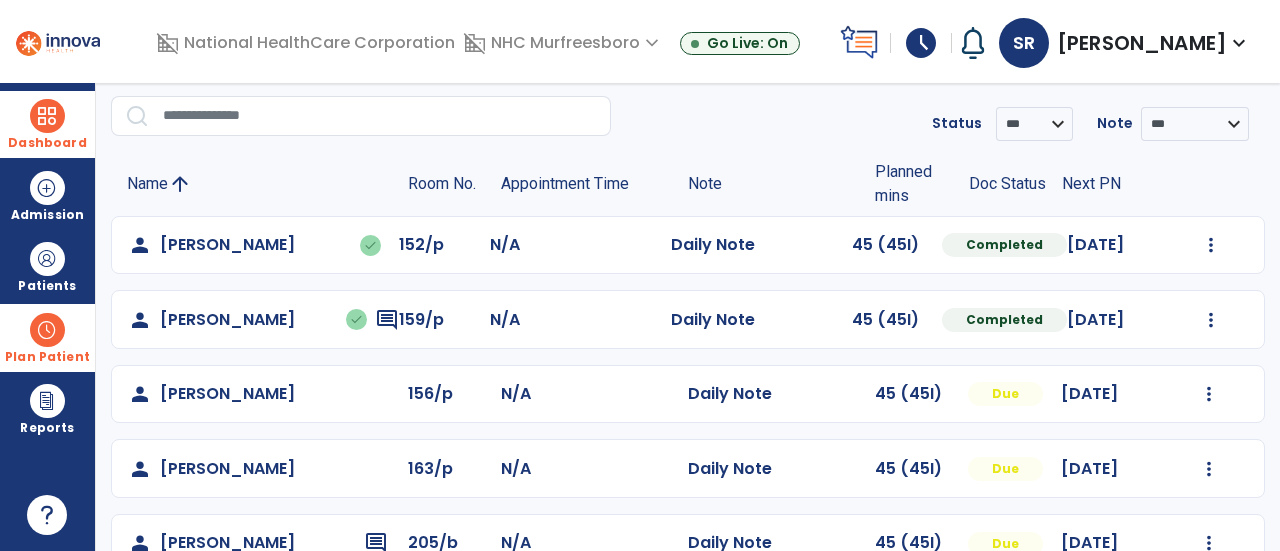 scroll, scrollTop: 94, scrollLeft: 0, axis: vertical 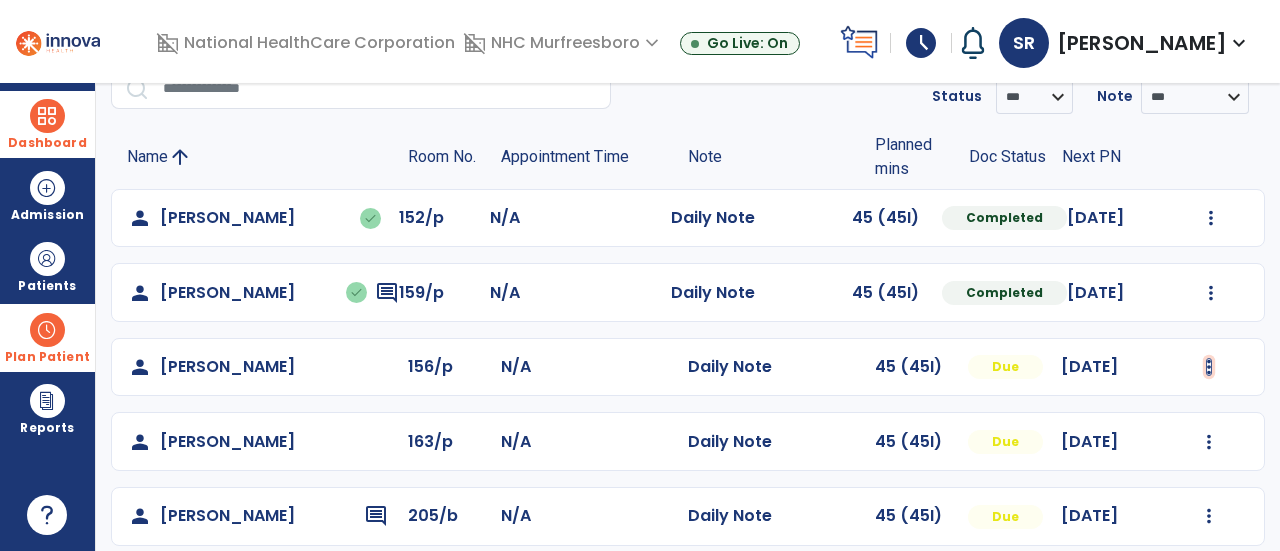 click at bounding box center [1211, 218] 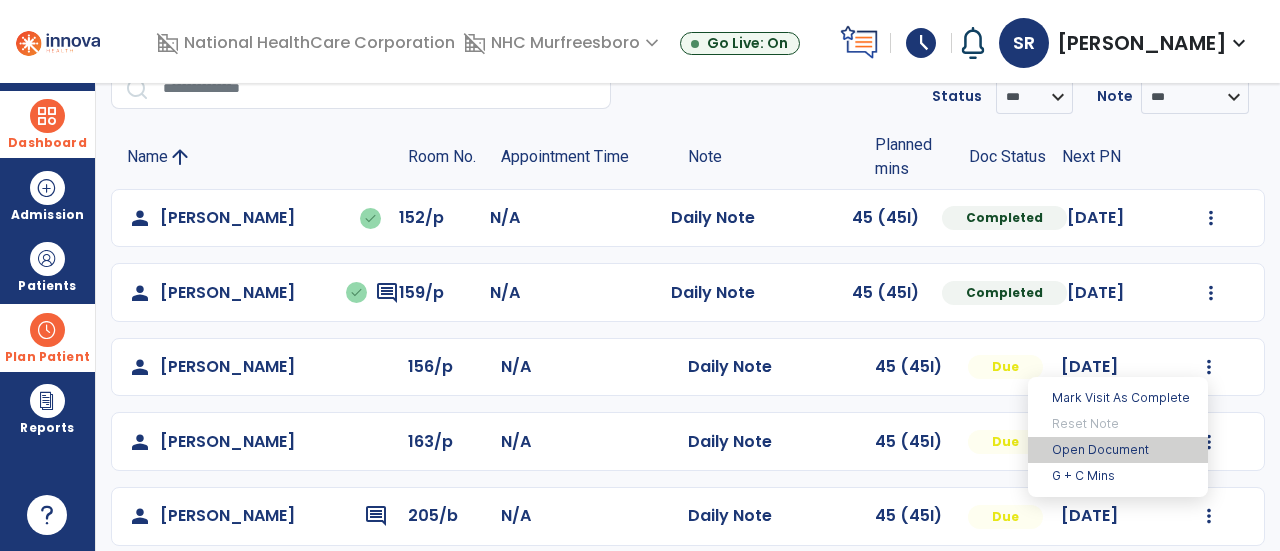 click on "Open Document" at bounding box center [1118, 450] 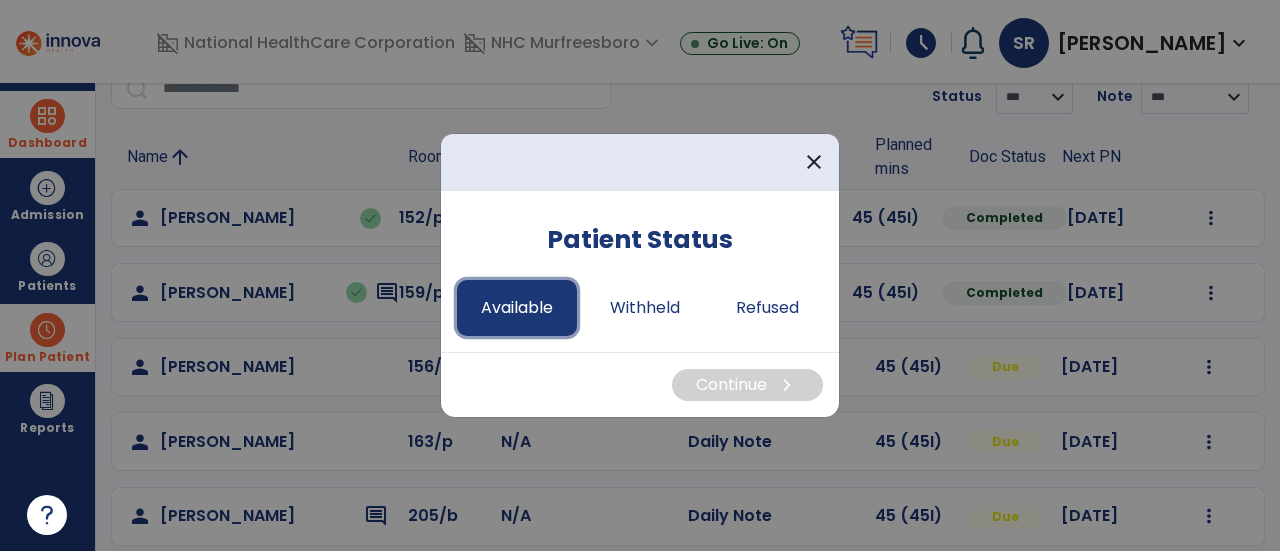 click on "Available" at bounding box center [517, 308] 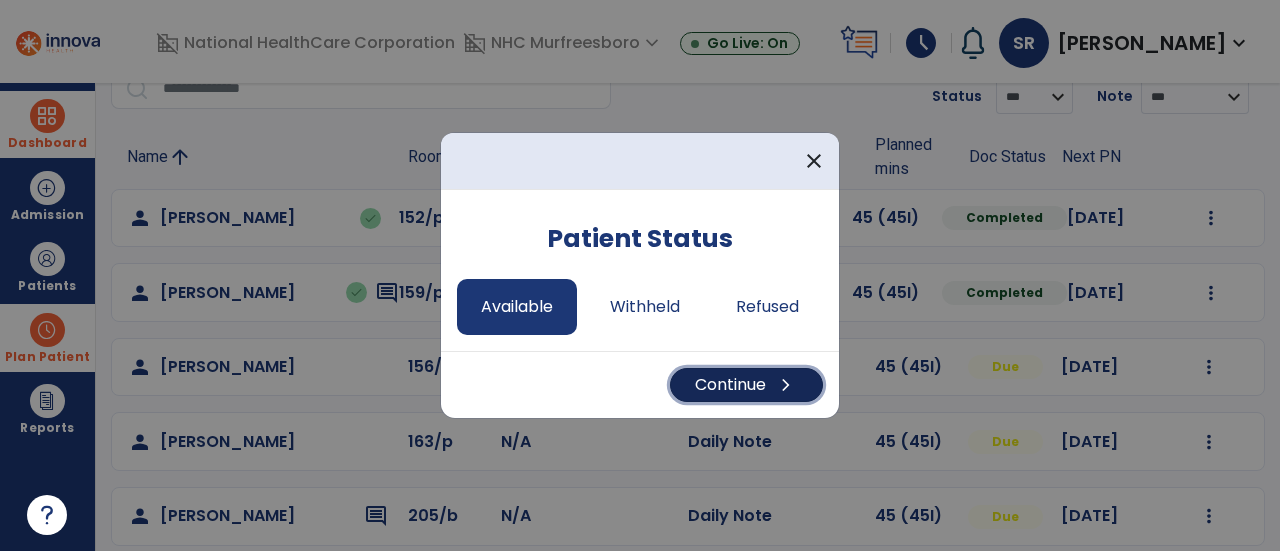 click on "chevron_right" at bounding box center [786, 385] 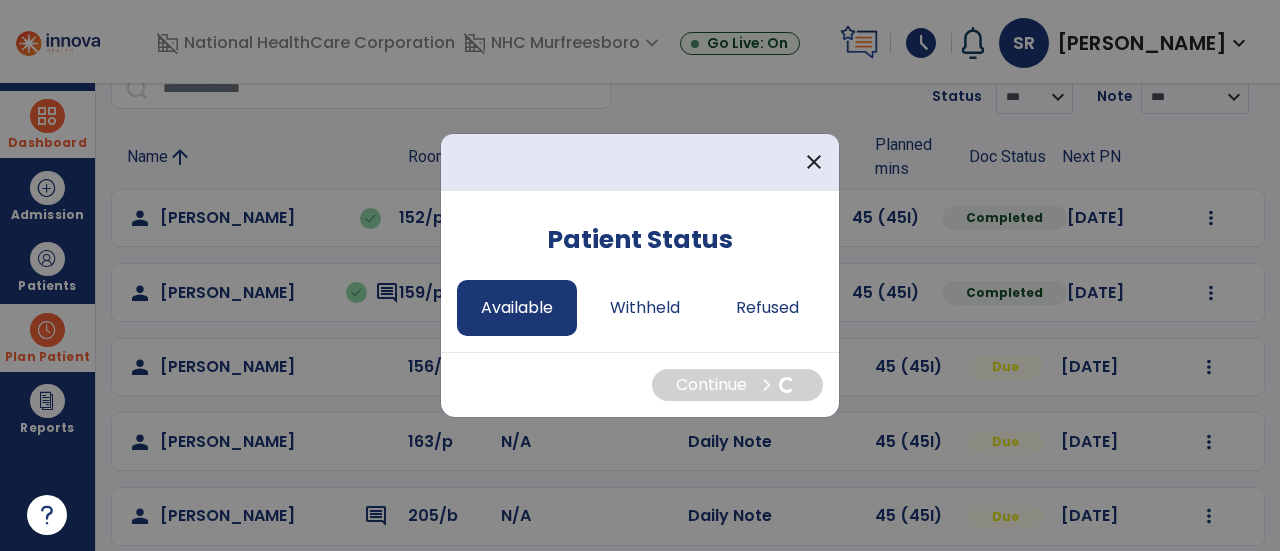 select on "*" 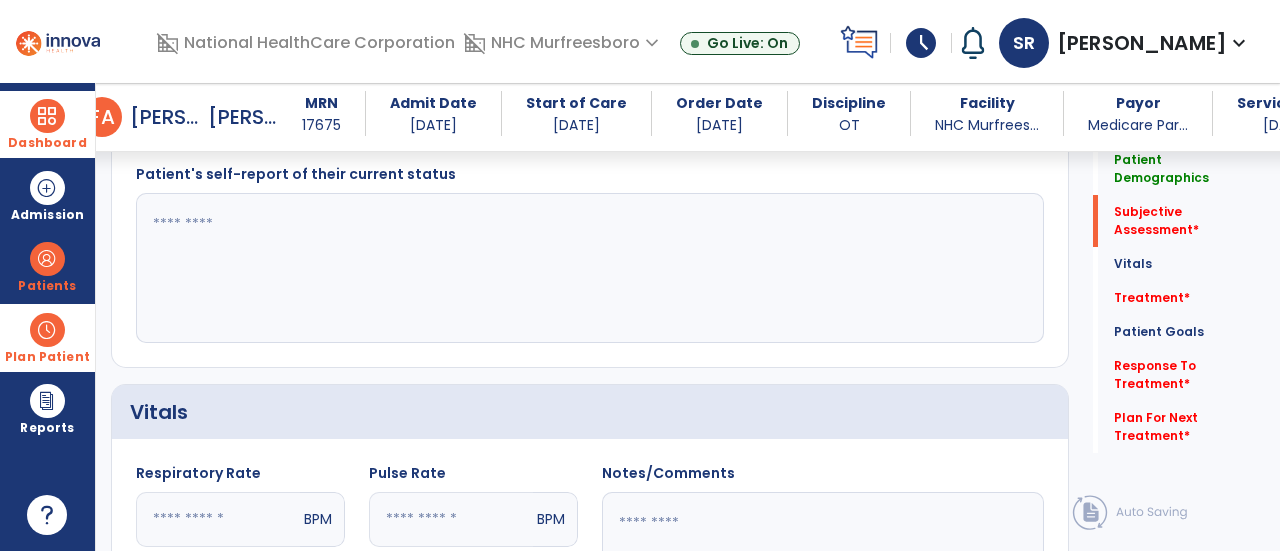 scroll, scrollTop: 551, scrollLeft: 0, axis: vertical 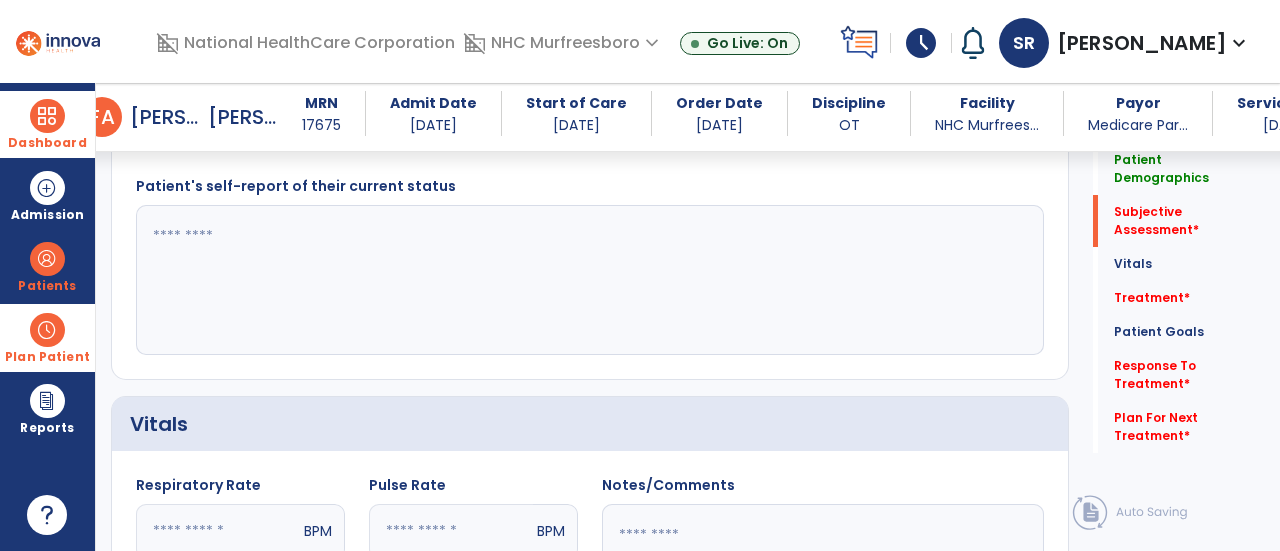 click 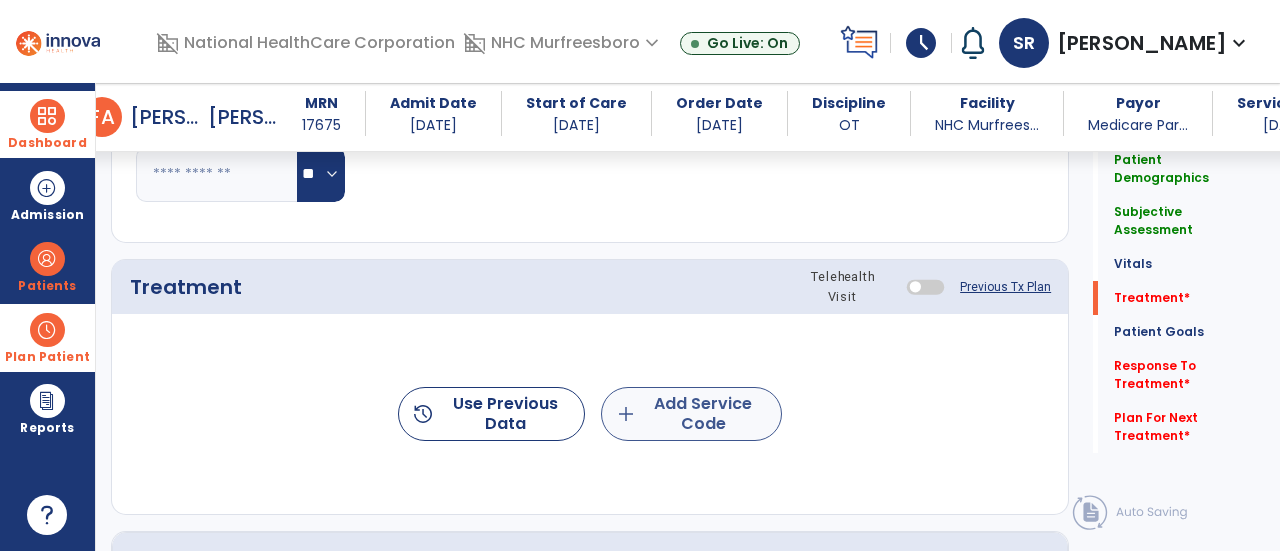 type on "**********" 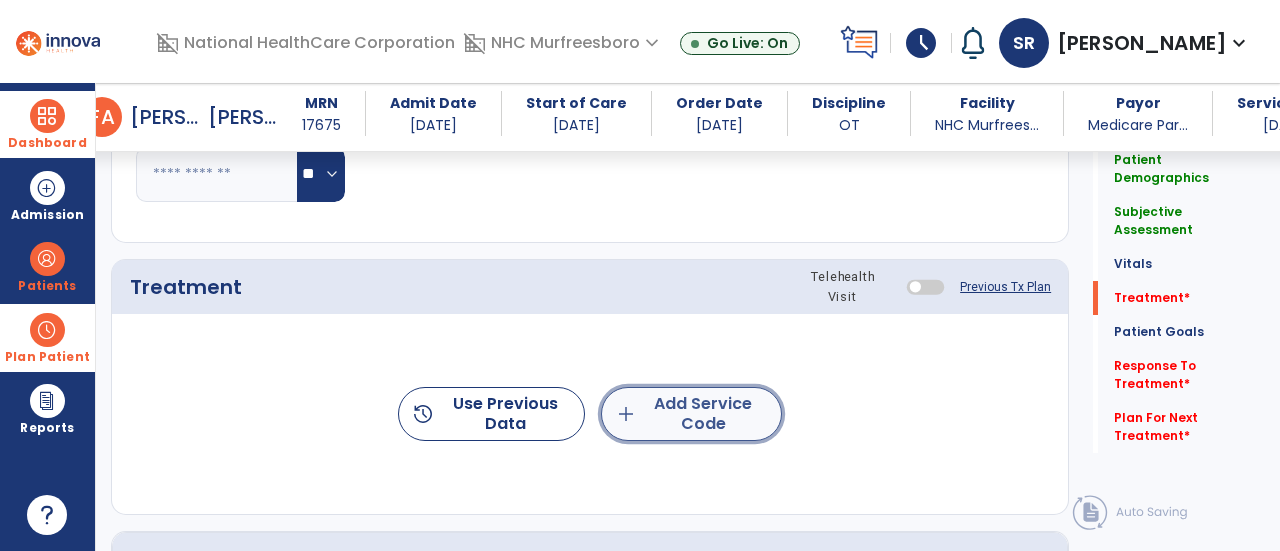click on "add  Add Service Code" 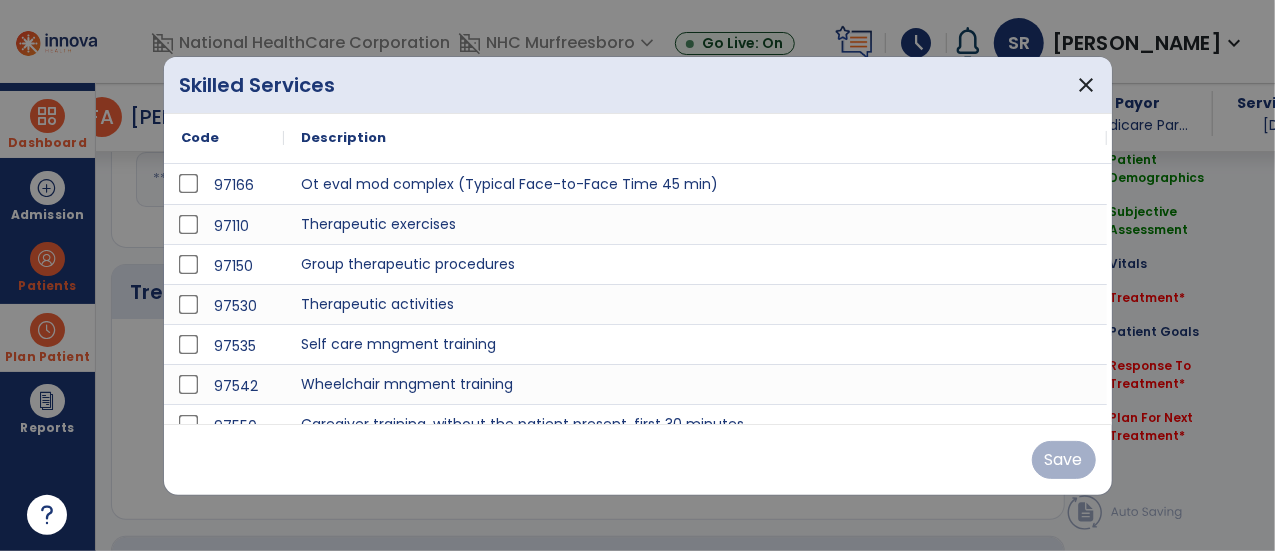 scroll, scrollTop: 1110, scrollLeft: 0, axis: vertical 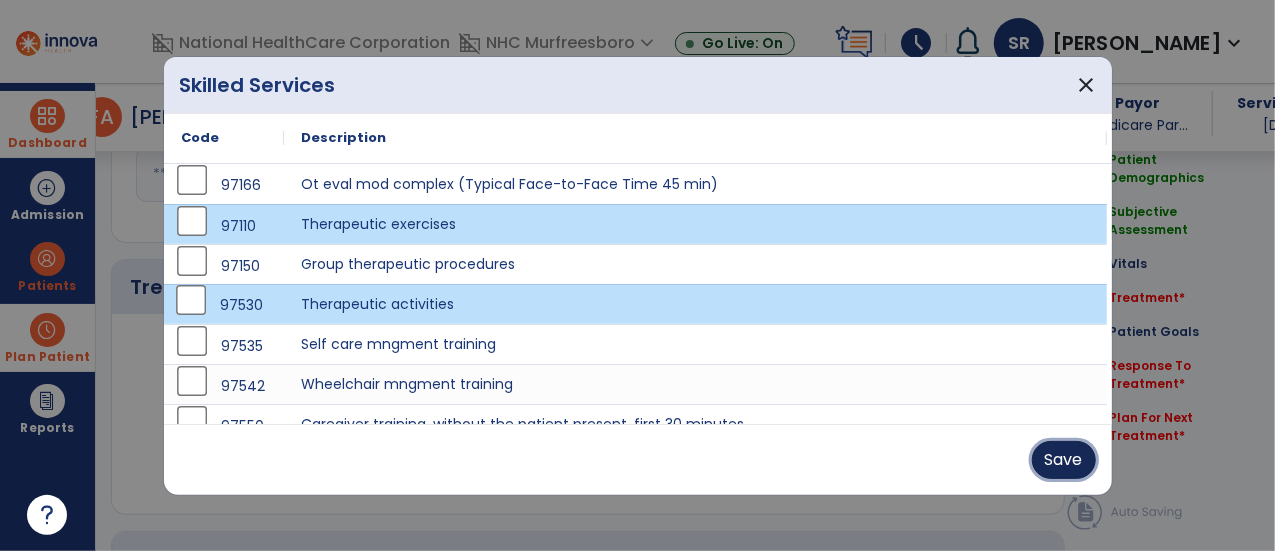 click on "Save" at bounding box center [1064, 460] 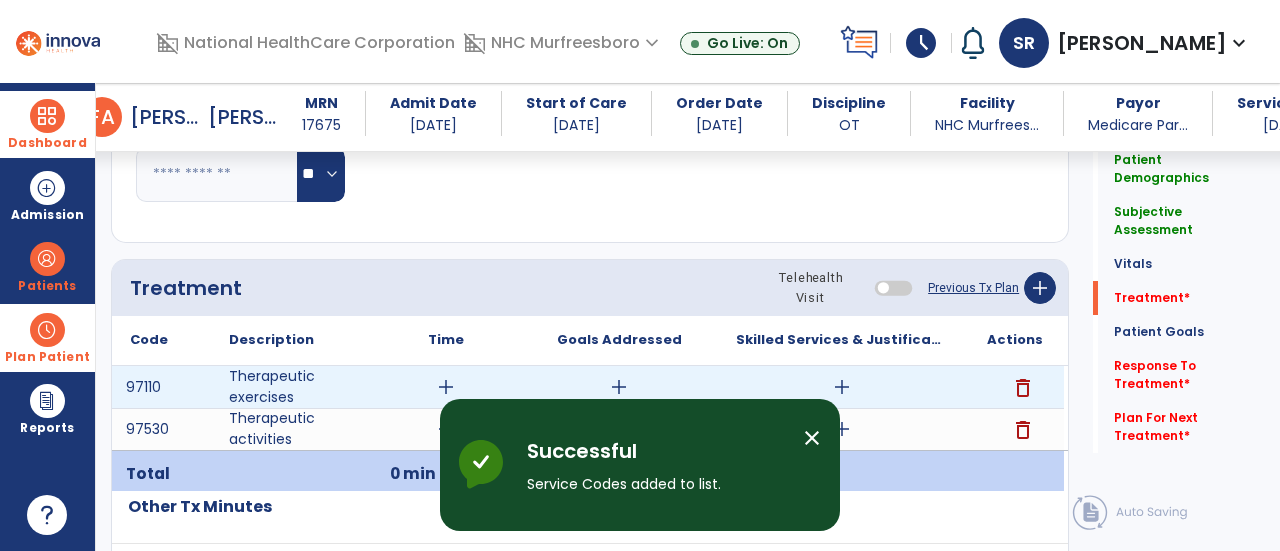 click on "add" at bounding box center (446, 387) 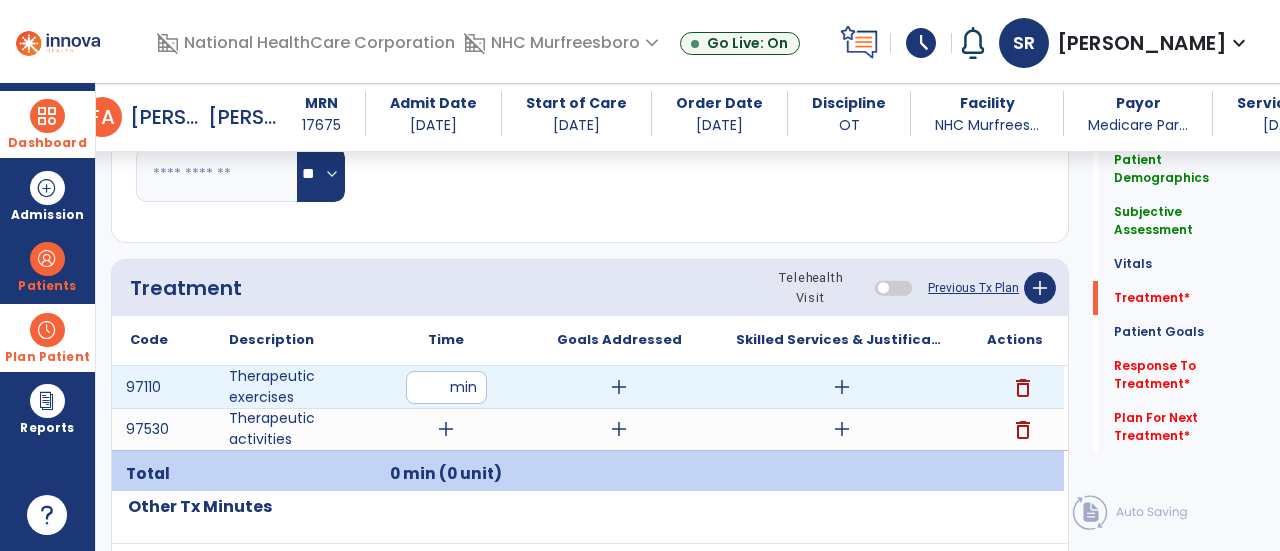 type on "**" 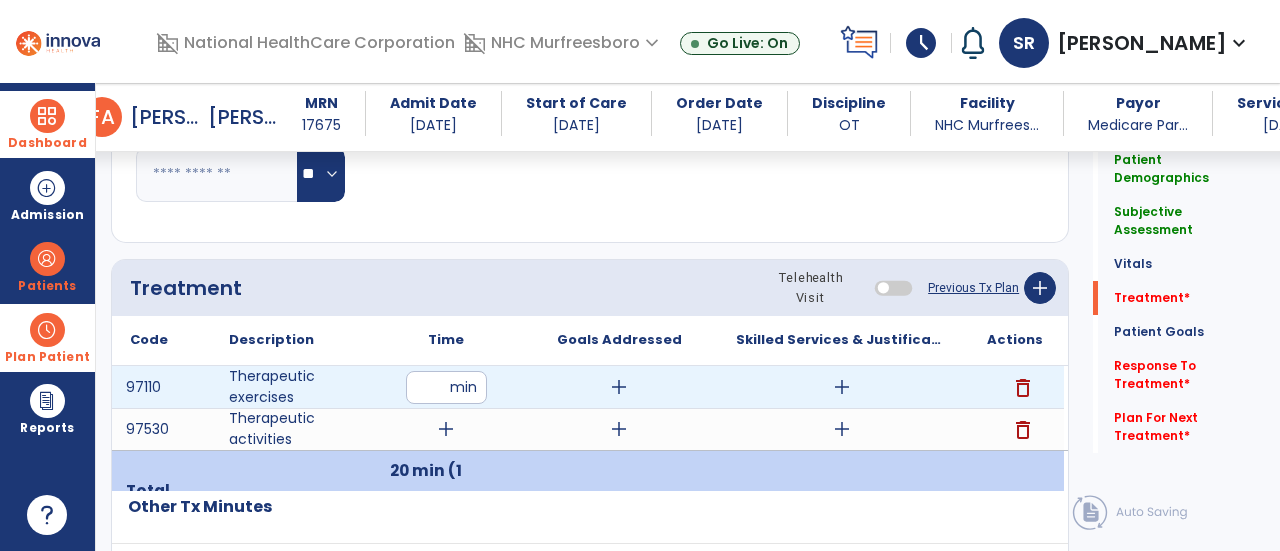 click on "add" at bounding box center (842, 387) 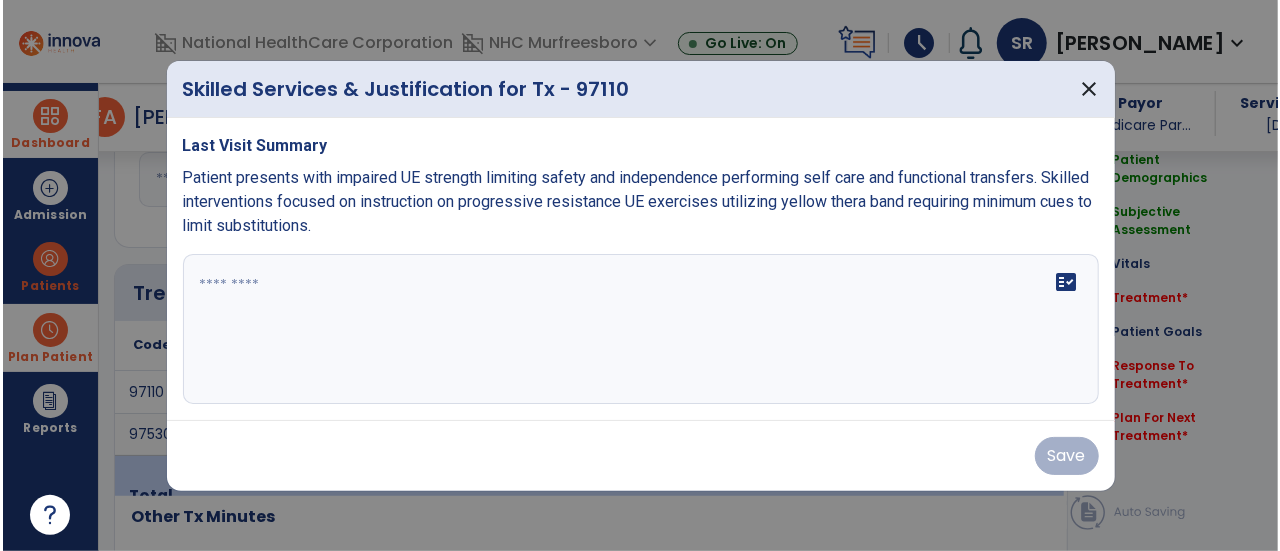 scroll, scrollTop: 1110, scrollLeft: 0, axis: vertical 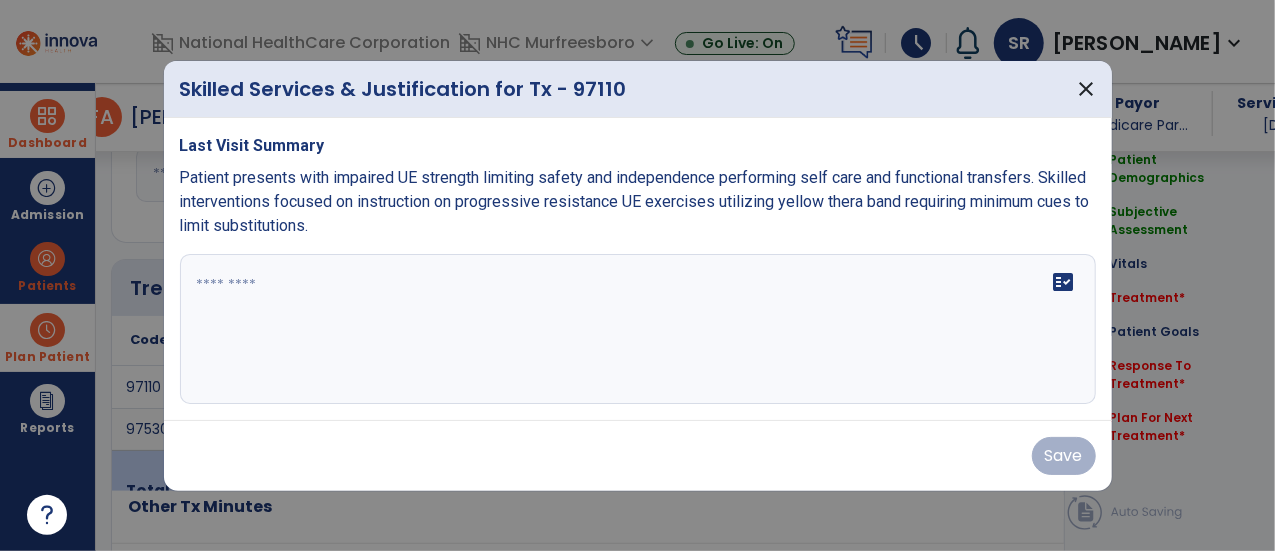 click on "fact_check" at bounding box center (638, 329) 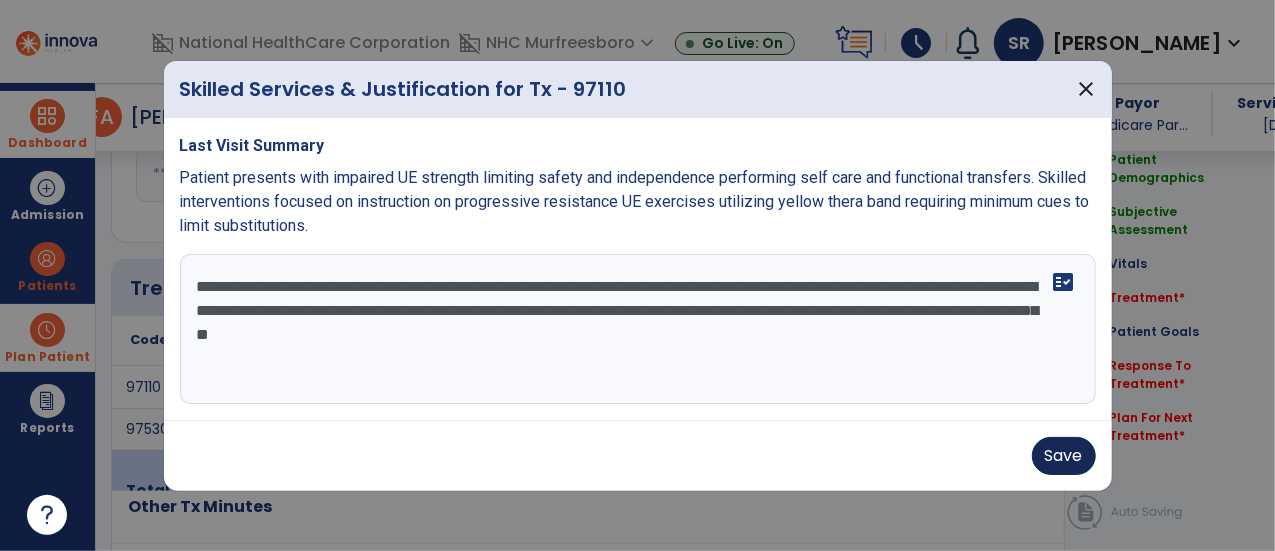 type on "**********" 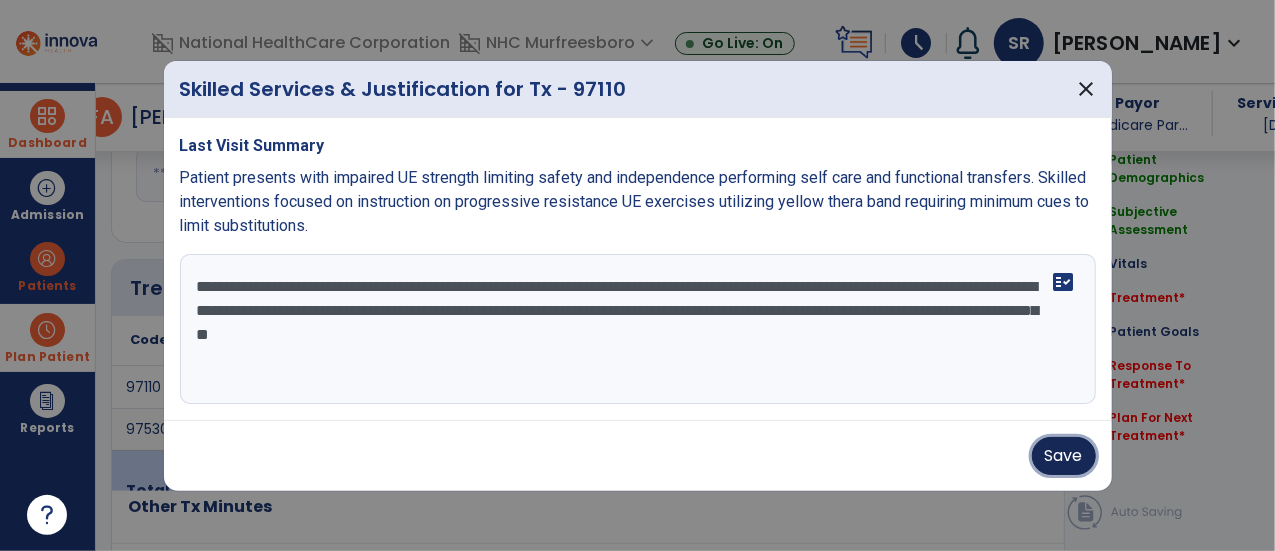 click on "Save" at bounding box center (1064, 456) 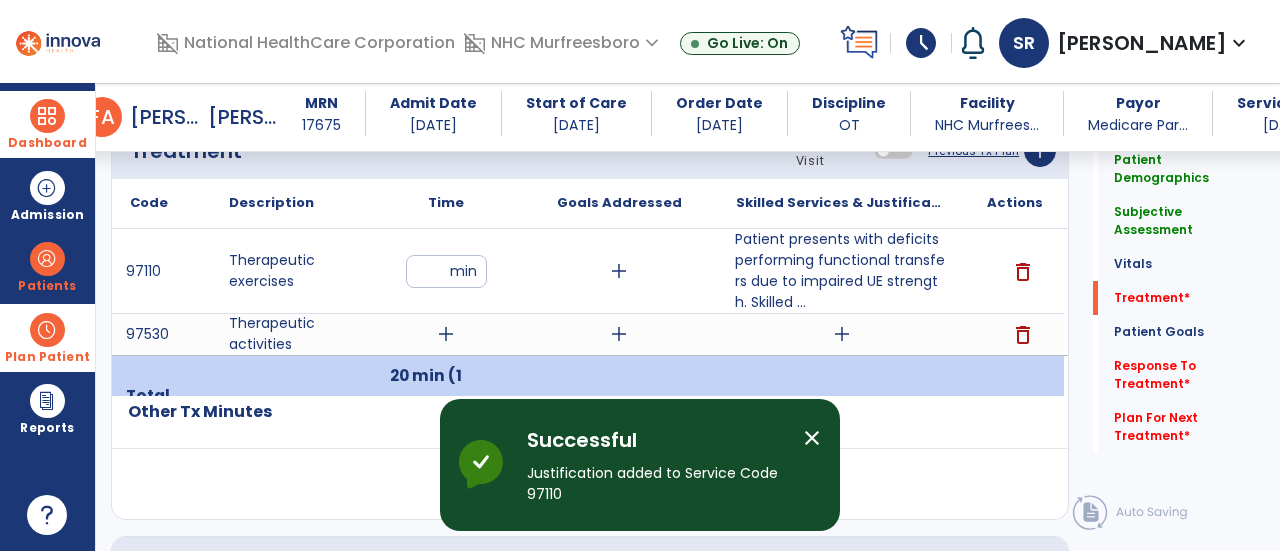 click on "add" at bounding box center [841, 334] 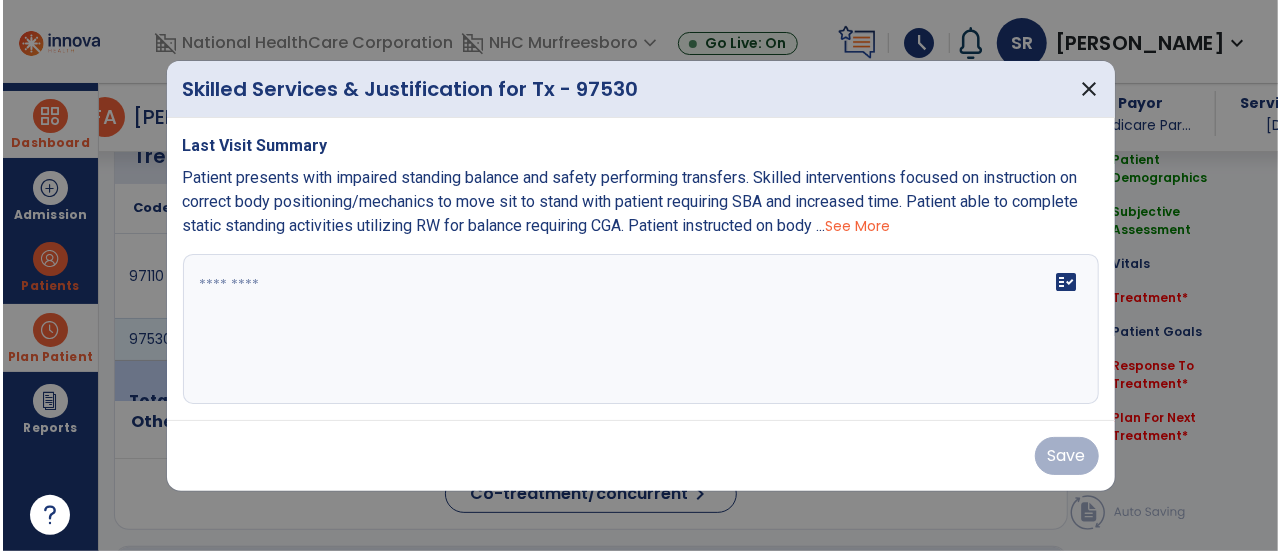 scroll, scrollTop: 1247, scrollLeft: 0, axis: vertical 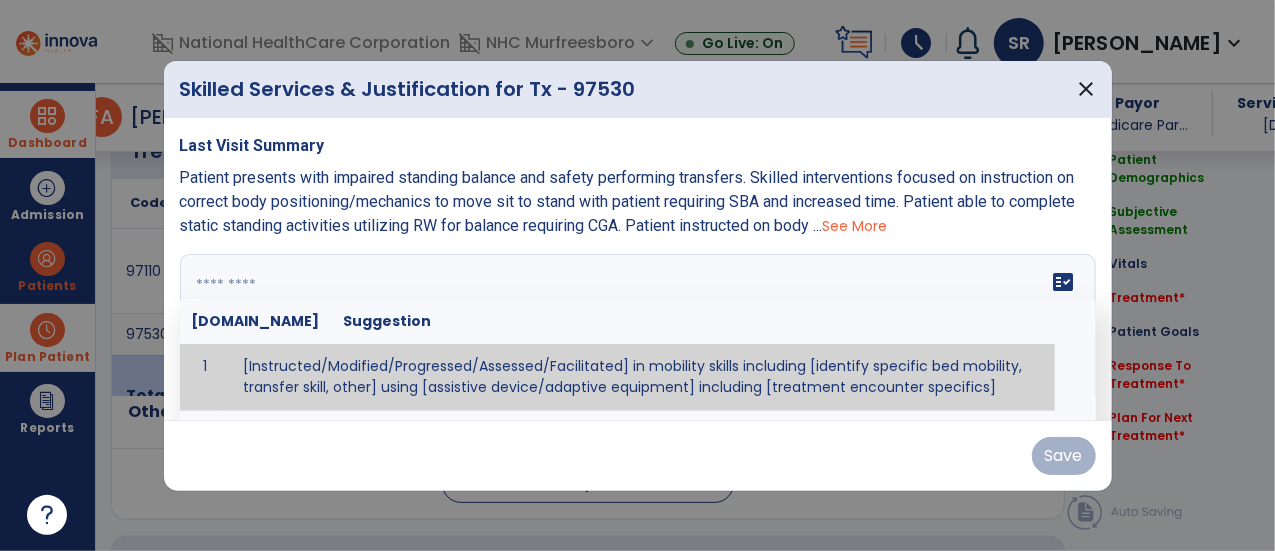 click at bounding box center (636, 329) 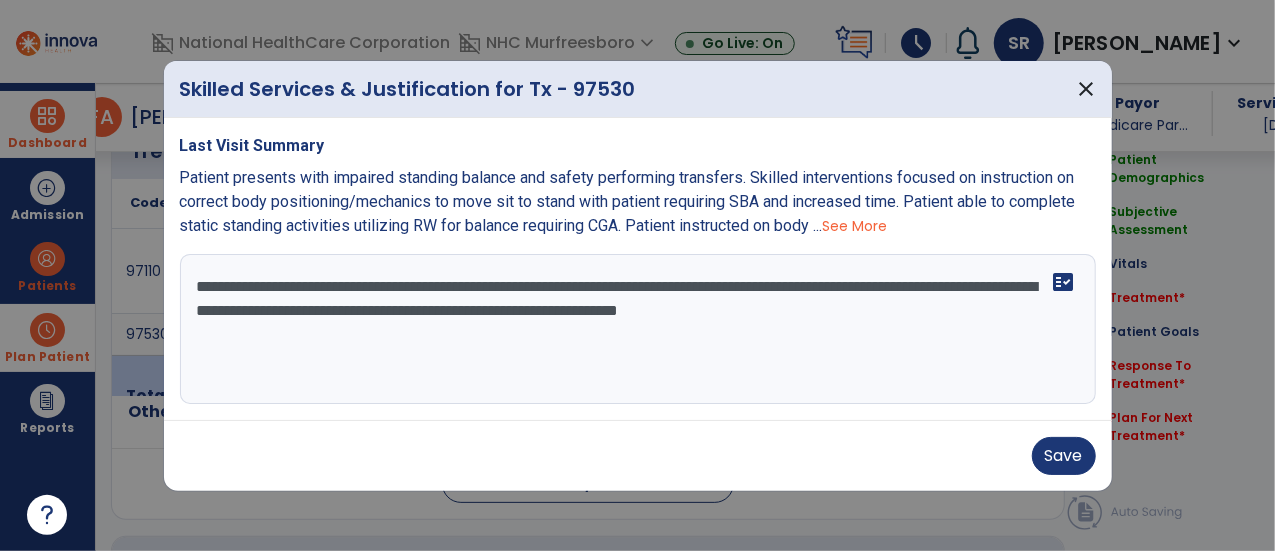 click on "**********" at bounding box center (638, 329) 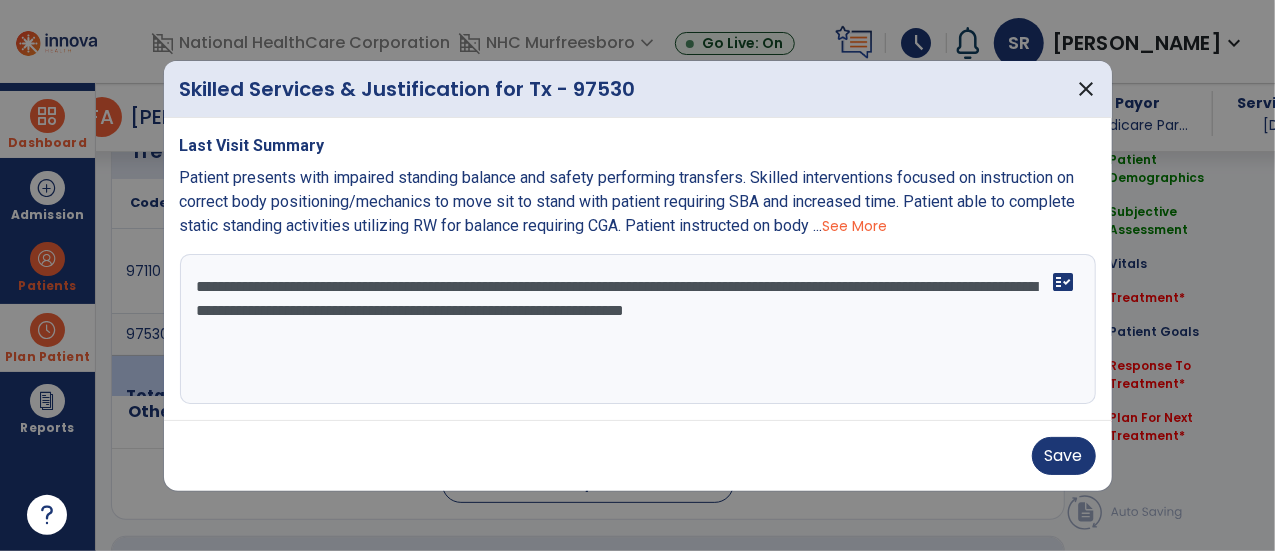 click on "**********" at bounding box center (638, 329) 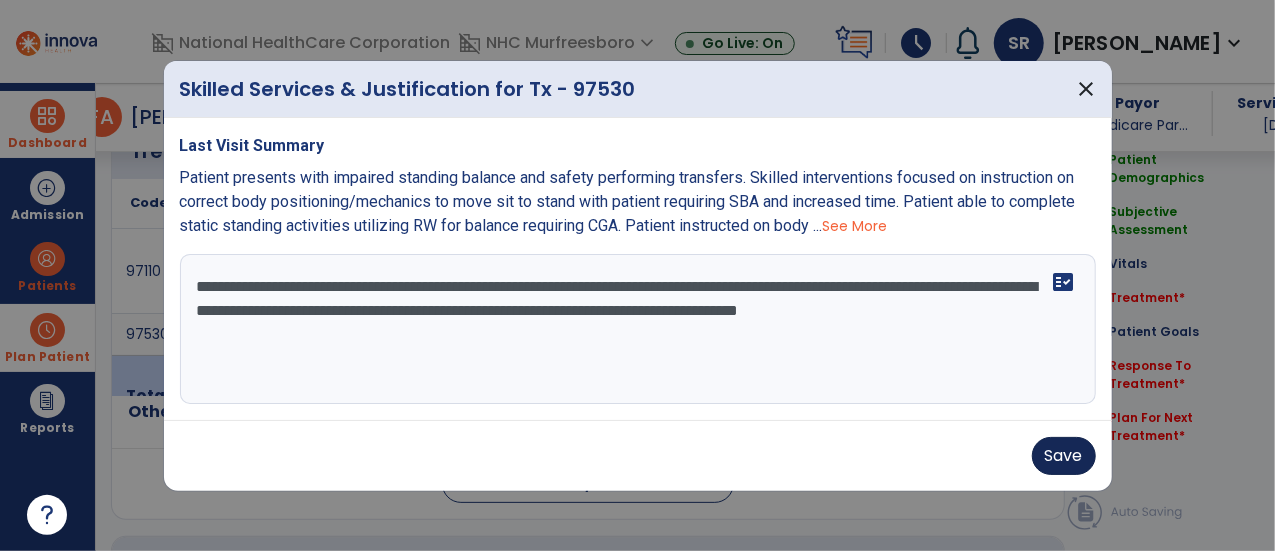 type on "**********" 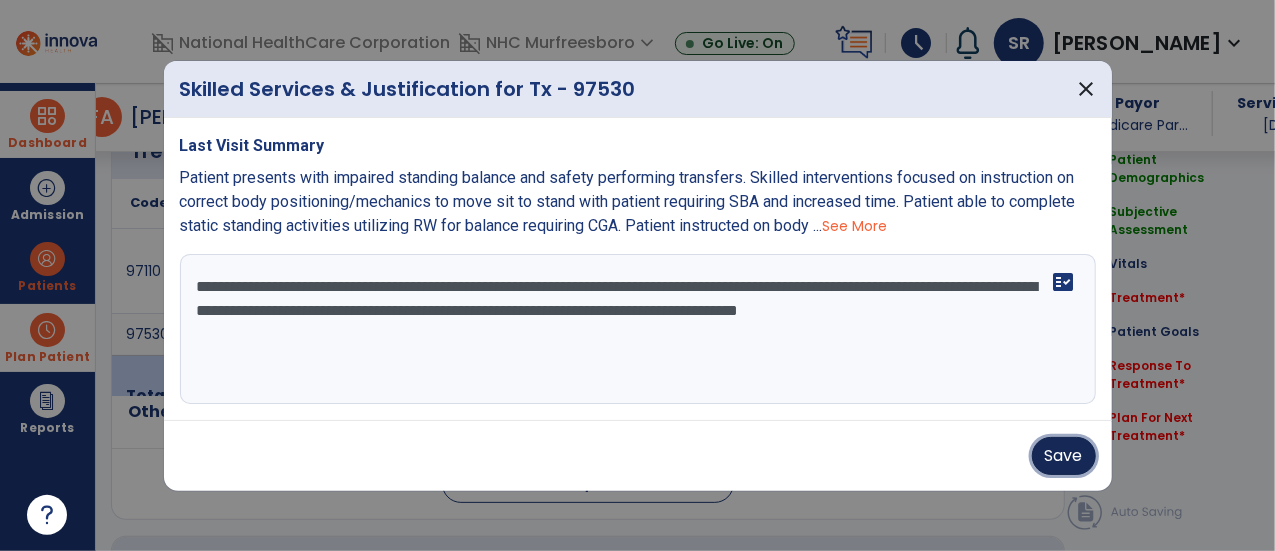 click on "Save" at bounding box center [1064, 456] 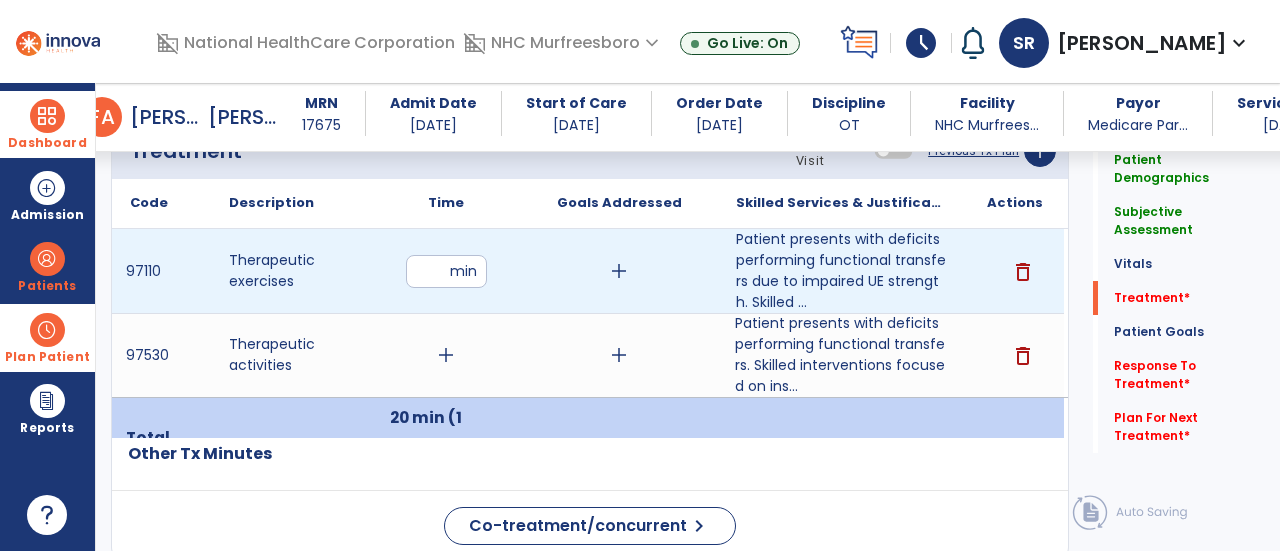 click on "**" at bounding box center [446, 271] 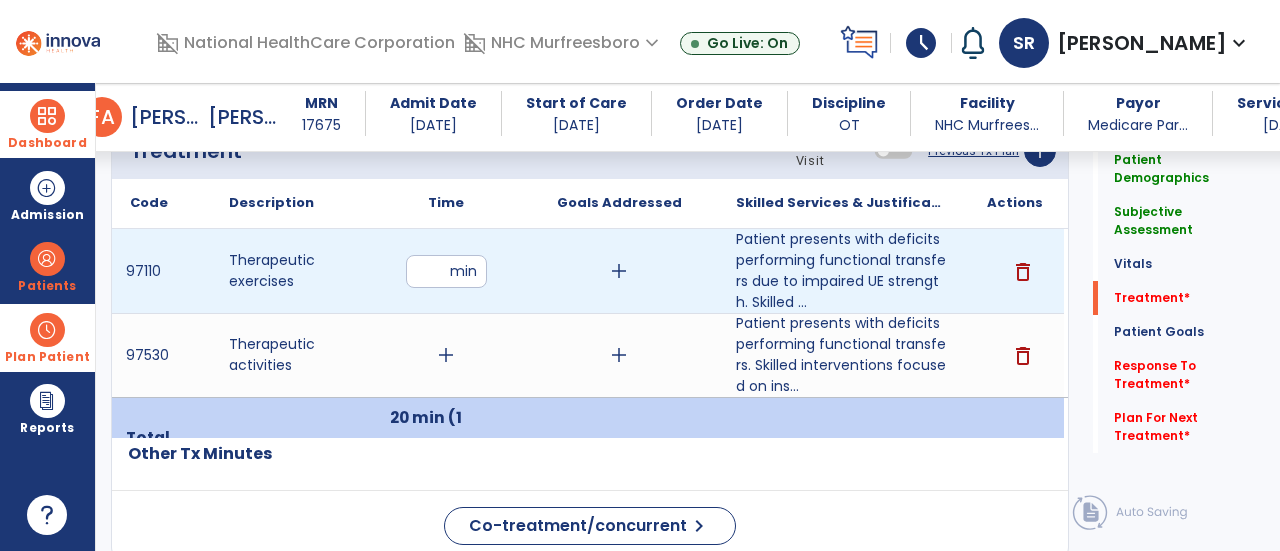 type on "**" 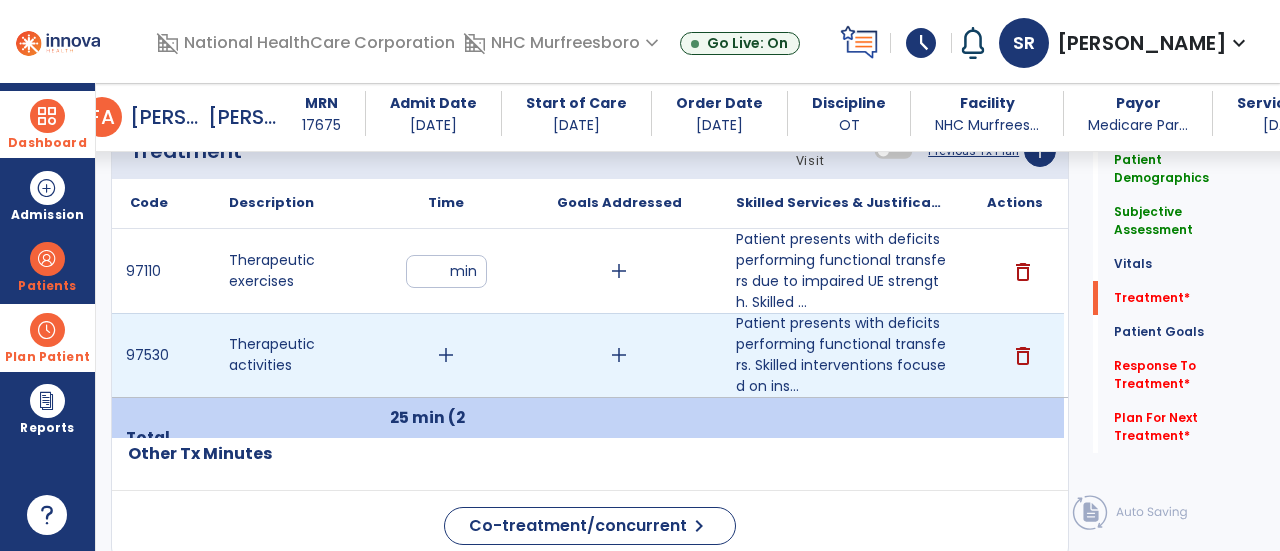 click on "add" at bounding box center (446, 355) 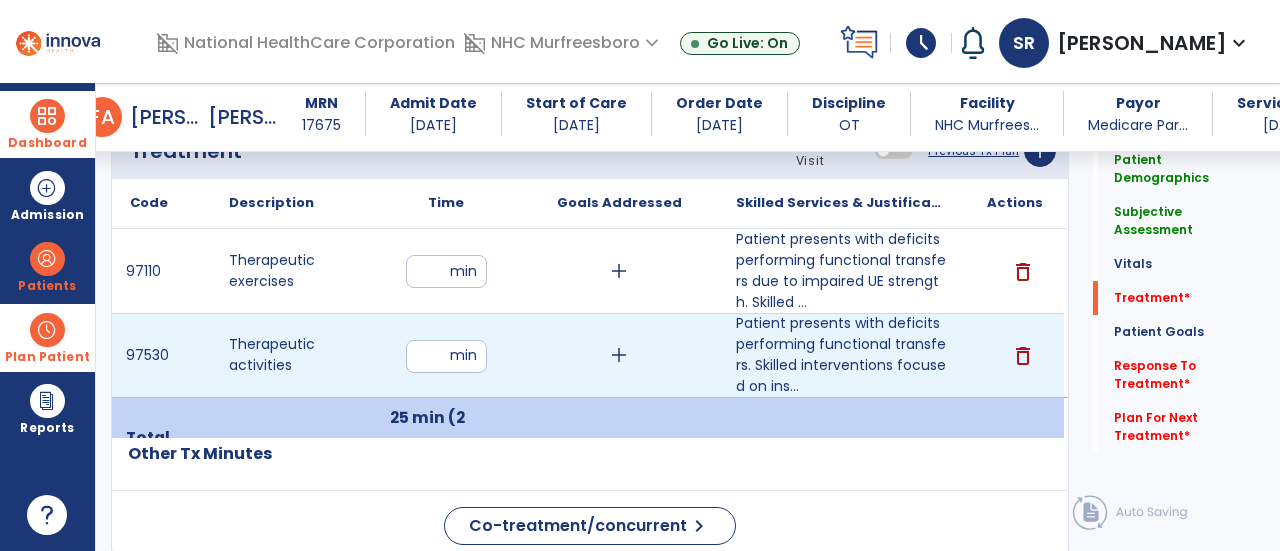 type on "**" 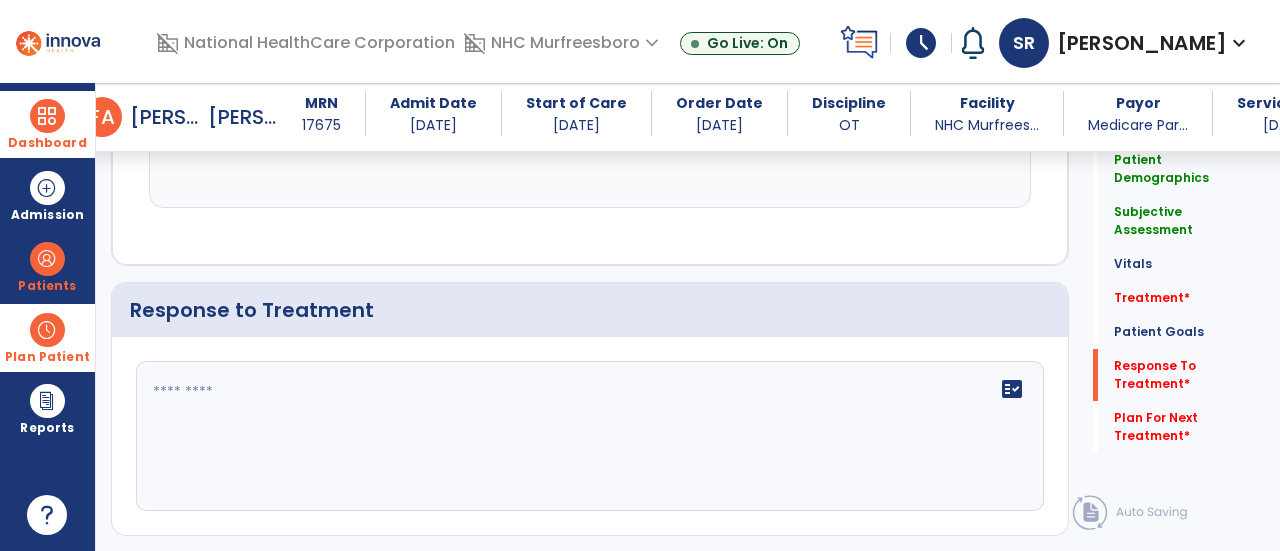 click on "fact_check" 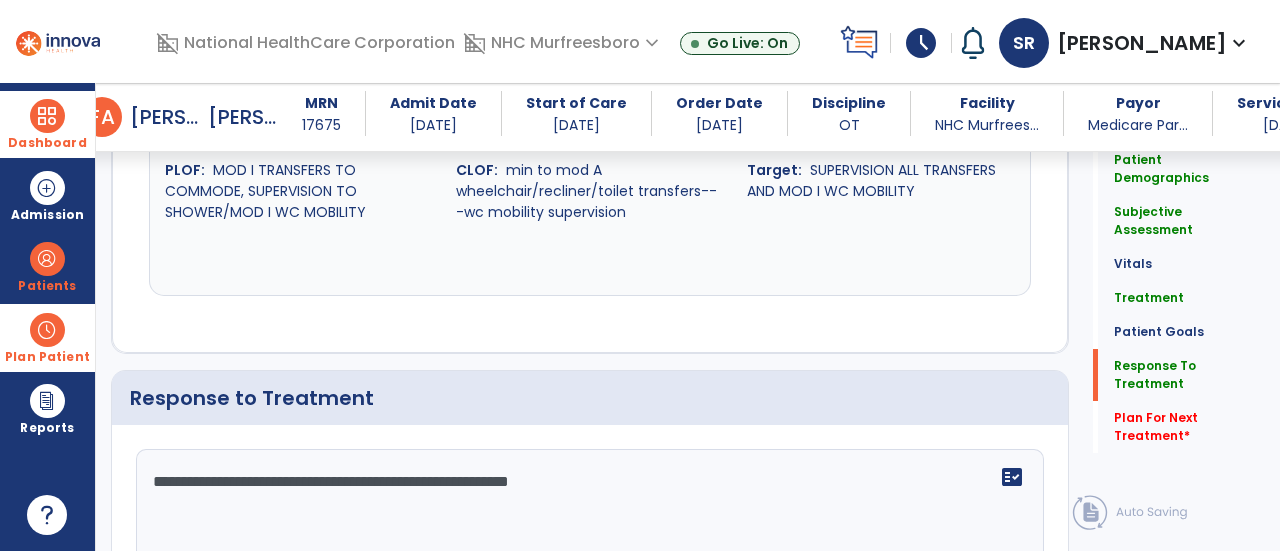 scroll, scrollTop: 3145, scrollLeft: 0, axis: vertical 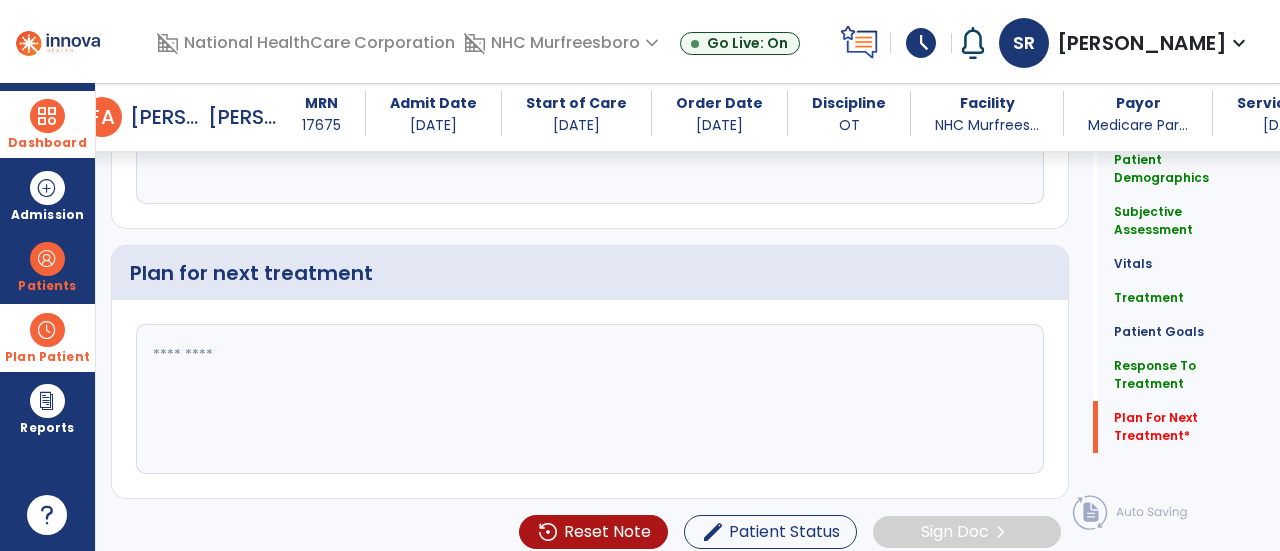 type on "**********" 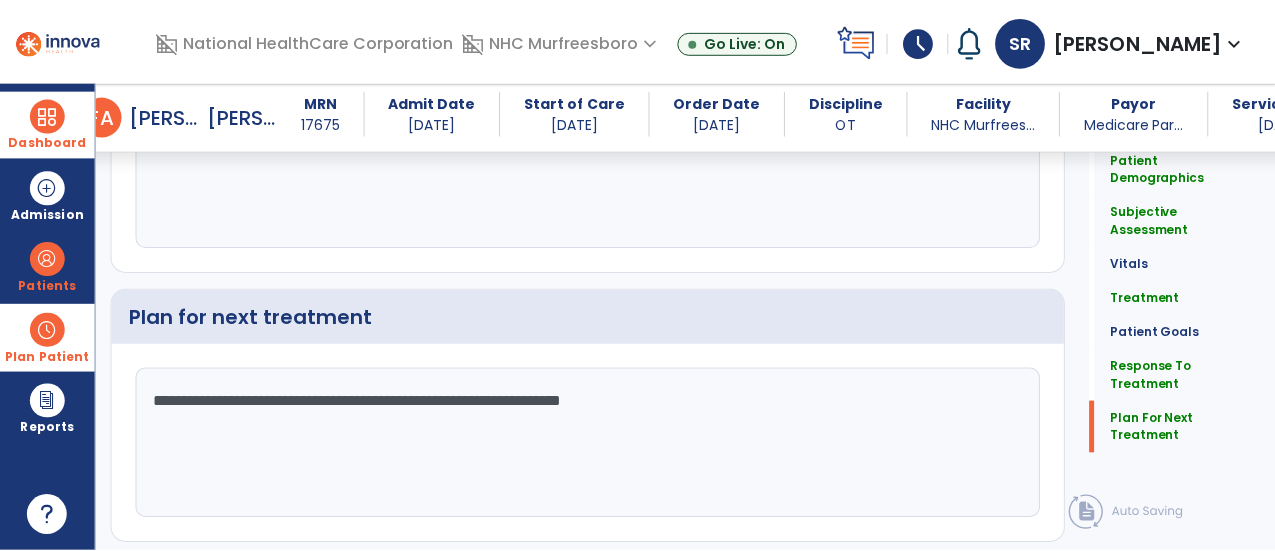 scroll, scrollTop: 3452, scrollLeft: 0, axis: vertical 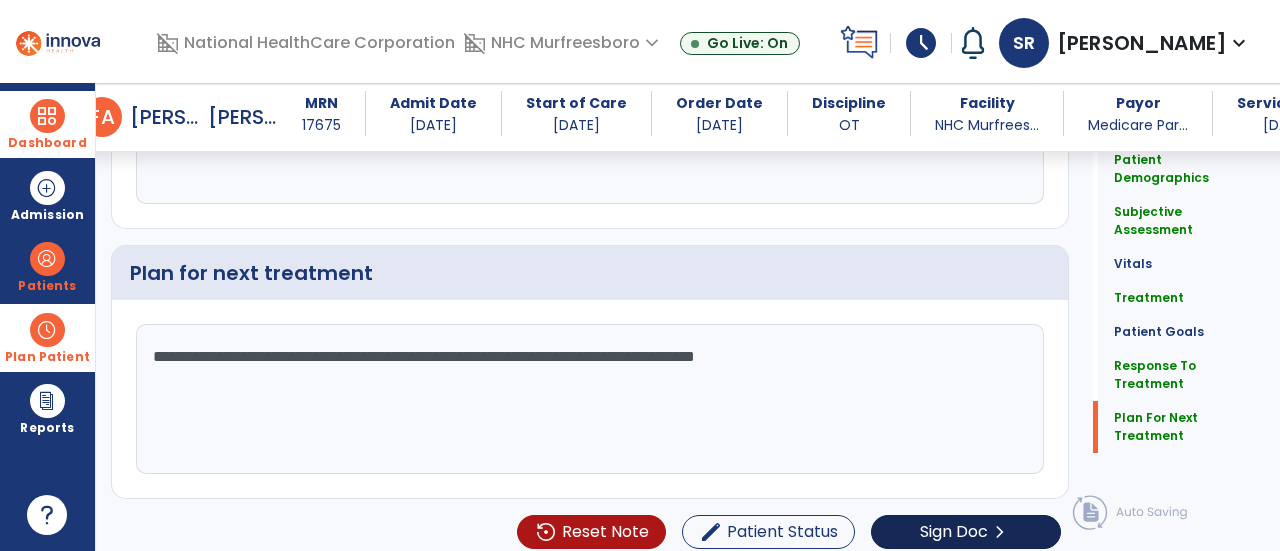 type on "**********" 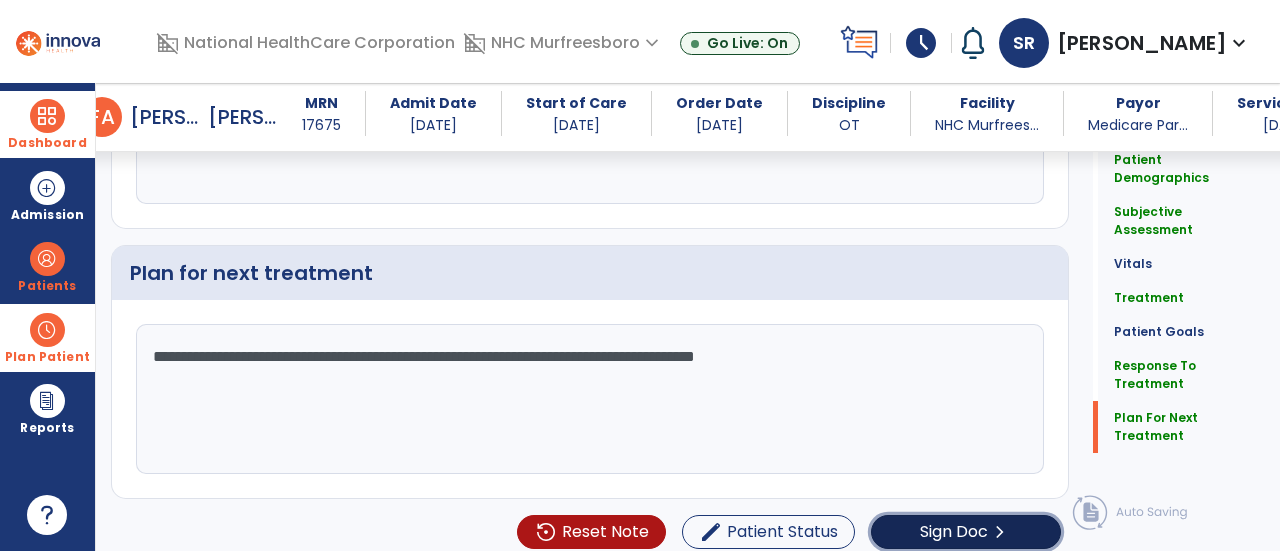 click on "Sign Doc" 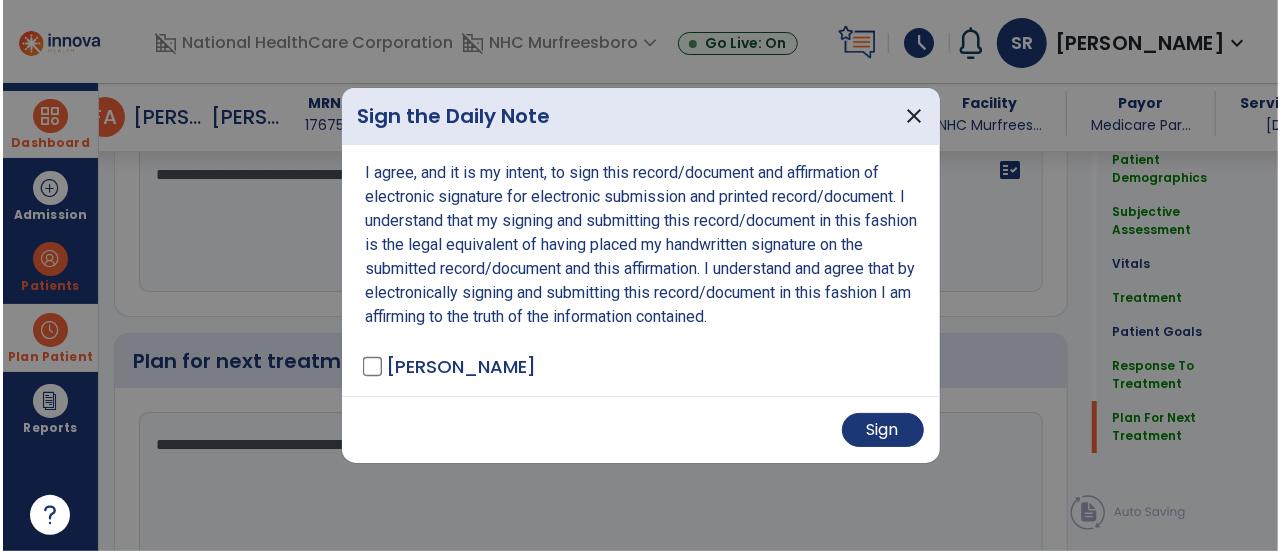 scroll, scrollTop: 3452, scrollLeft: 0, axis: vertical 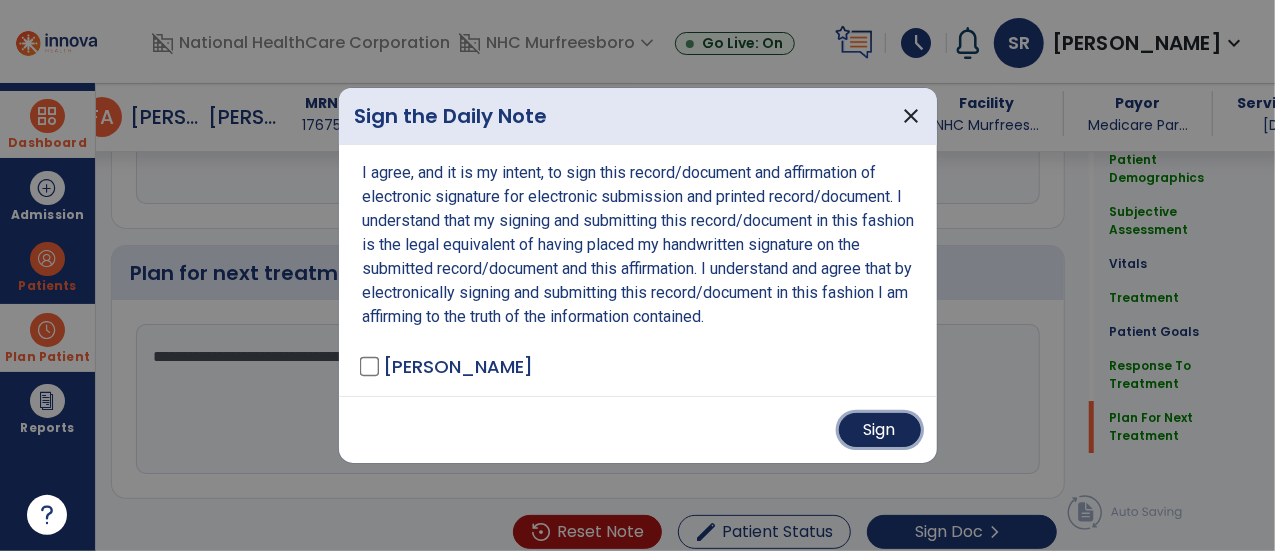 click on "Sign" at bounding box center [880, 430] 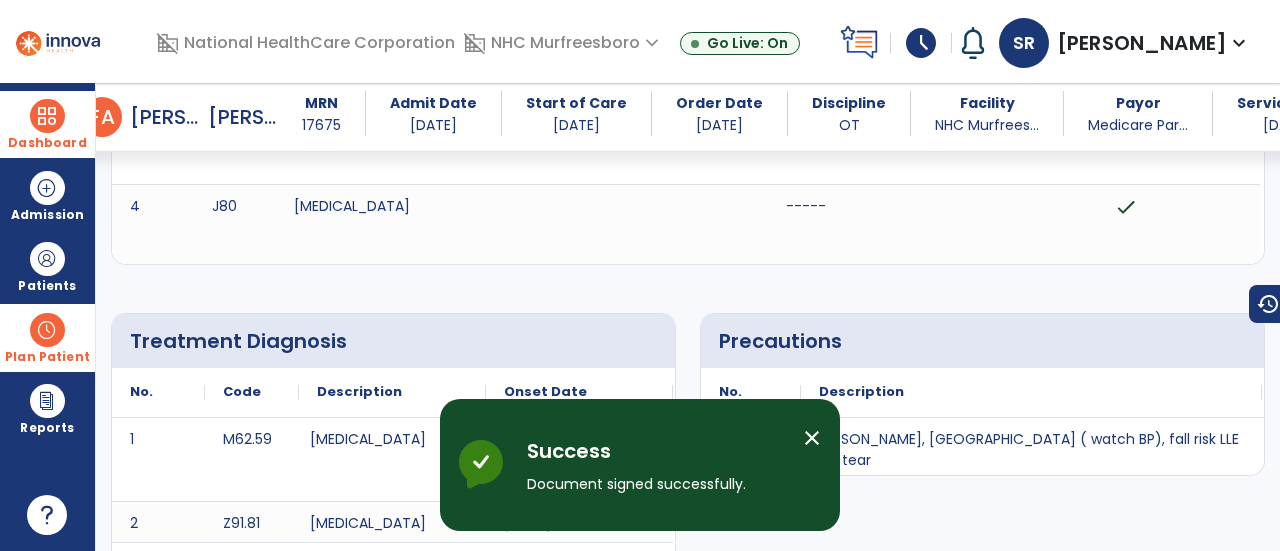 scroll, scrollTop: 0, scrollLeft: 0, axis: both 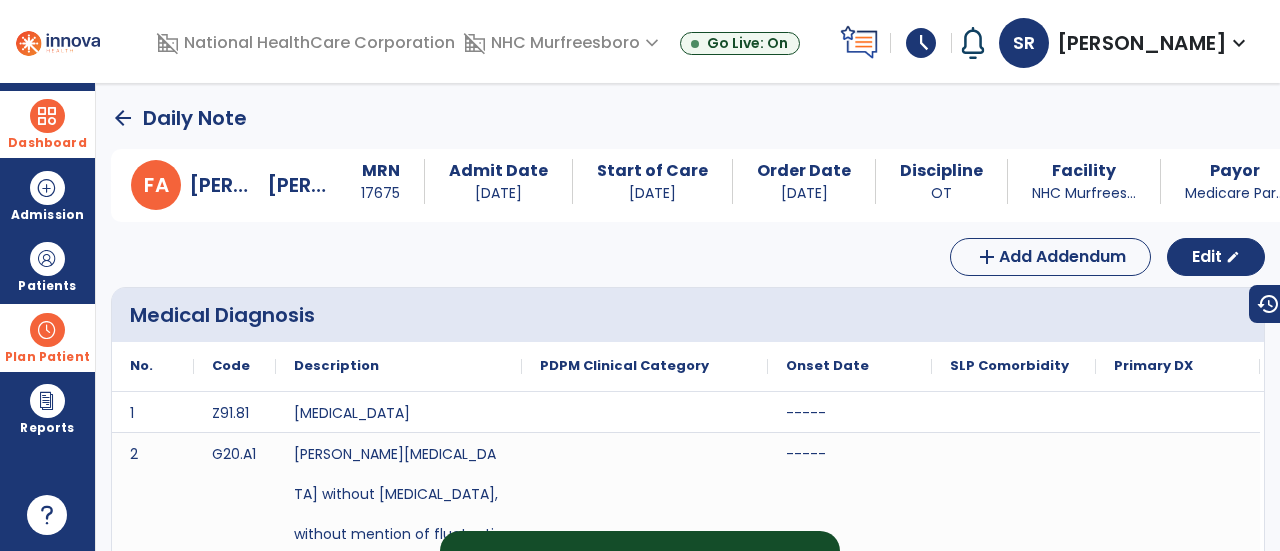 click on "Daily Note" 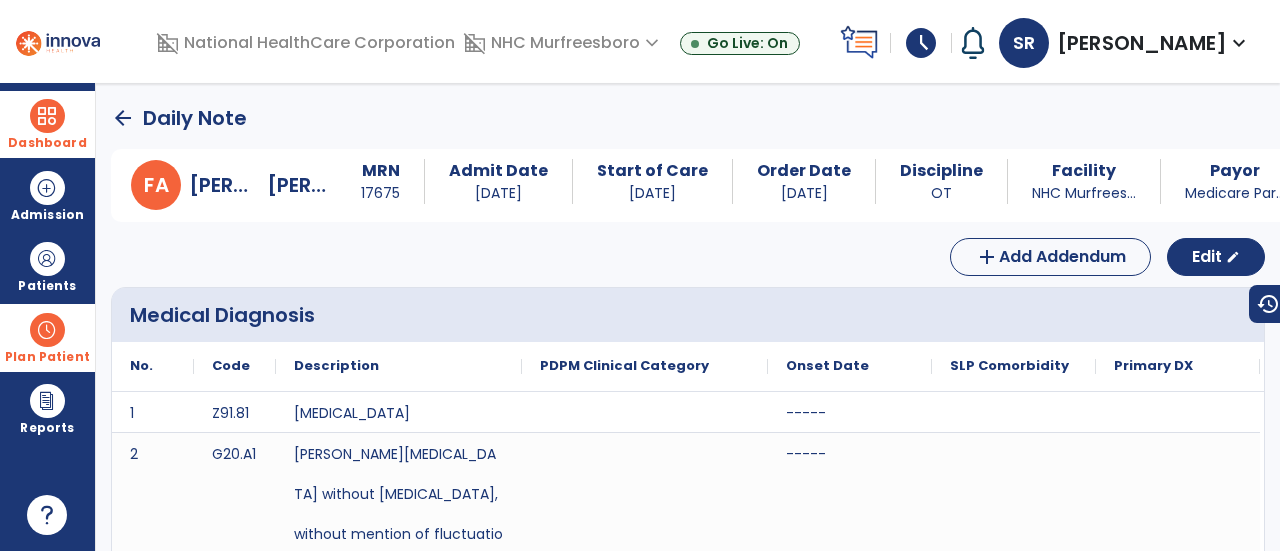 click on "arrow_back" 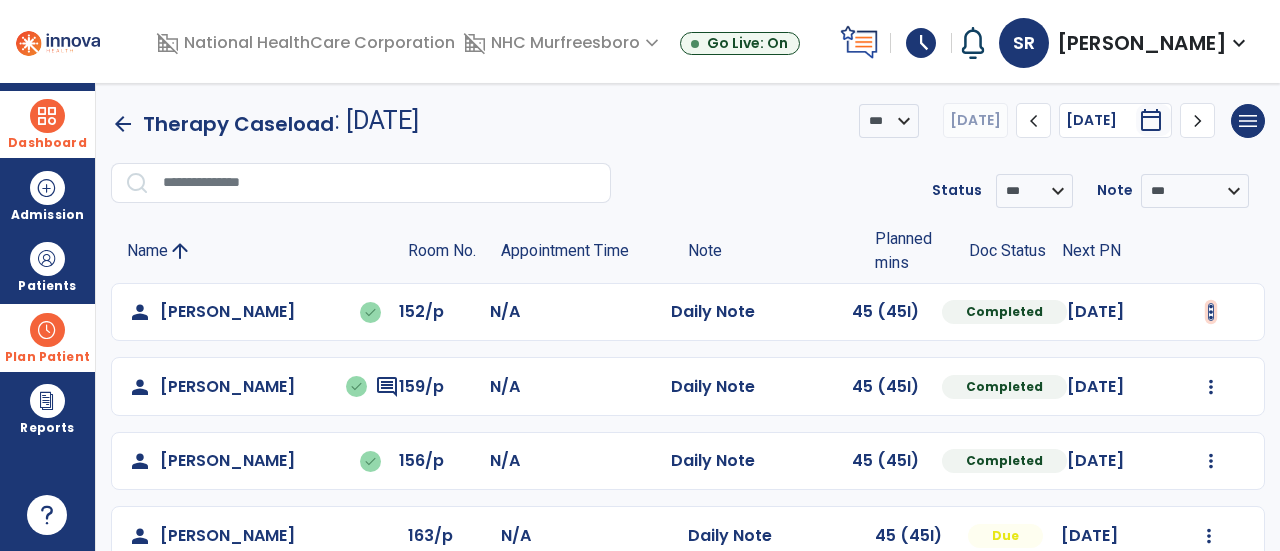 click at bounding box center (1211, 312) 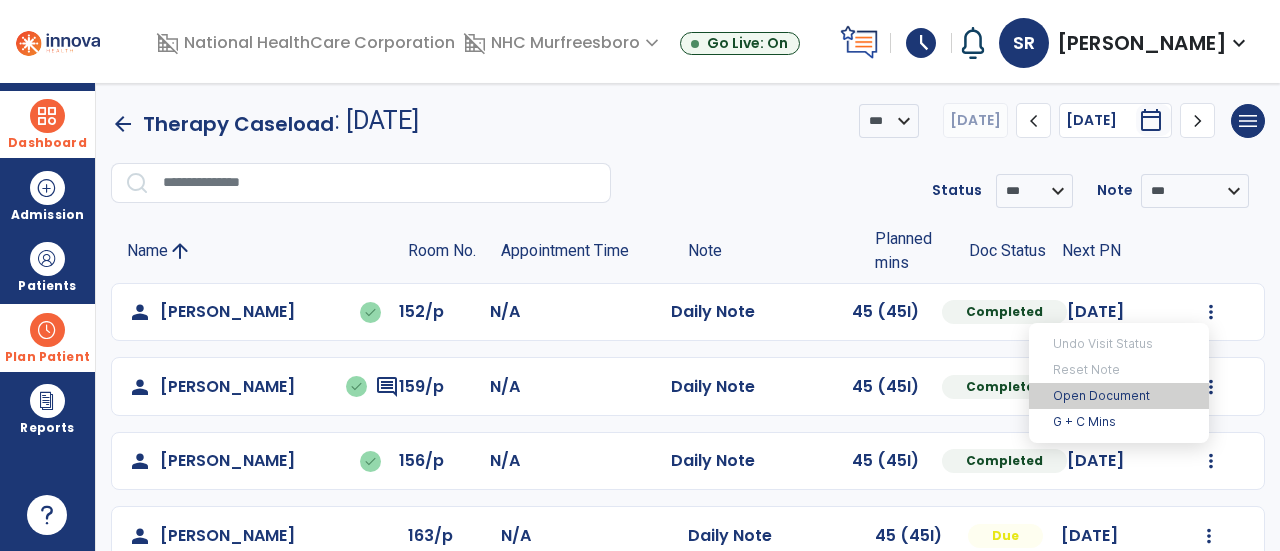 click on "Open Document" at bounding box center (1119, 396) 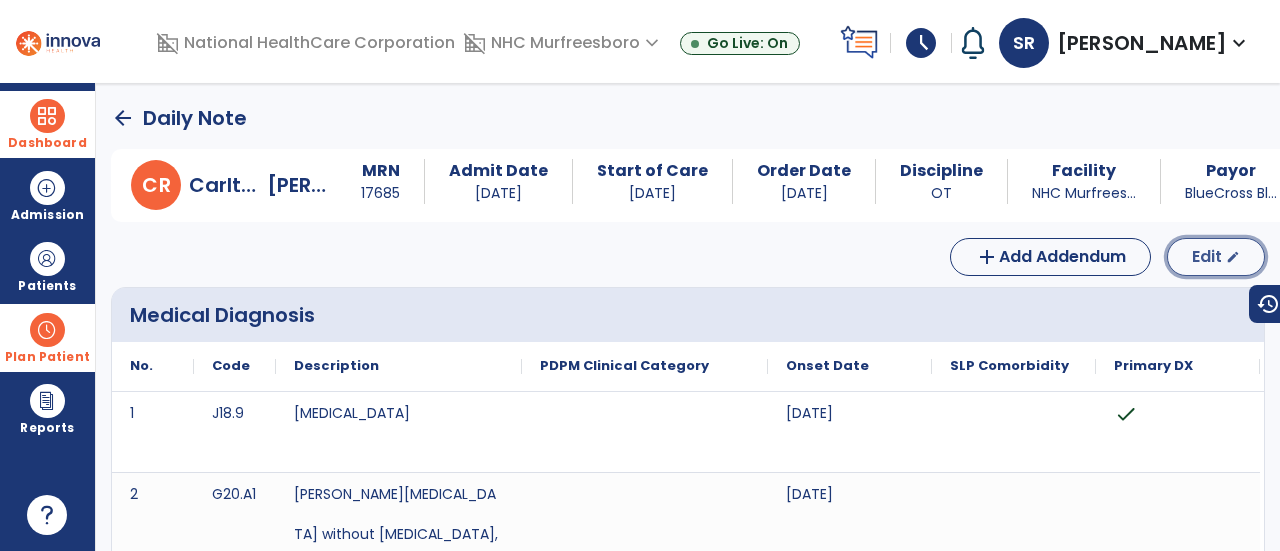 click on "Edit  edit" 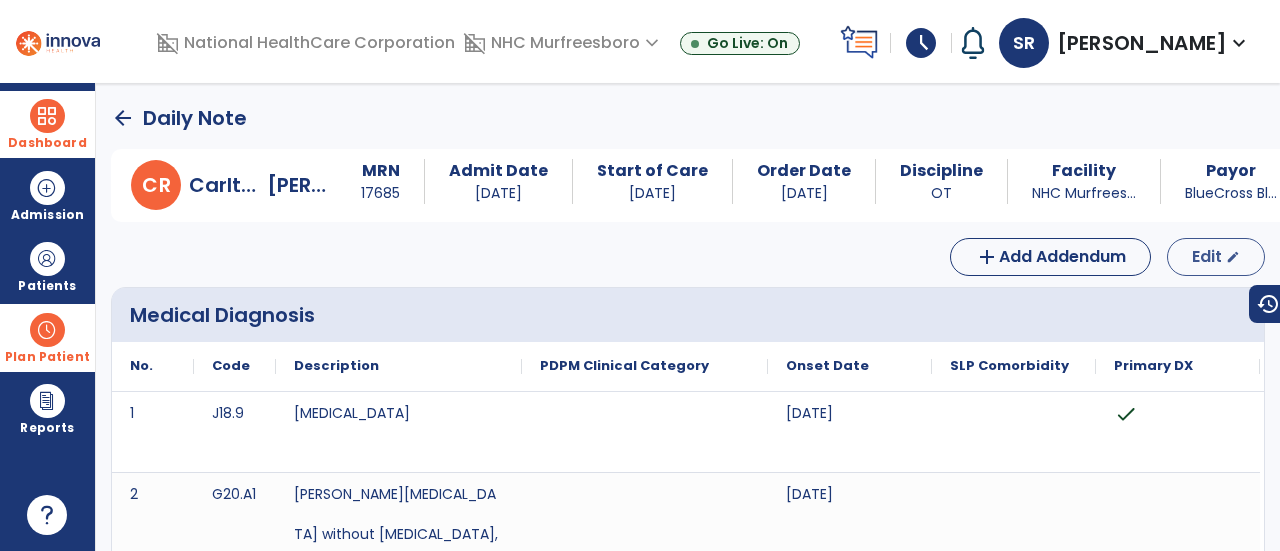 select on "*" 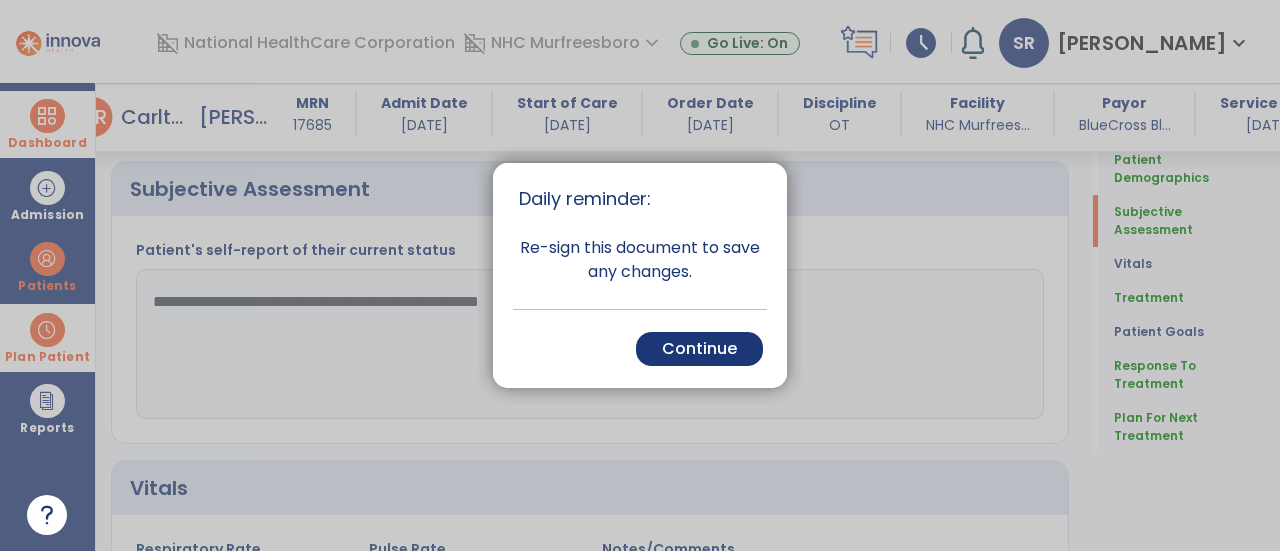 scroll, scrollTop: 453, scrollLeft: 0, axis: vertical 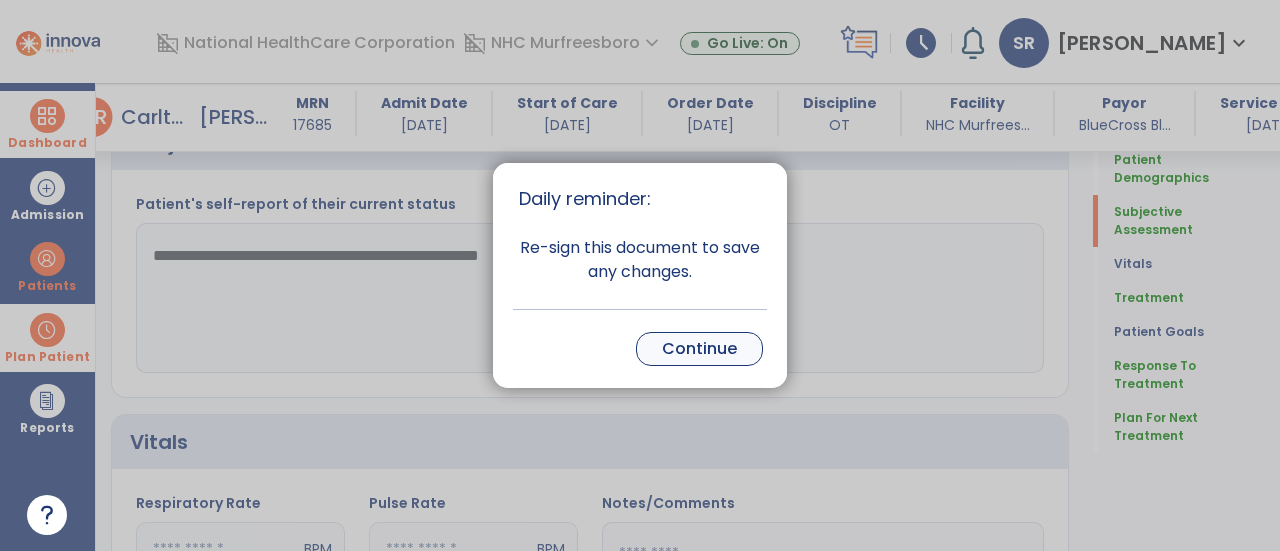 click on "Continue" at bounding box center [699, 349] 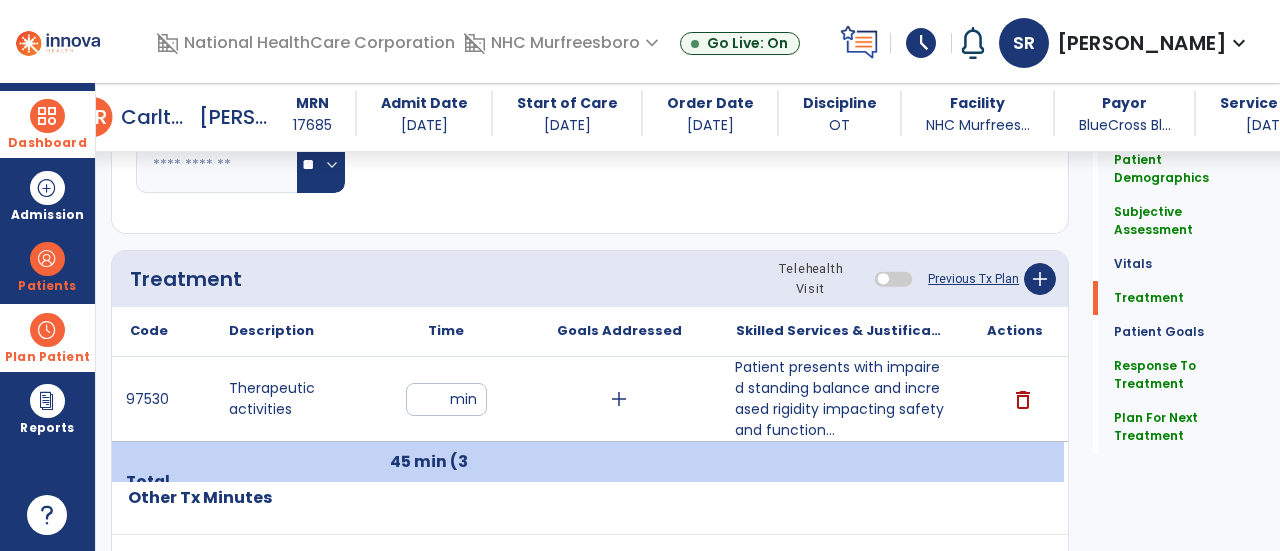 click on "Patient presents with impaired standing balance and increased rigidity impacting safety and function..." at bounding box center [841, 399] 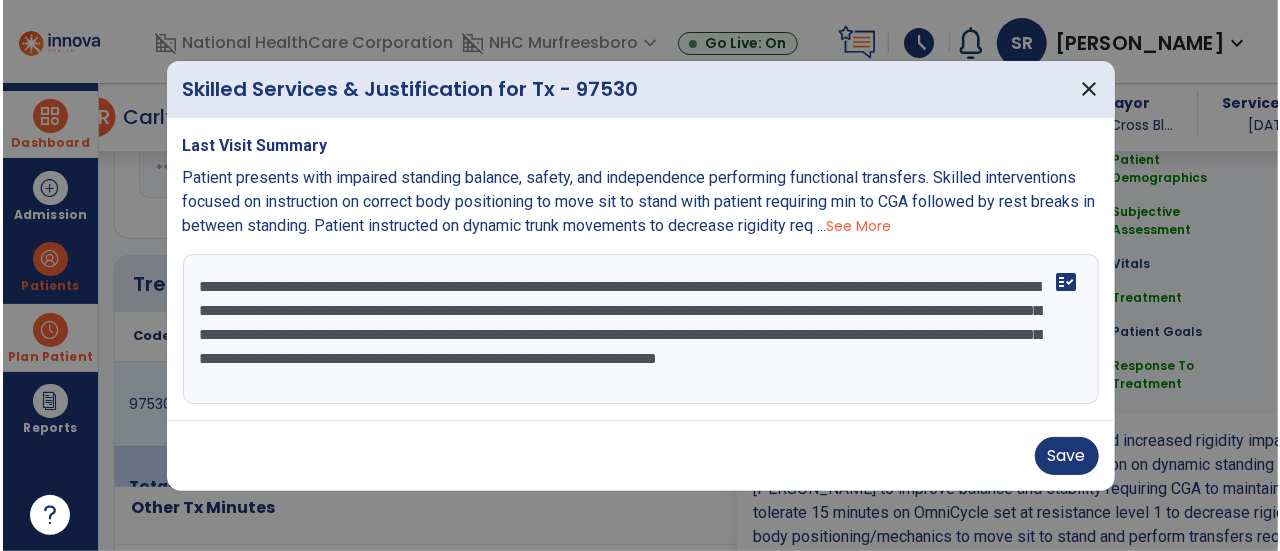 scroll, scrollTop: 1039, scrollLeft: 0, axis: vertical 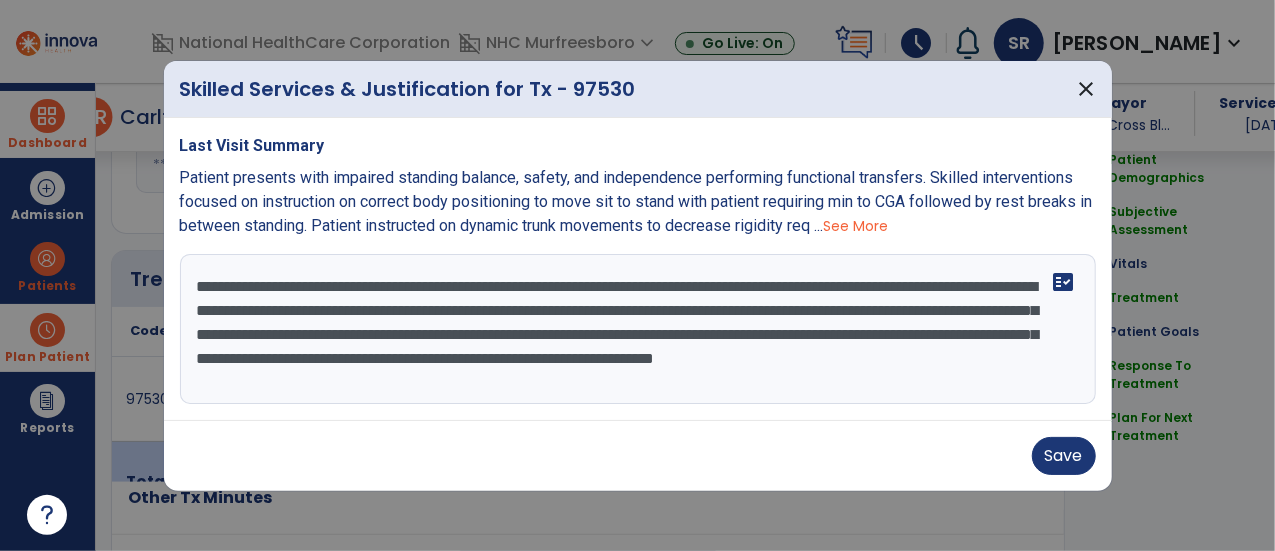 click on "**********" at bounding box center [638, 329] 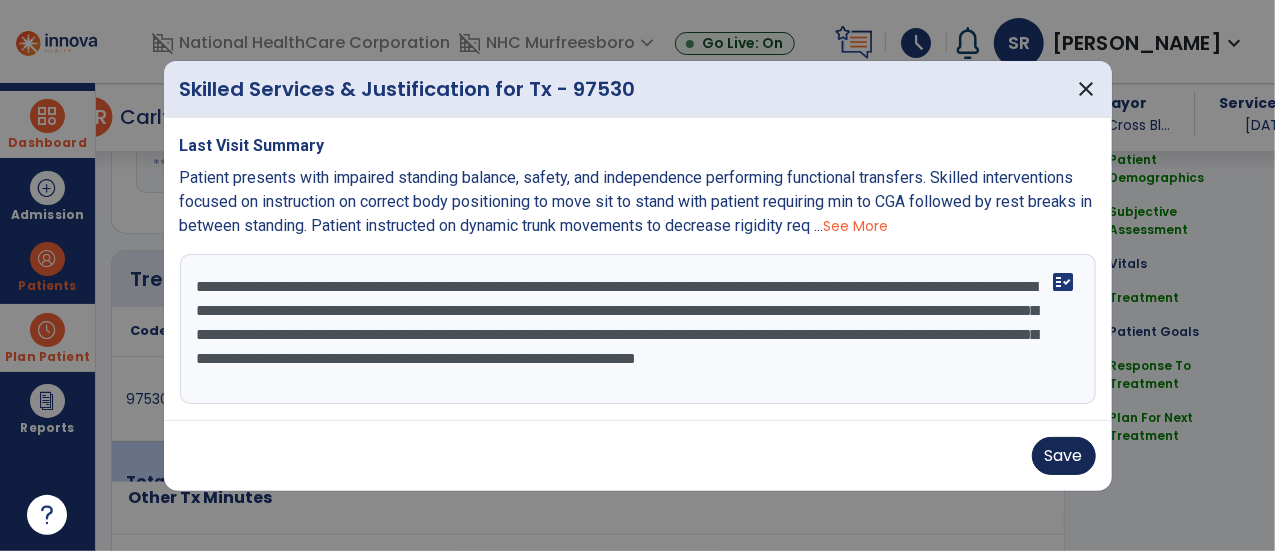 type on "**********" 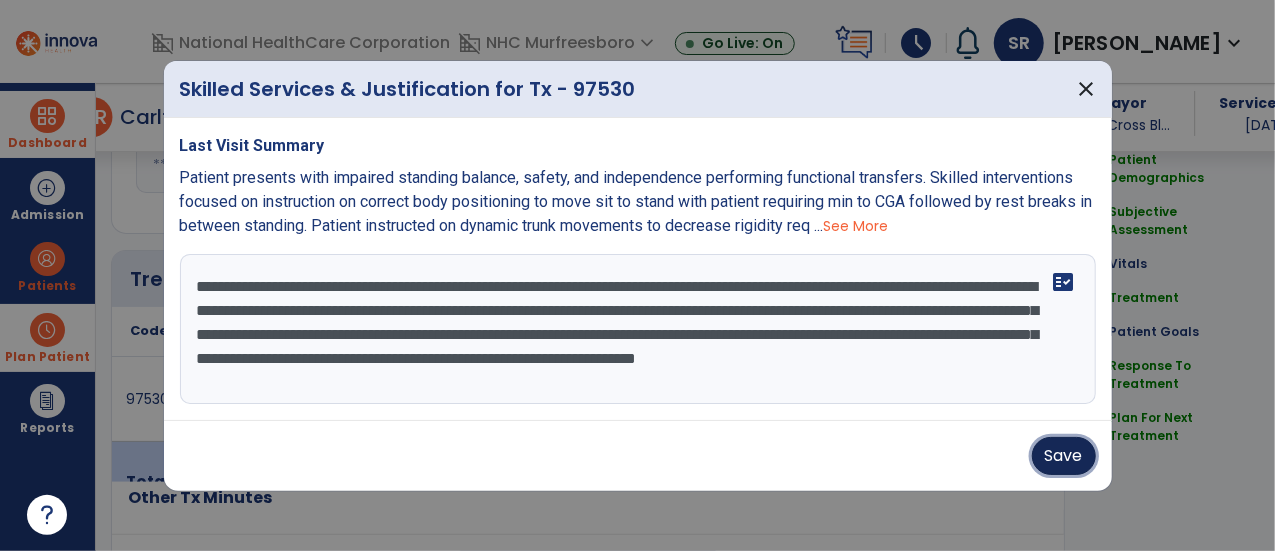 click on "Save" at bounding box center [1064, 456] 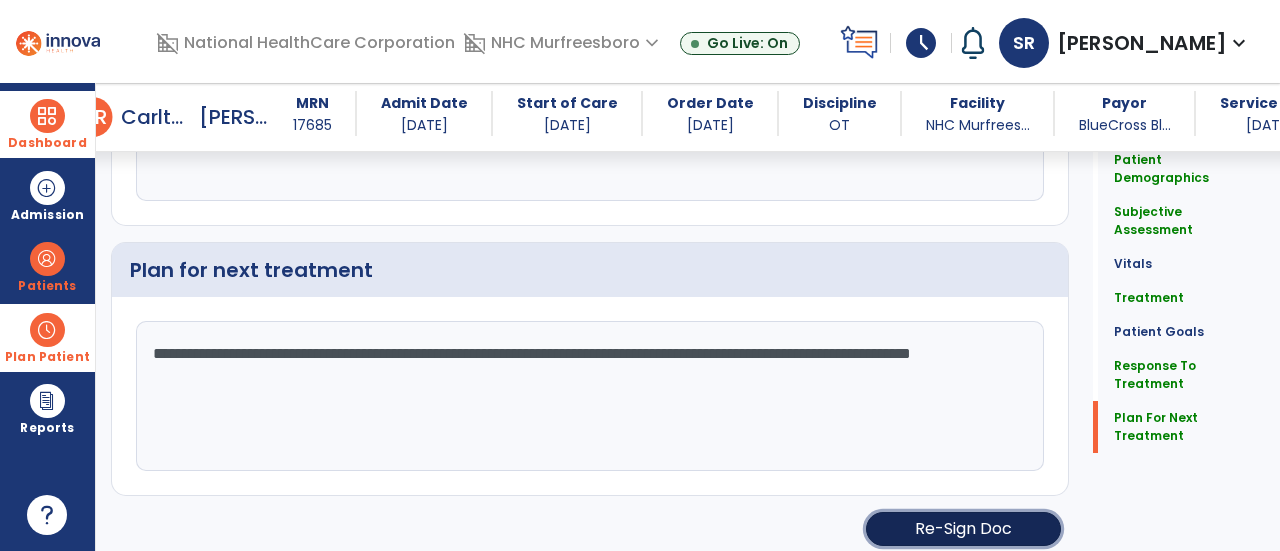 click on "Re-Sign Doc" 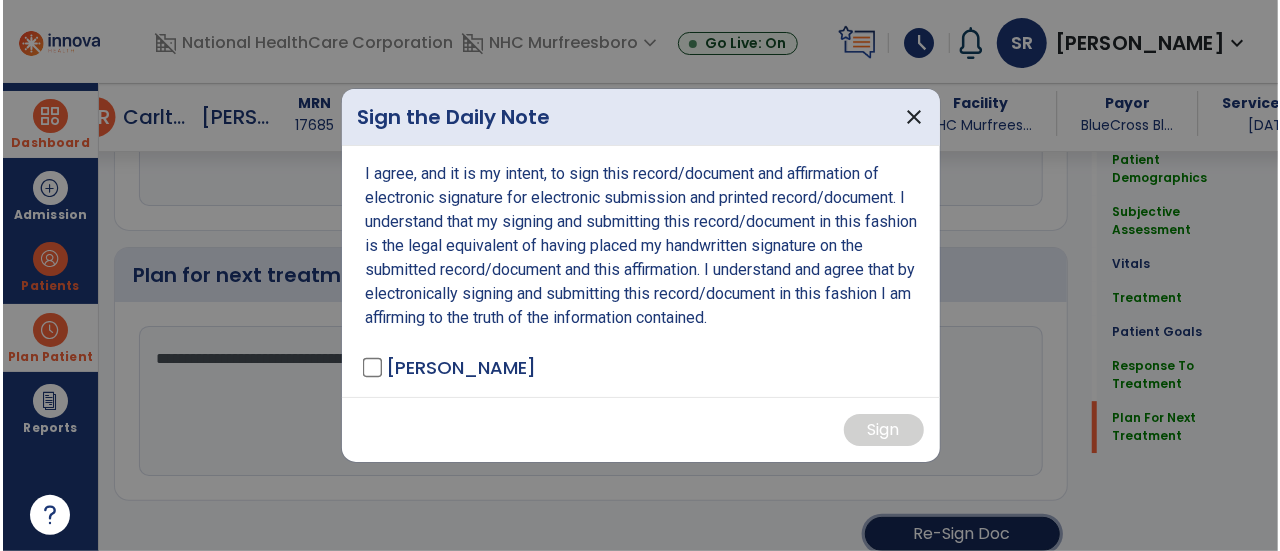 scroll, scrollTop: 2918, scrollLeft: 0, axis: vertical 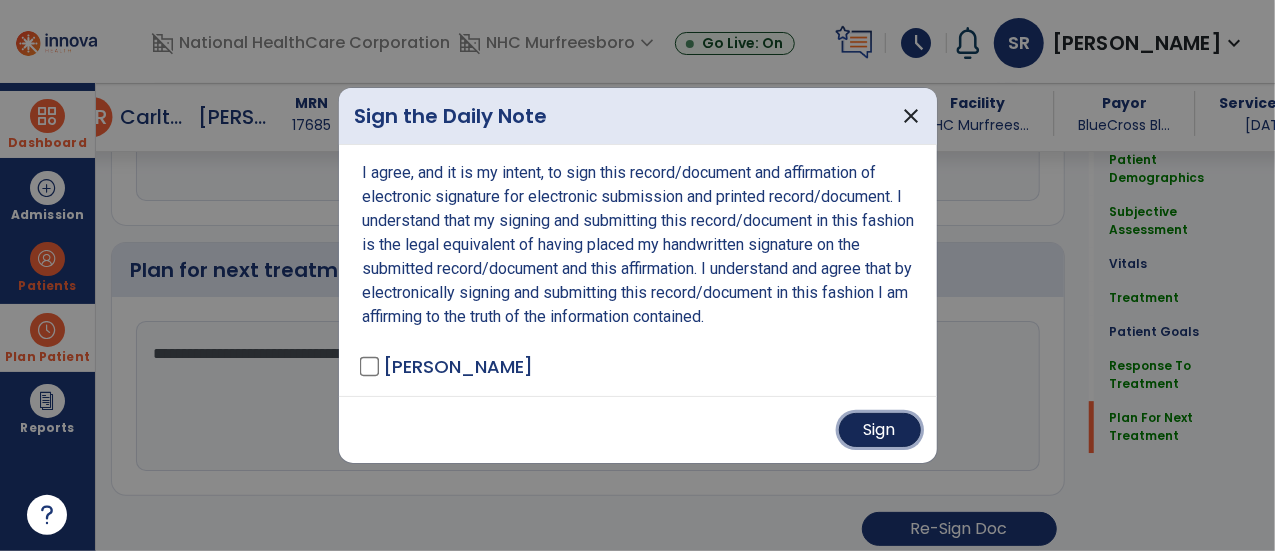 click on "Sign" at bounding box center (880, 430) 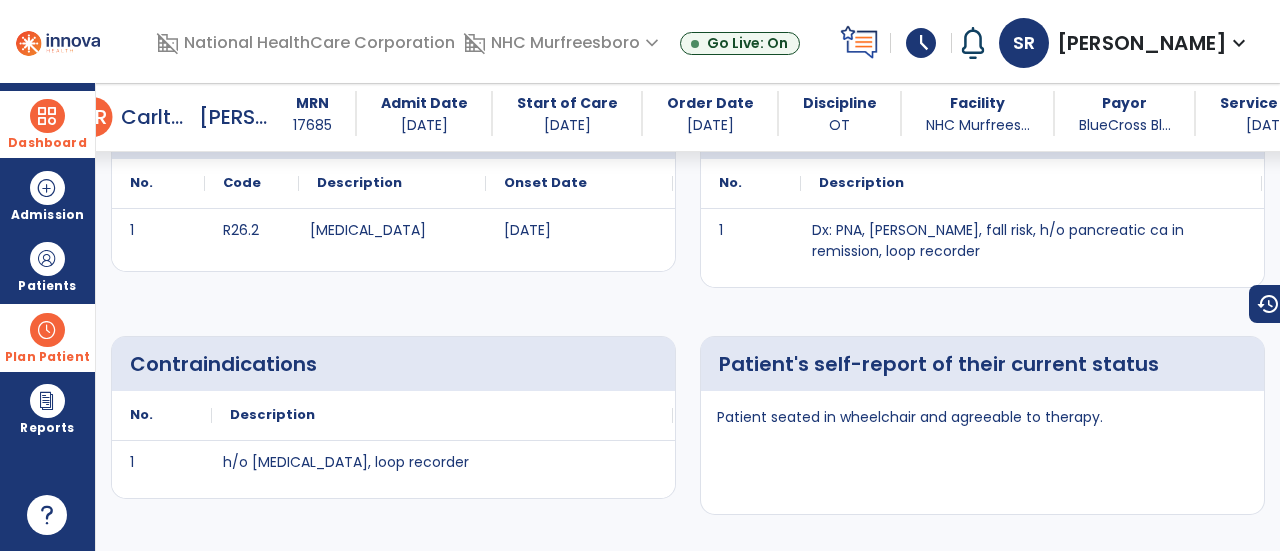 scroll, scrollTop: 0, scrollLeft: 0, axis: both 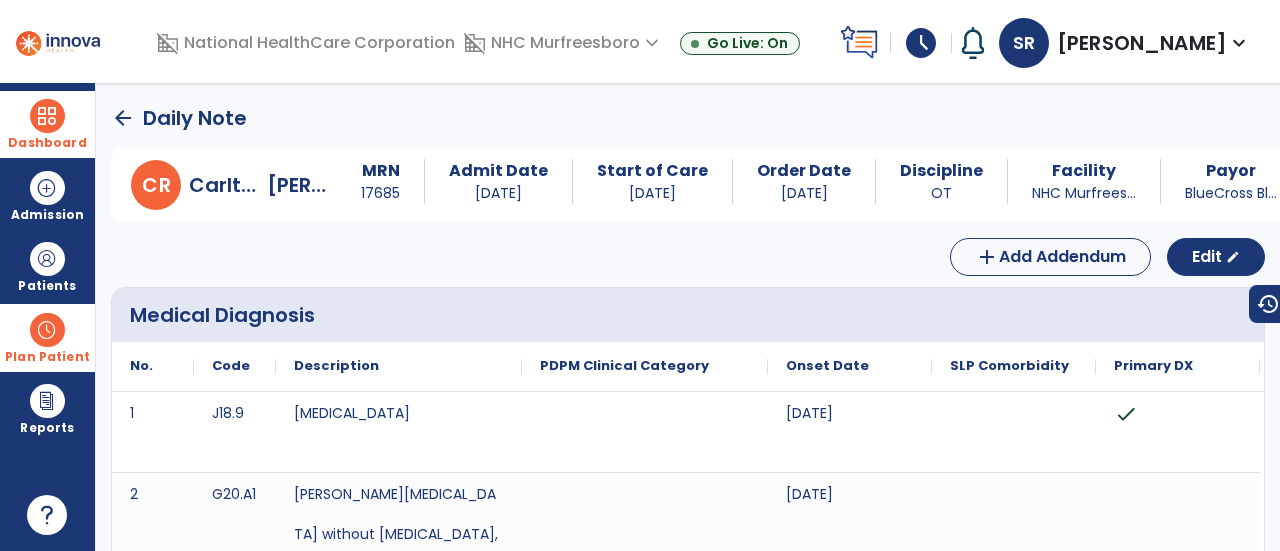 click on "arrow_back" 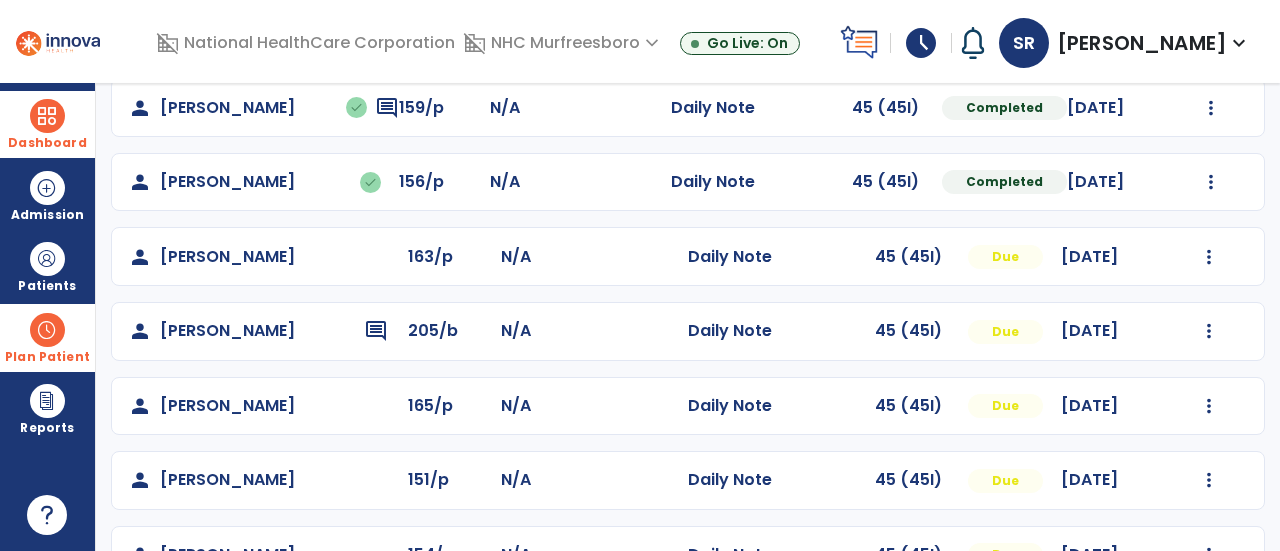 scroll, scrollTop: 296, scrollLeft: 0, axis: vertical 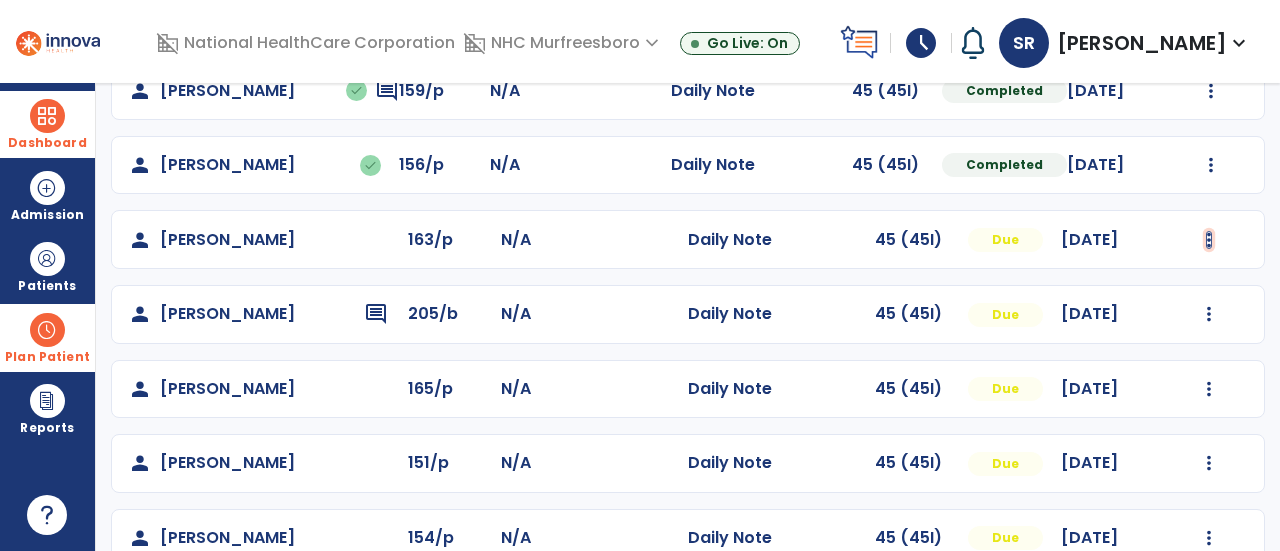click at bounding box center [1211, 16] 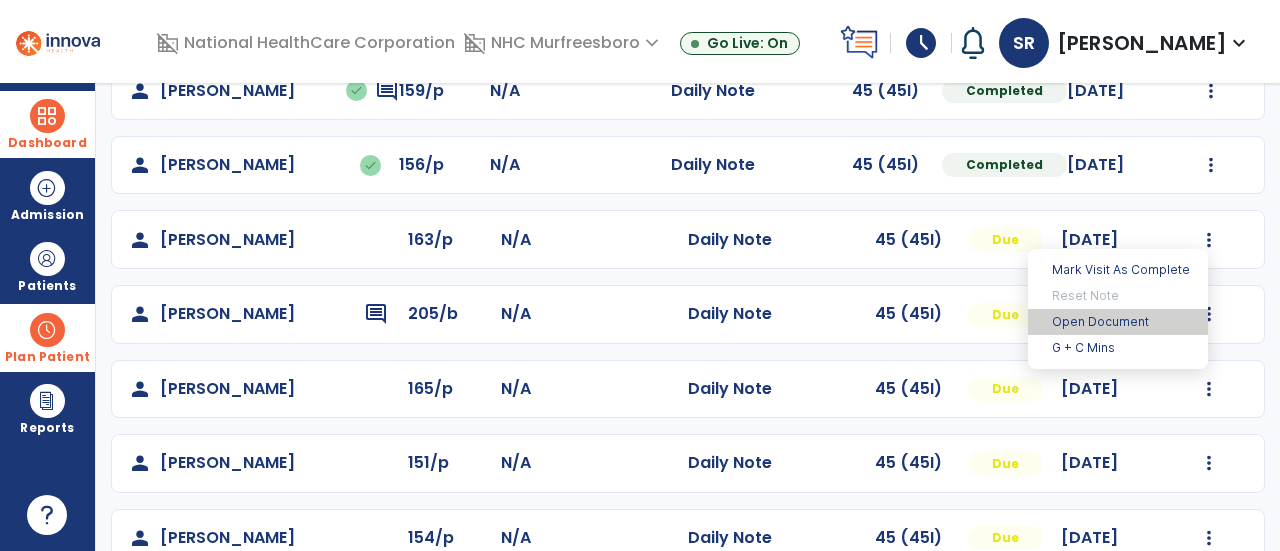 click on "Open Document" at bounding box center (1118, 322) 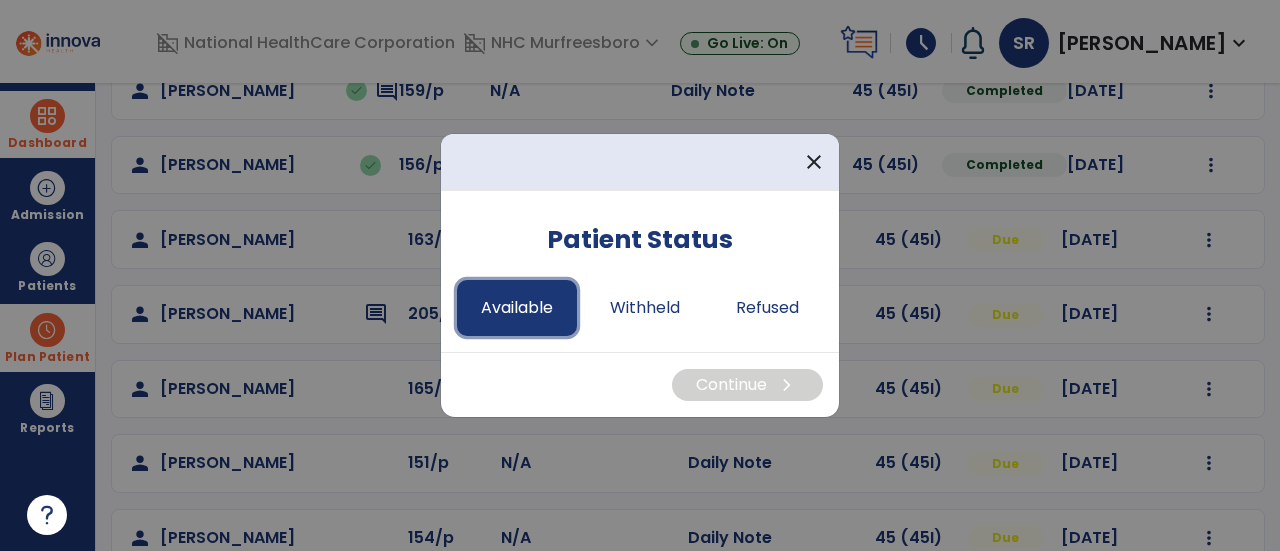 click on "Available" at bounding box center [517, 308] 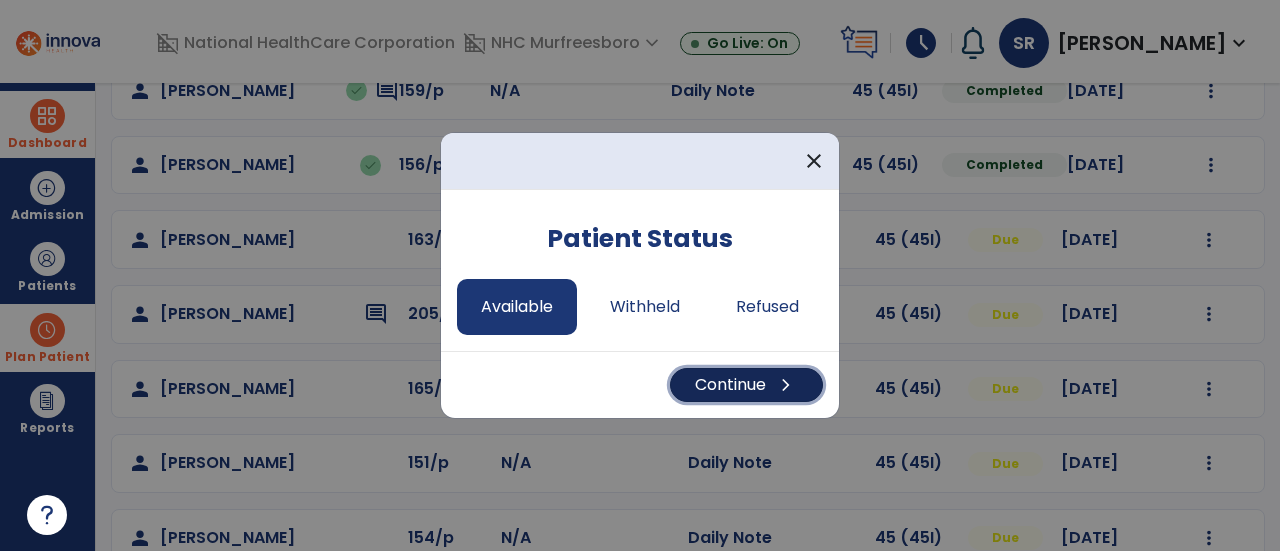 click on "Continue   chevron_right" at bounding box center [746, 385] 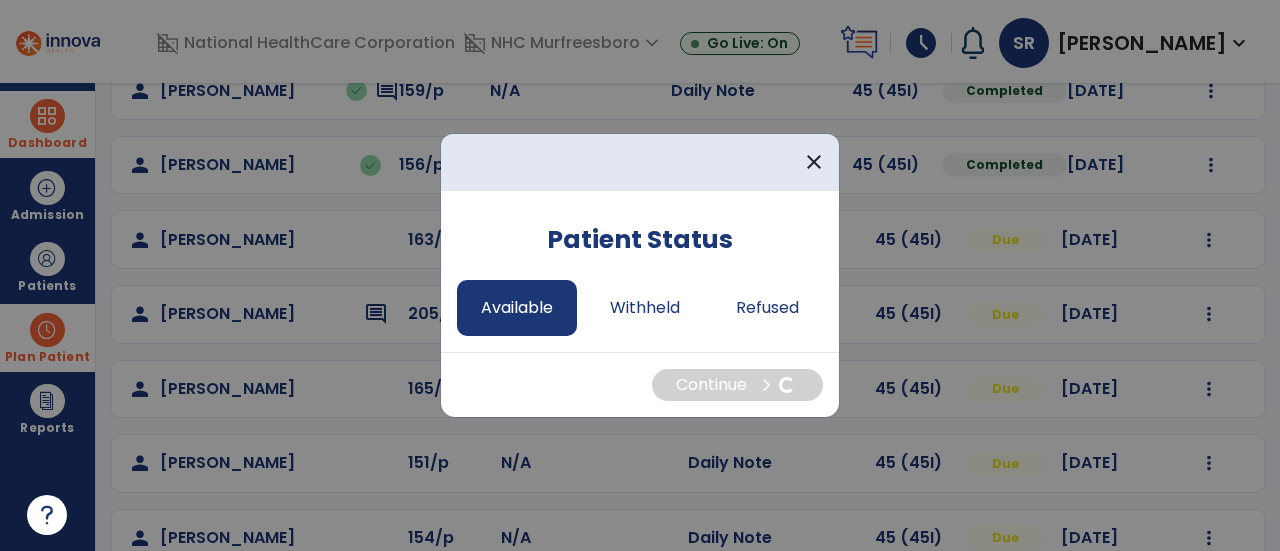 select on "*" 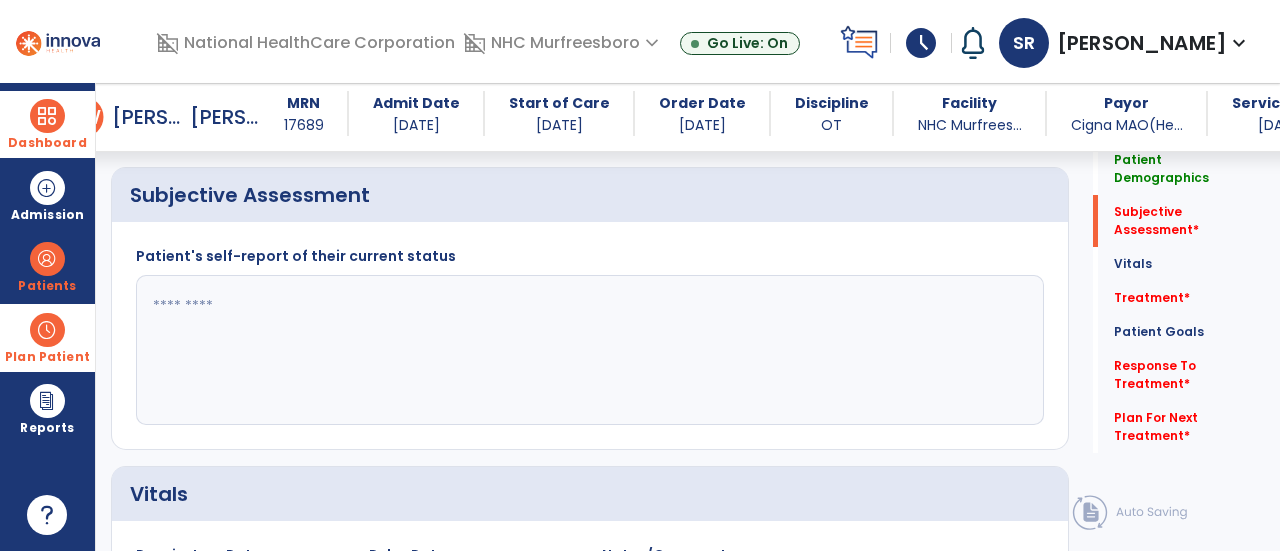 scroll, scrollTop: 393, scrollLeft: 0, axis: vertical 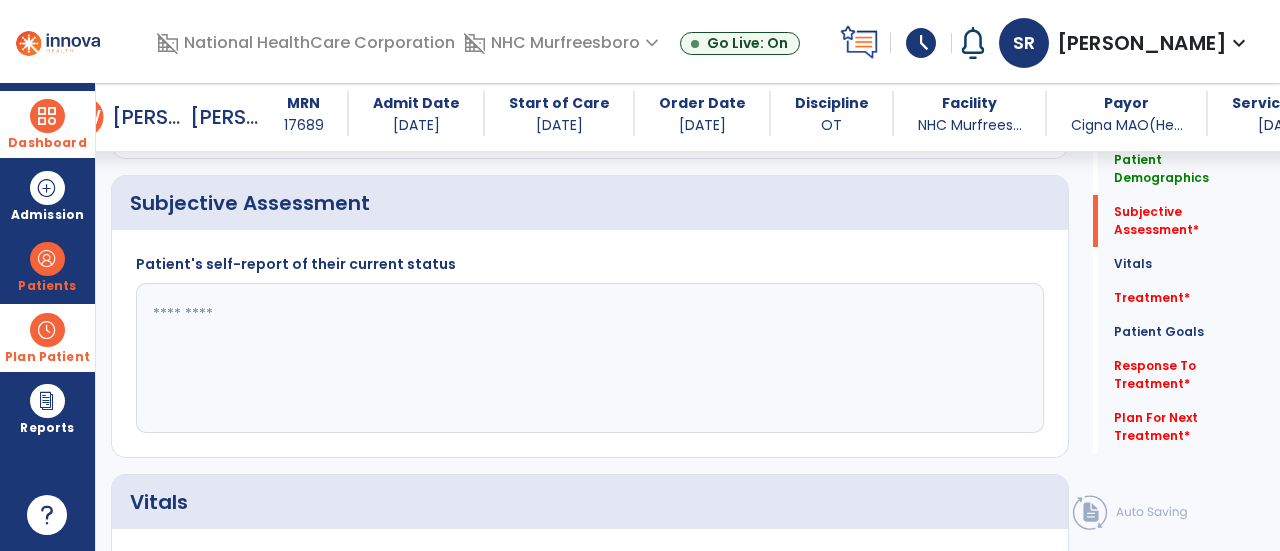 click 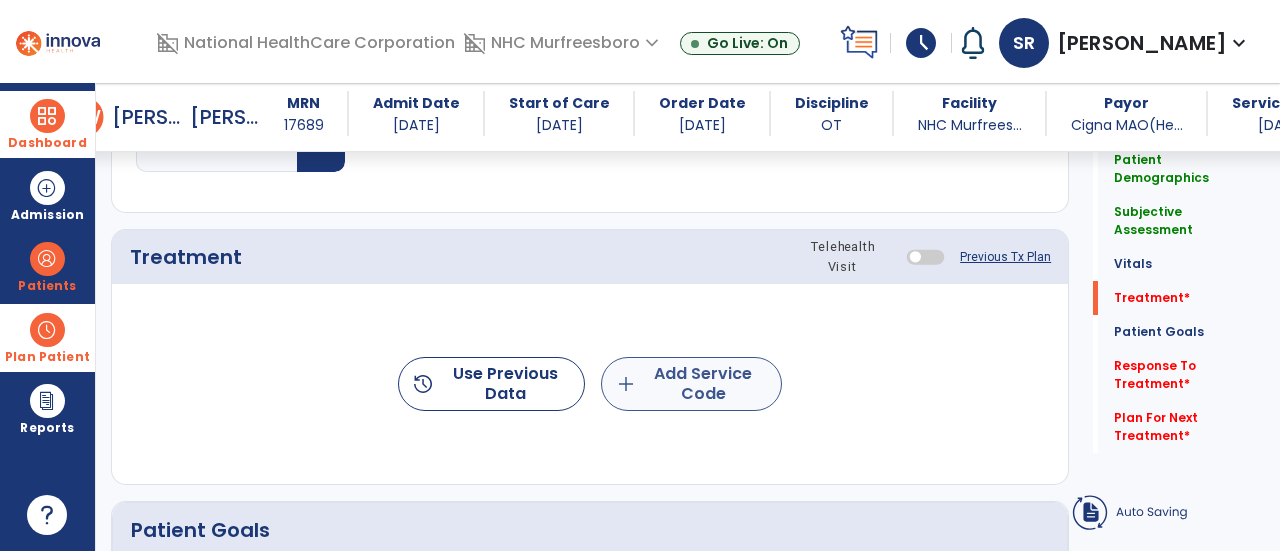 type on "**********" 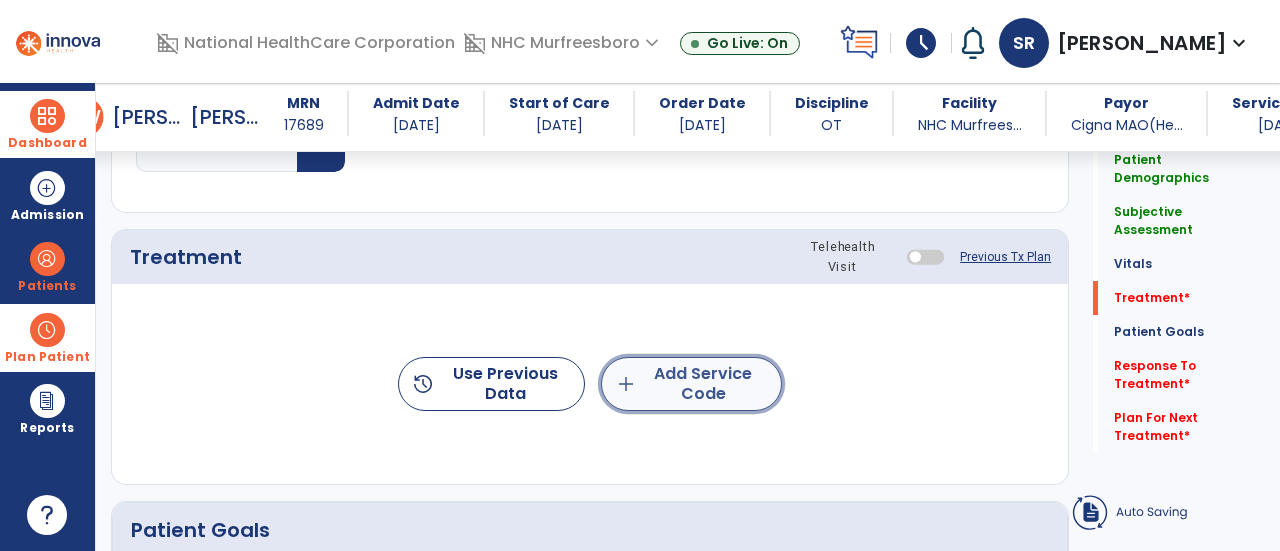 click on "add  Add Service Code" 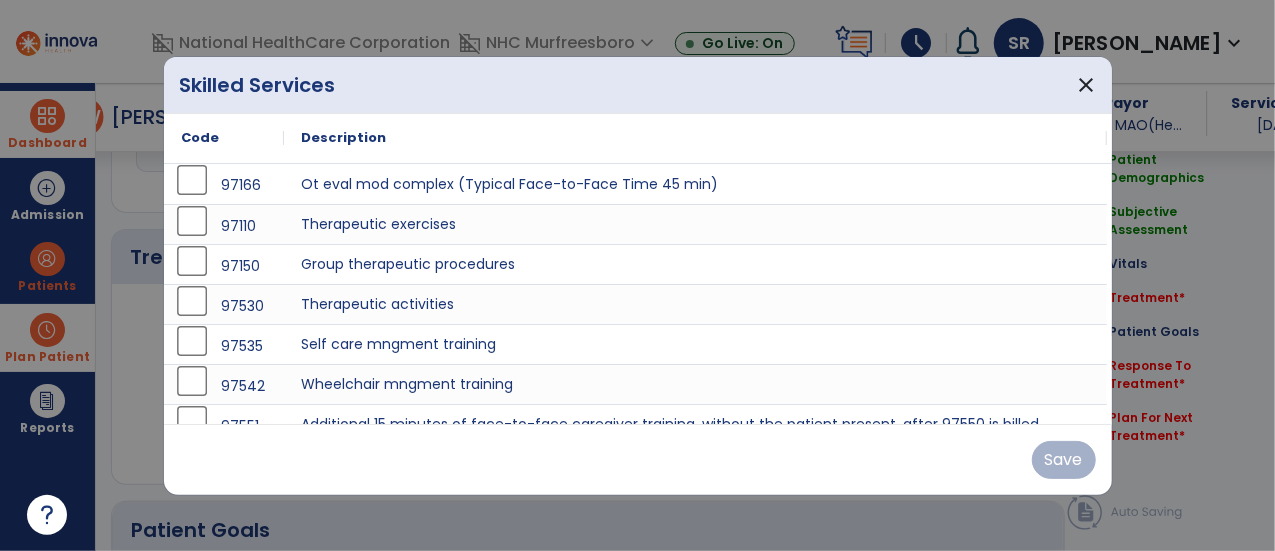 scroll, scrollTop: 1060, scrollLeft: 0, axis: vertical 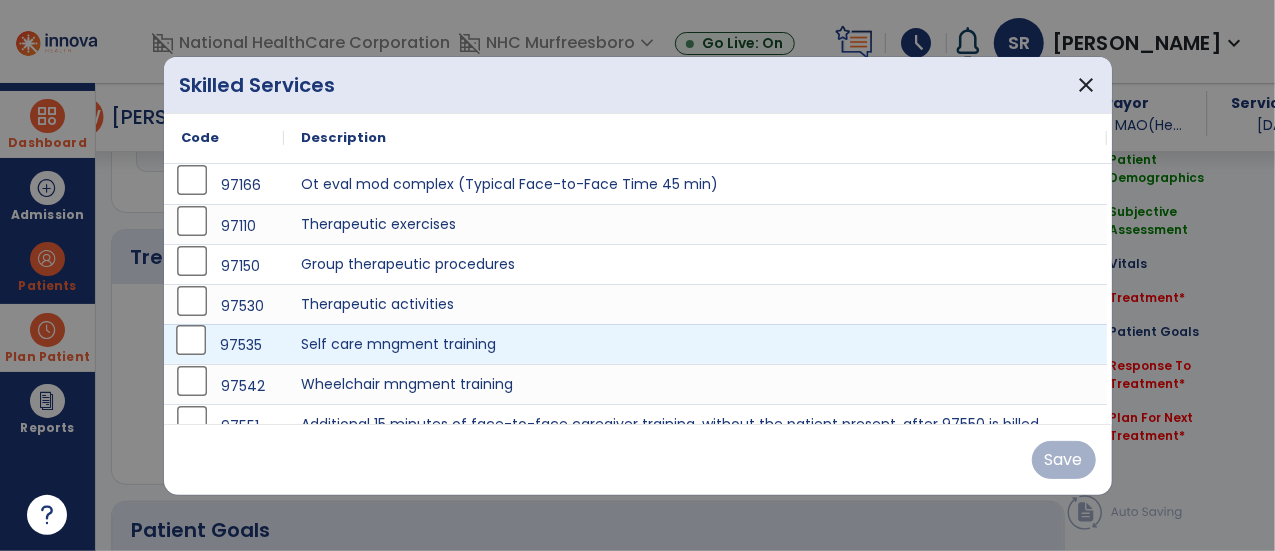 click on "97535" at bounding box center (224, 345) 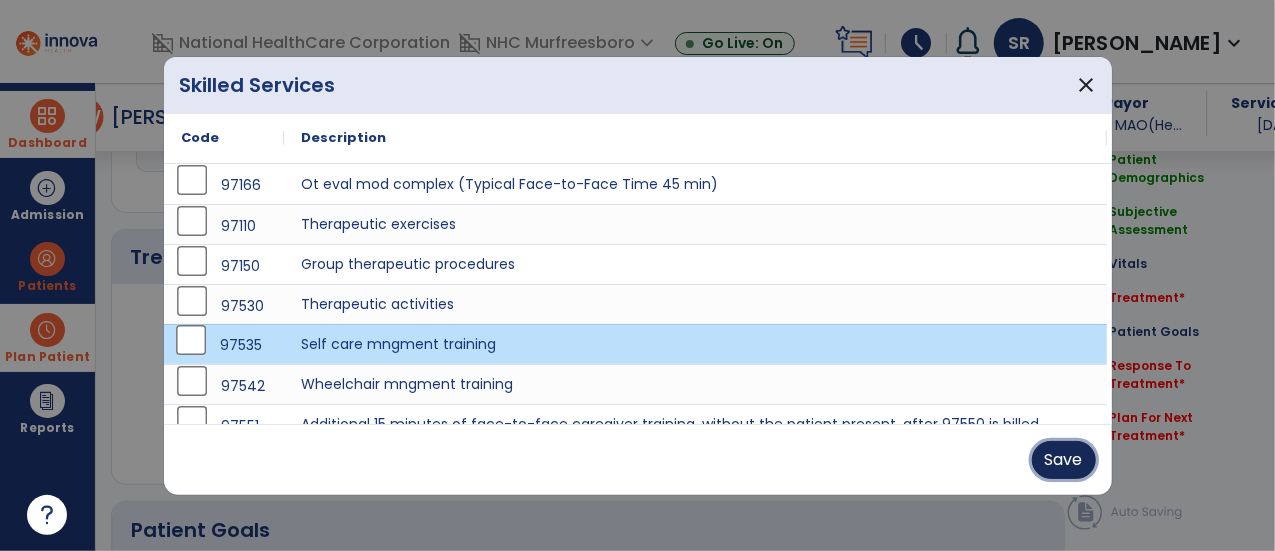 click on "Save" at bounding box center [1064, 460] 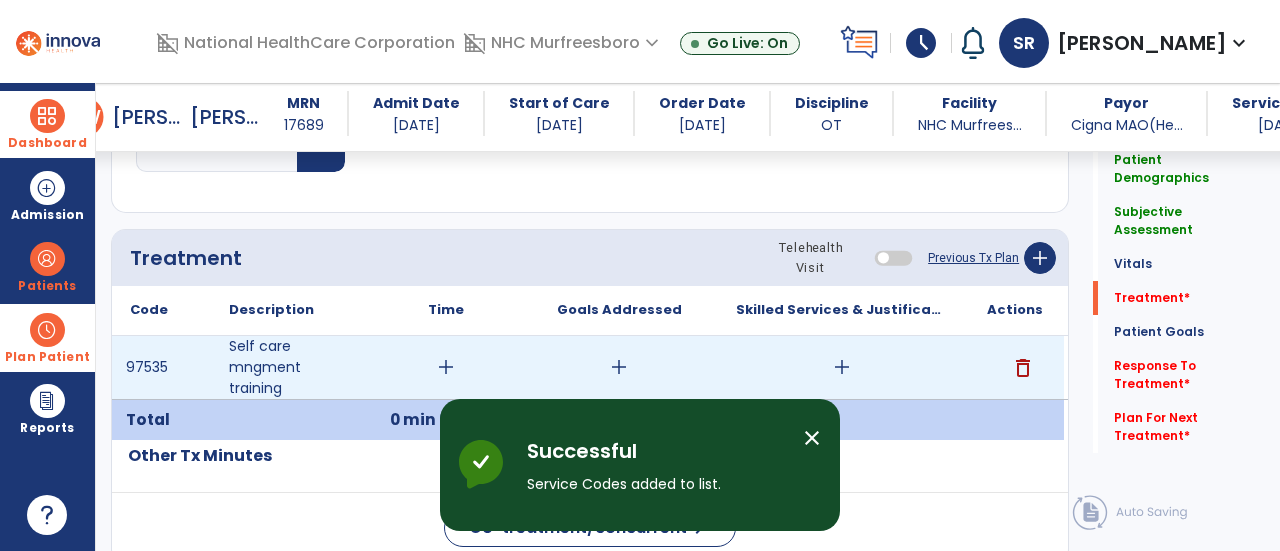 click on "add" at bounding box center (446, 367) 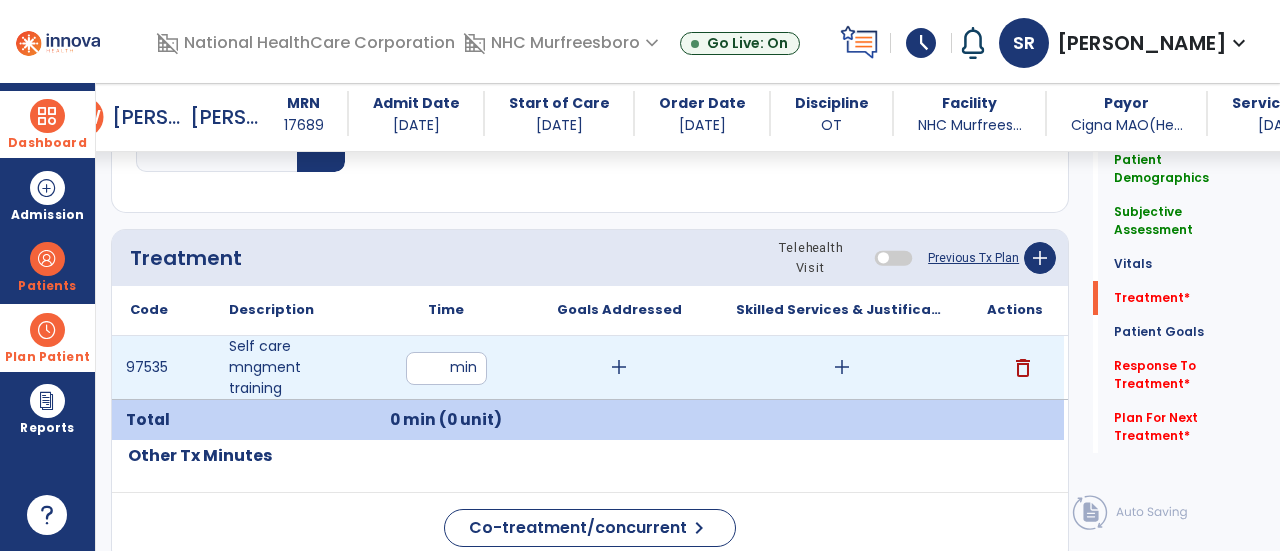 type on "**" 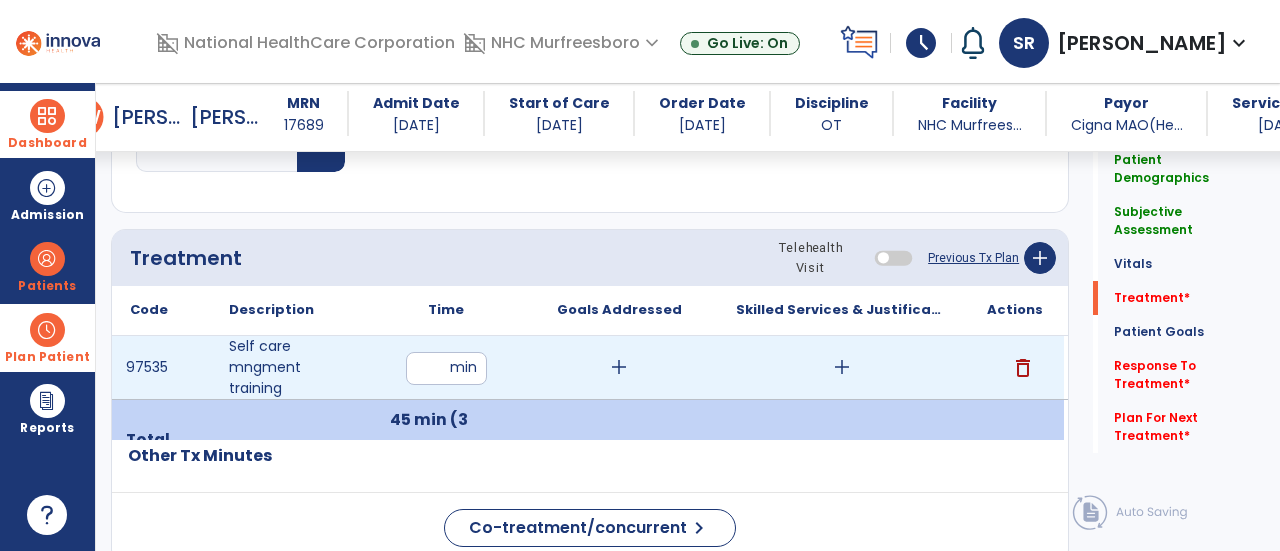 click on "add" at bounding box center (842, 367) 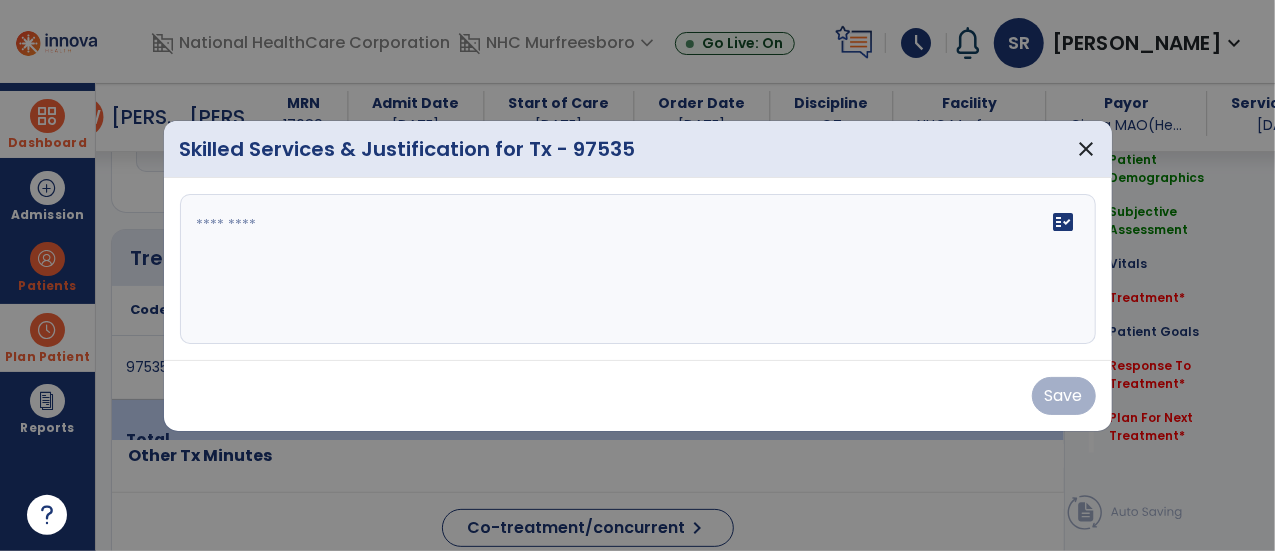 click on "domain_disabled   National HealthCare Corporation   domain_disabled   NHC [GEOGRAPHIC_DATA]   expand_more   Health Center at [PERSON_NAME][GEOGRAPHIC_DATA]   NHC [GEOGRAPHIC_DATA]  Go Live: On schedule My Time:   [DATE]    ***** stop  Stop   Open your timecard  arrow_right Notifications  No Notifications yet   SR   [PERSON_NAME]   expand_more   home   Home   person   Profile   help   Help   logout   Log out  Dashboard  dashboard  Therapist Dashboard Admission Patients  format_list_bulleted  Patient List  space_dashboard  Patient Board  insert_chart  PDPM Board Plan Patient  event_note  Planner  content_paste_go  Scheduler  content_paste_go  Whiteboard Reports  export_notes  Billing Exports  note_alt  EOM Report  event_note  Minutes By Payor  inbox_customize  Service Log  playlist_add_check  Triple Check Report  arrow_back   Daily Note   arrow_back      [PERSON_NAME] [GEOGRAPHIC_DATA][PERSON_NAME]  MRN [MEDICAL_RECORD_NUMBER] Admit Date [DATE] Start of Care [DATE] Order Date [DATE] Discipline OT Facility NHC Murfrees... Payor Service Date" at bounding box center (637, 275) 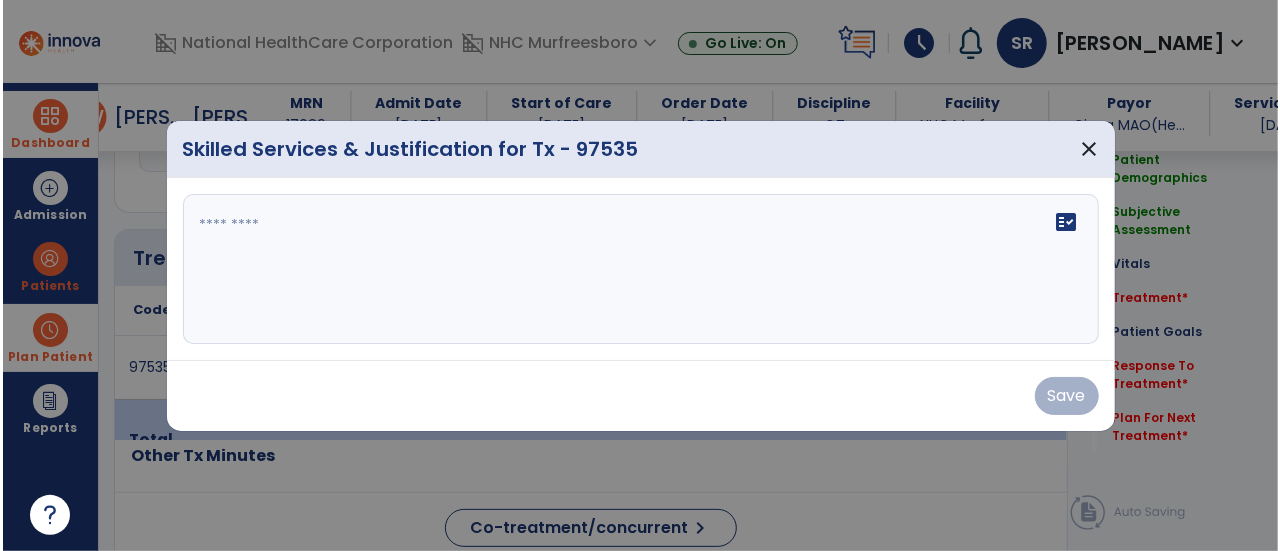 scroll, scrollTop: 1060, scrollLeft: 0, axis: vertical 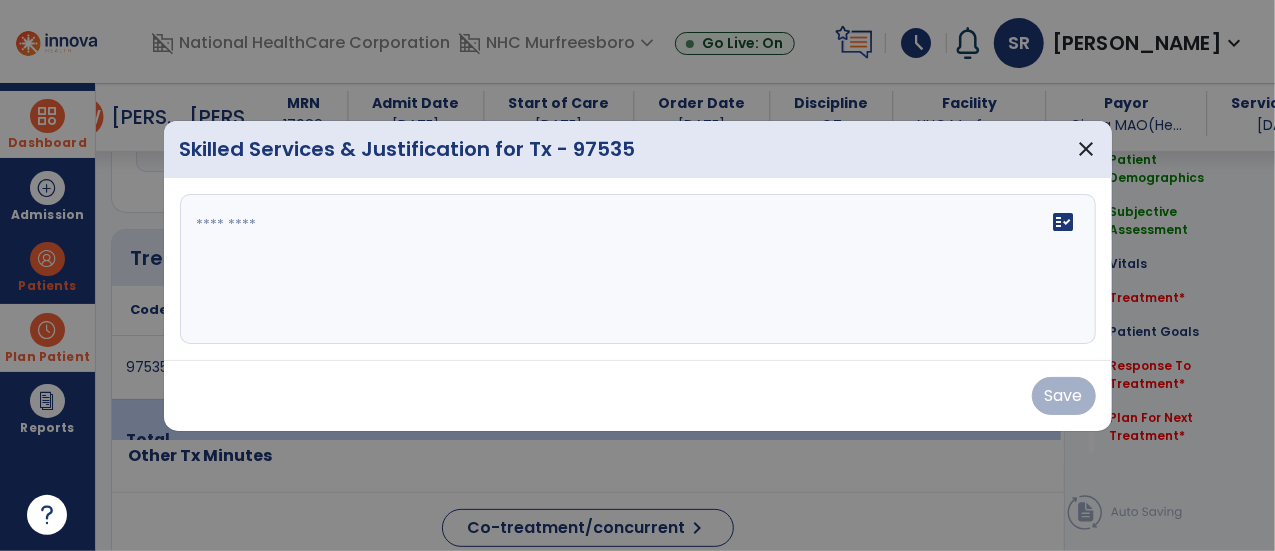 click on "fact_check" at bounding box center [638, 269] 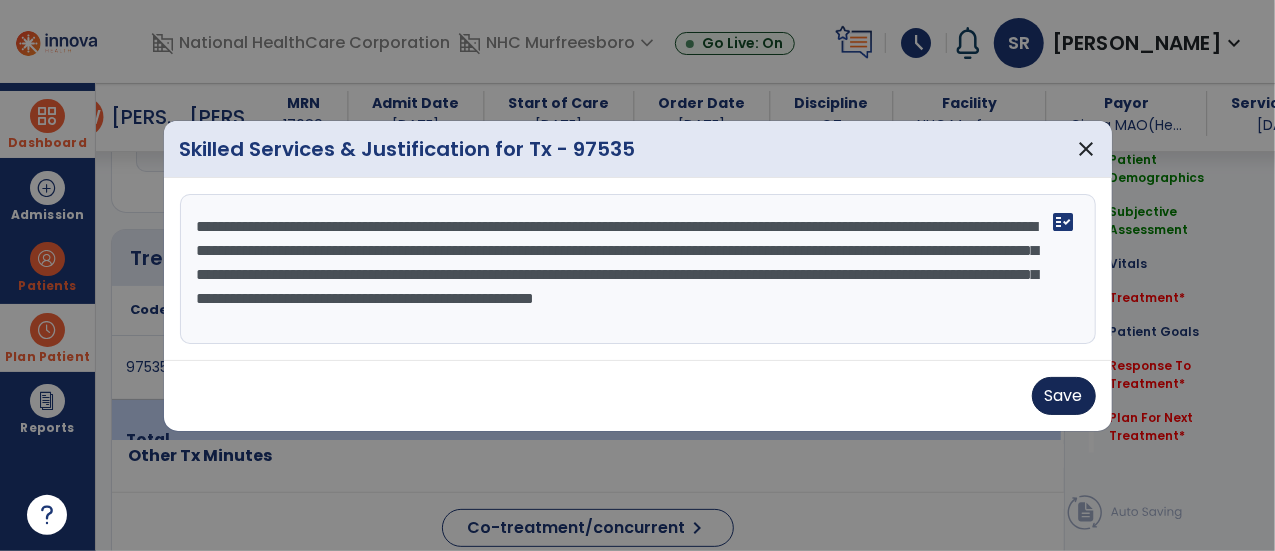 type on "**********" 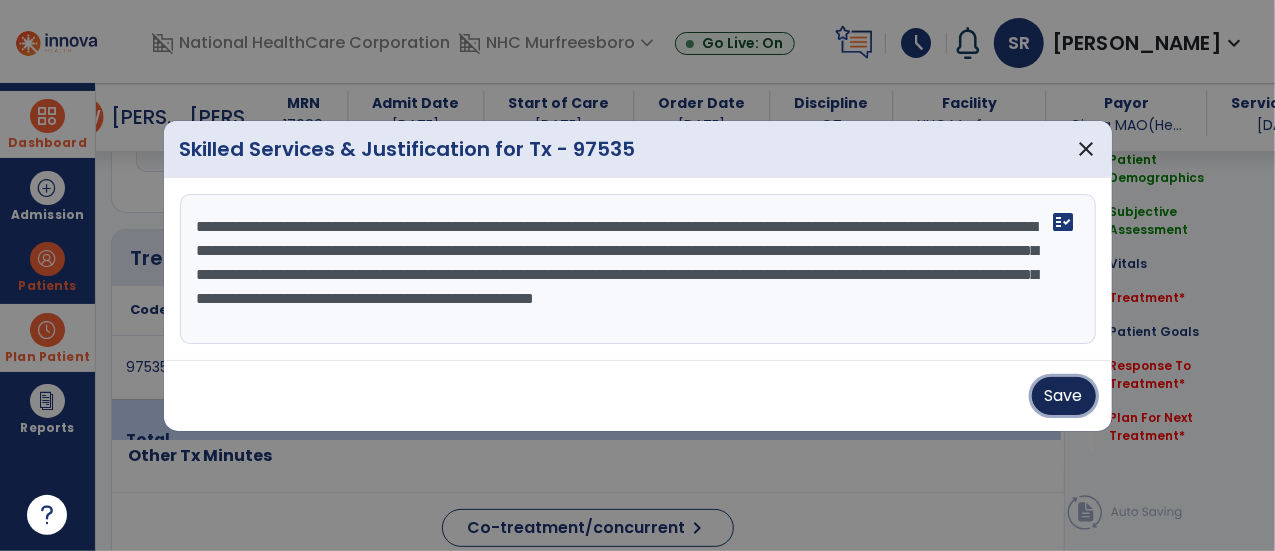 click on "Save" at bounding box center (1064, 396) 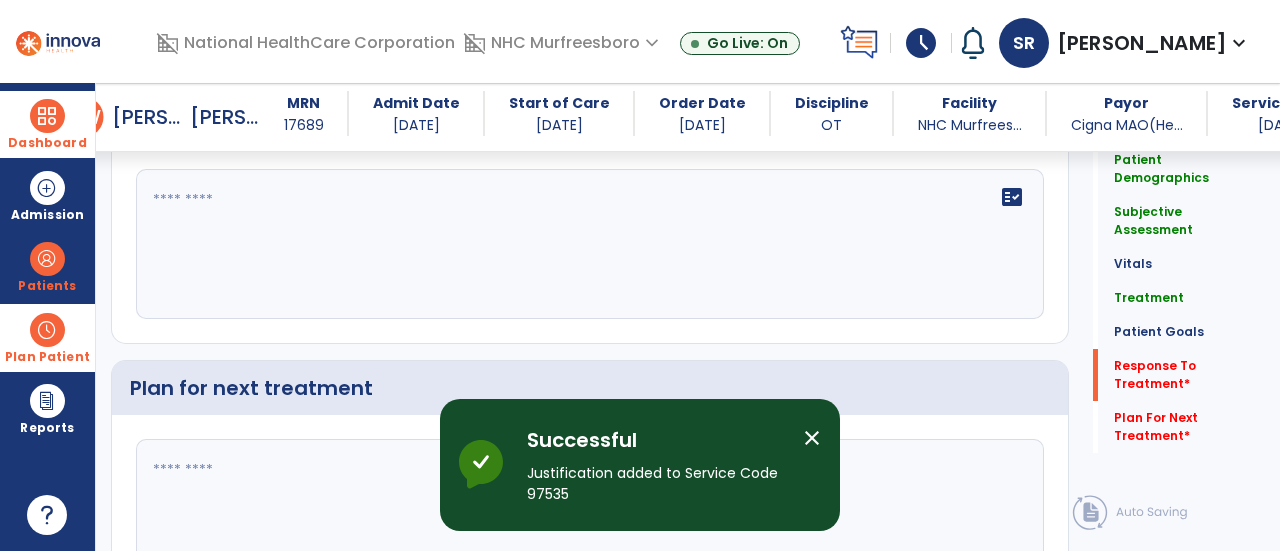 scroll, scrollTop: 2664, scrollLeft: 0, axis: vertical 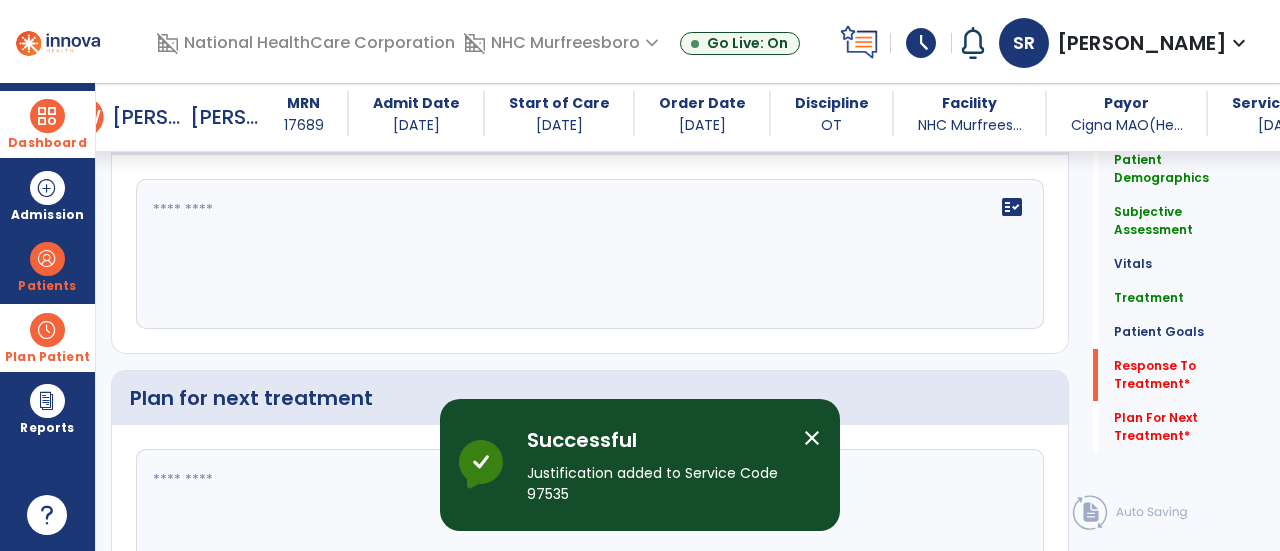 click on "fact_check" 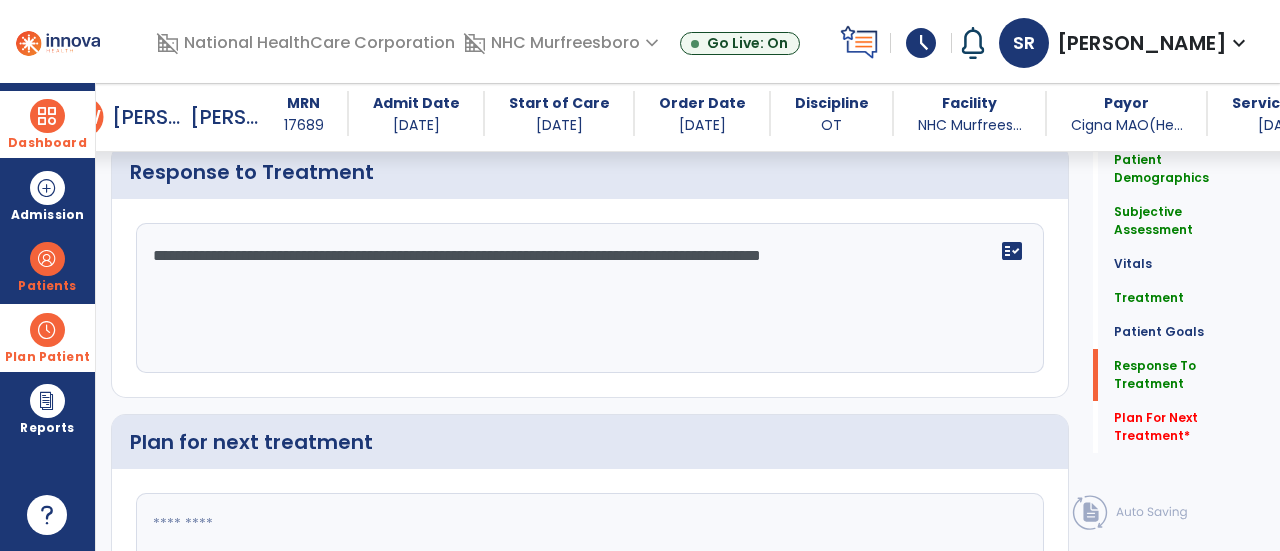 scroll, scrollTop: 2664, scrollLeft: 0, axis: vertical 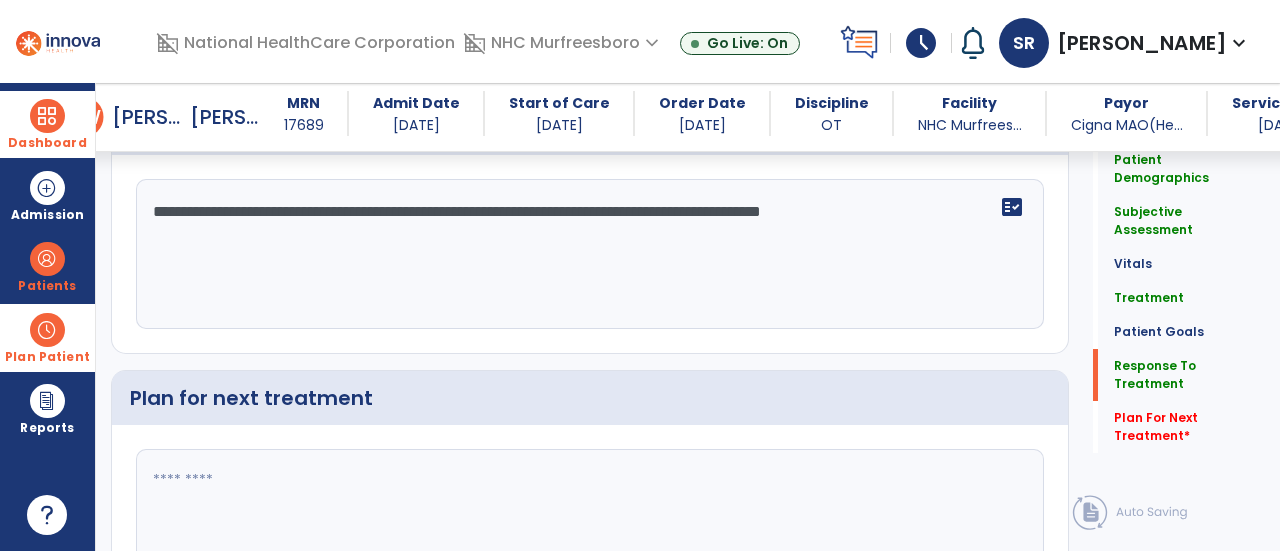 type on "**********" 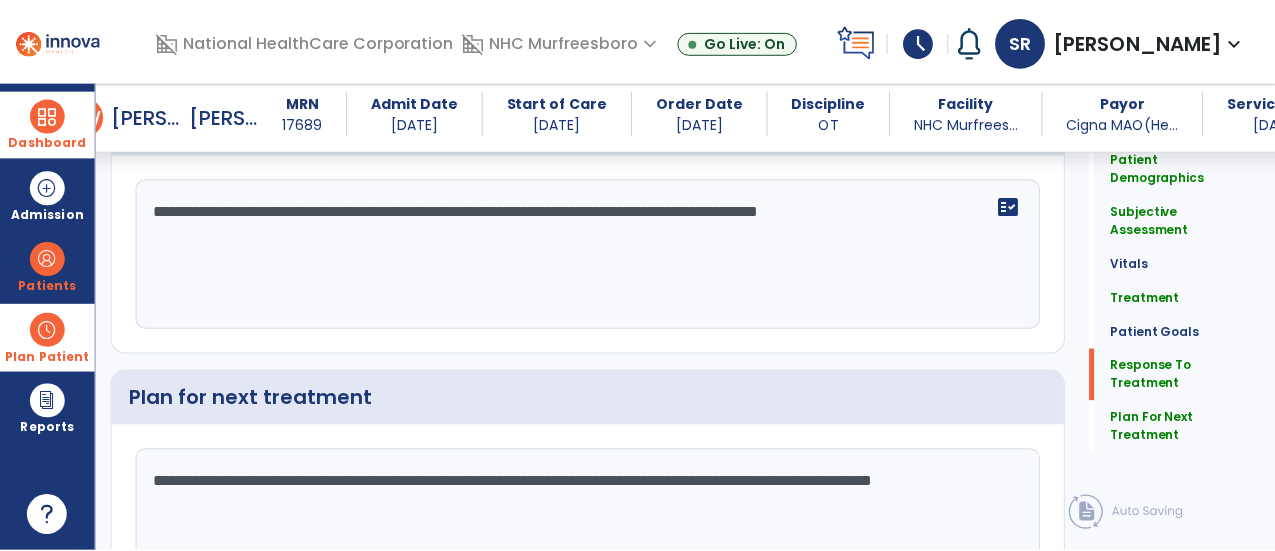 scroll, scrollTop: 2792, scrollLeft: 0, axis: vertical 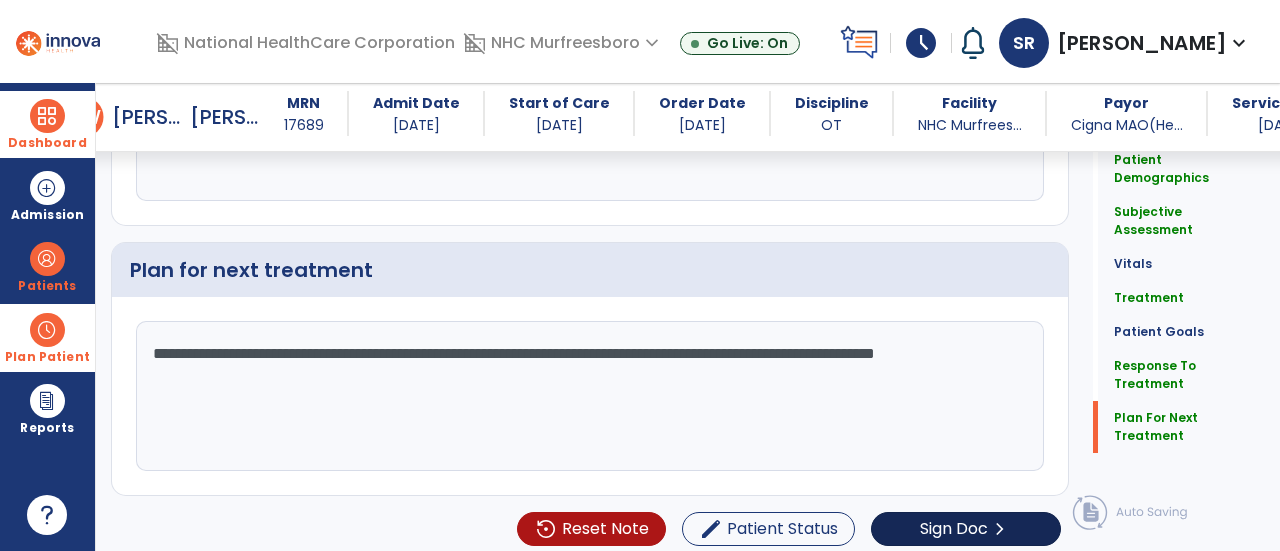 type on "**********" 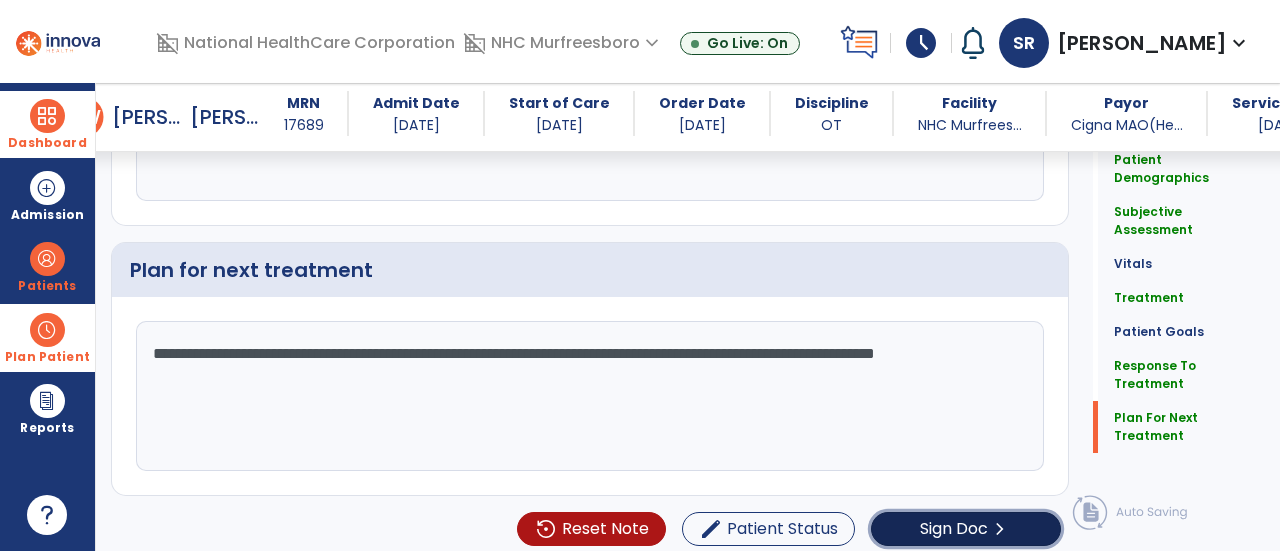 click on "Sign Doc" 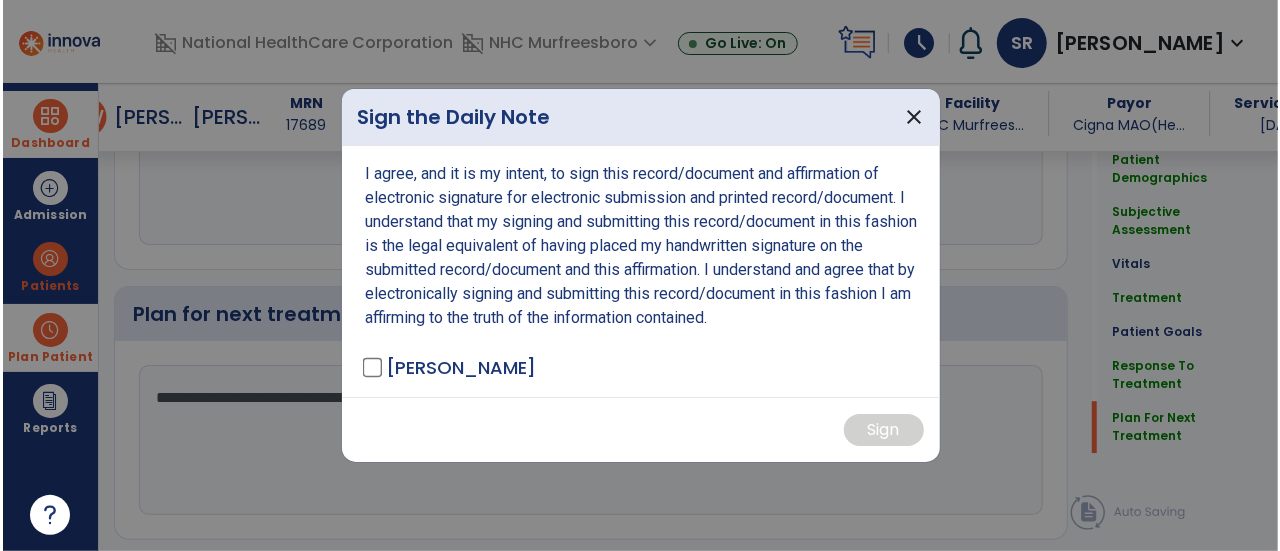 scroll, scrollTop: 2792, scrollLeft: 0, axis: vertical 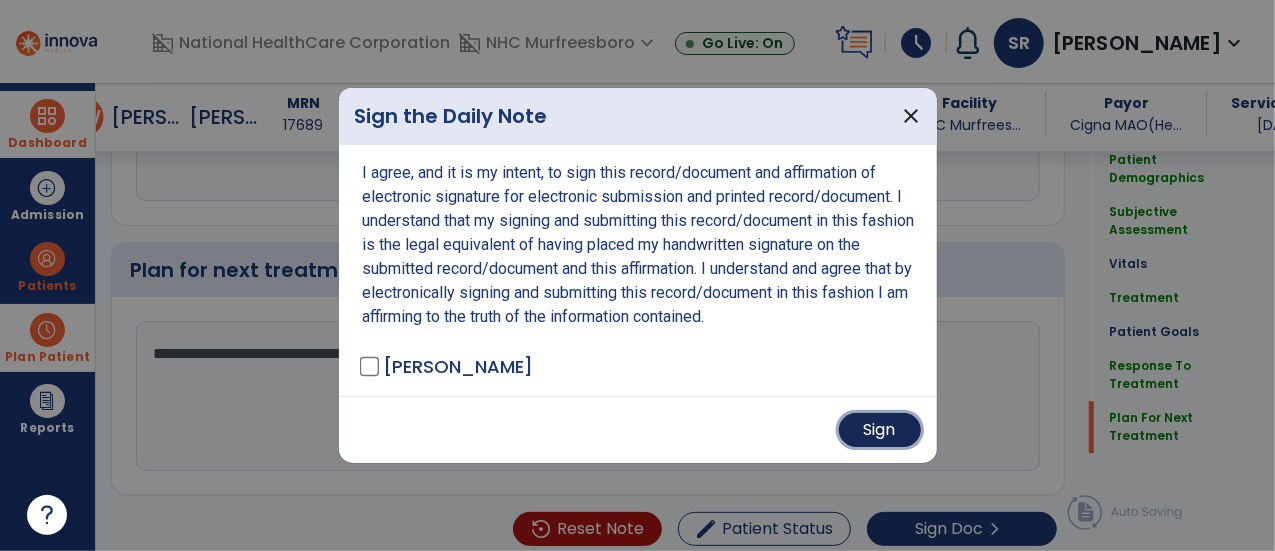 click on "Sign" at bounding box center [880, 430] 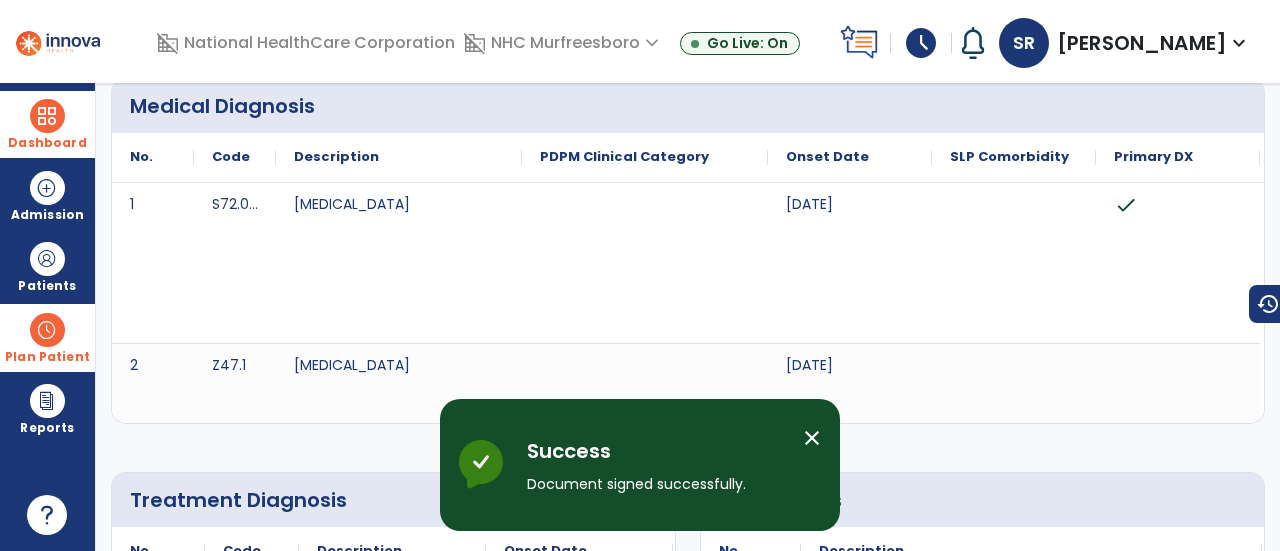 scroll, scrollTop: 0, scrollLeft: 0, axis: both 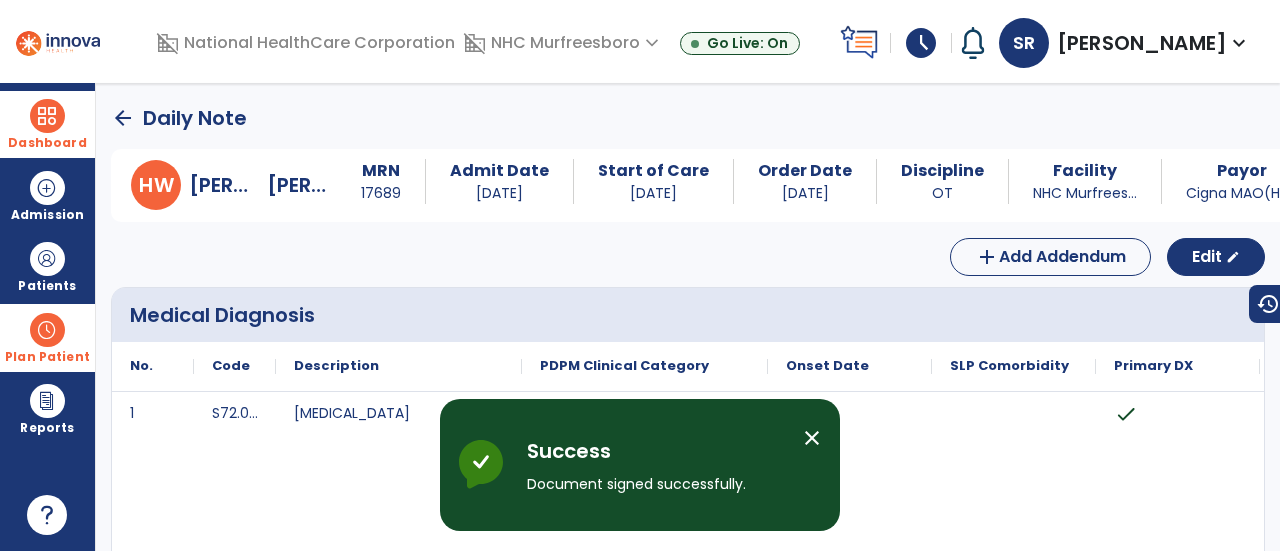 click on "arrow_back" 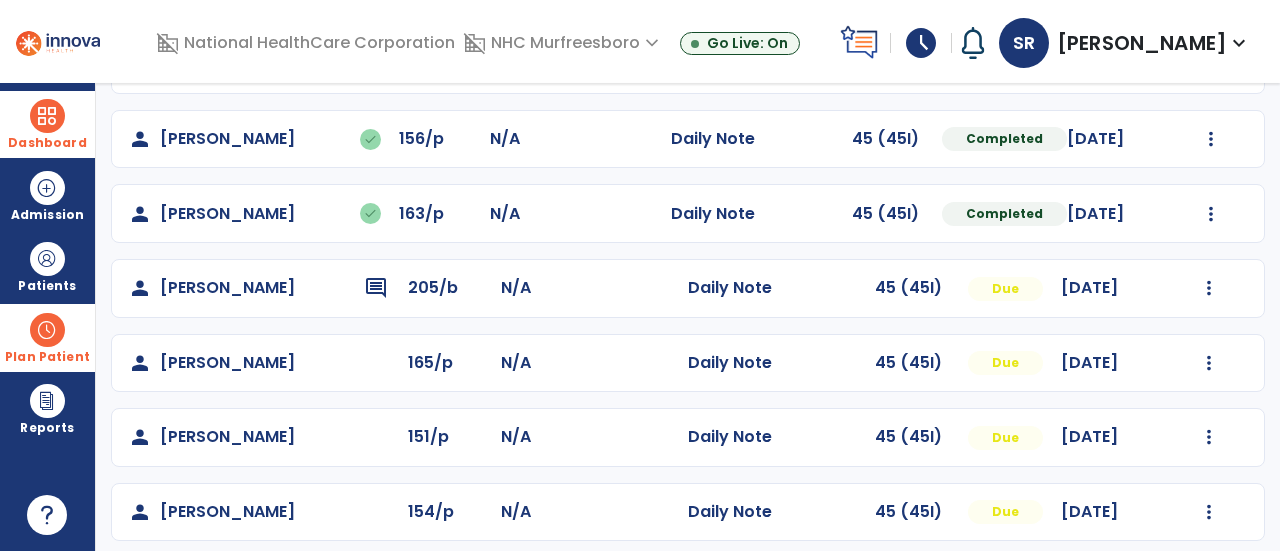 scroll, scrollTop: 333, scrollLeft: 0, axis: vertical 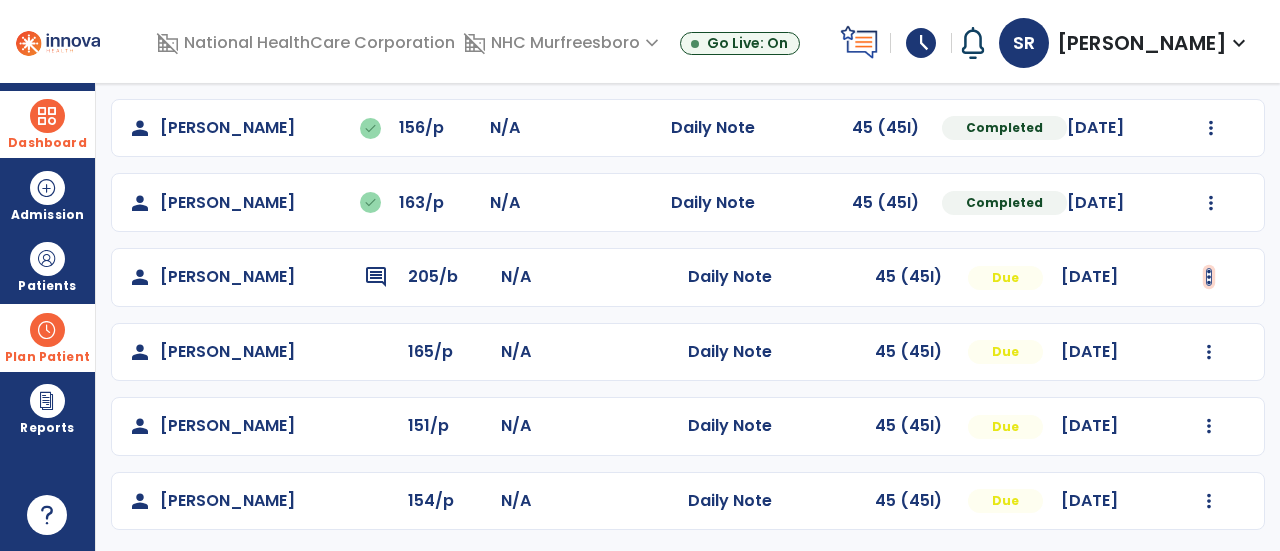 click at bounding box center [1211, -21] 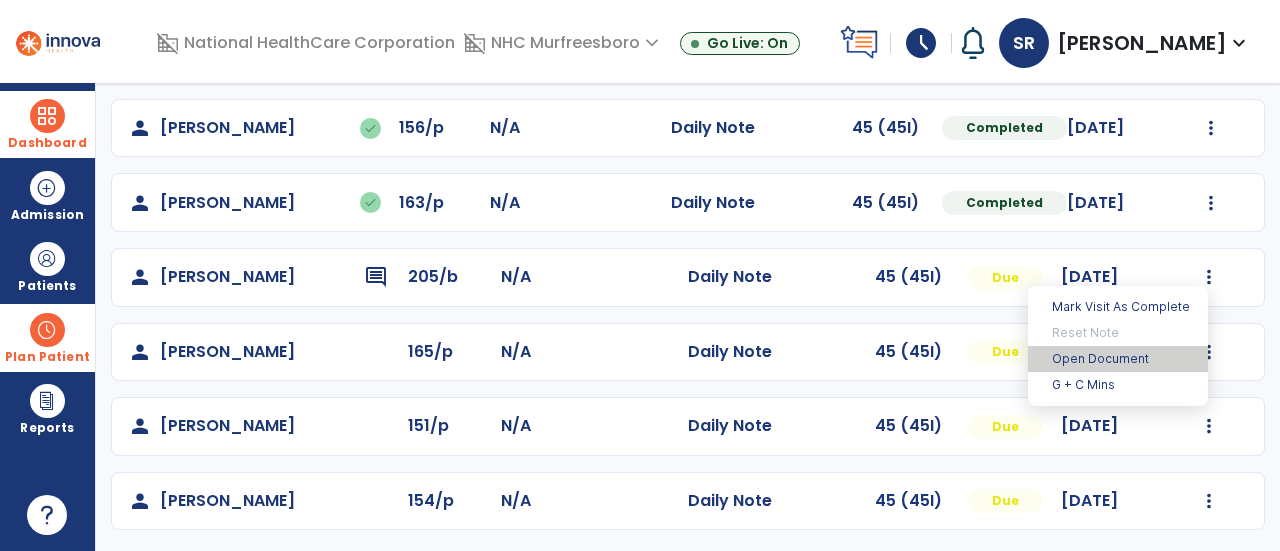 click on "Open Document" at bounding box center [1118, 359] 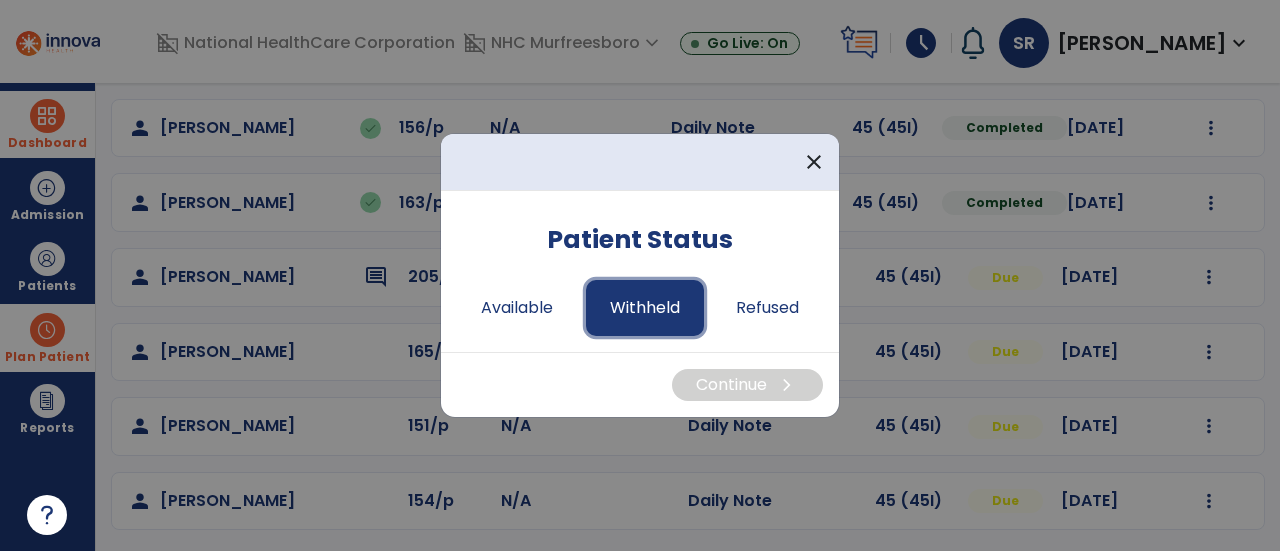 click on "Withheld" at bounding box center [645, 308] 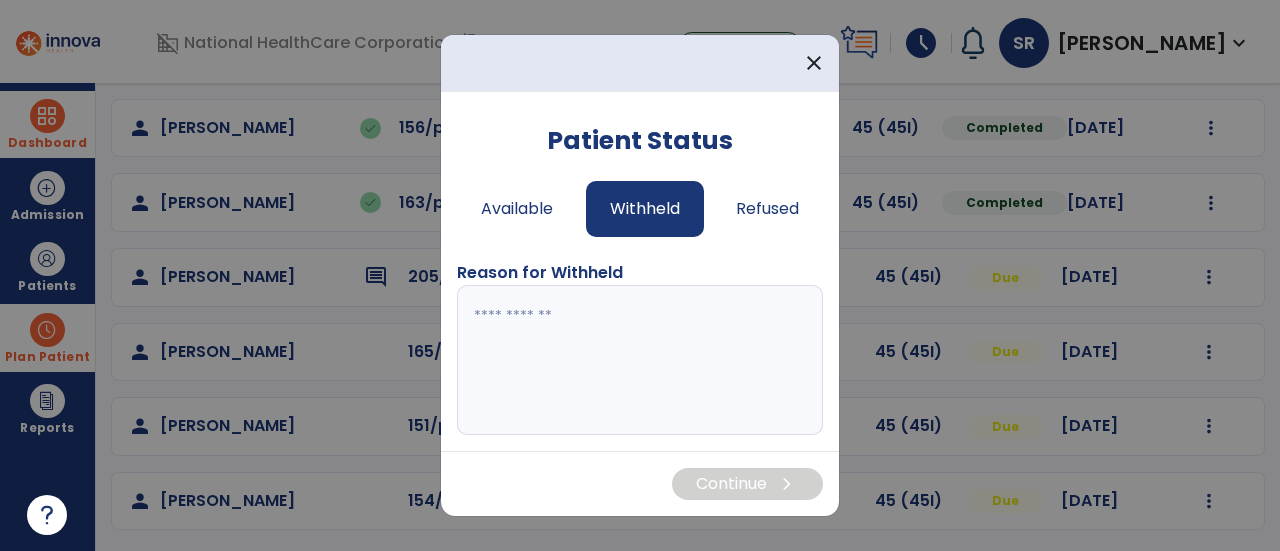 click at bounding box center [640, 360] 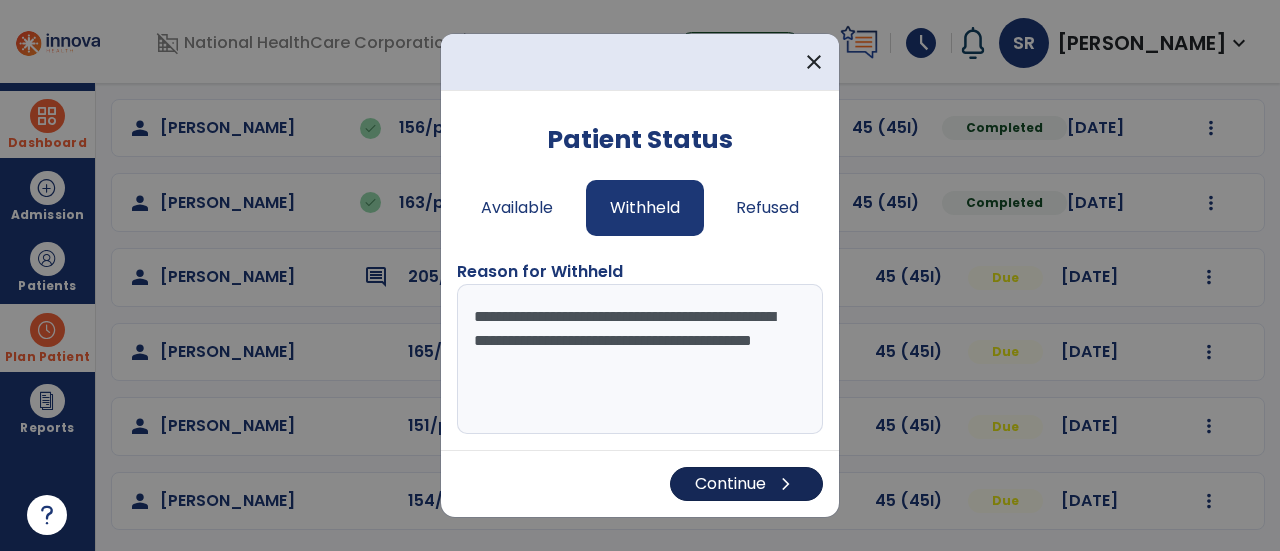 type on "**********" 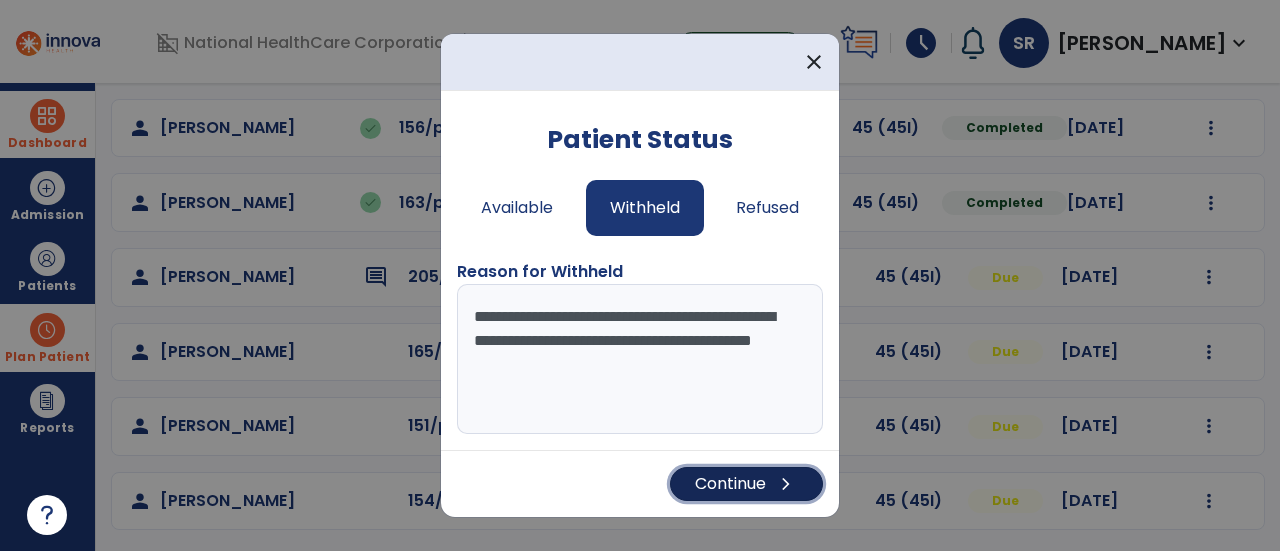 click on "Continue   chevron_right" at bounding box center (746, 484) 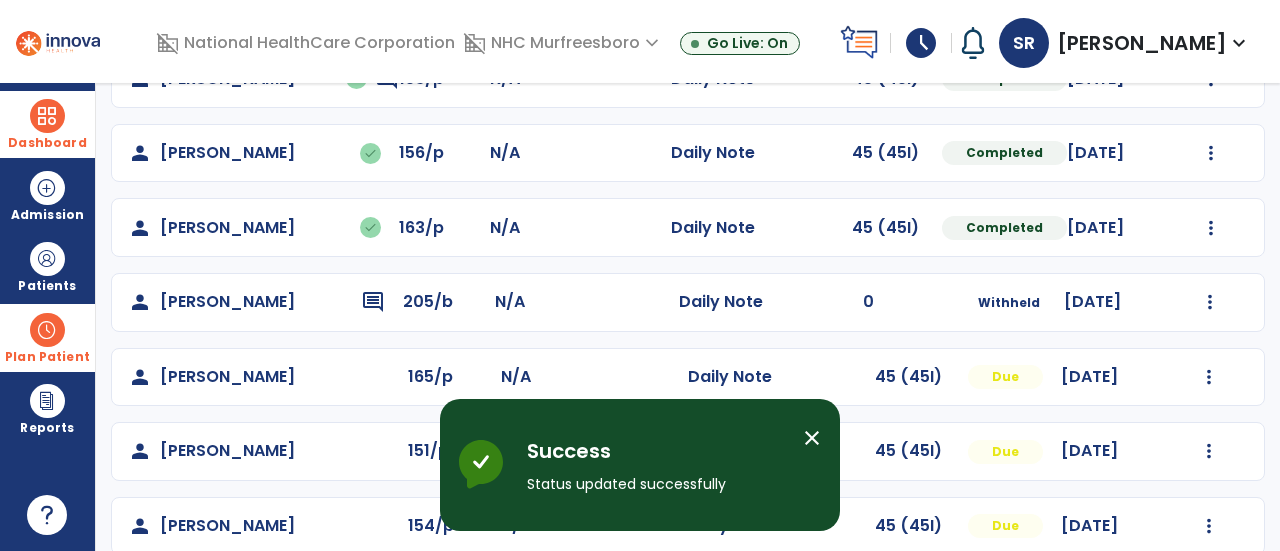scroll, scrollTop: 333, scrollLeft: 0, axis: vertical 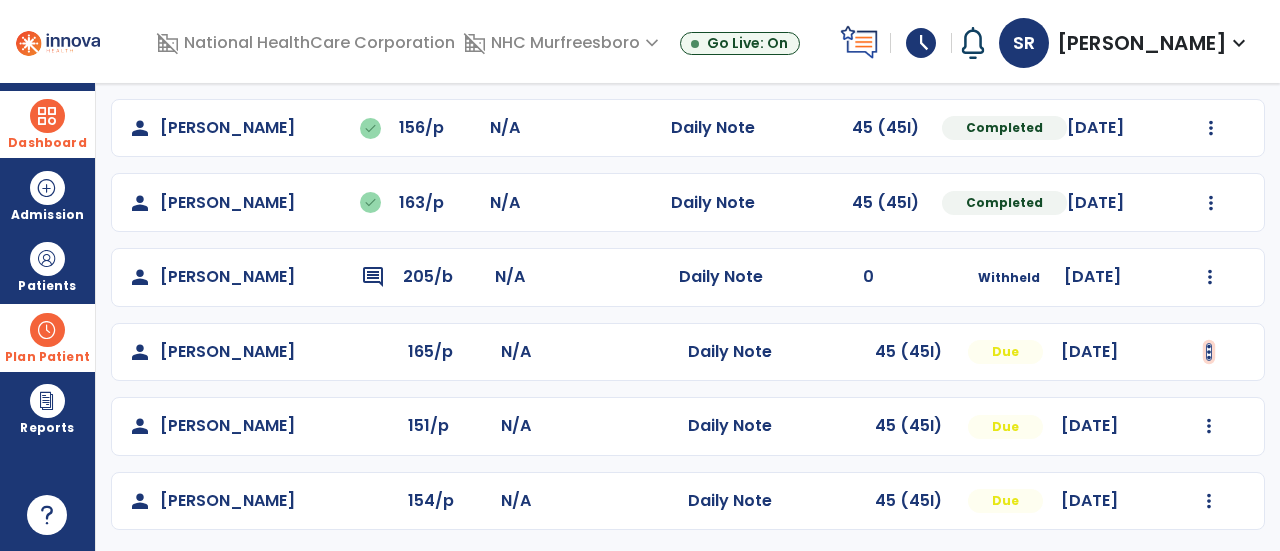 click at bounding box center (1211, -21) 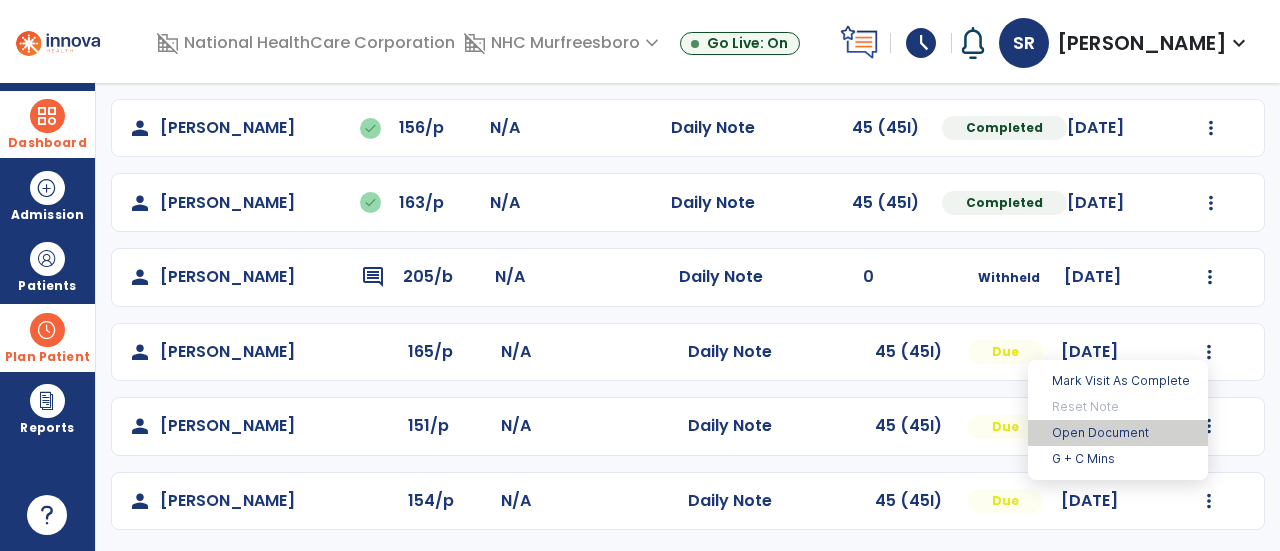 click on "Open Document" at bounding box center (1118, 433) 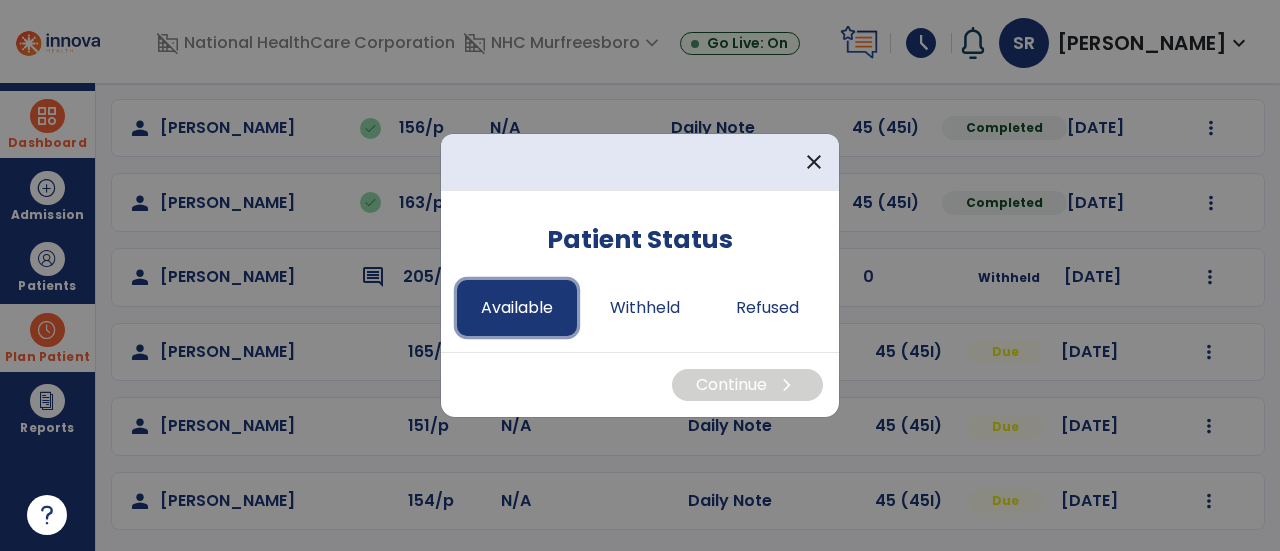 click on "Available" at bounding box center [517, 308] 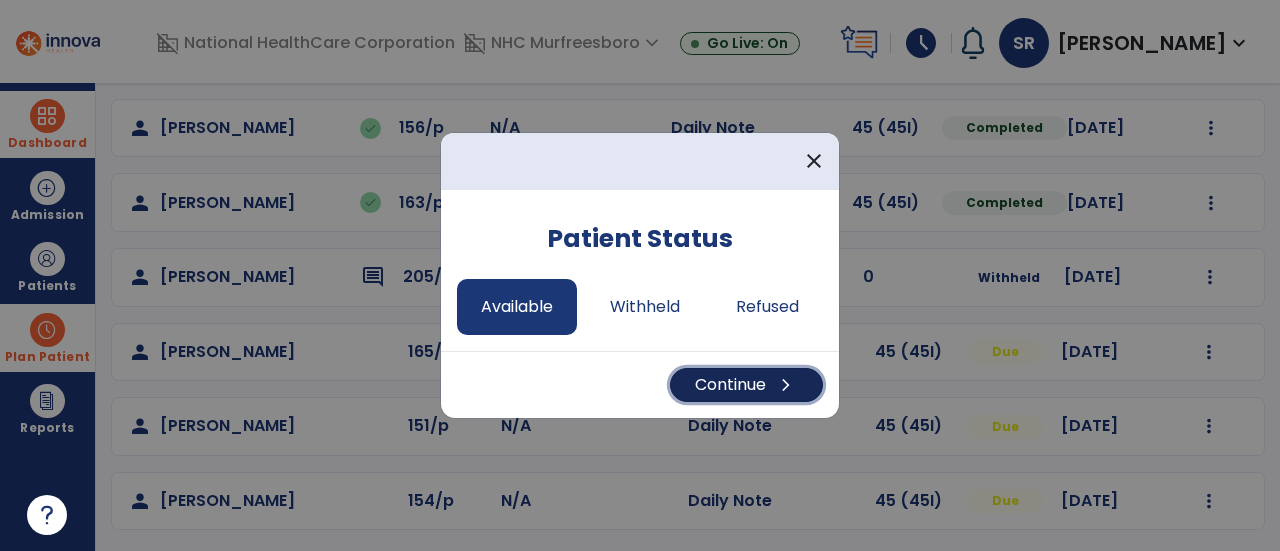 click on "Continue   chevron_right" at bounding box center [746, 385] 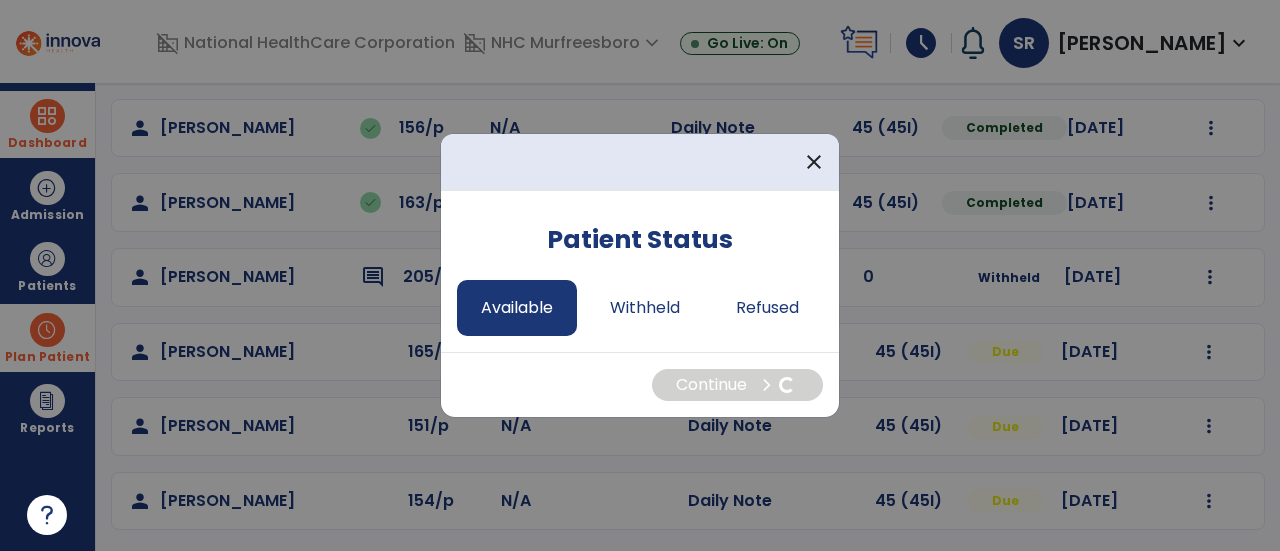 select on "*" 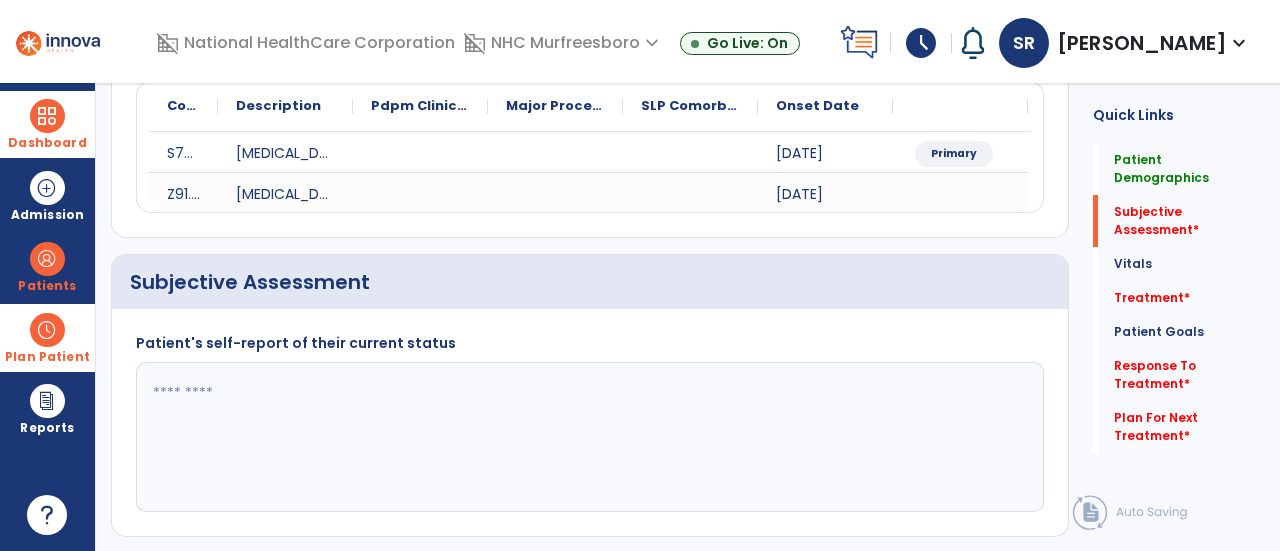 click 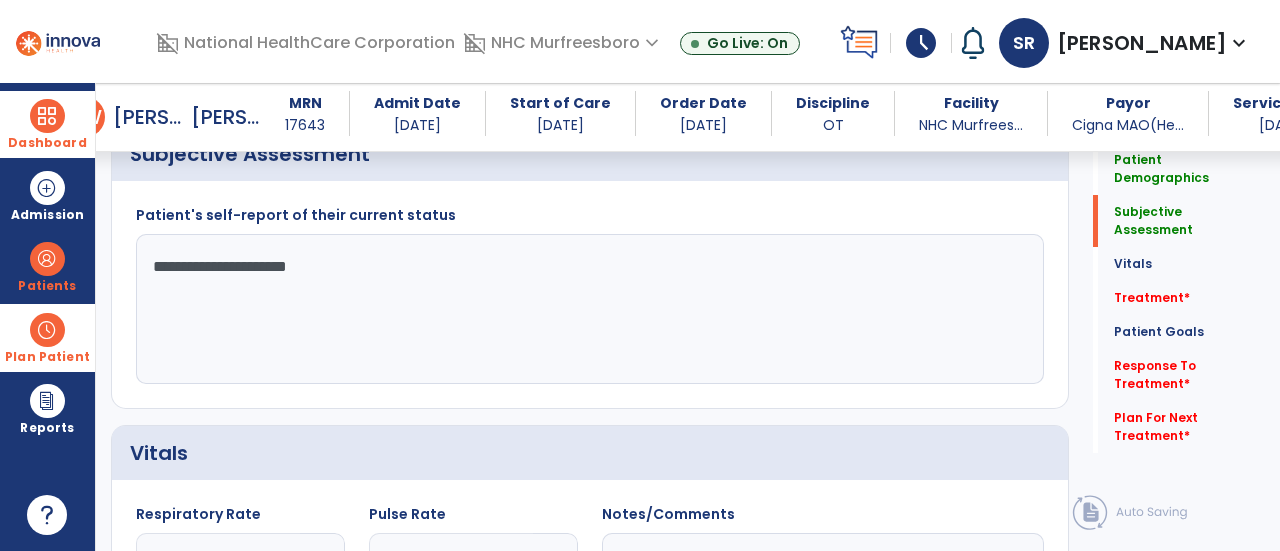 scroll, scrollTop: 443, scrollLeft: 0, axis: vertical 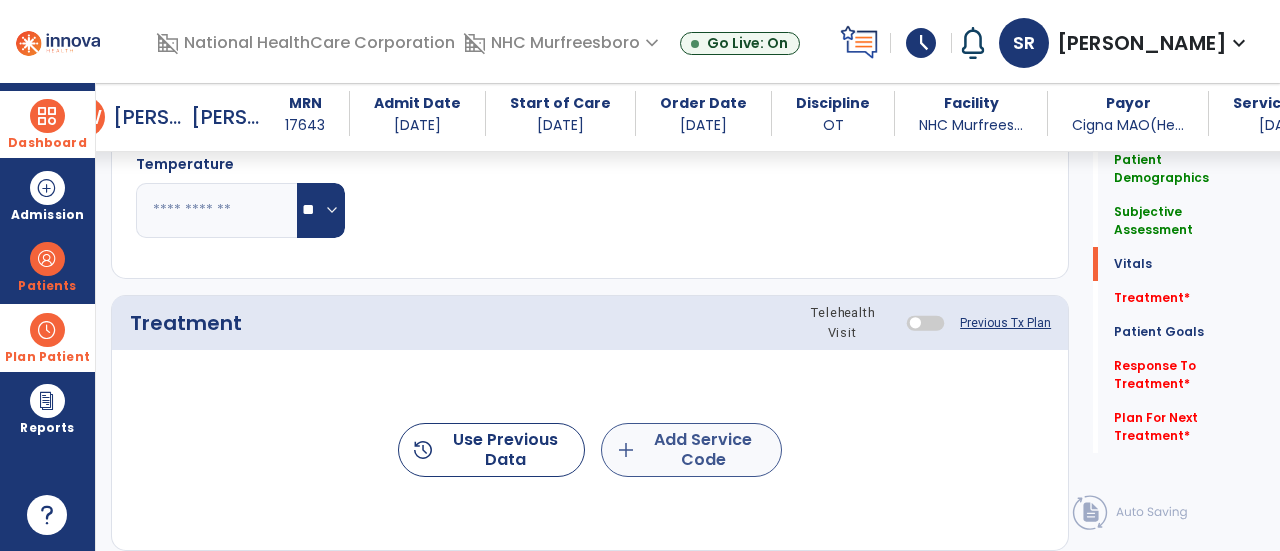 type on "**********" 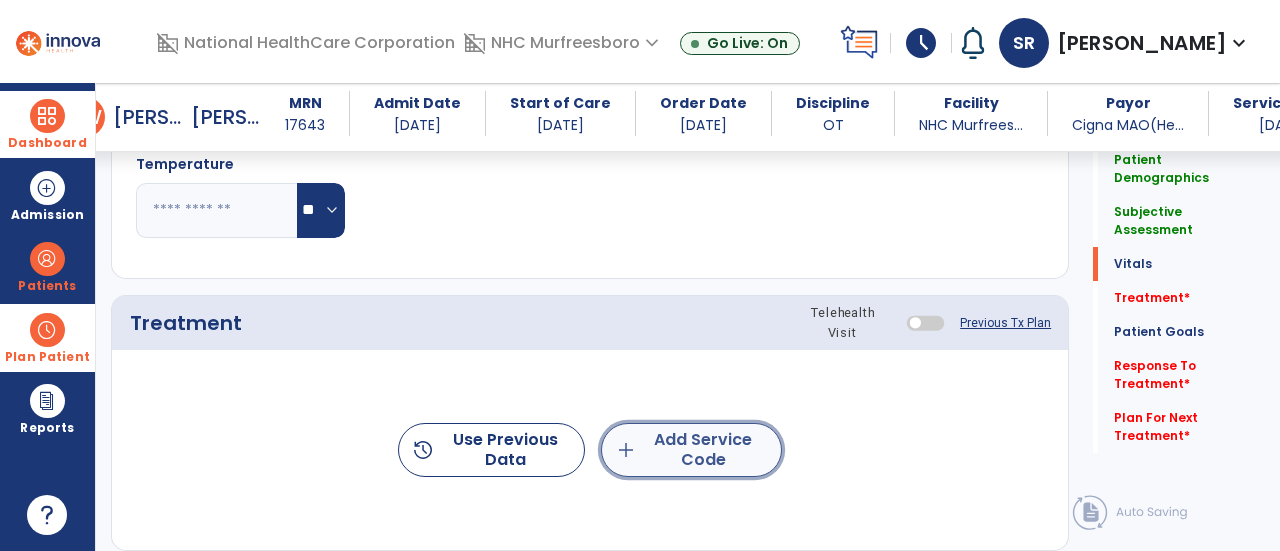 click on "add  Add Service Code" 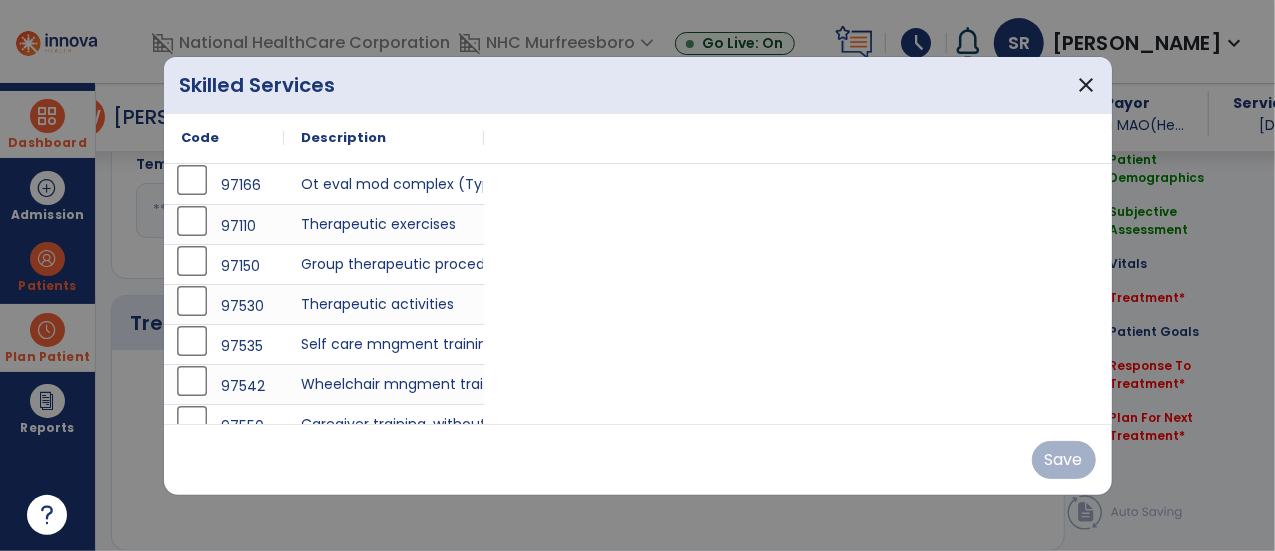 scroll, scrollTop: 994, scrollLeft: 0, axis: vertical 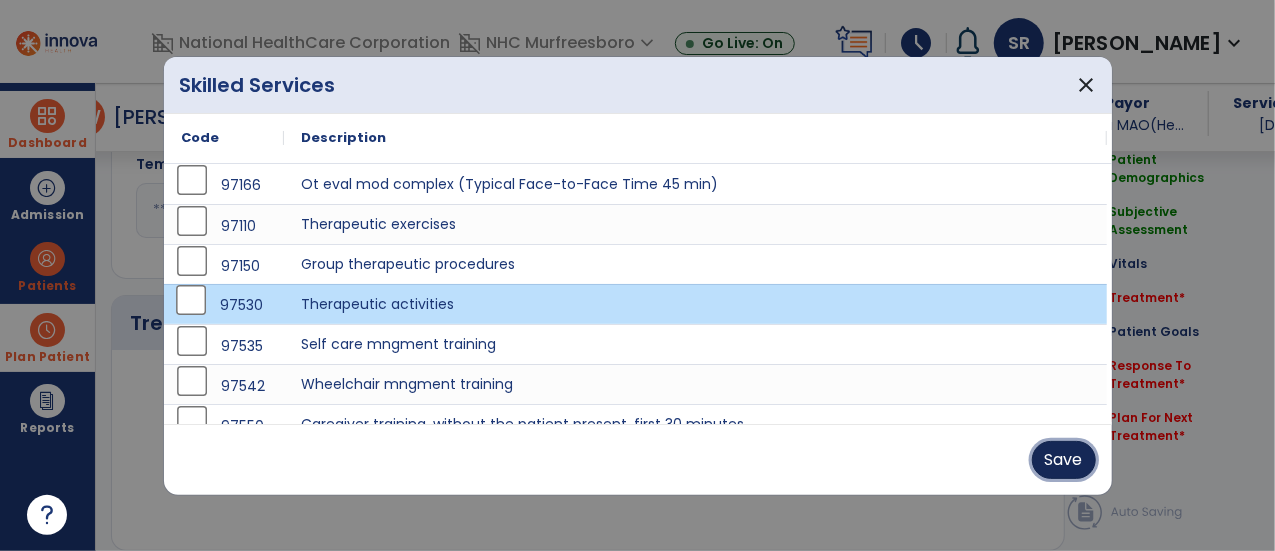 click on "Save" at bounding box center [1064, 460] 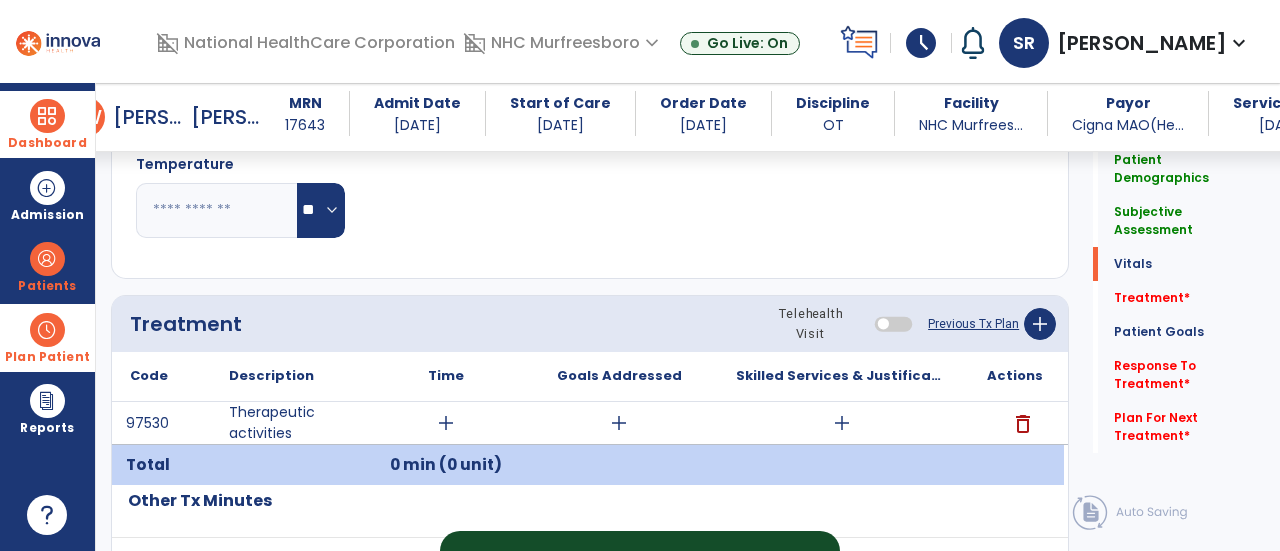 click on "Successful Service Codes added to list.  close   Innova Health  Successful" at bounding box center (640, 465) 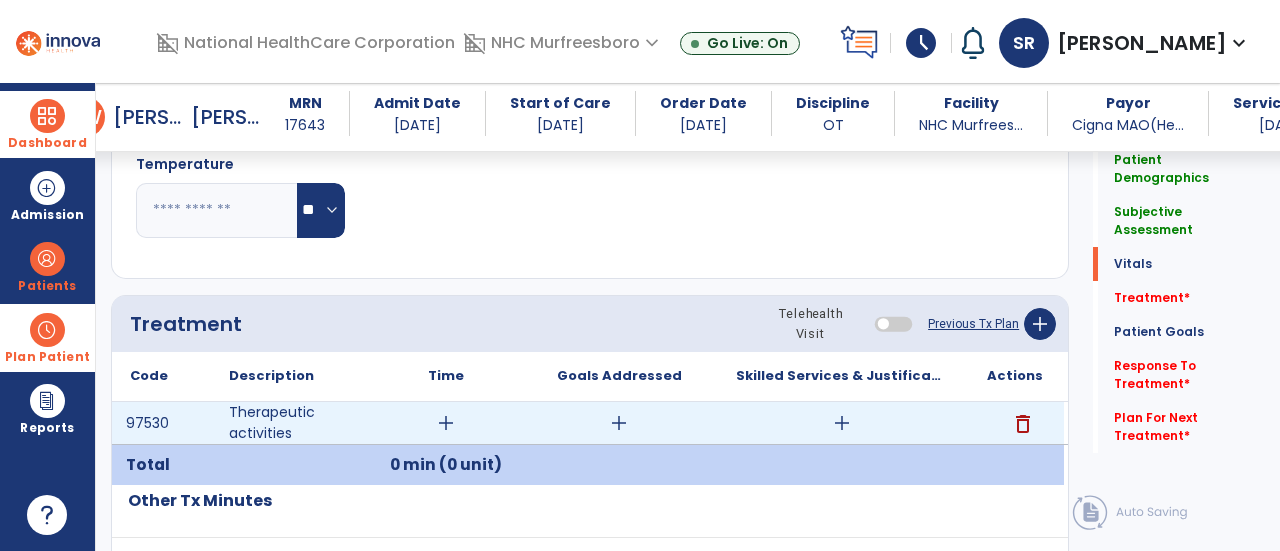 click on "add" at bounding box center (446, 423) 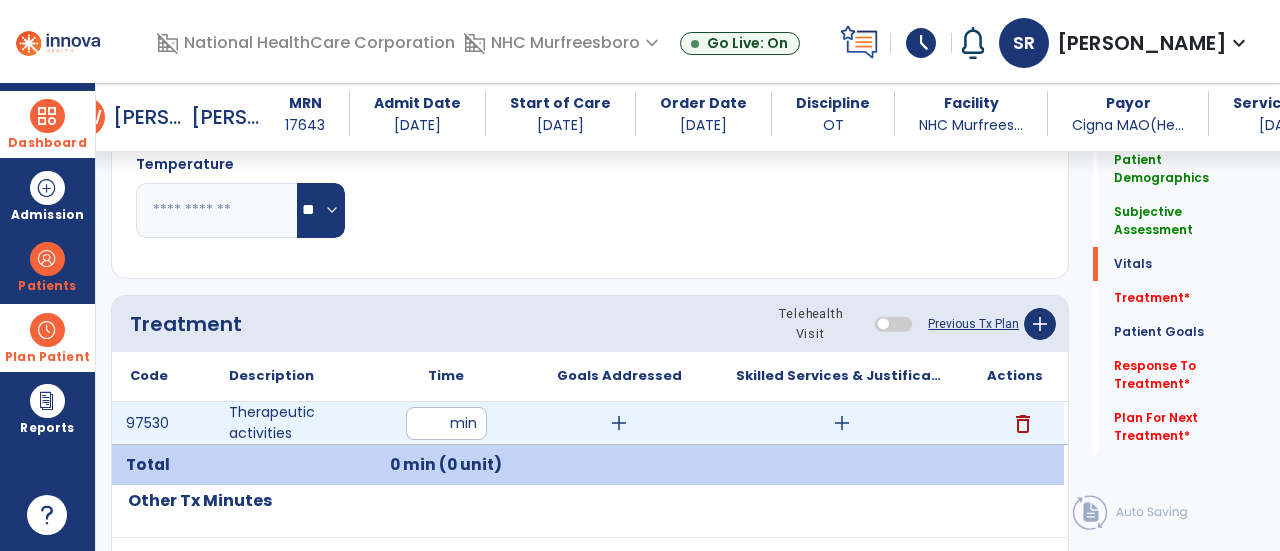 type on "**" 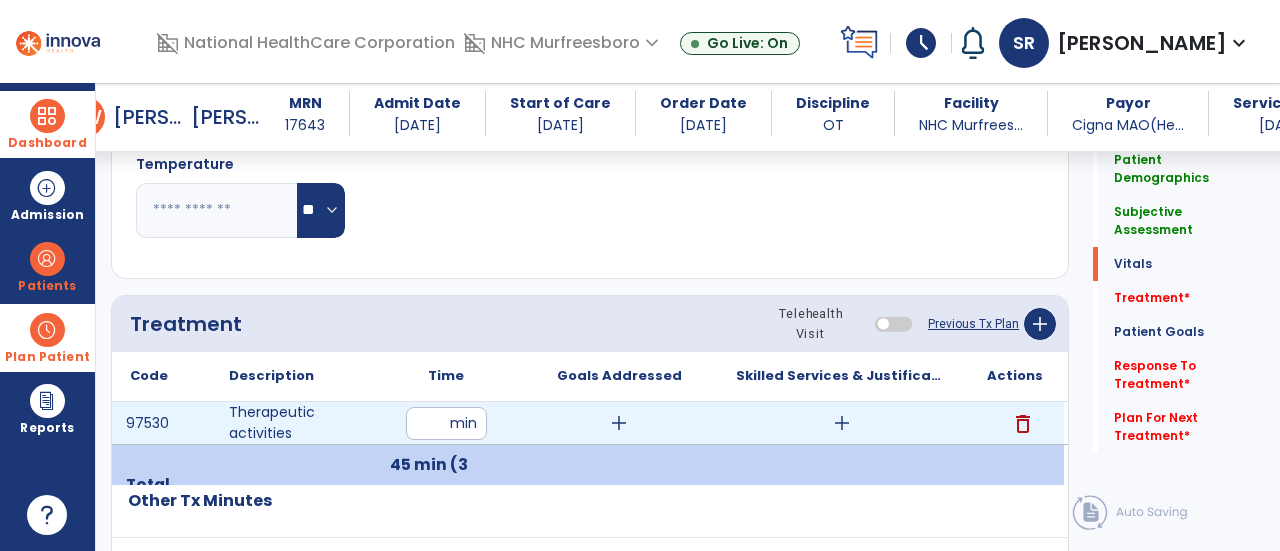 click on "add" at bounding box center [842, 423] 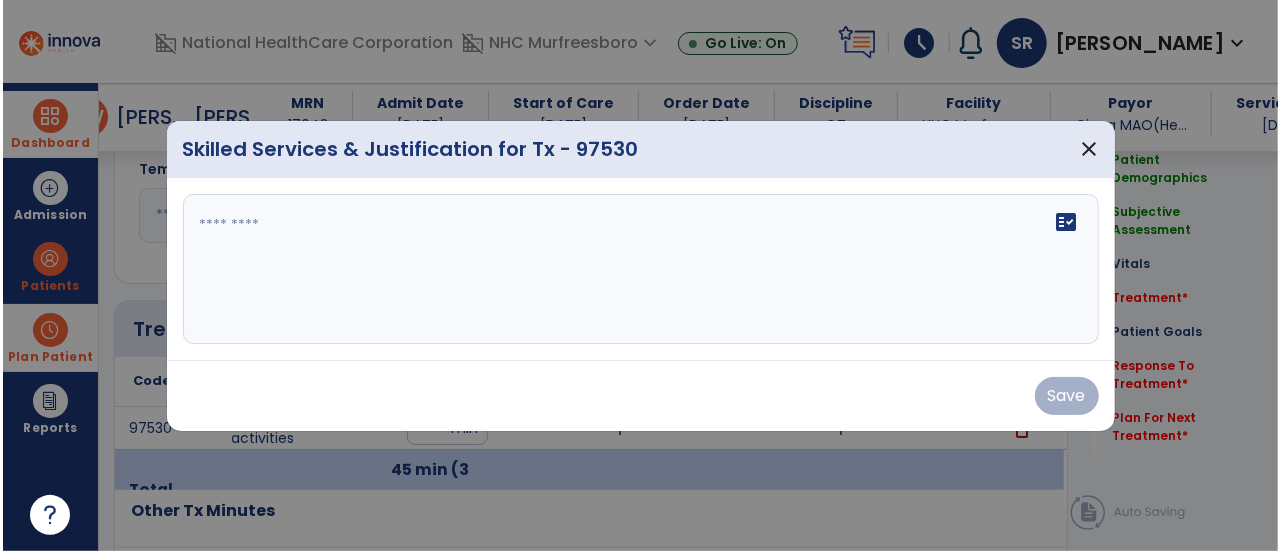 scroll, scrollTop: 994, scrollLeft: 0, axis: vertical 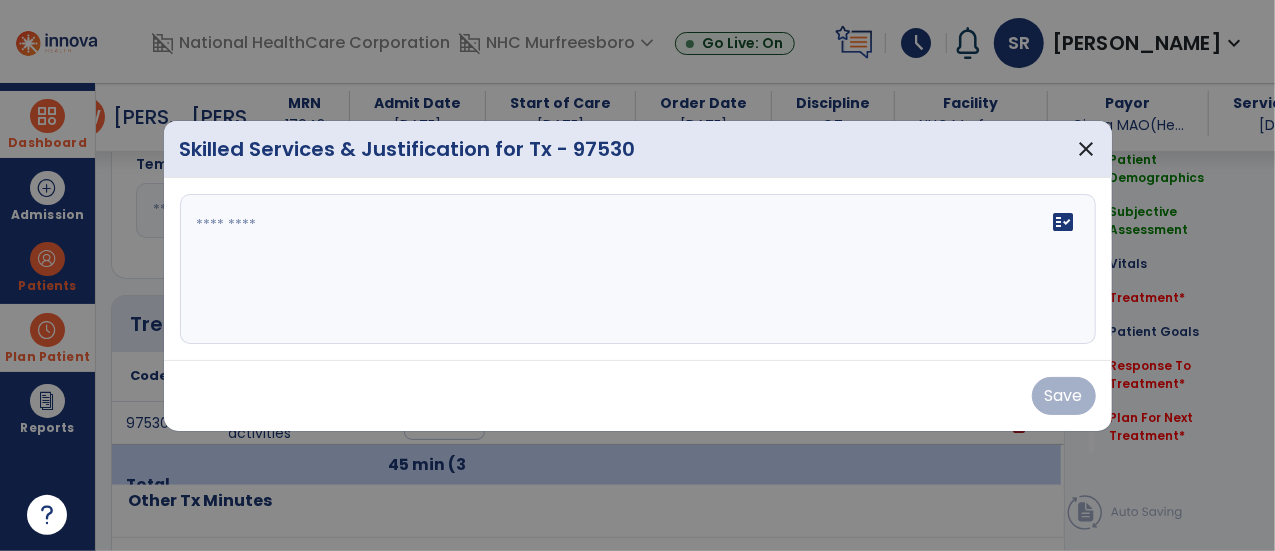 click on "fact_check" at bounding box center [638, 269] 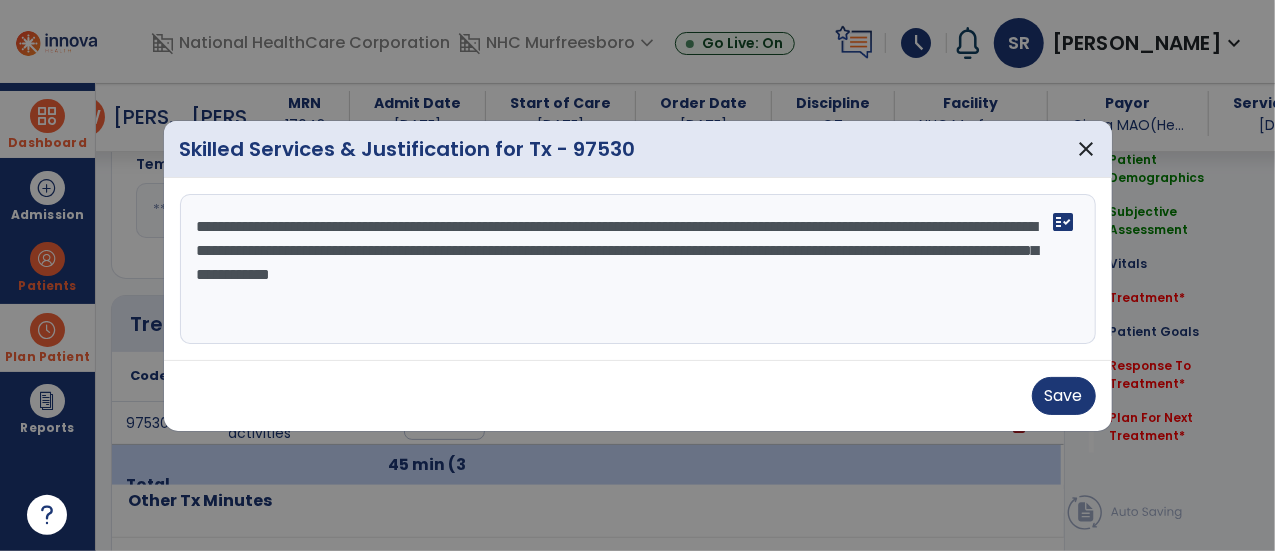 click on "**********" at bounding box center (638, 269) 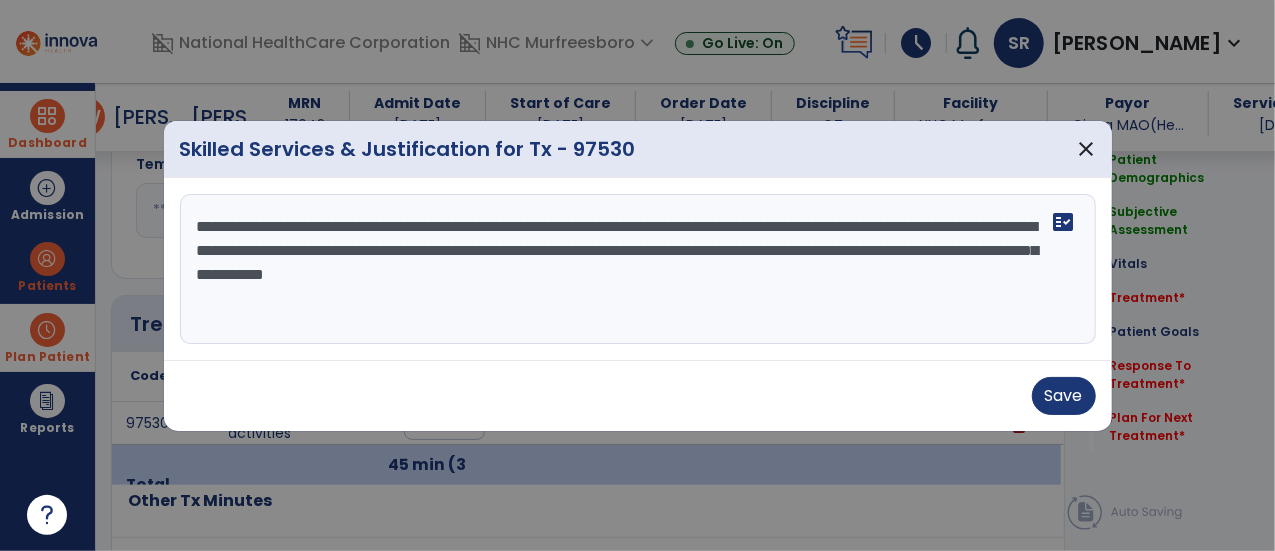 click on "**********" at bounding box center [638, 269] 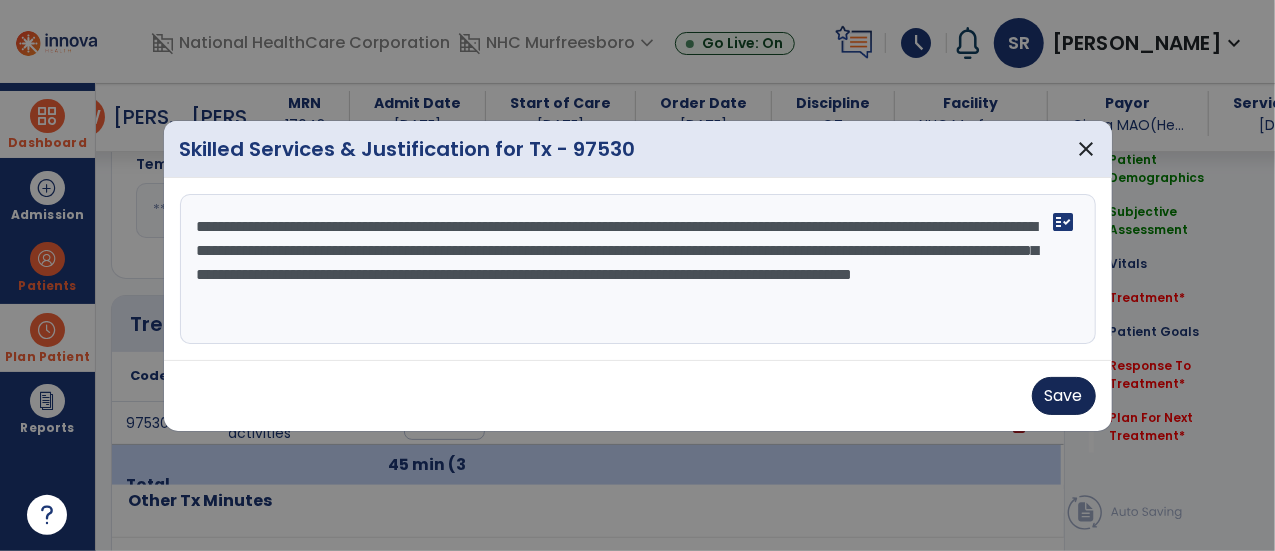type on "**********" 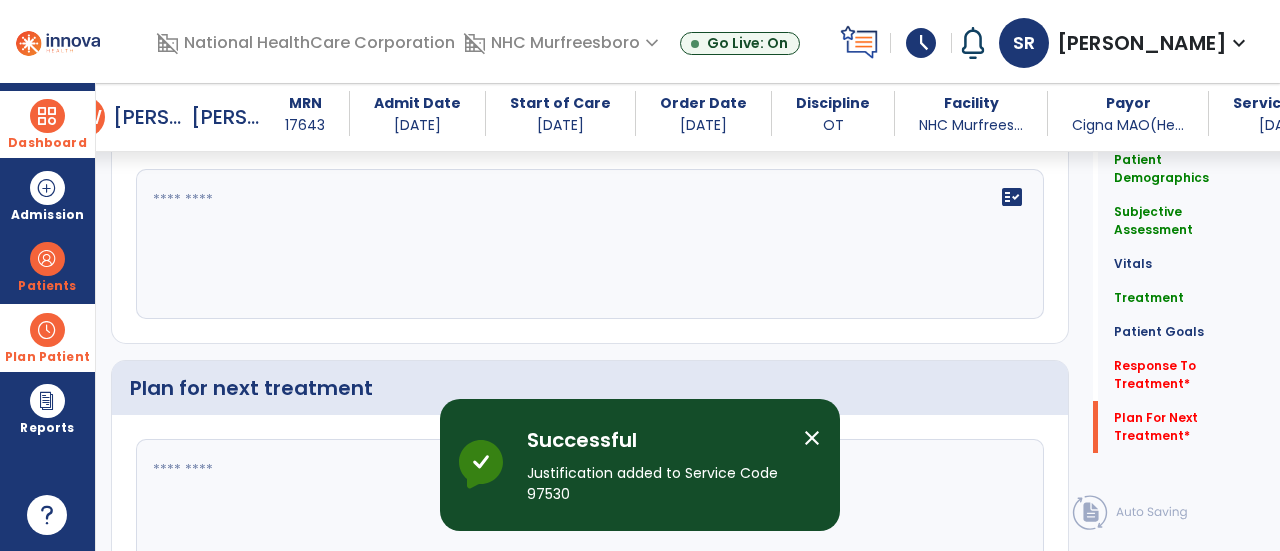 scroll, scrollTop: 2470, scrollLeft: 0, axis: vertical 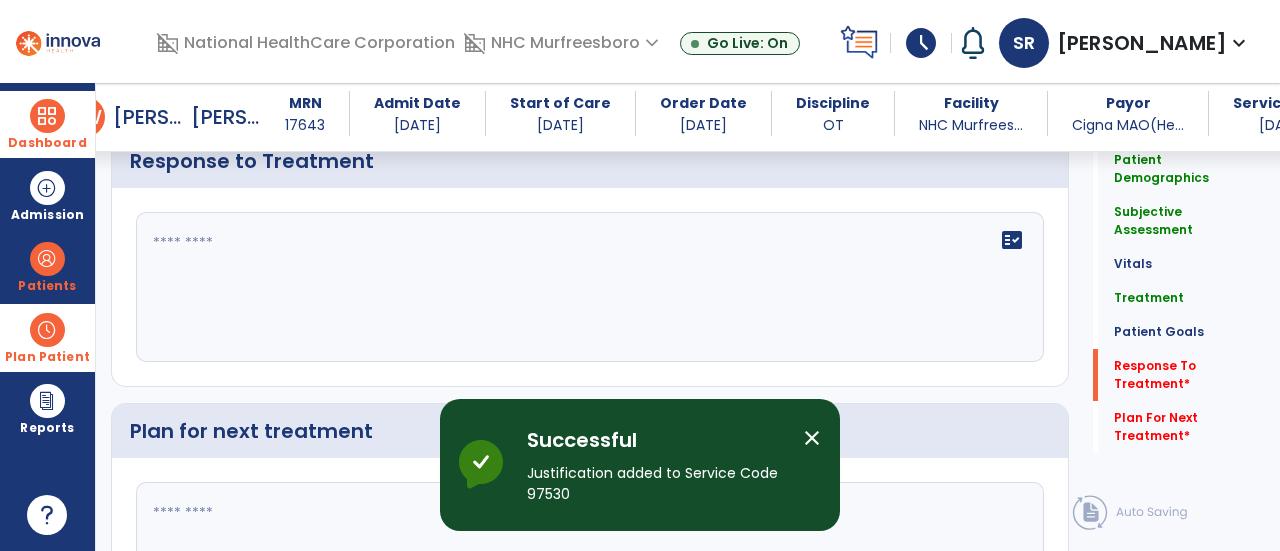 click on "fact_check" 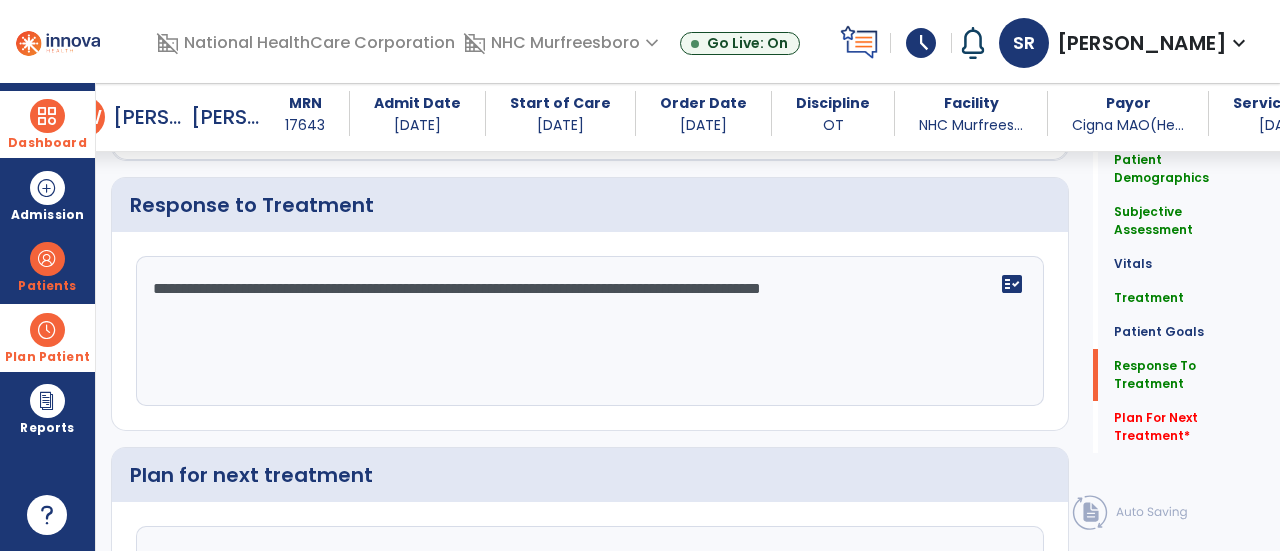 scroll, scrollTop: 2470, scrollLeft: 0, axis: vertical 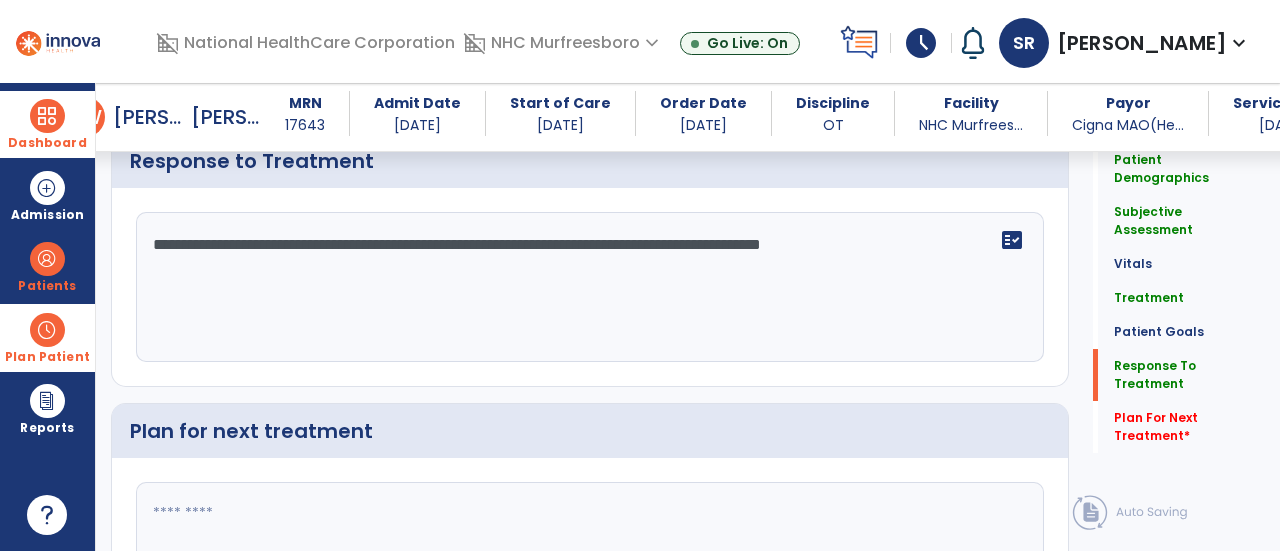 type on "**********" 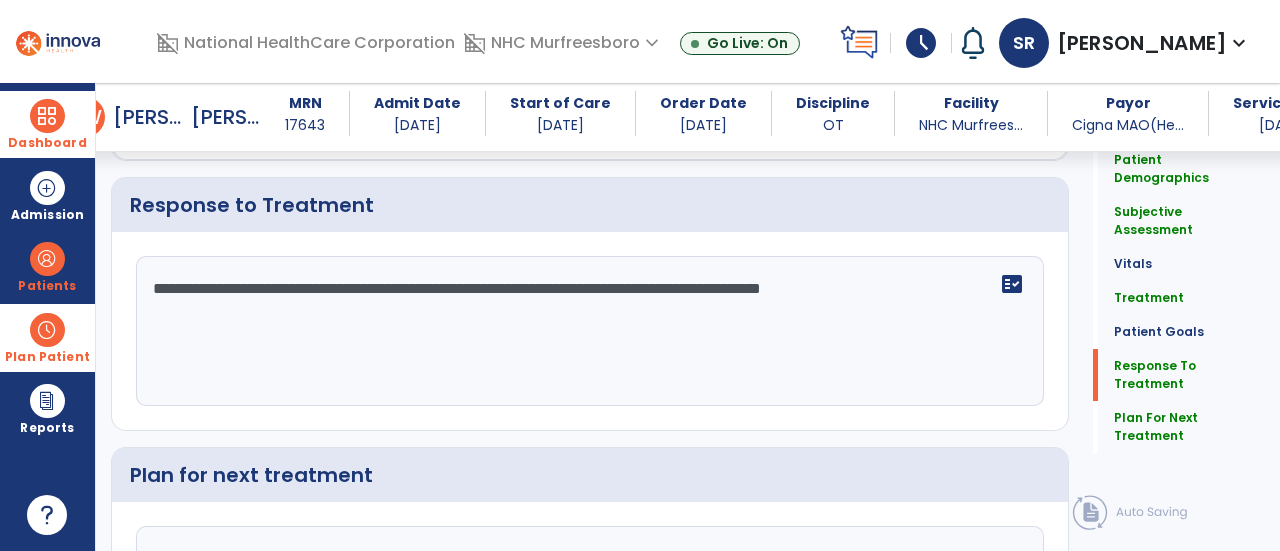 scroll, scrollTop: 2470, scrollLeft: 0, axis: vertical 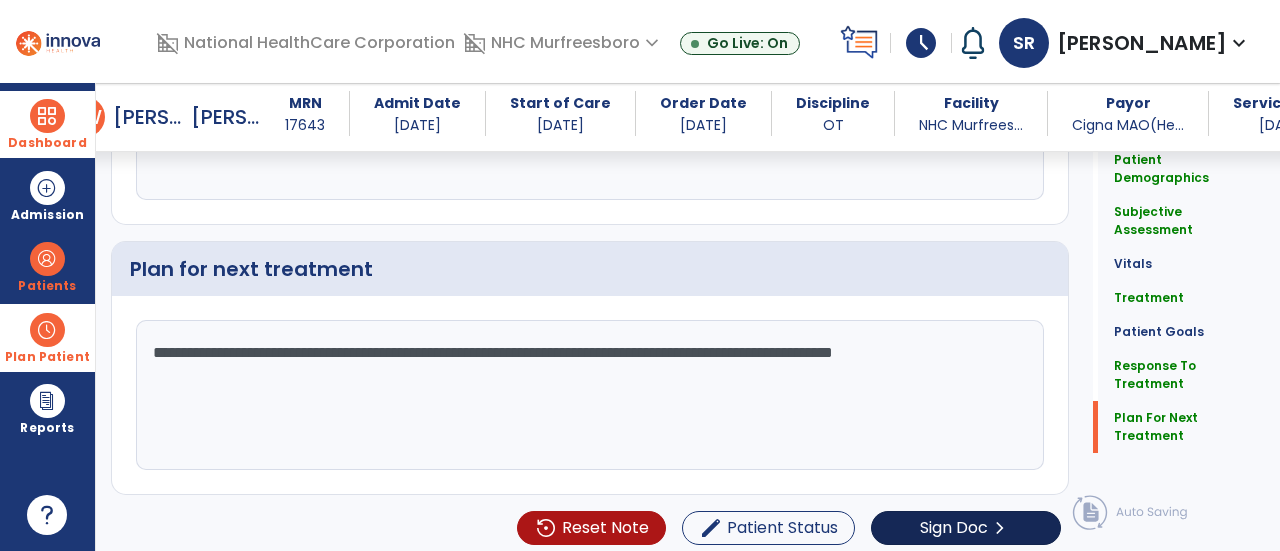 type on "**********" 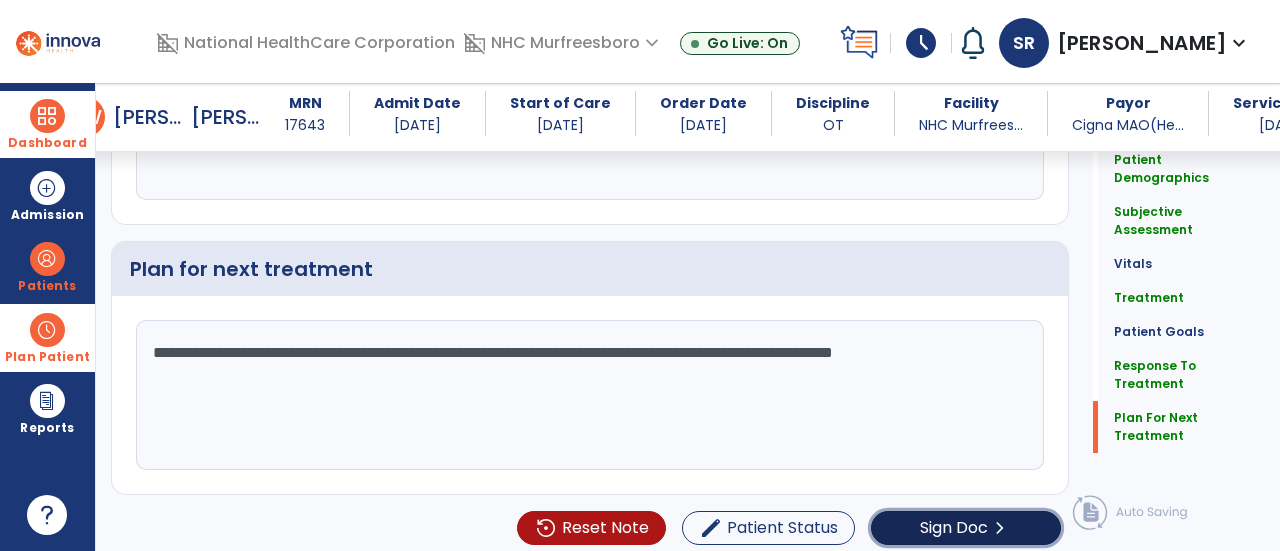 click on "Sign Doc" 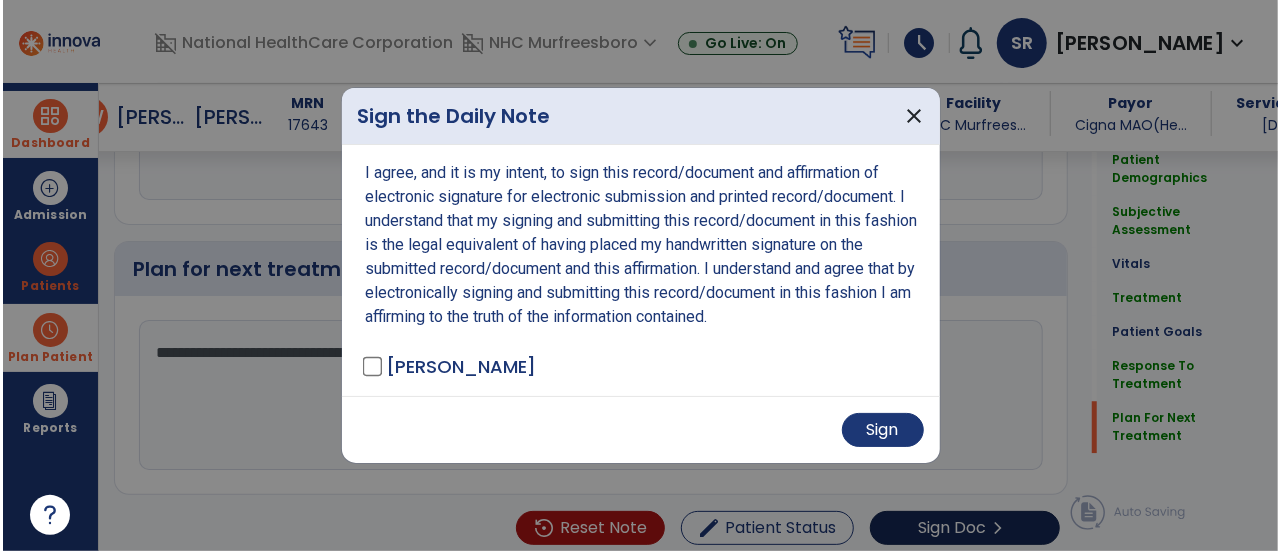 scroll, scrollTop: 2632, scrollLeft: 0, axis: vertical 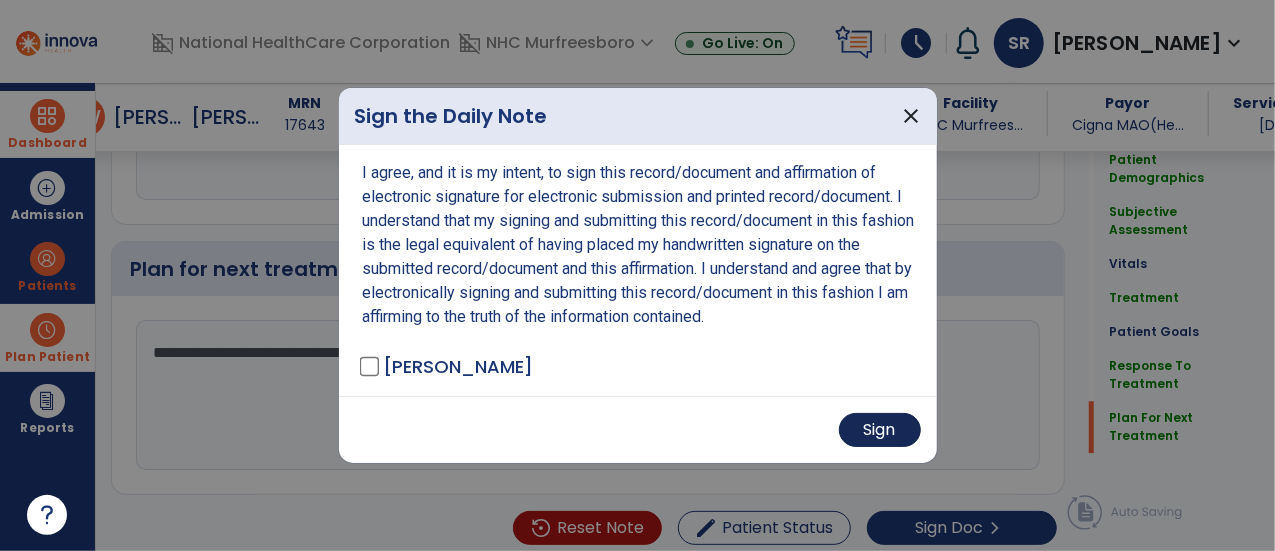 click on "Sign" at bounding box center (880, 430) 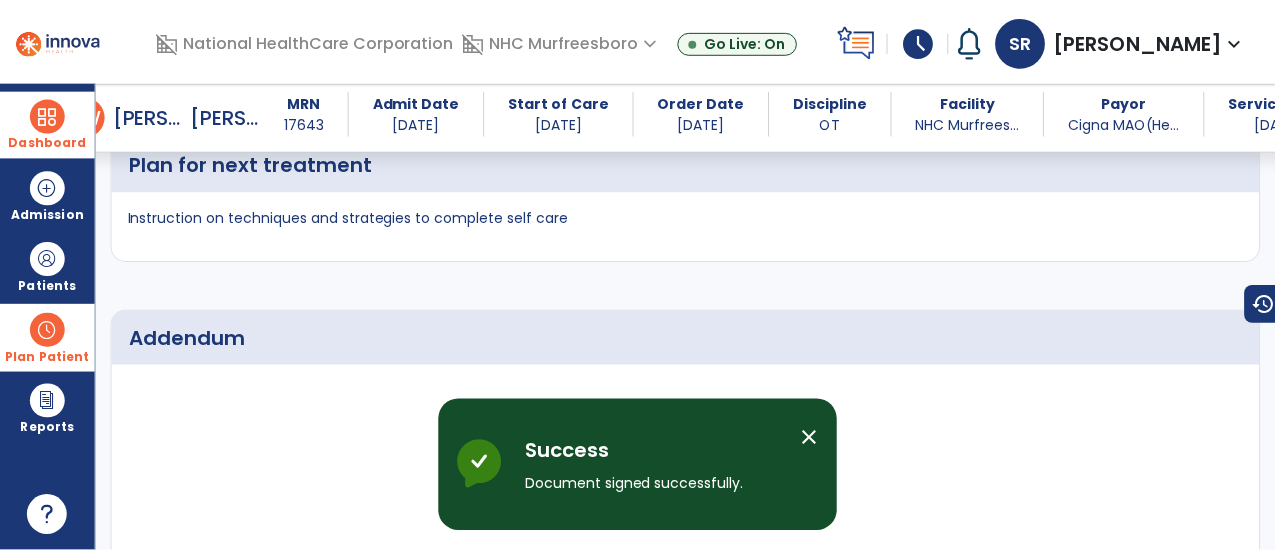 scroll, scrollTop: 3804, scrollLeft: 0, axis: vertical 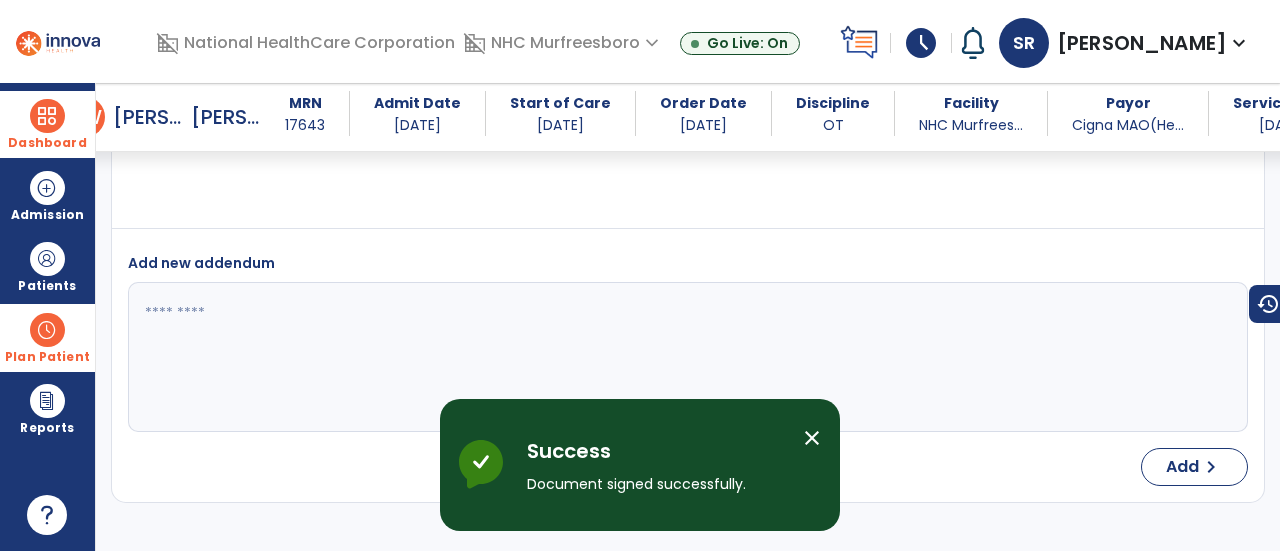 click on "schedule" at bounding box center (921, 43) 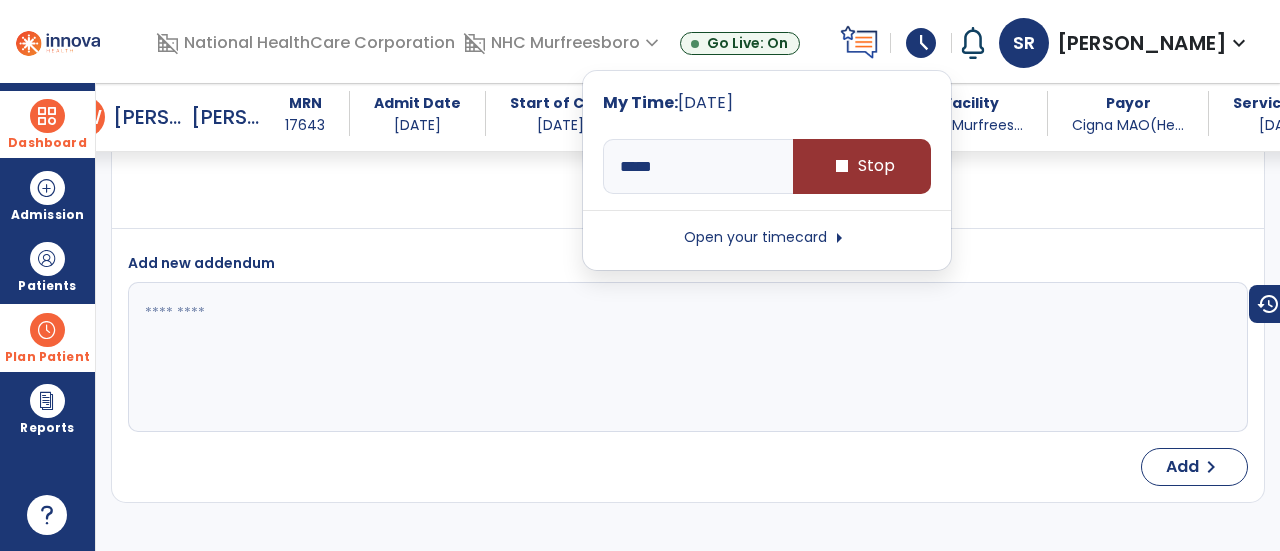 click on "stop  Stop" at bounding box center [862, 166] 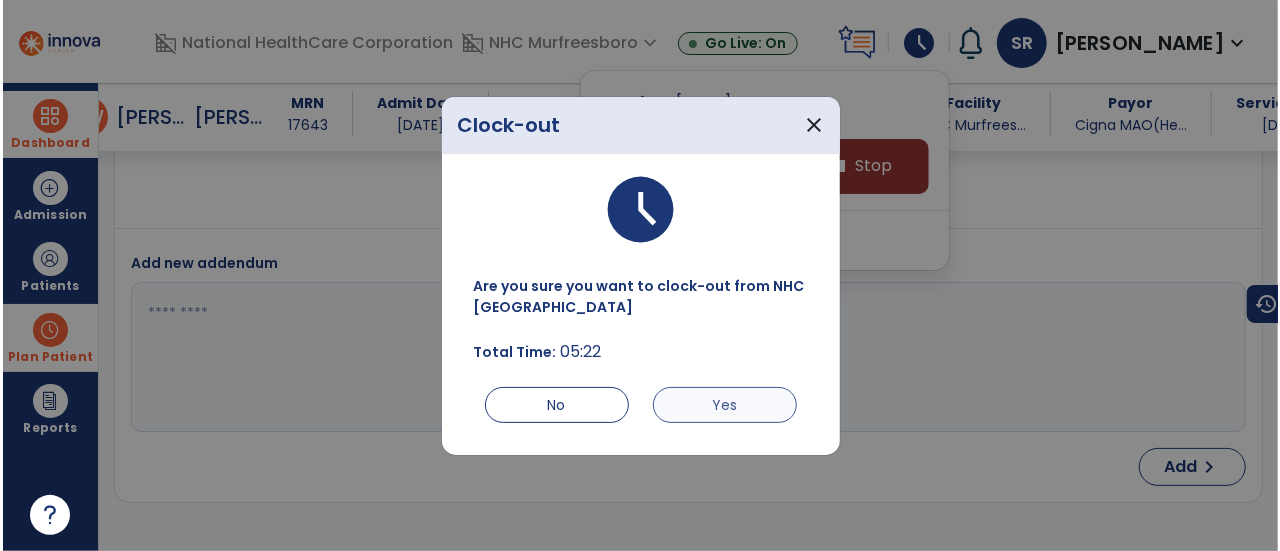 scroll, scrollTop: 3804, scrollLeft: 0, axis: vertical 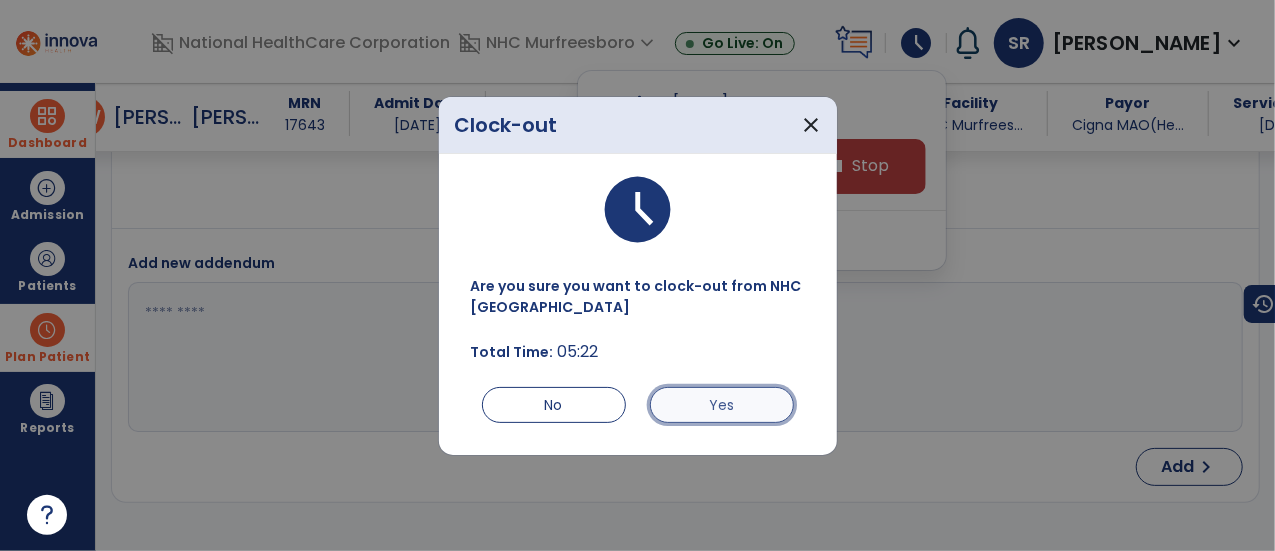 click on "Yes" at bounding box center (722, 405) 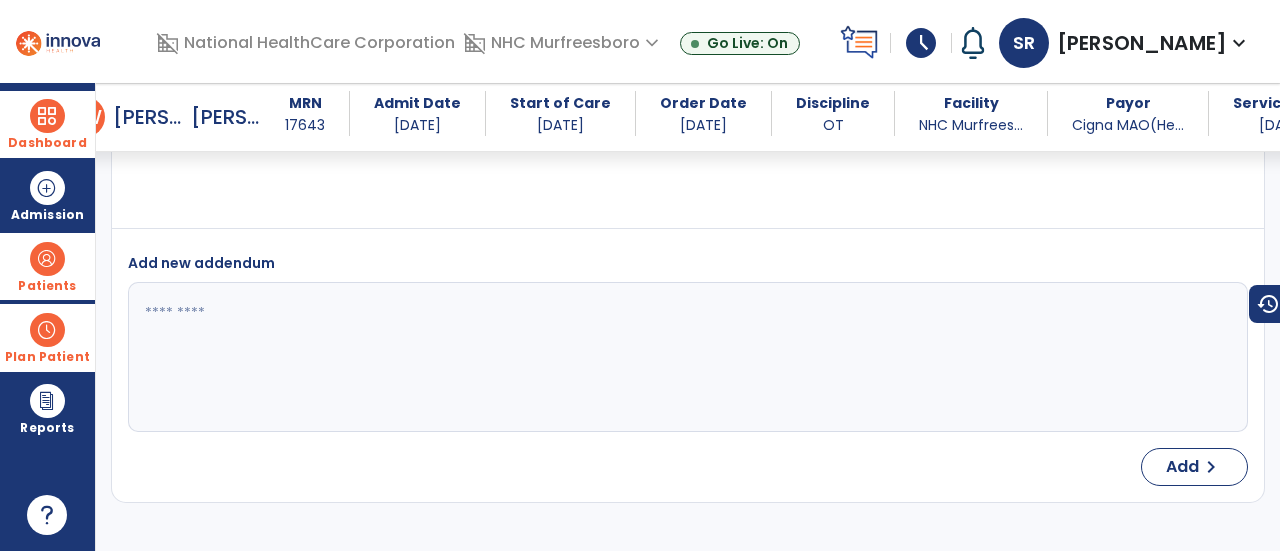click at bounding box center (47, 259) 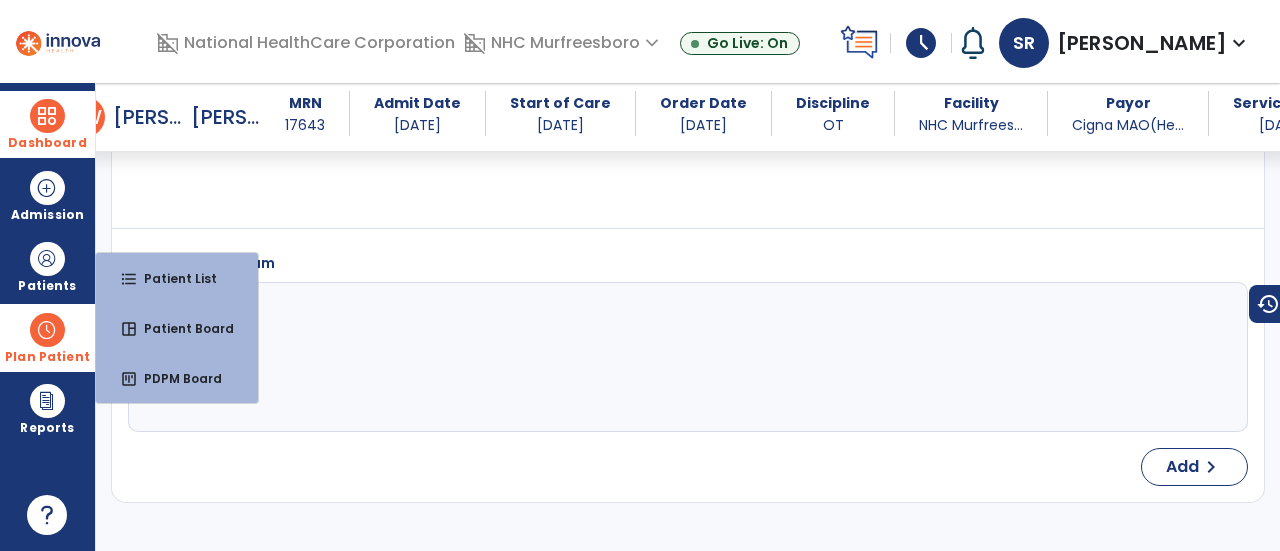 click at bounding box center [47, 116] 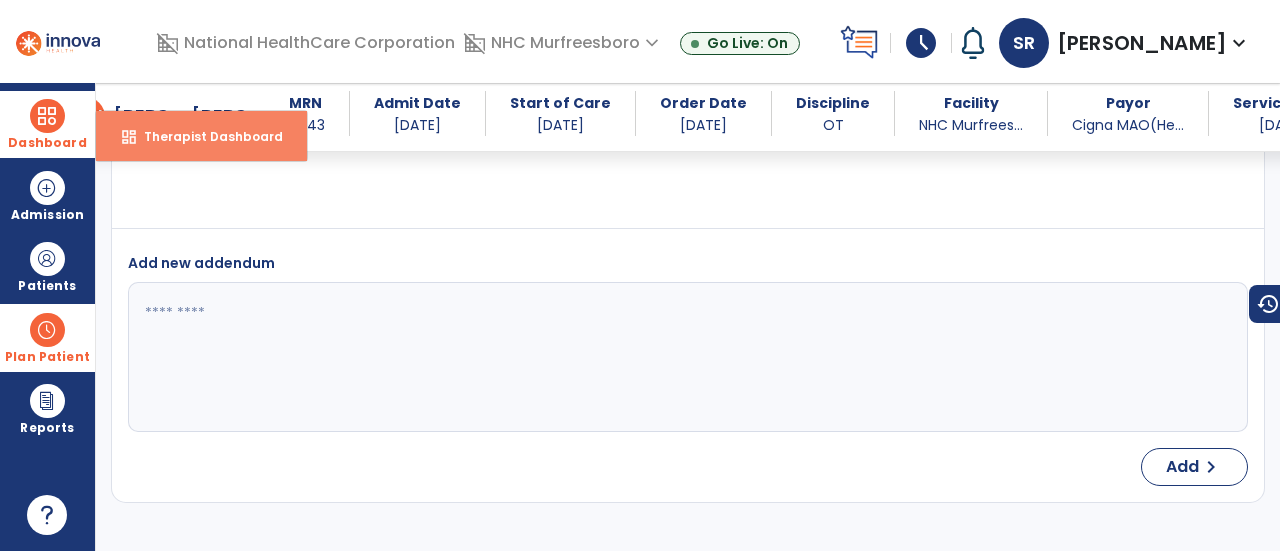 click on "Therapist Dashboard" at bounding box center (205, 136) 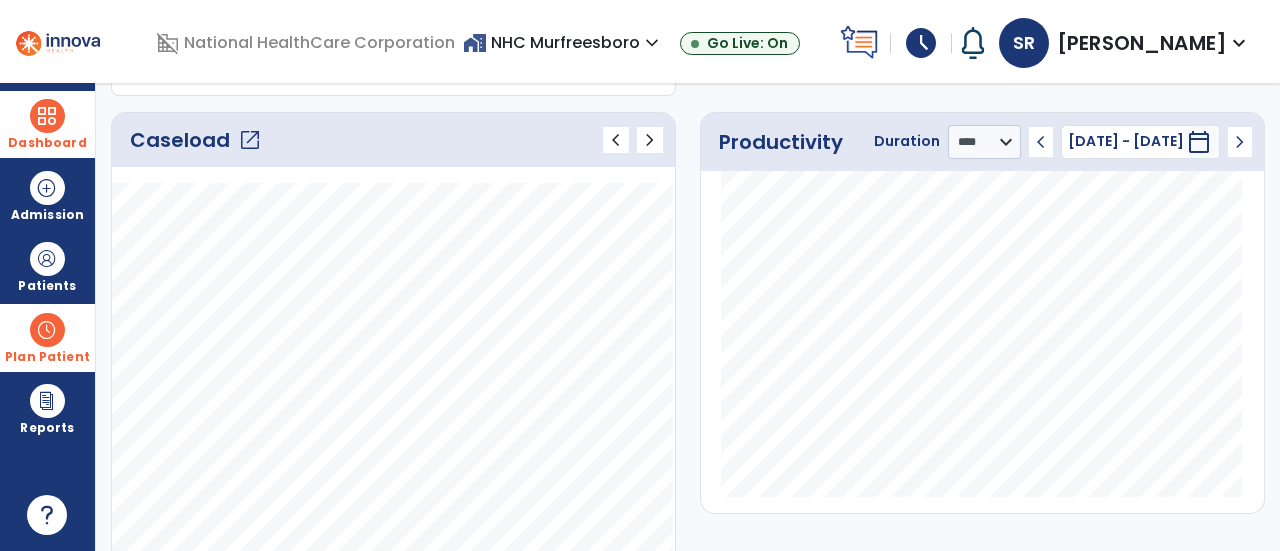 scroll, scrollTop: 168, scrollLeft: 0, axis: vertical 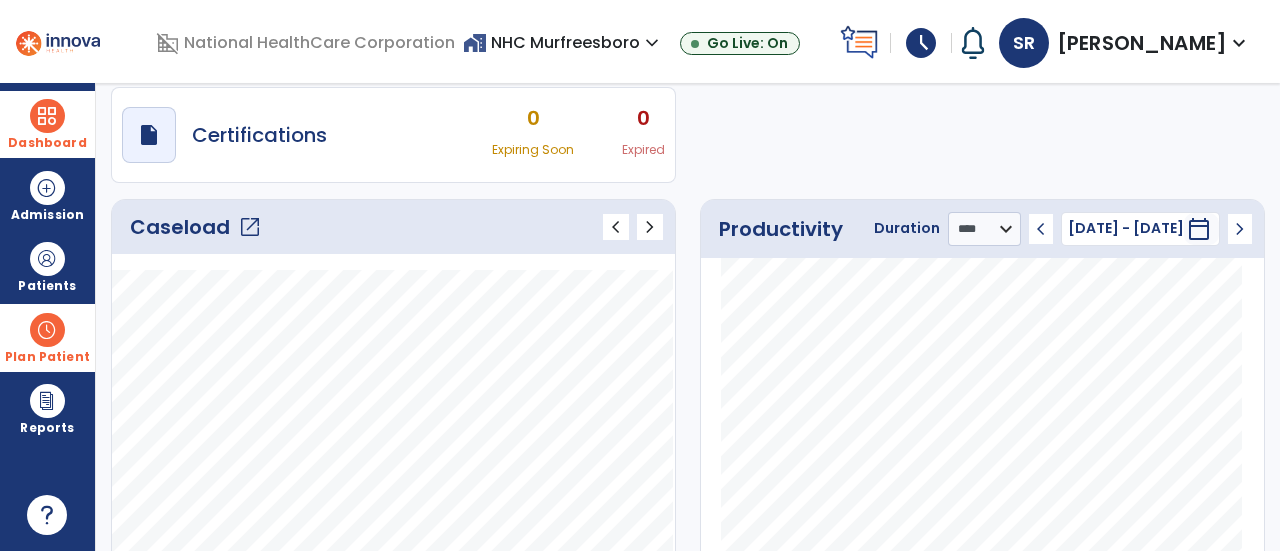 click on "open_in_new" 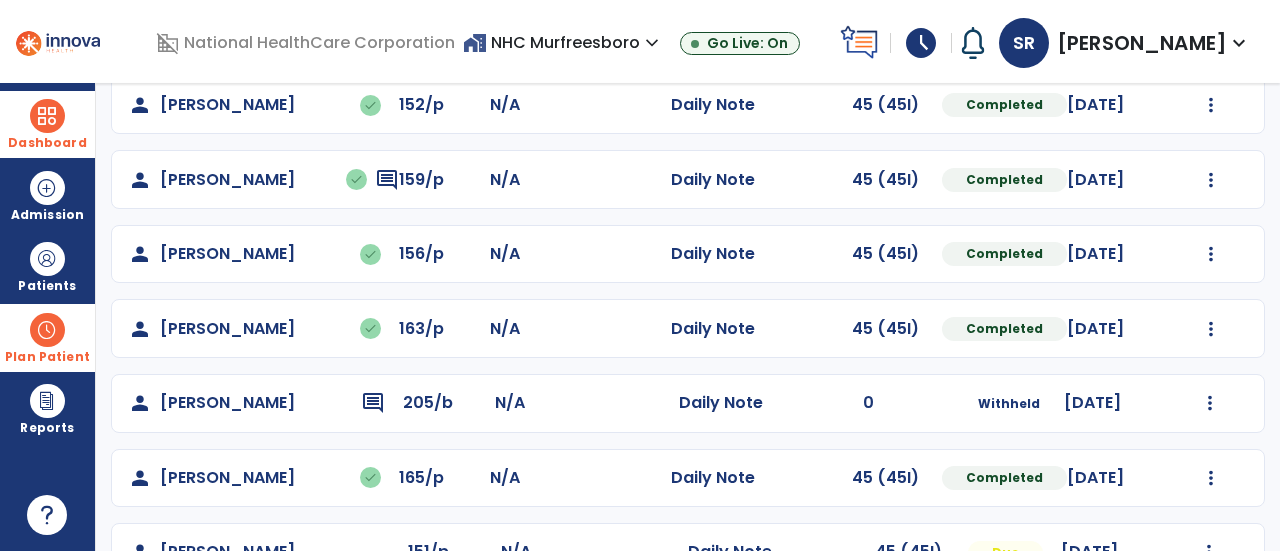 scroll, scrollTop: 333, scrollLeft: 0, axis: vertical 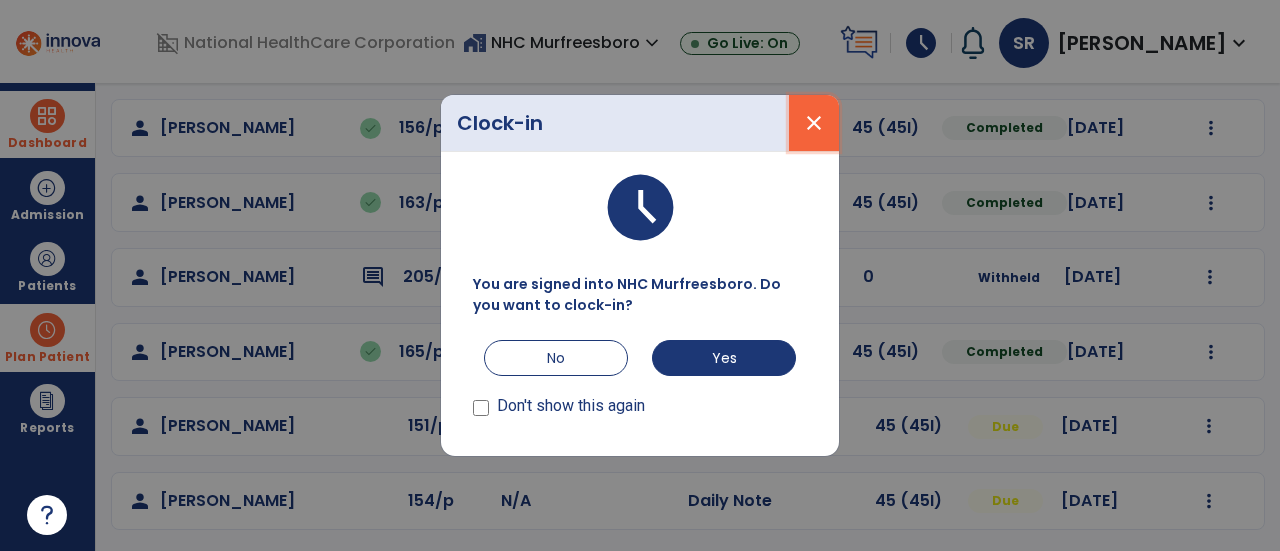 click on "close" at bounding box center [814, 123] 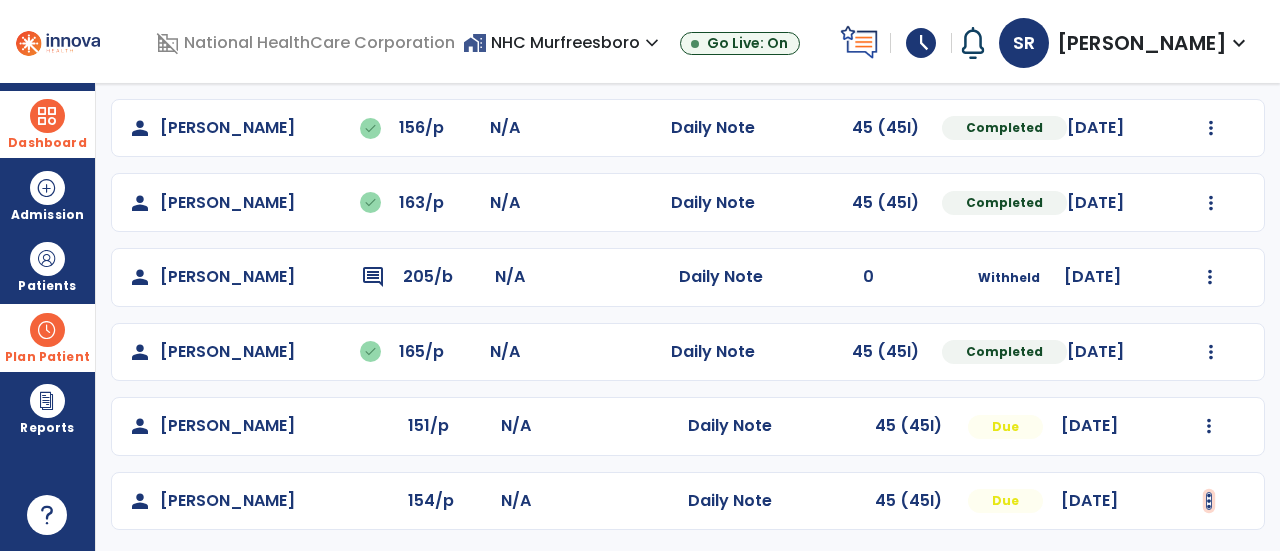 click at bounding box center (1211, -21) 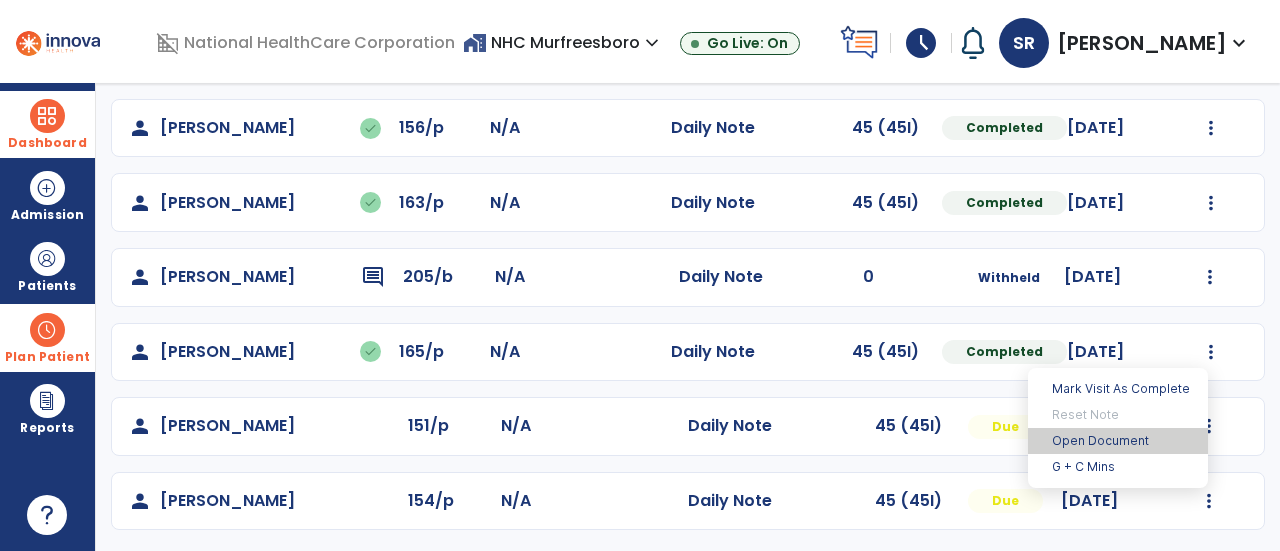 click on "Open Document" at bounding box center [1118, 441] 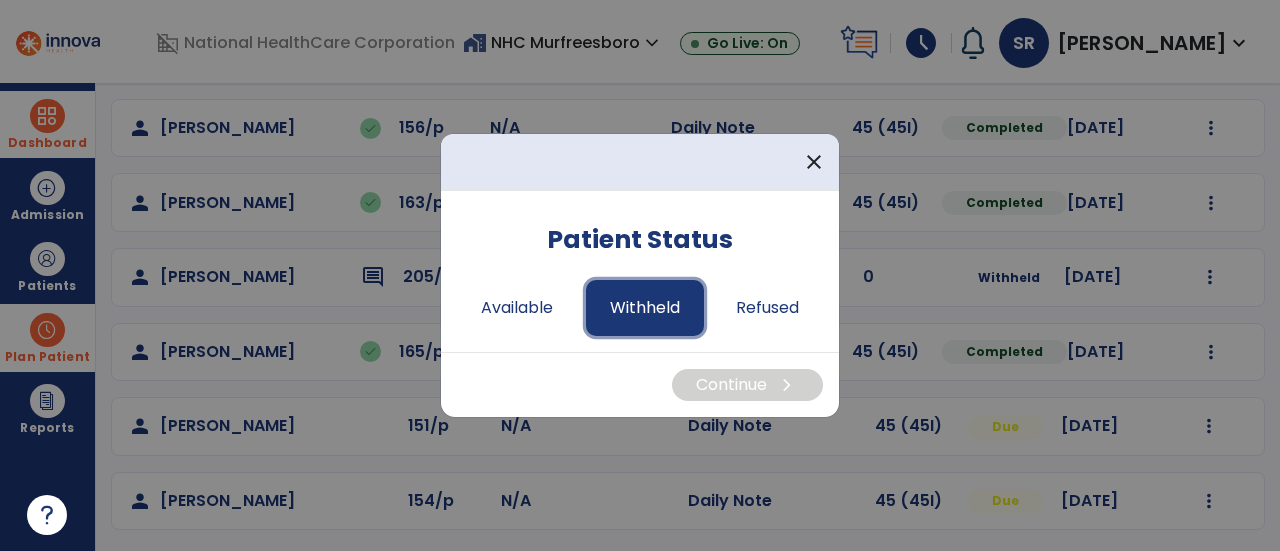 click on "Withheld" at bounding box center (645, 308) 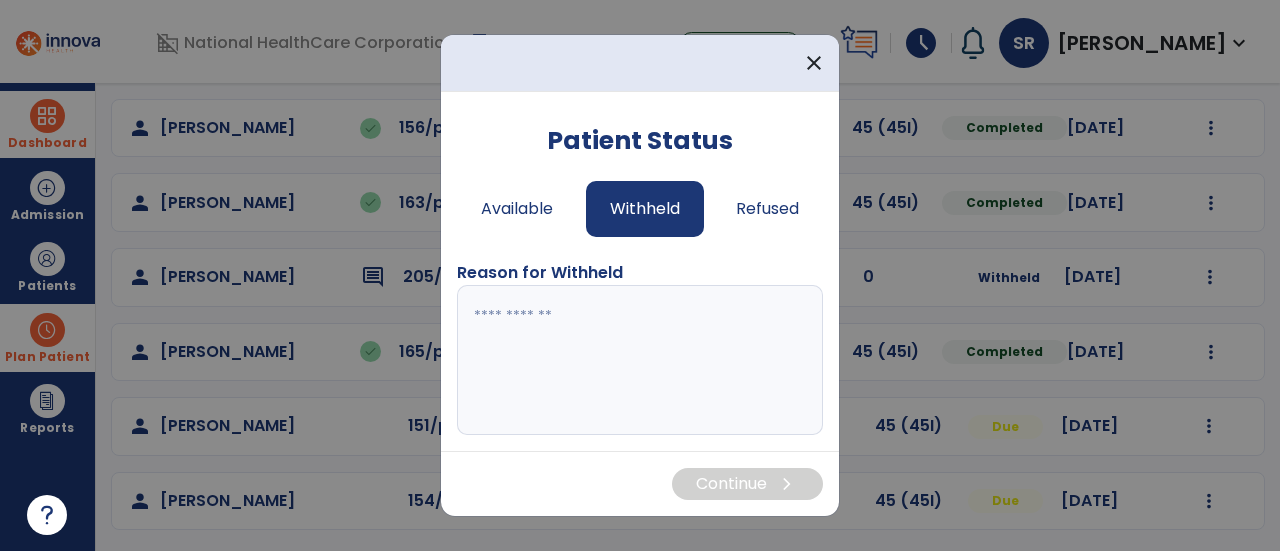 click at bounding box center (640, 360) 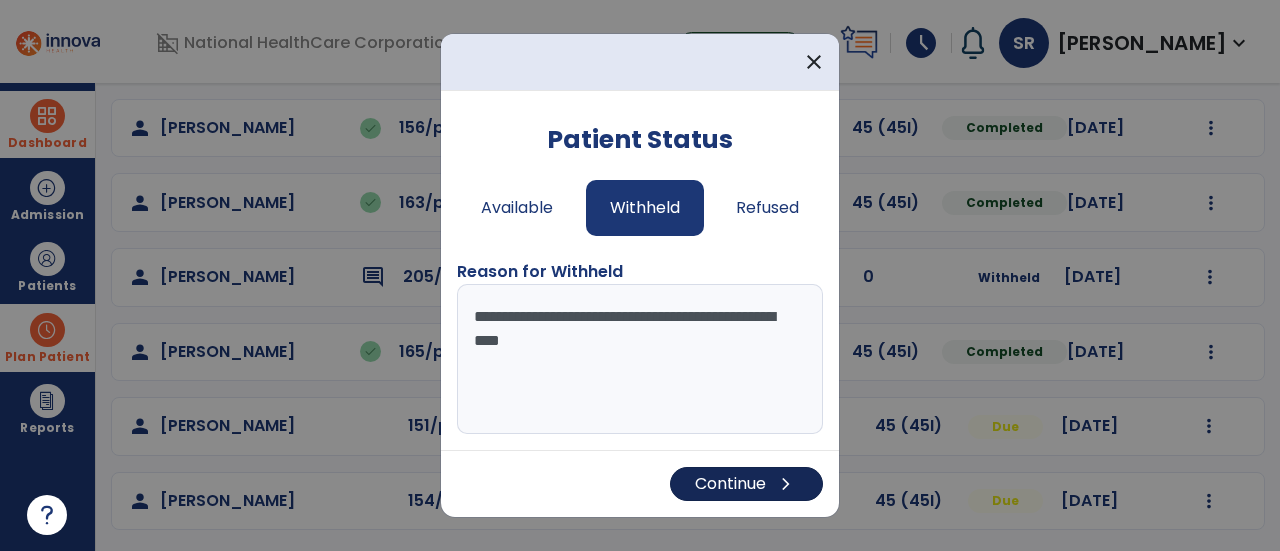 type on "**********" 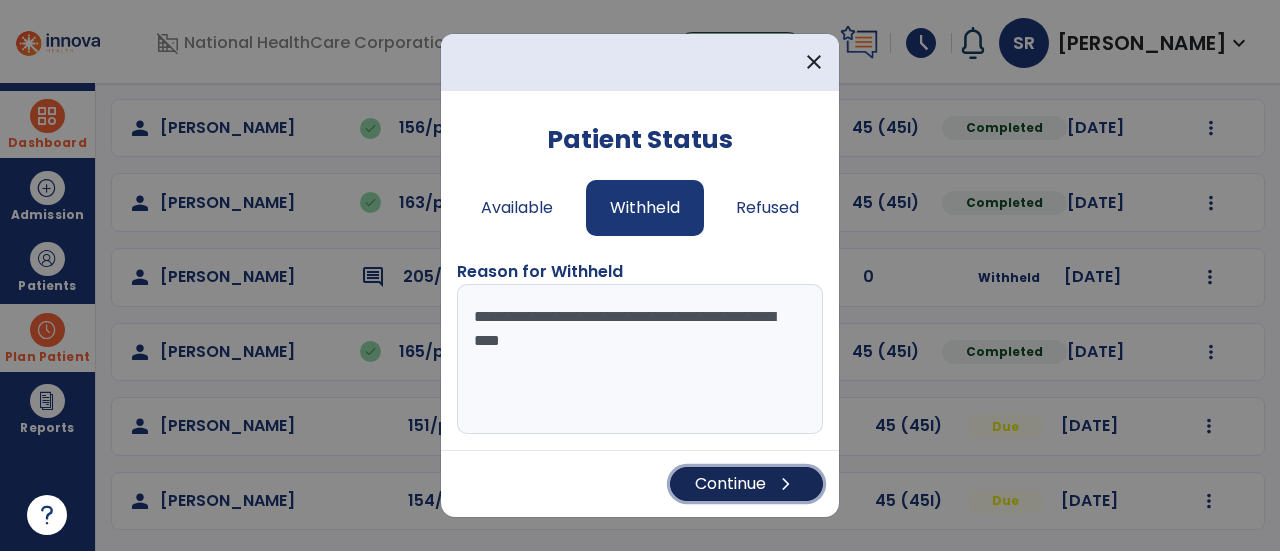 click on "Continue   chevron_right" at bounding box center (746, 484) 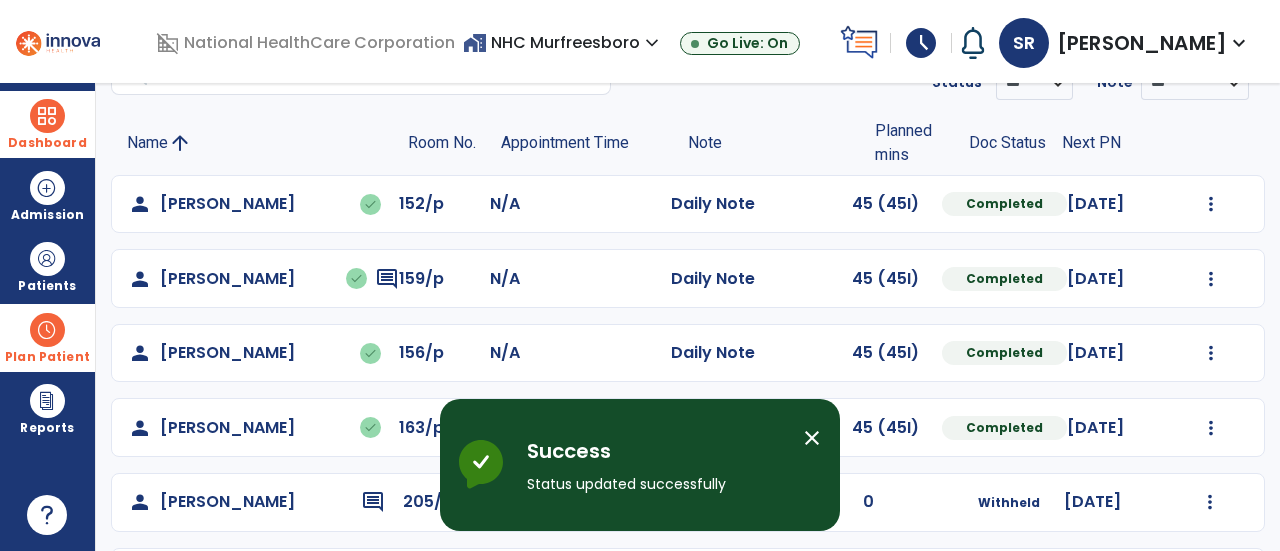 scroll, scrollTop: 333, scrollLeft: 0, axis: vertical 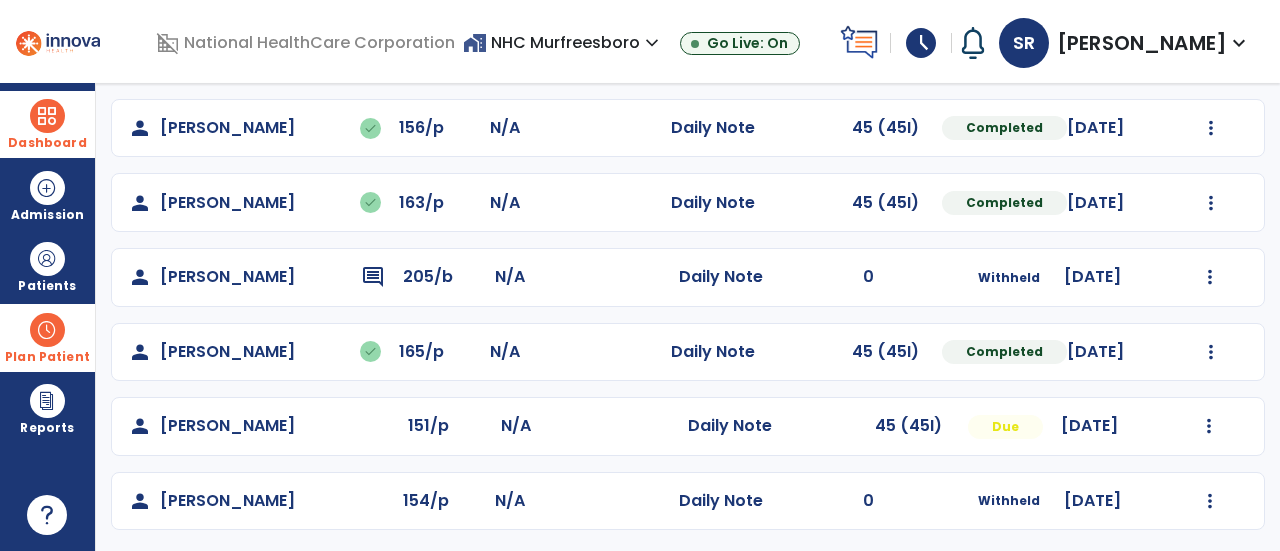 click at bounding box center (47, 330) 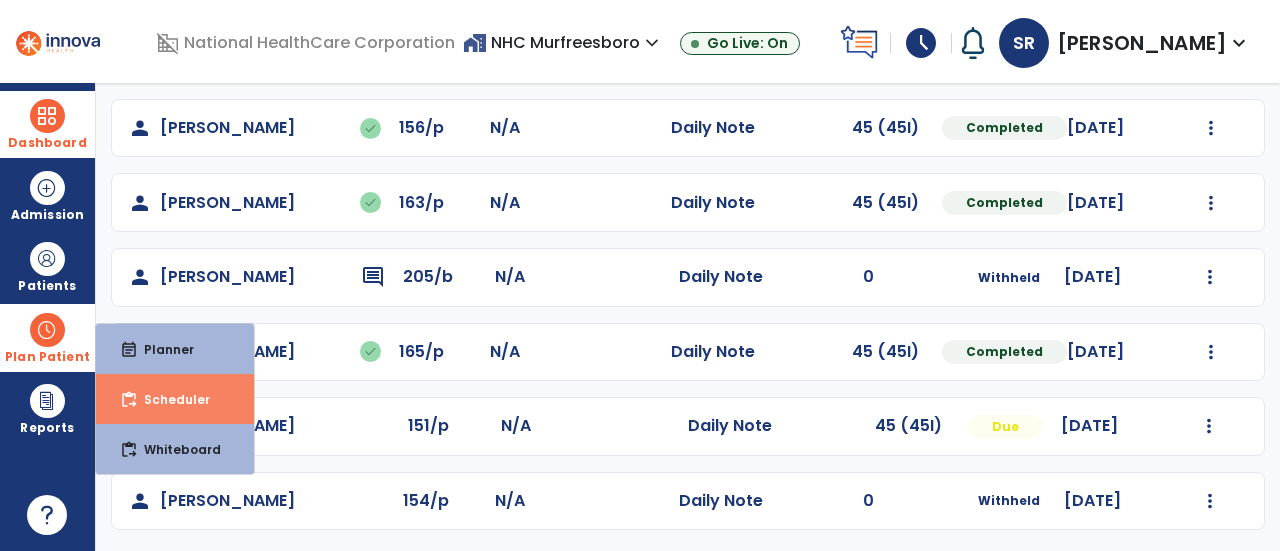click on "Scheduler" at bounding box center (169, 399) 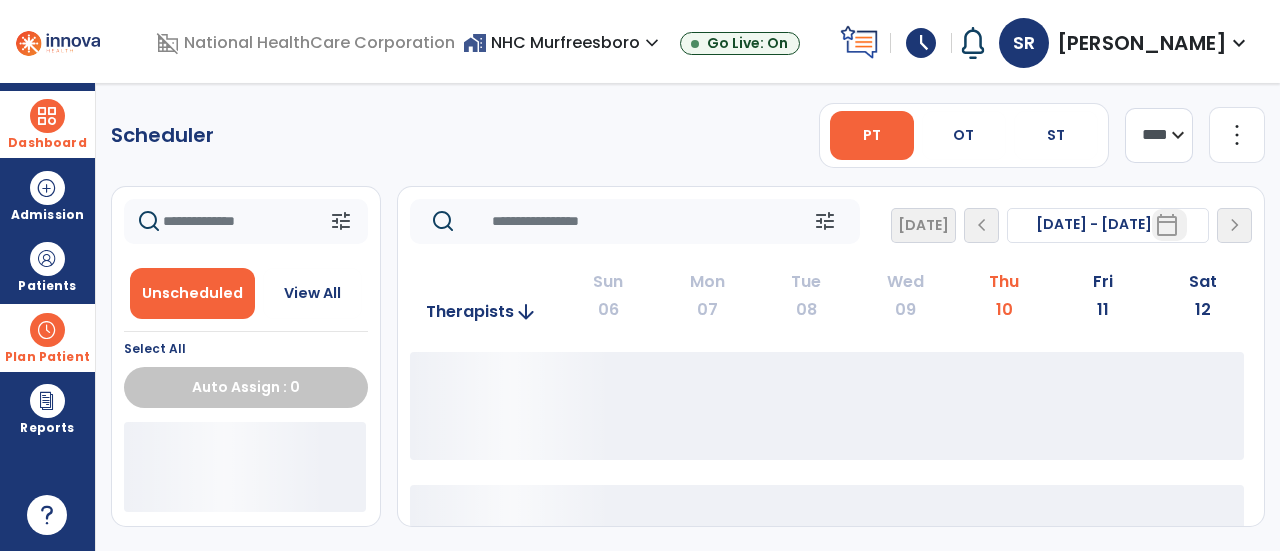 scroll, scrollTop: 0, scrollLeft: 0, axis: both 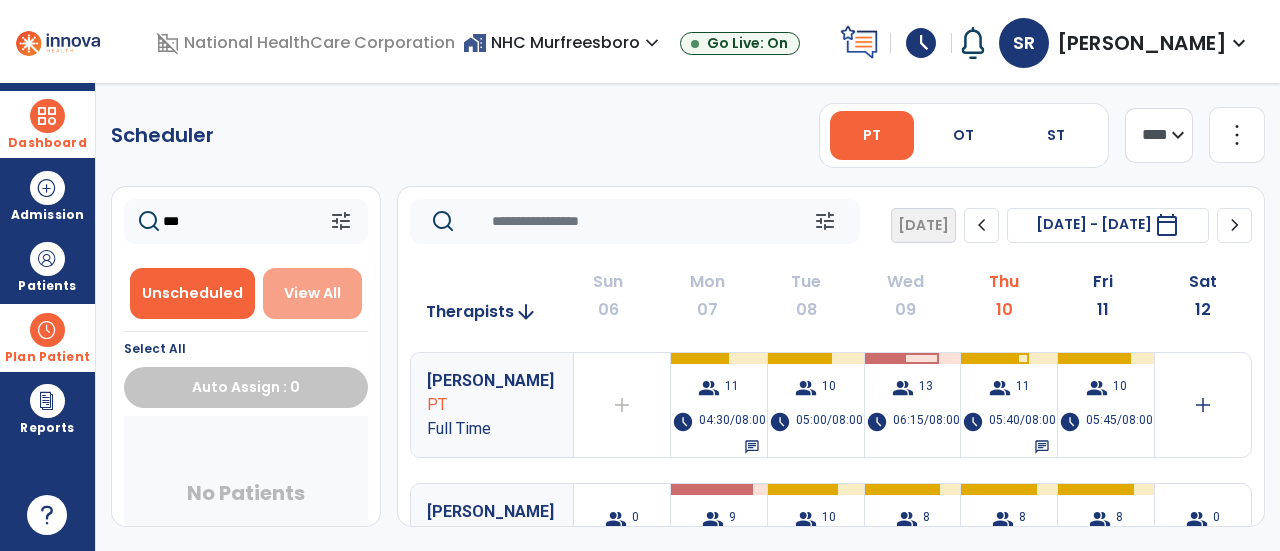 type on "***" 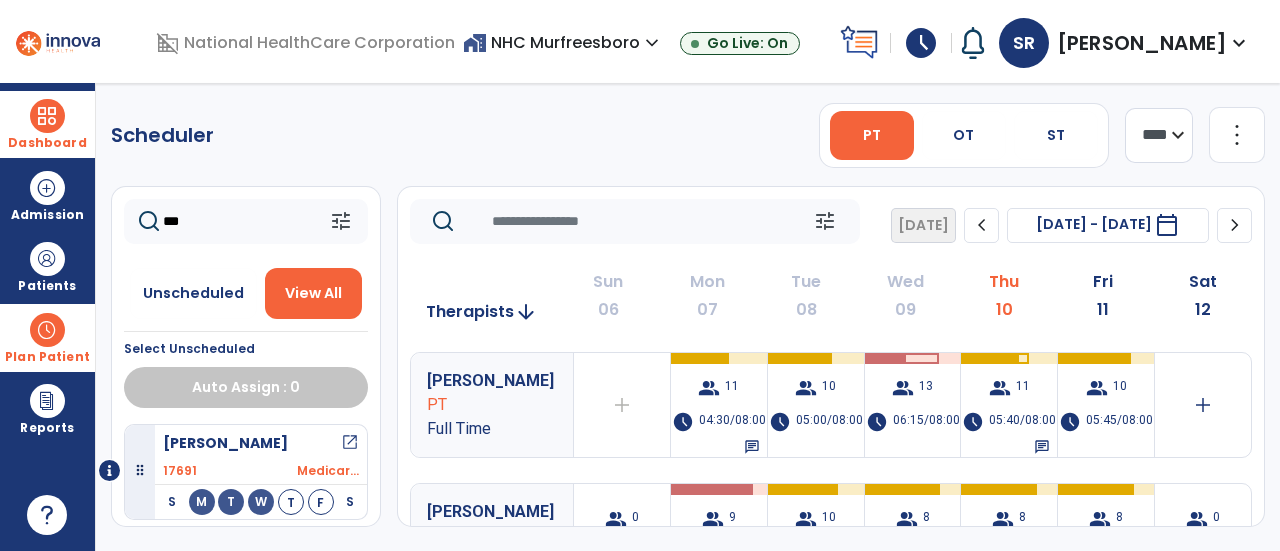 click on "Scheduler   PT   OT   ST  **** *** more_vert  Manage Labor   View All Therapists   Print" 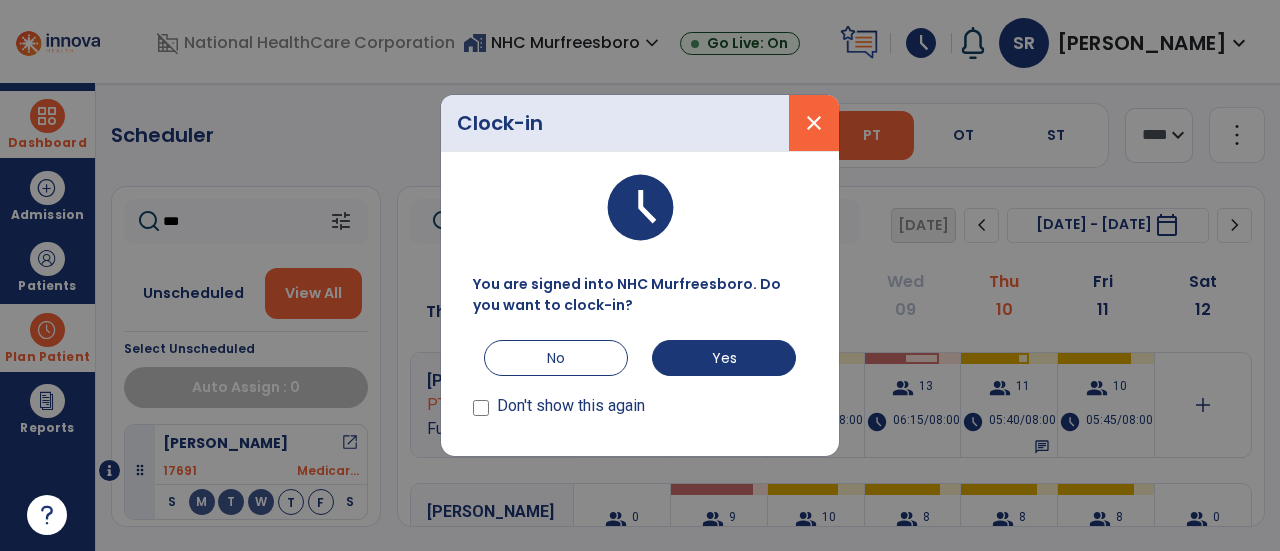 click on "close" at bounding box center [814, 123] 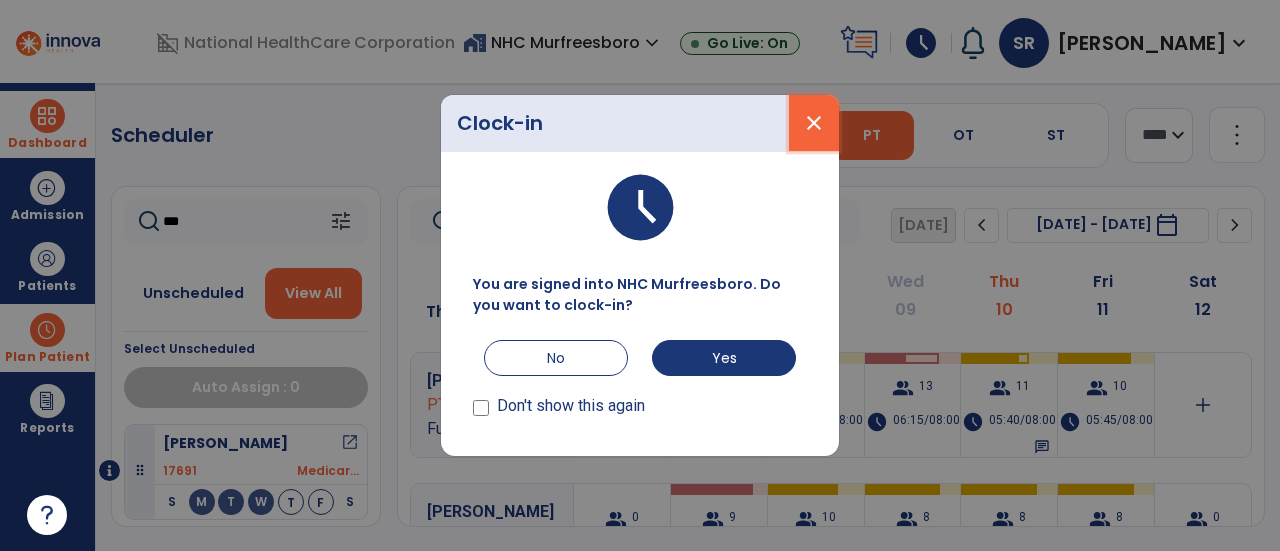 click on "close" at bounding box center [814, 123] 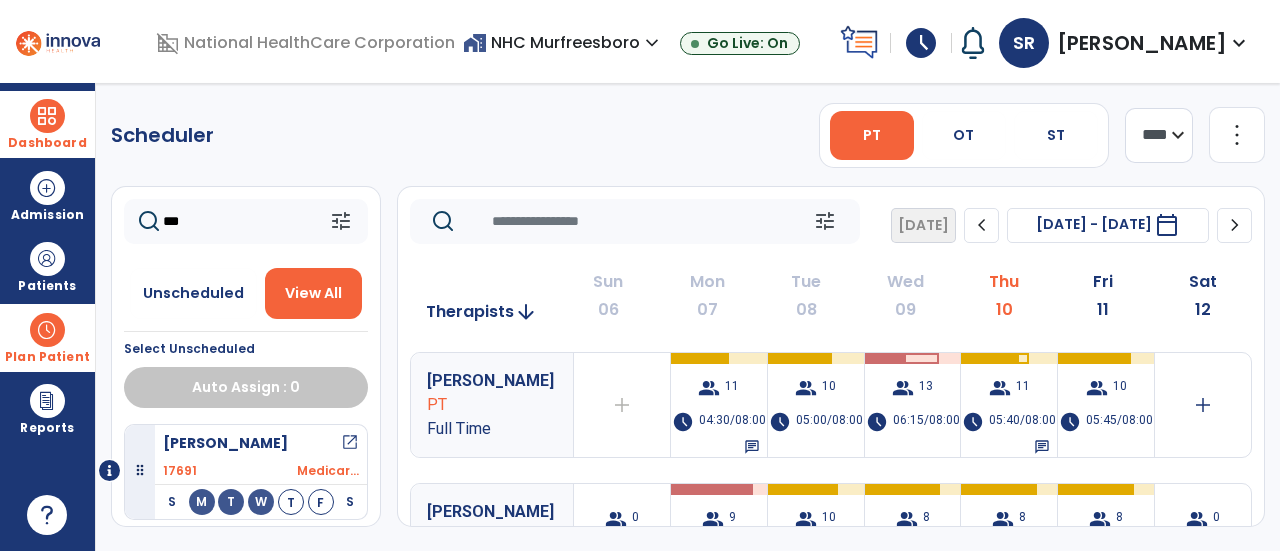 click on "schedule" at bounding box center (921, 43) 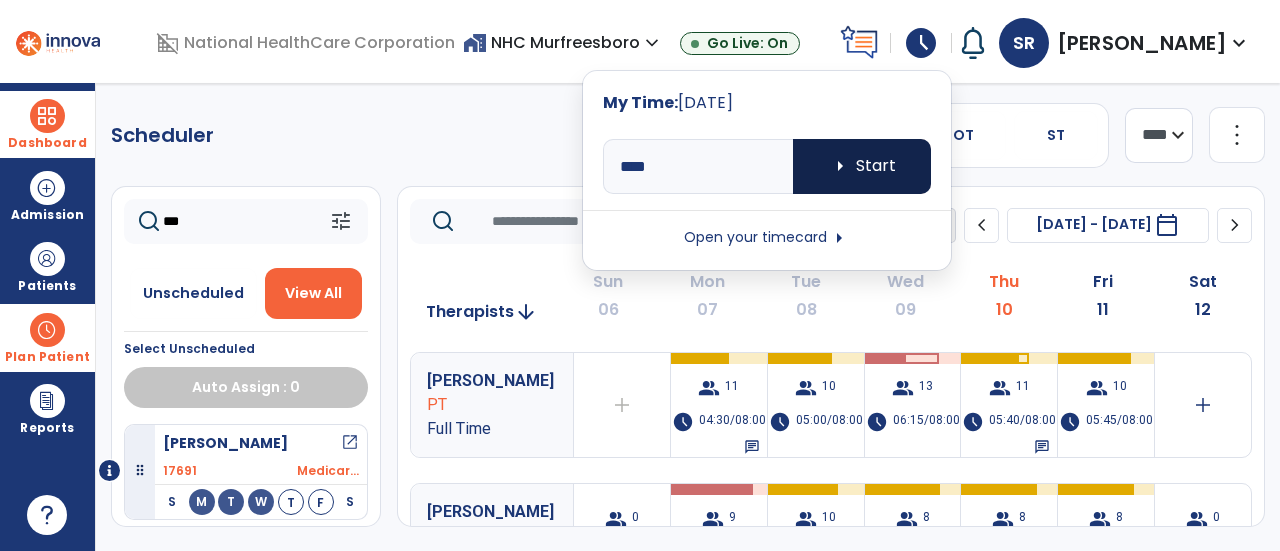click on "arrow_right  Start" at bounding box center (862, 166) 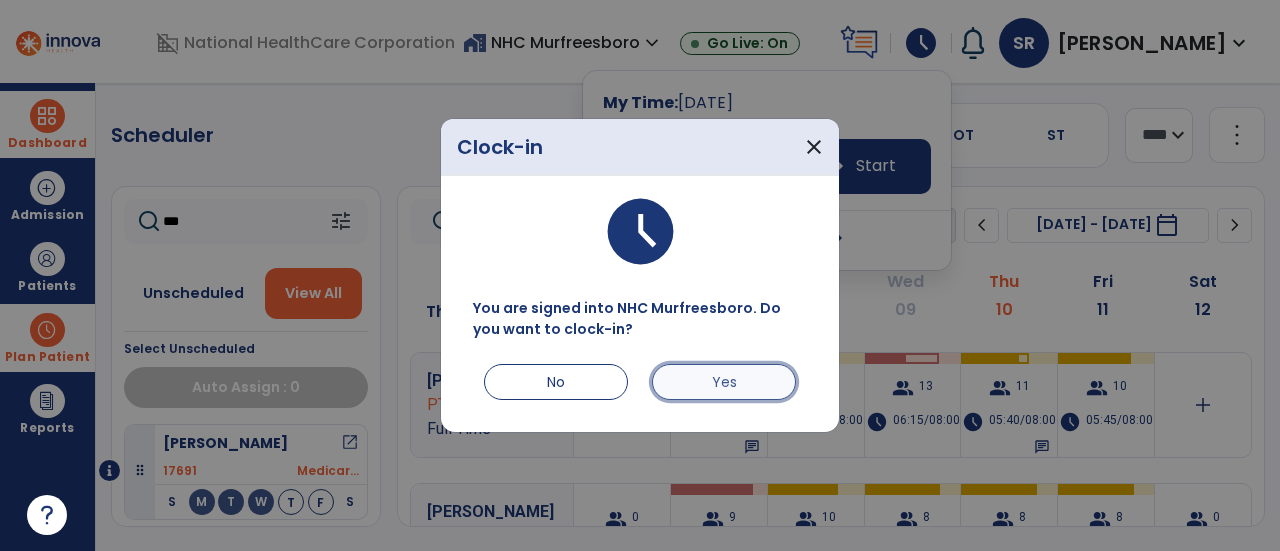 click on "Yes" at bounding box center (724, 382) 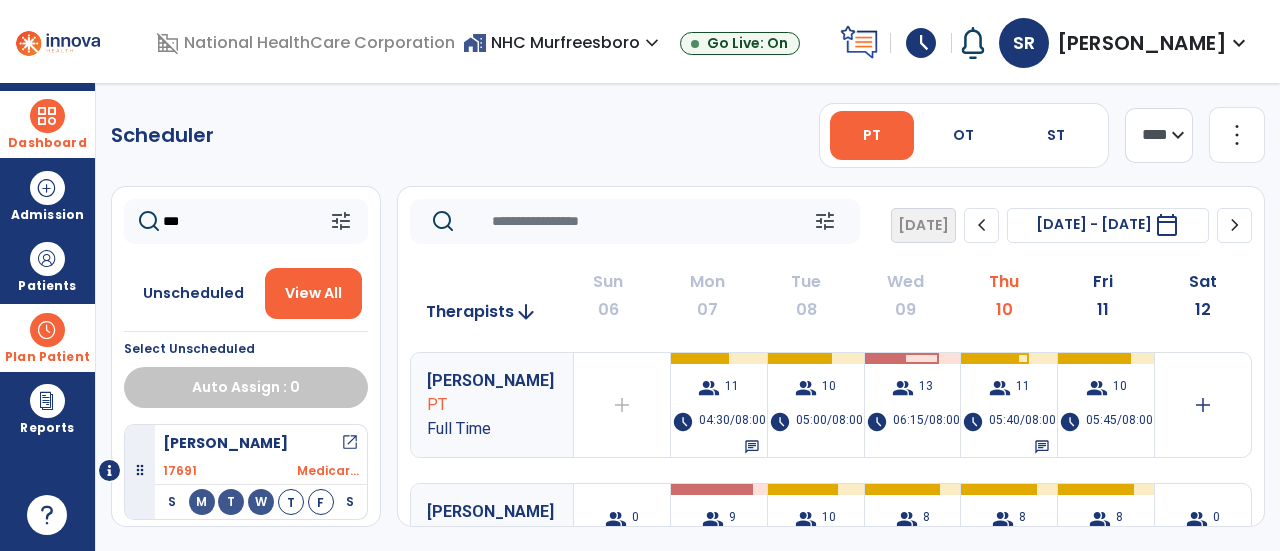 scroll, scrollTop: 4, scrollLeft: 0, axis: vertical 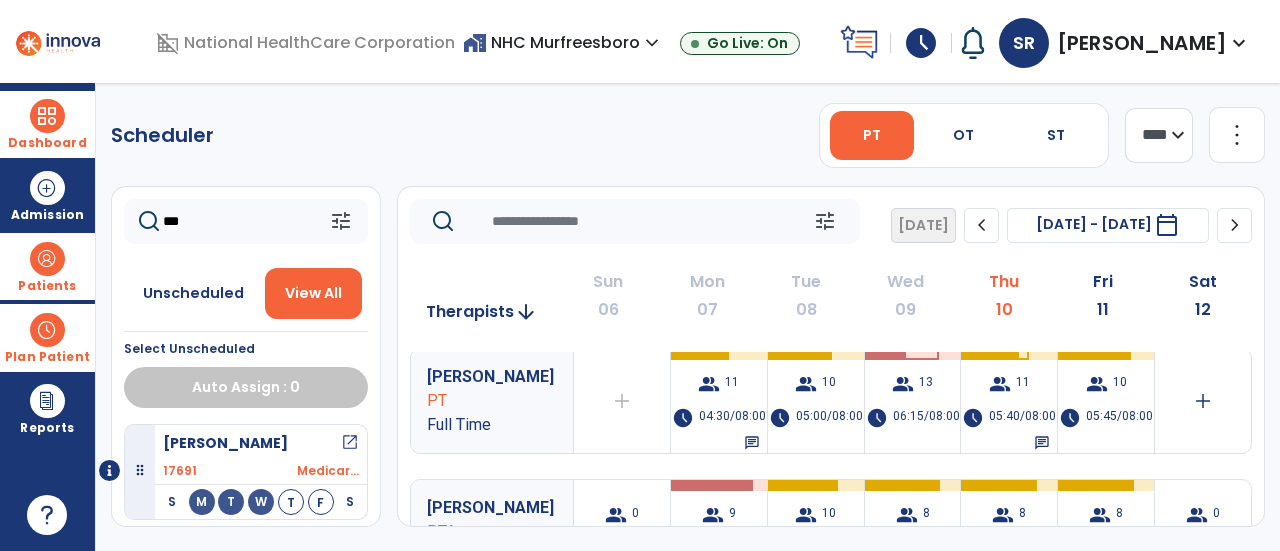 click at bounding box center (47, 259) 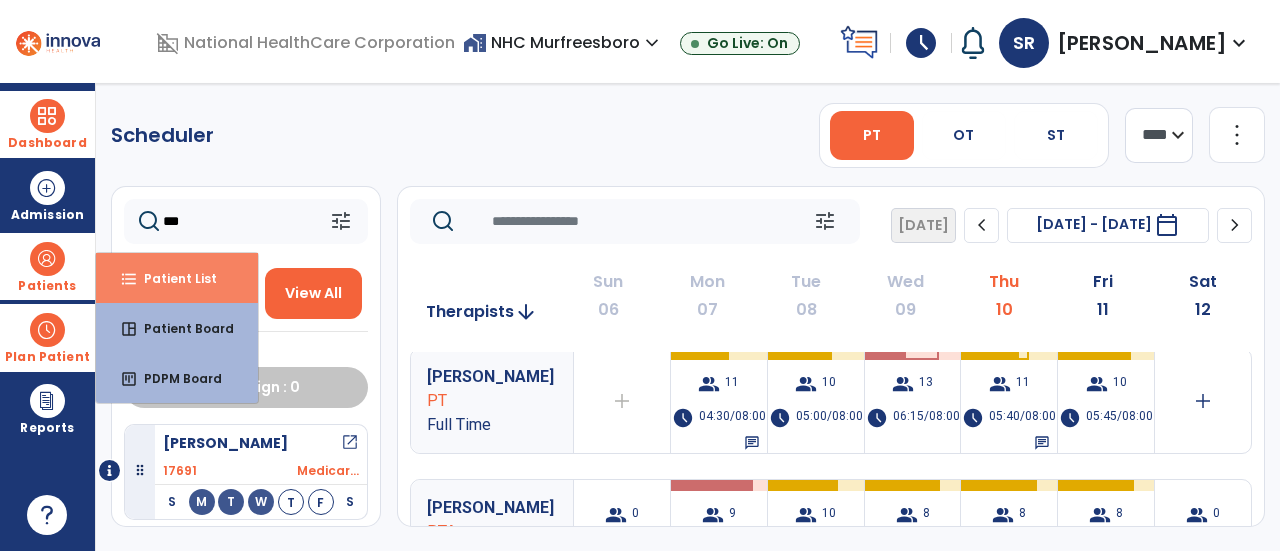 click on "format_list_bulleted  Patient List" at bounding box center (177, 278) 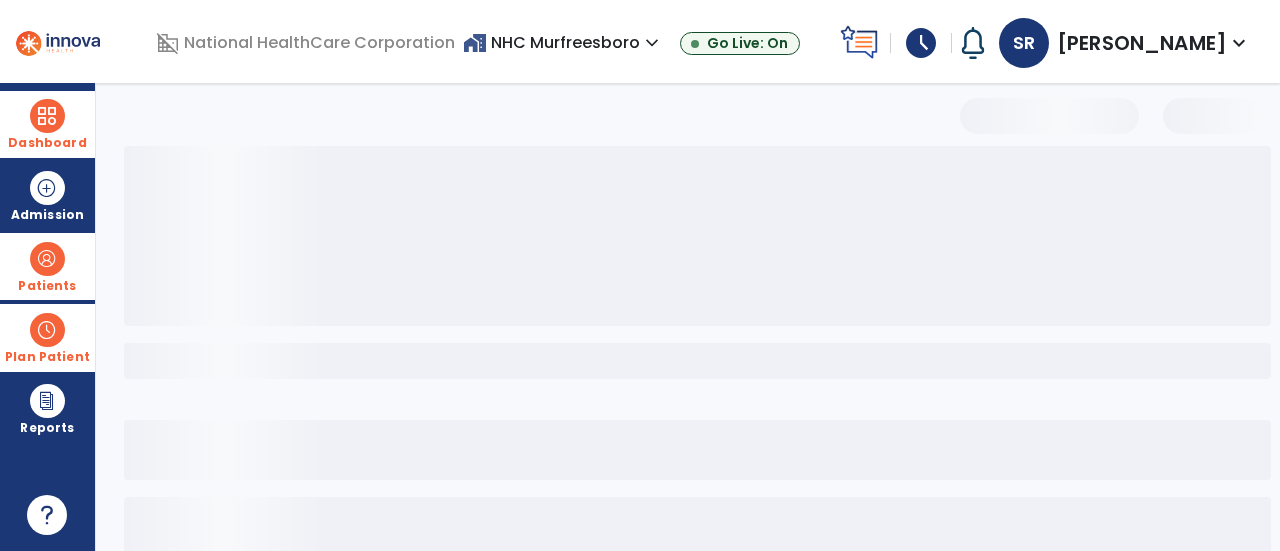 select on "***" 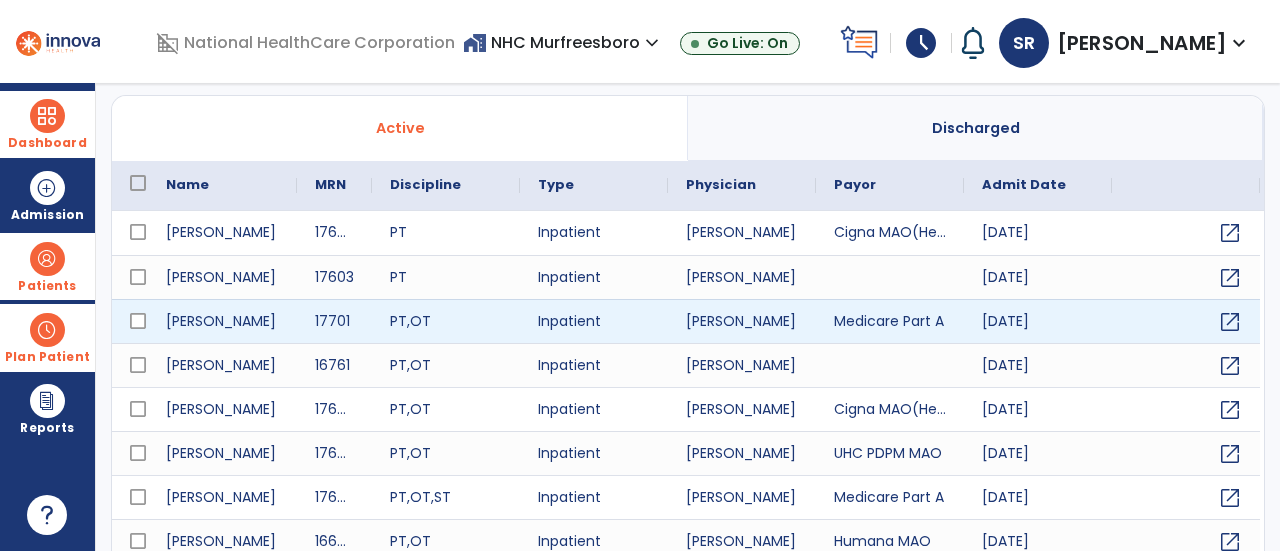 scroll, scrollTop: 190, scrollLeft: 0, axis: vertical 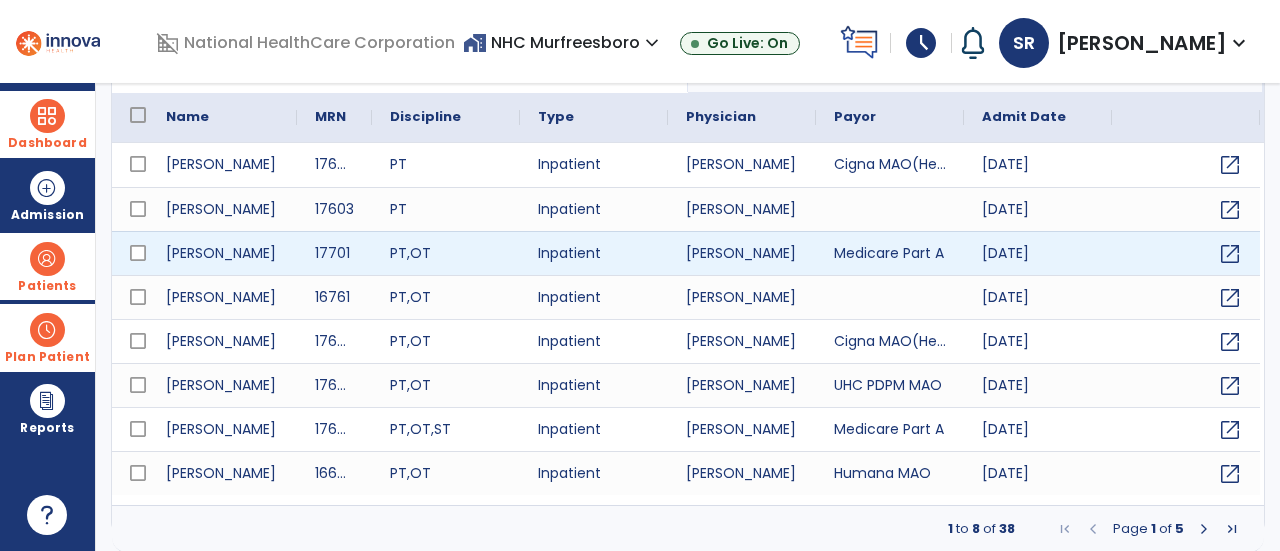 click at bounding box center [1204, 529] 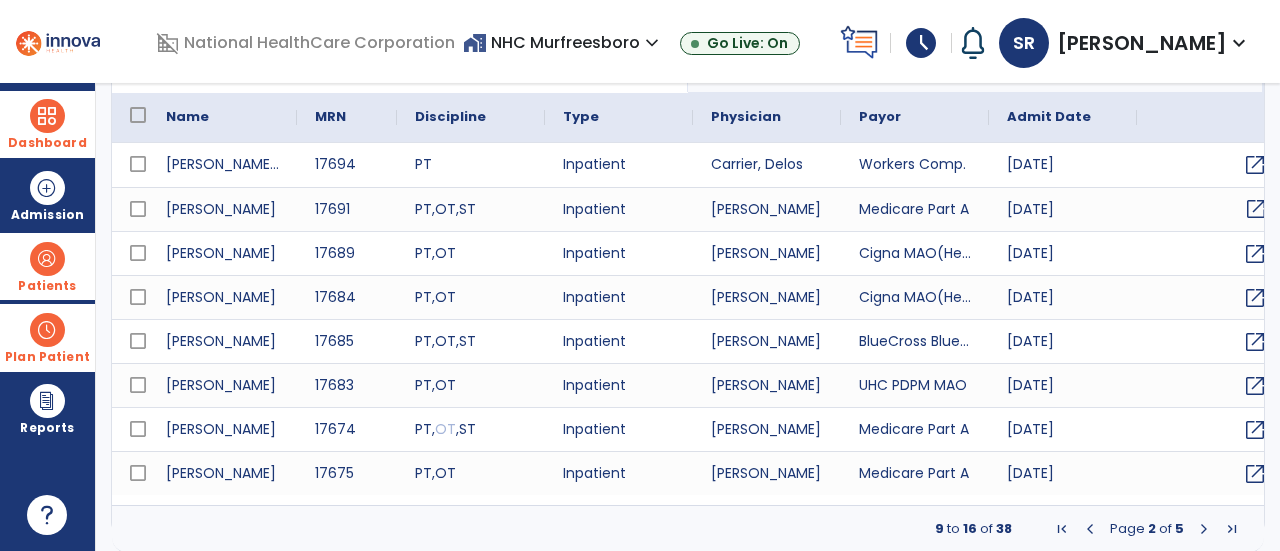 click on "open_in_new" at bounding box center [1256, 209] 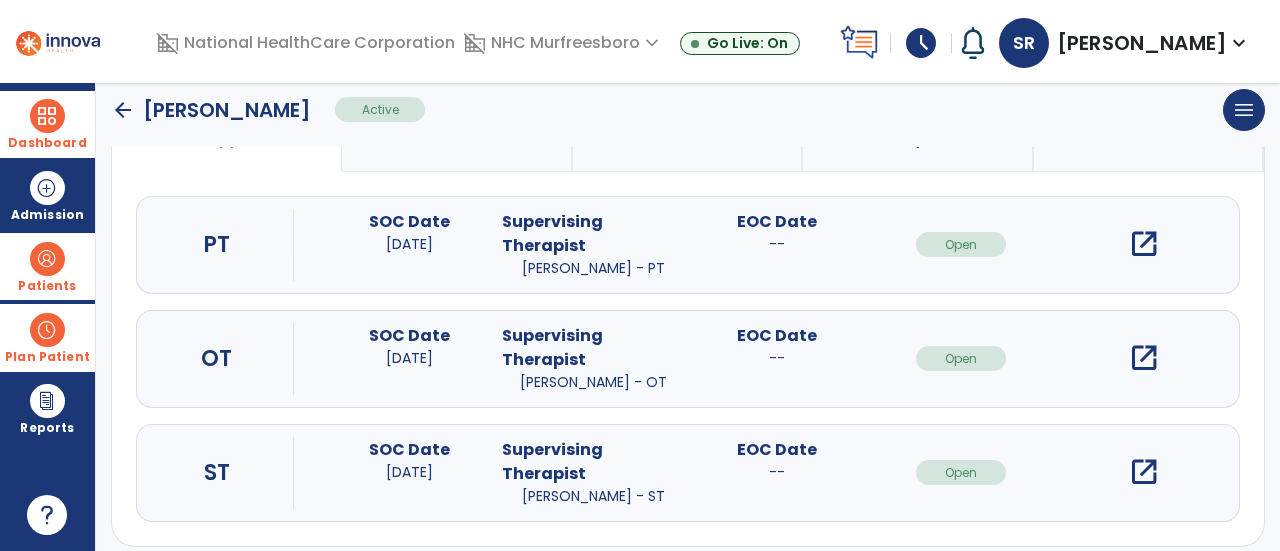 click on "open_in_new" at bounding box center [1144, 358] 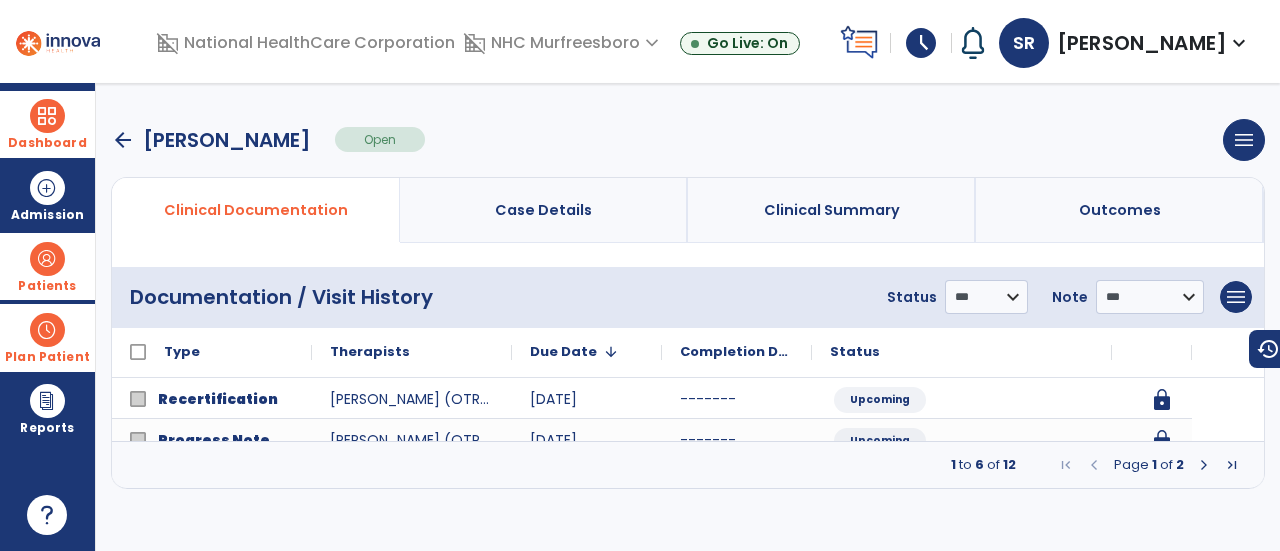 scroll, scrollTop: 0, scrollLeft: 0, axis: both 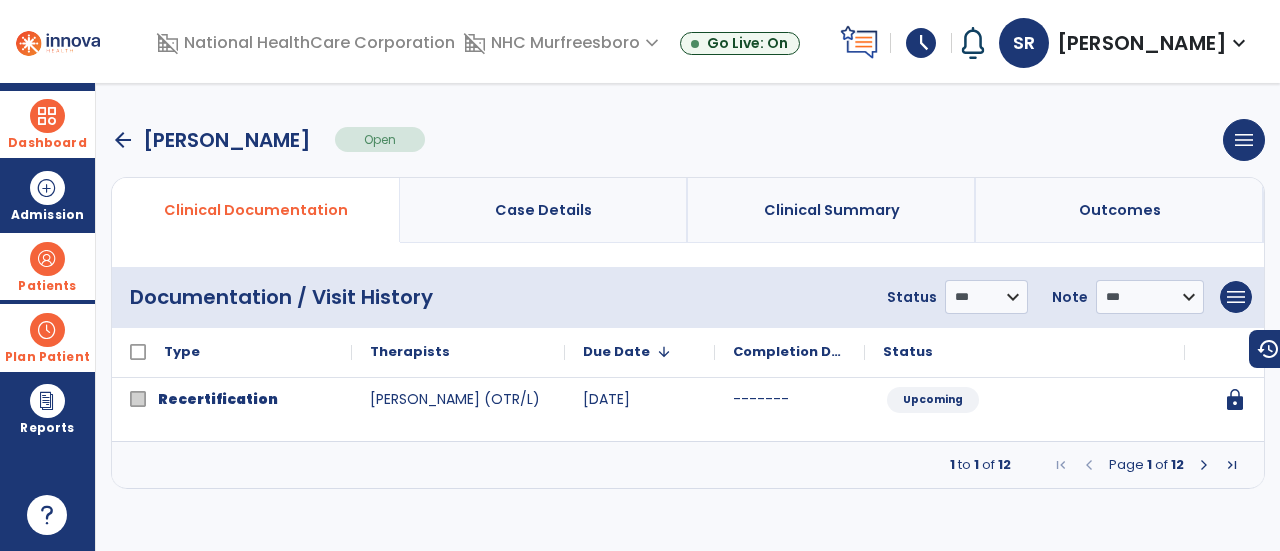 click at bounding box center (1204, 465) 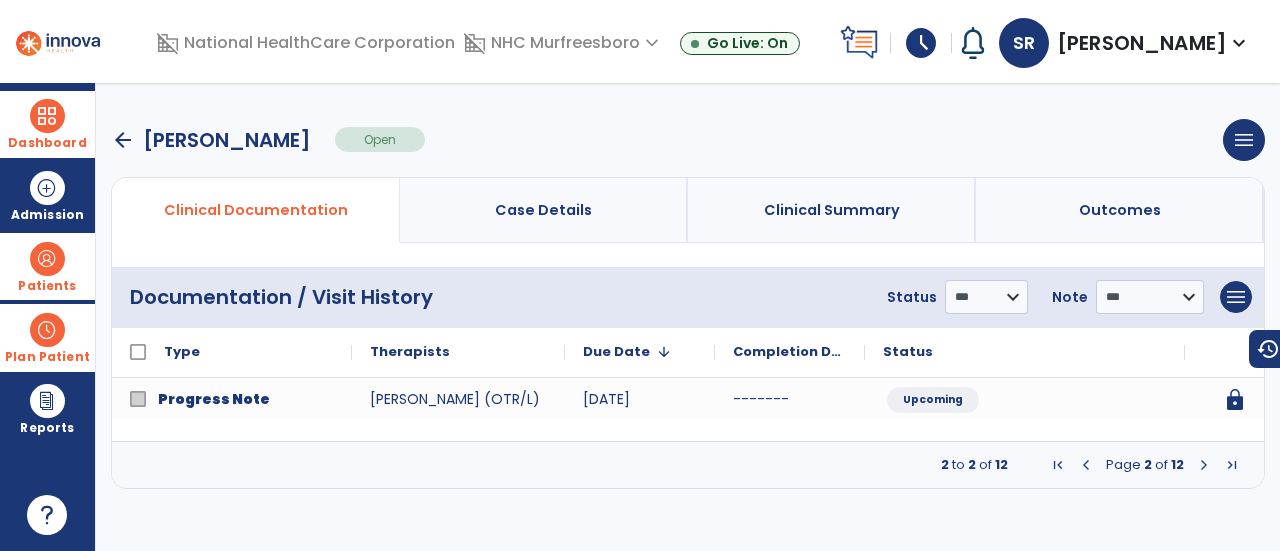 click at bounding box center (1204, 465) 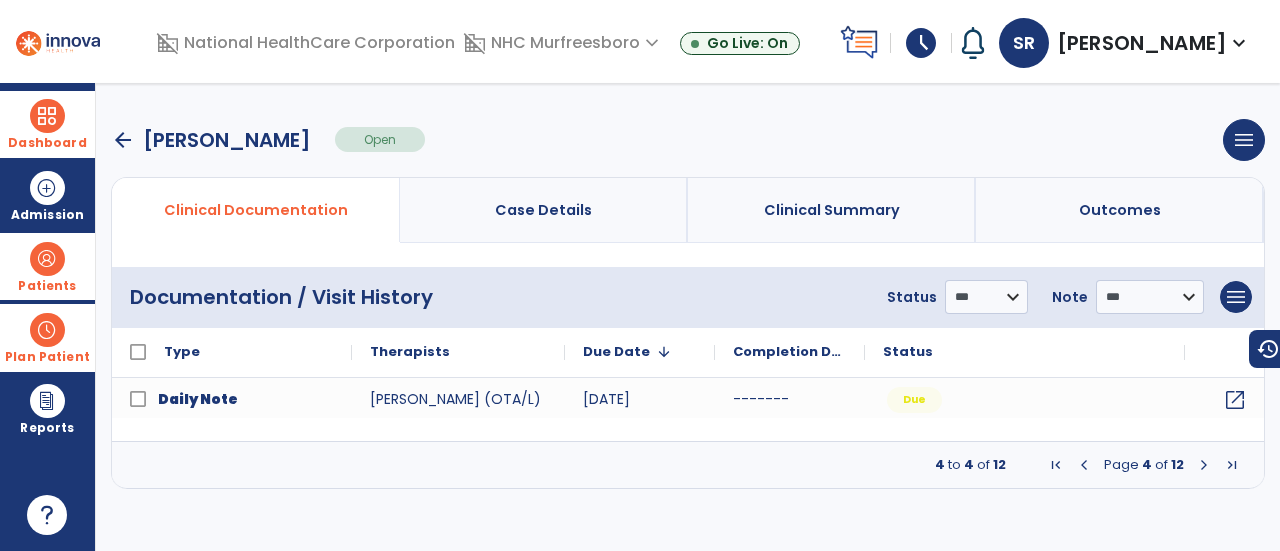 click at bounding box center (1204, 465) 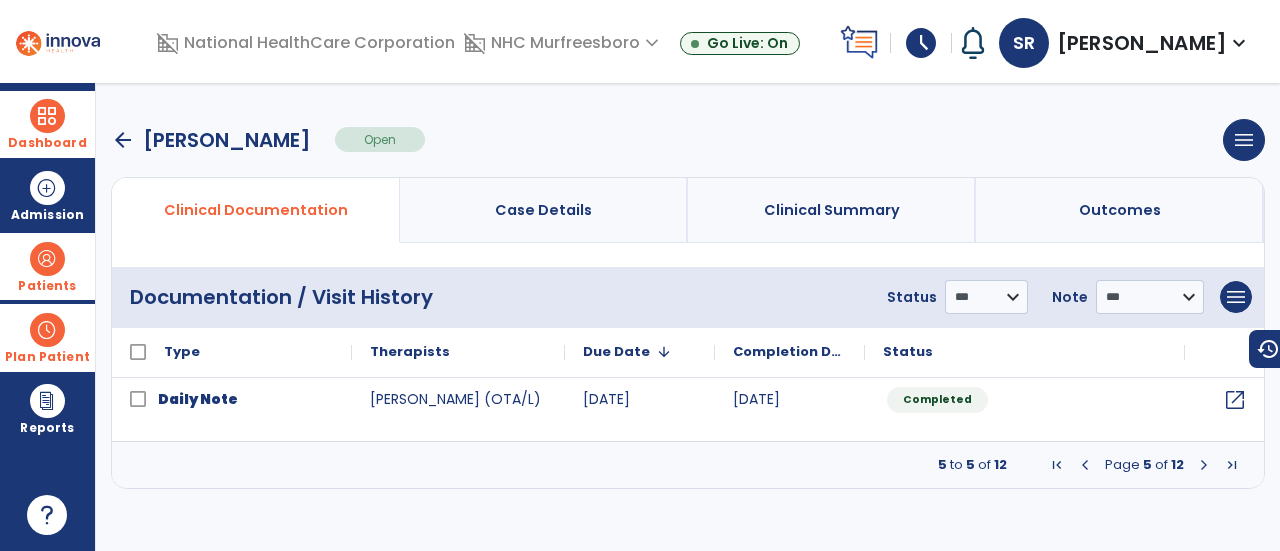 click at bounding box center (1204, 465) 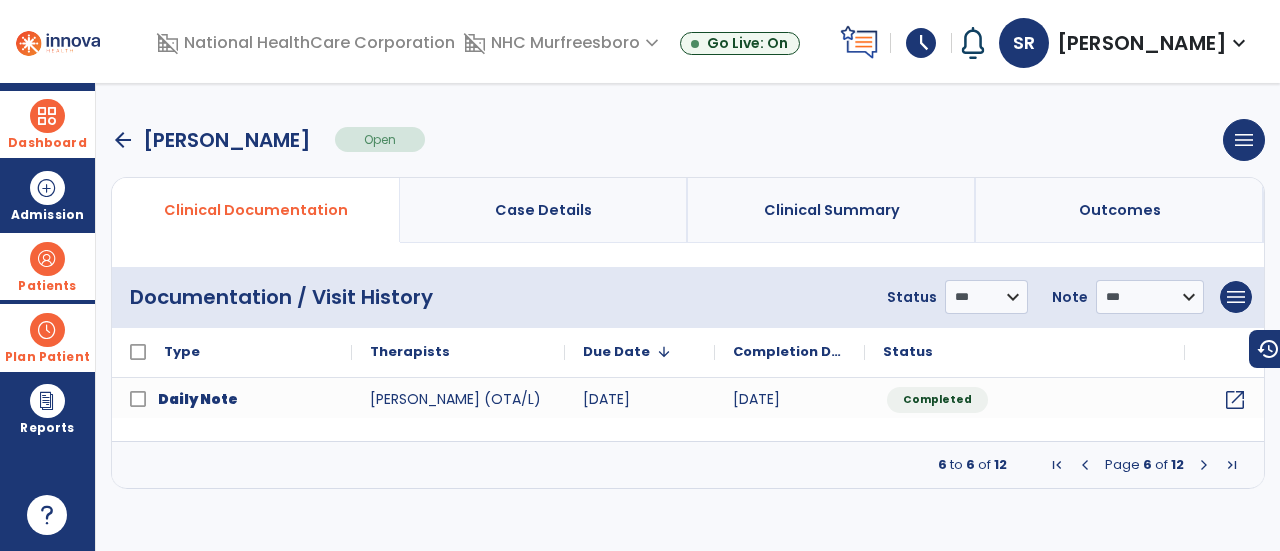 click at bounding box center [1204, 465] 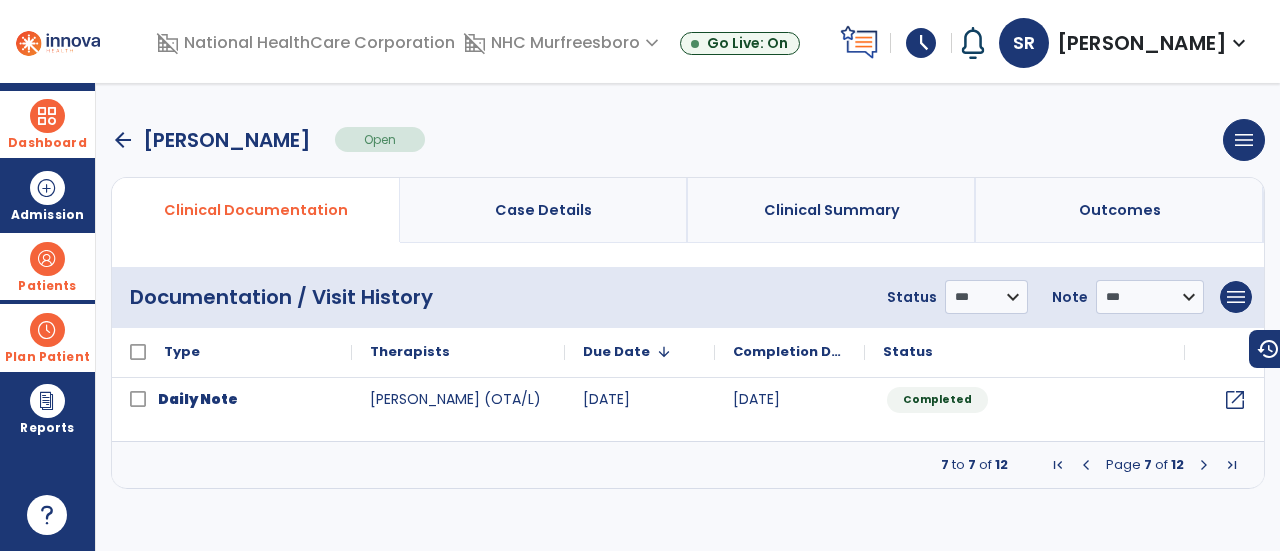 click at bounding box center (1204, 465) 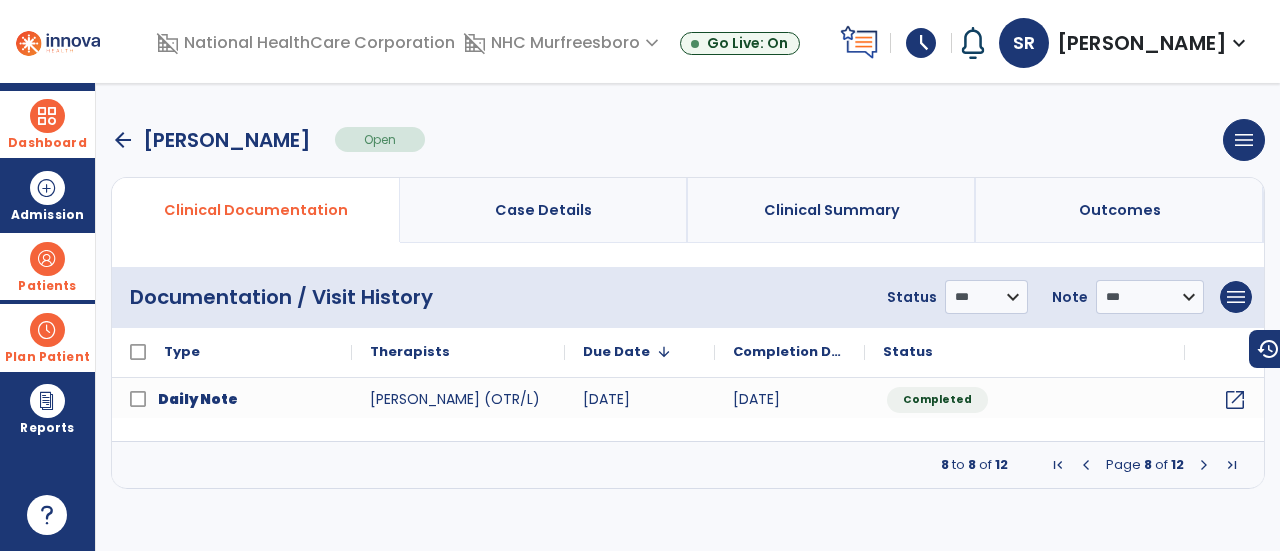 click at bounding box center (1204, 465) 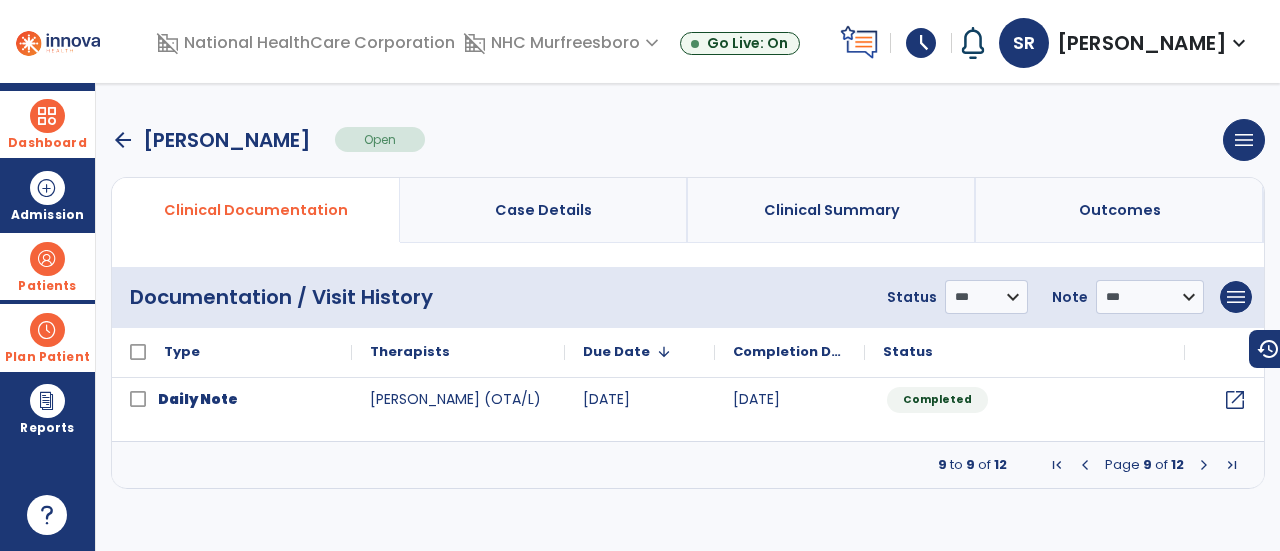 click at bounding box center [1204, 465] 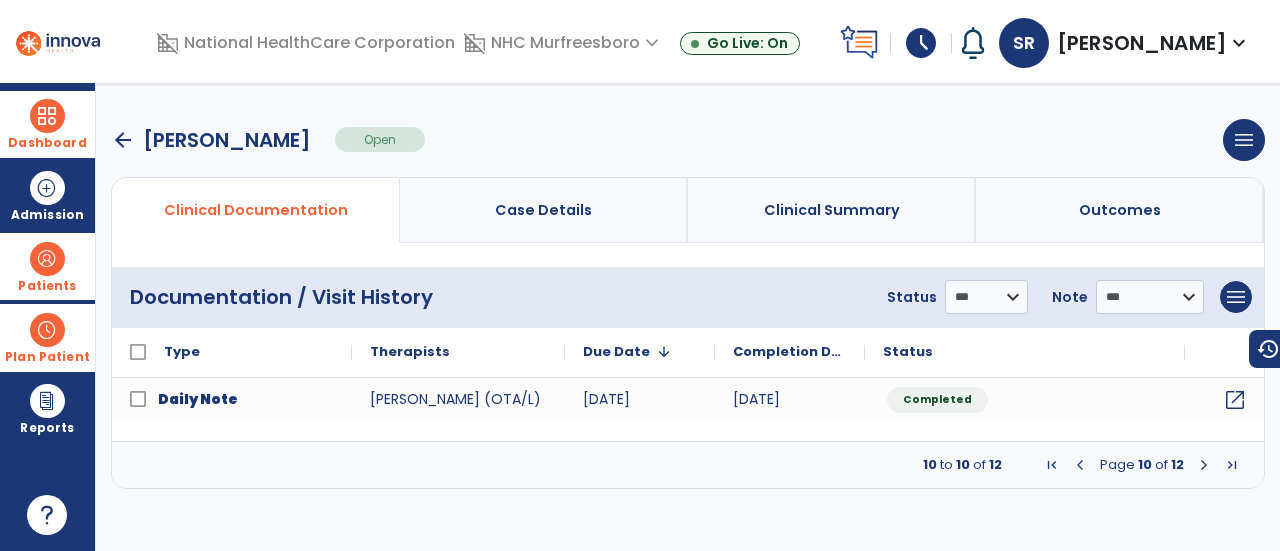 click at bounding box center [1204, 465] 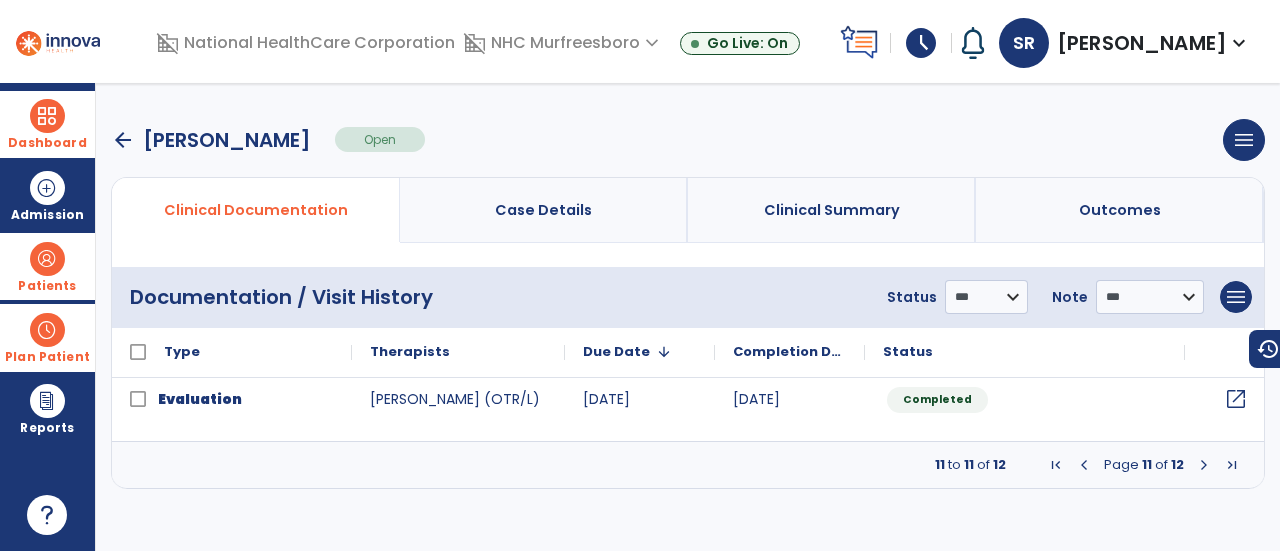 click on "open_in_new" 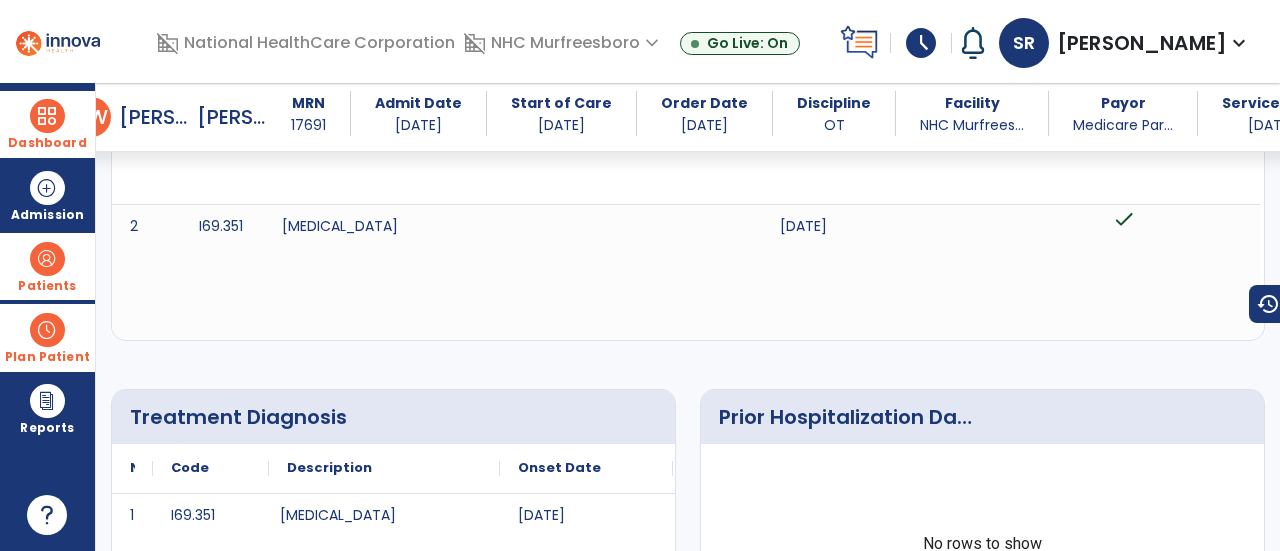 scroll, scrollTop: 0, scrollLeft: 0, axis: both 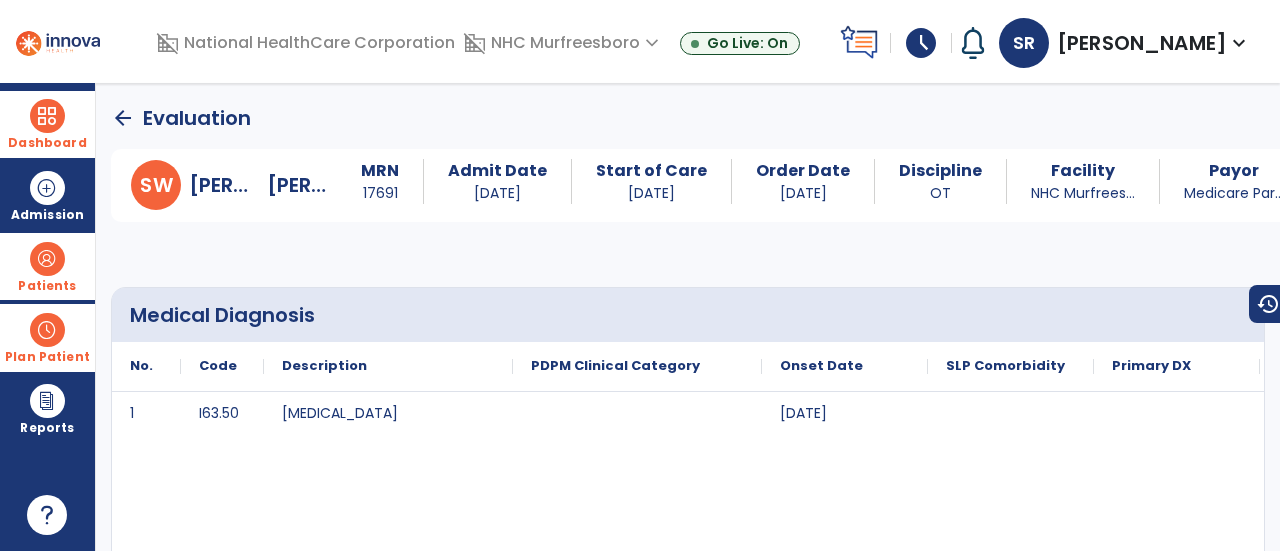 click on "arrow_back   Evaluation" 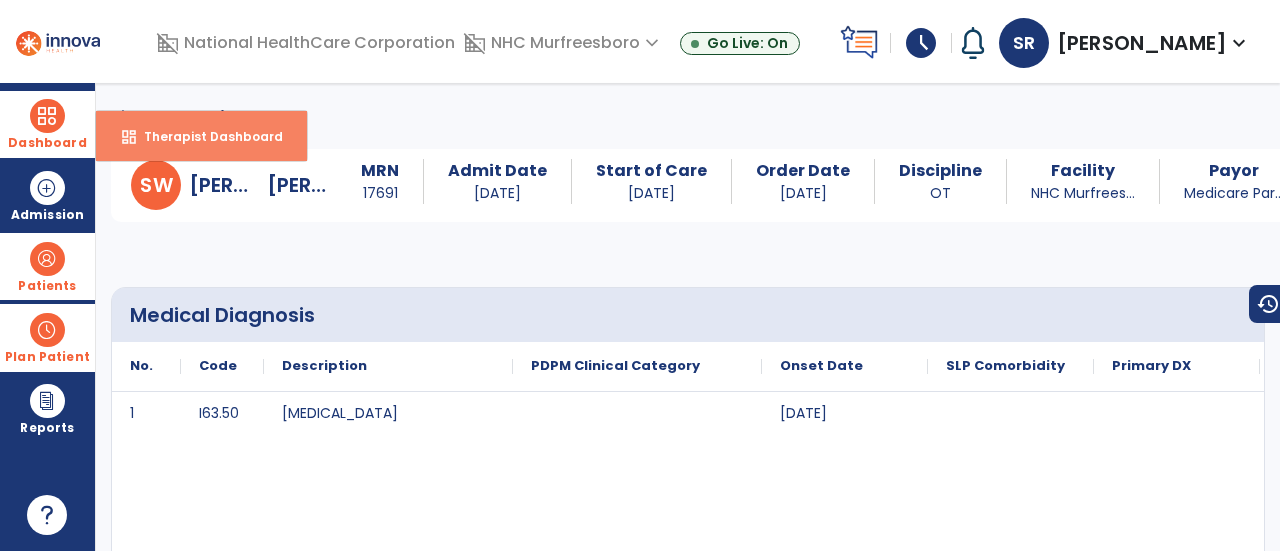 click on "Therapist Dashboard" at bounding box center (205, 136) 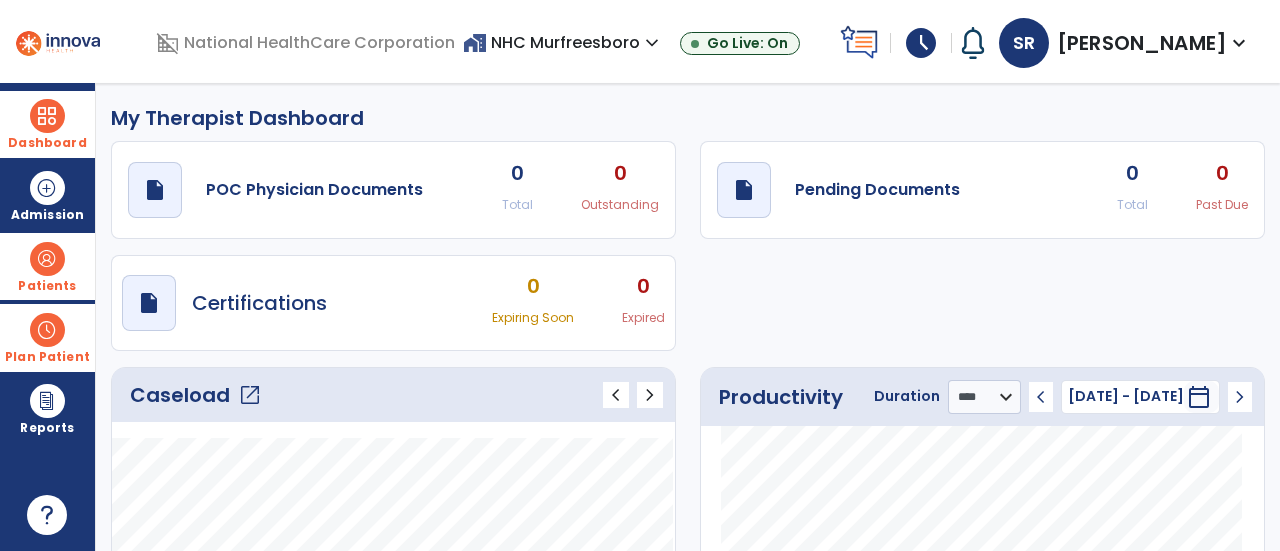 click on "open_in_new" 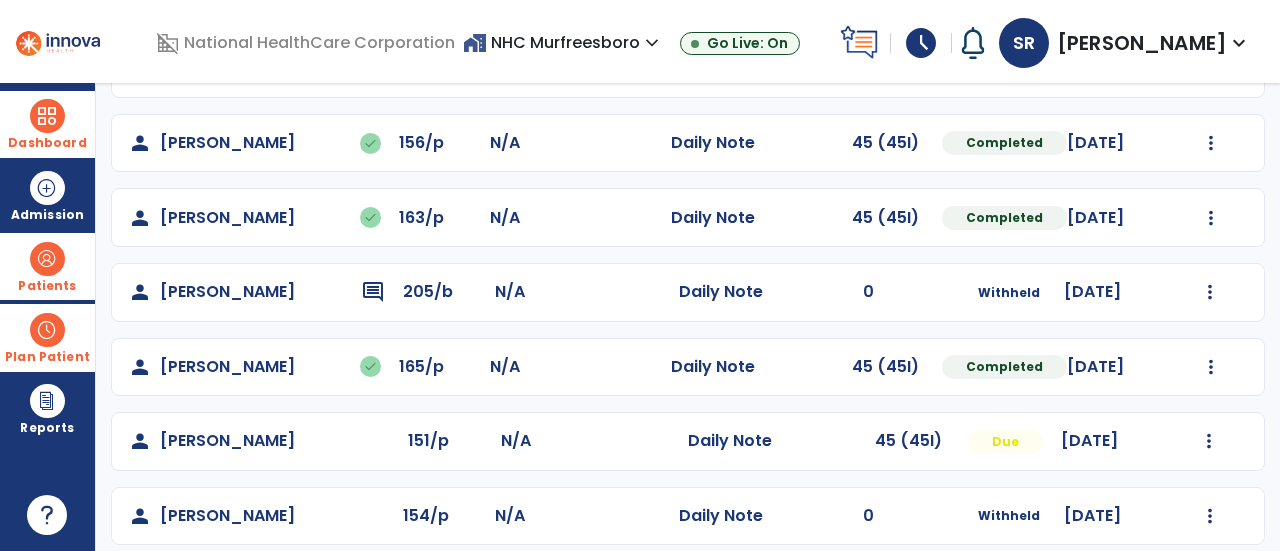 scroll, scrollTop: 333, scrollLeft: 0, axis: vertical 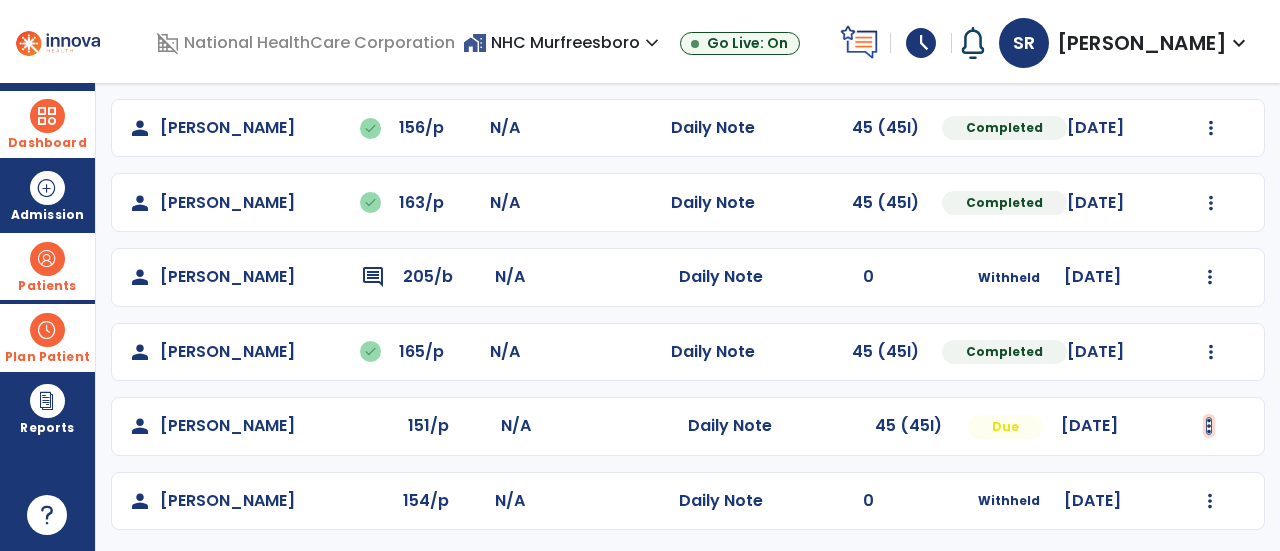 click at bounding box center (1211, -21) 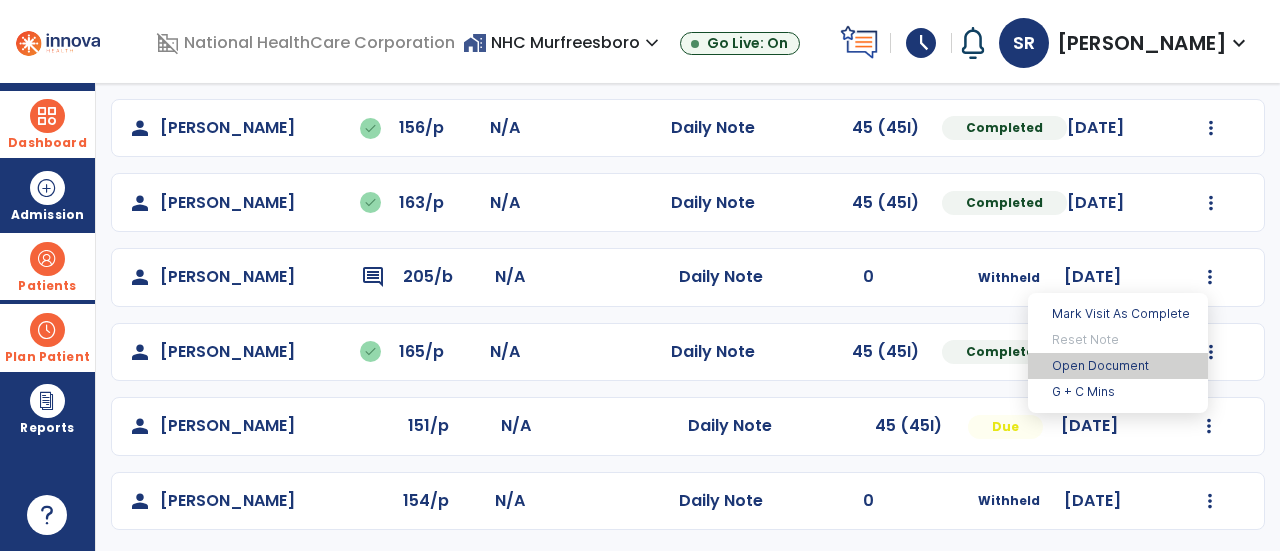 click on "Open Document" at bounding box center [1118, 366] 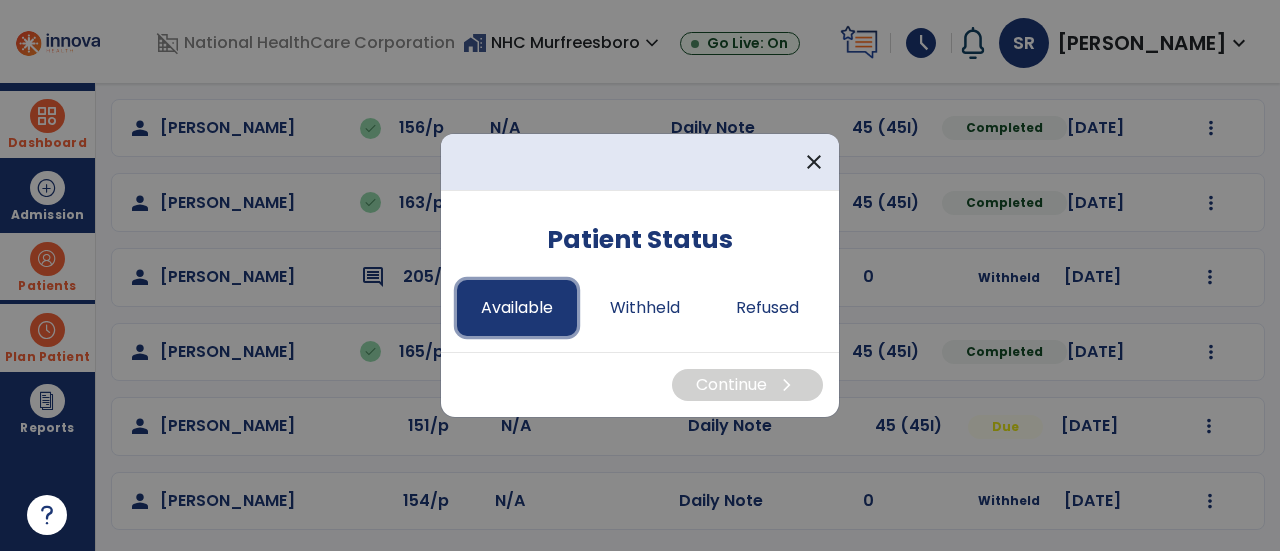 click on "Available" at bounding box center [517, 308] 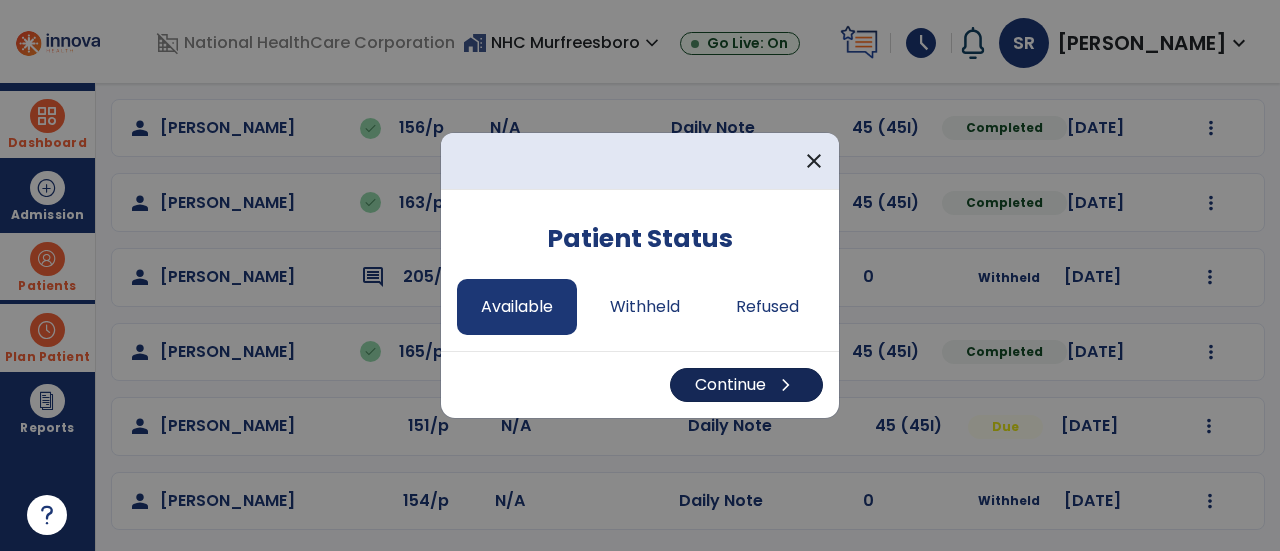click on "Continue   chevron_right" at bounding box center [746, 385] 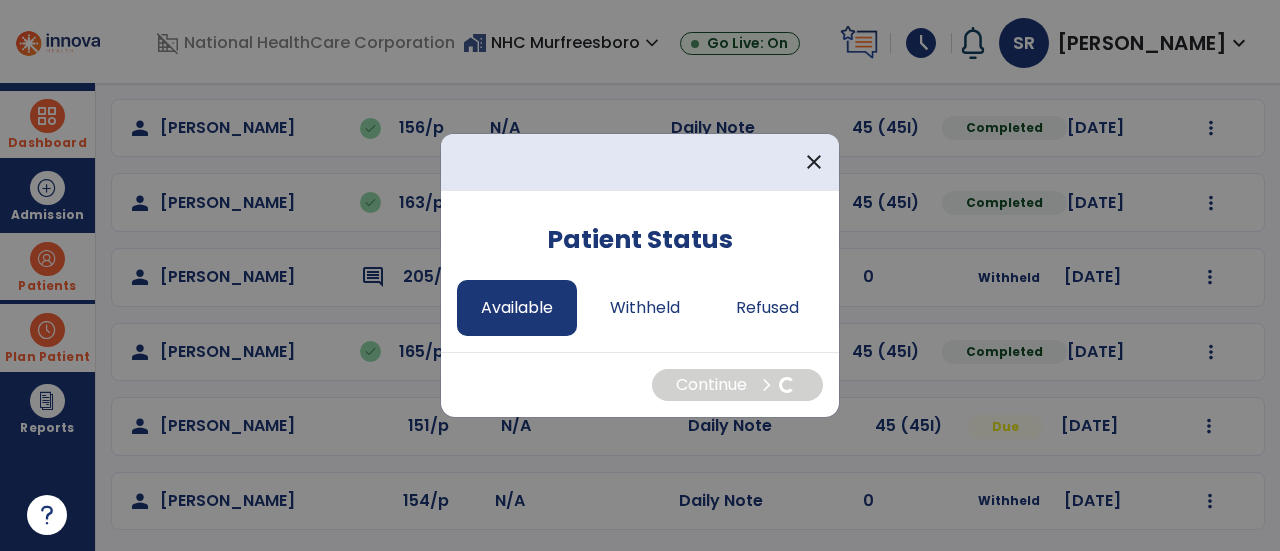 select on "*" 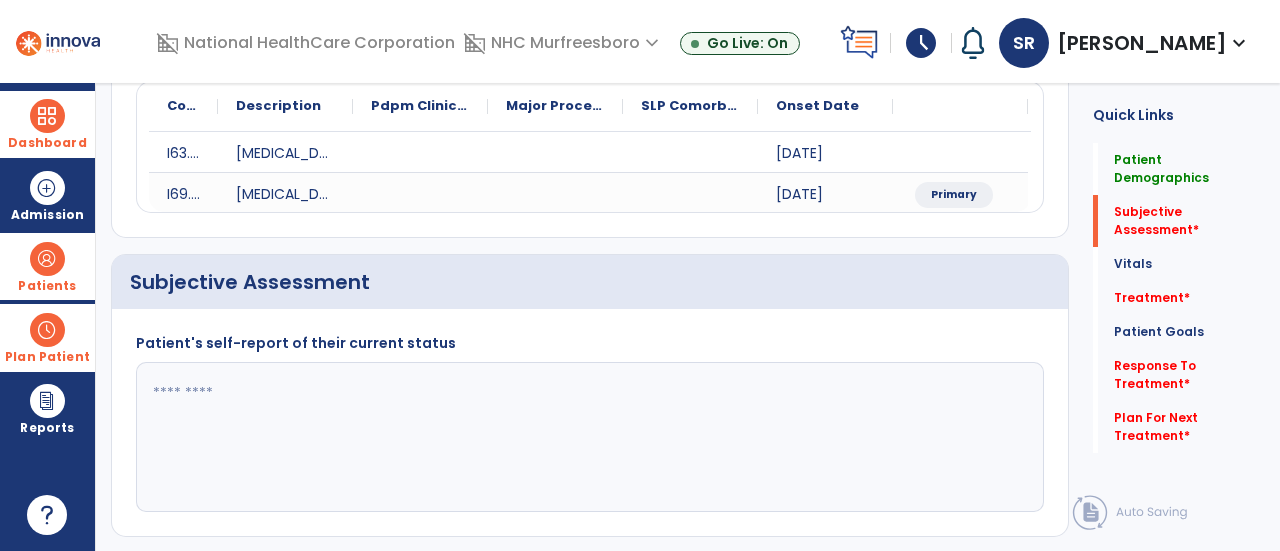 click 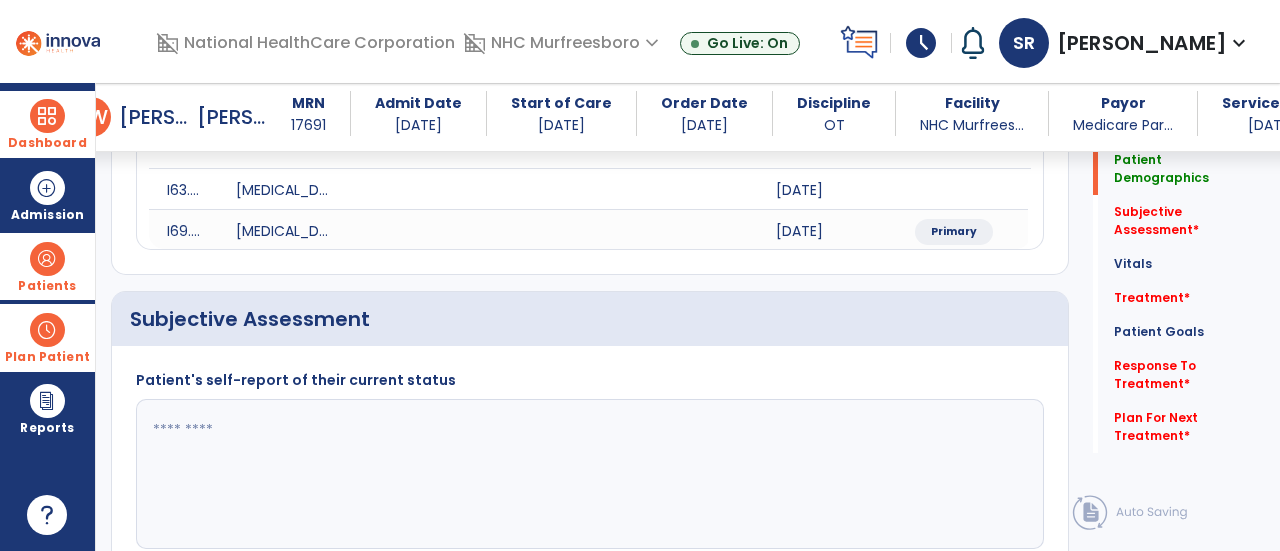 scroll, scrollTop: 278, scrollLeft: 0, axis: vertical 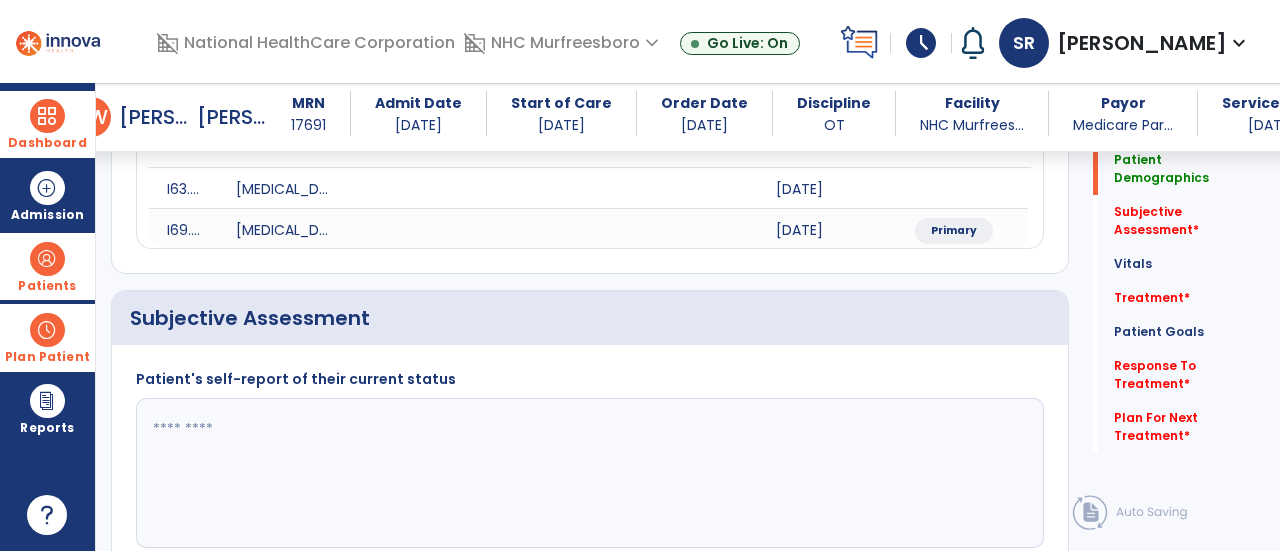 click 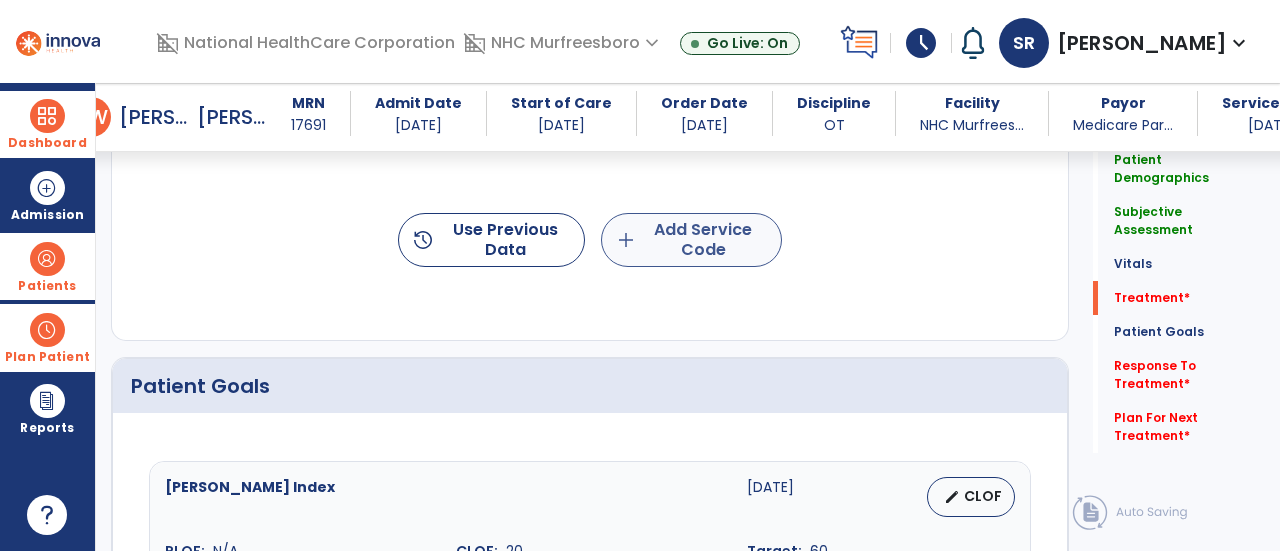 type on "**********" 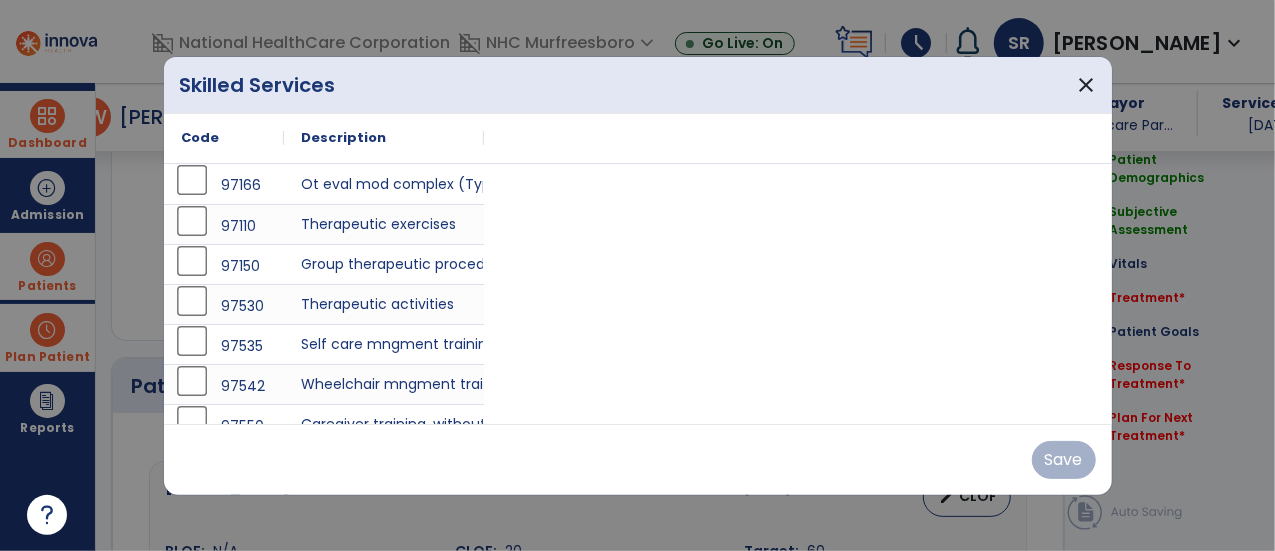 scroll, scrollTop: 1204, scrollLeft: 0, axis: vertical 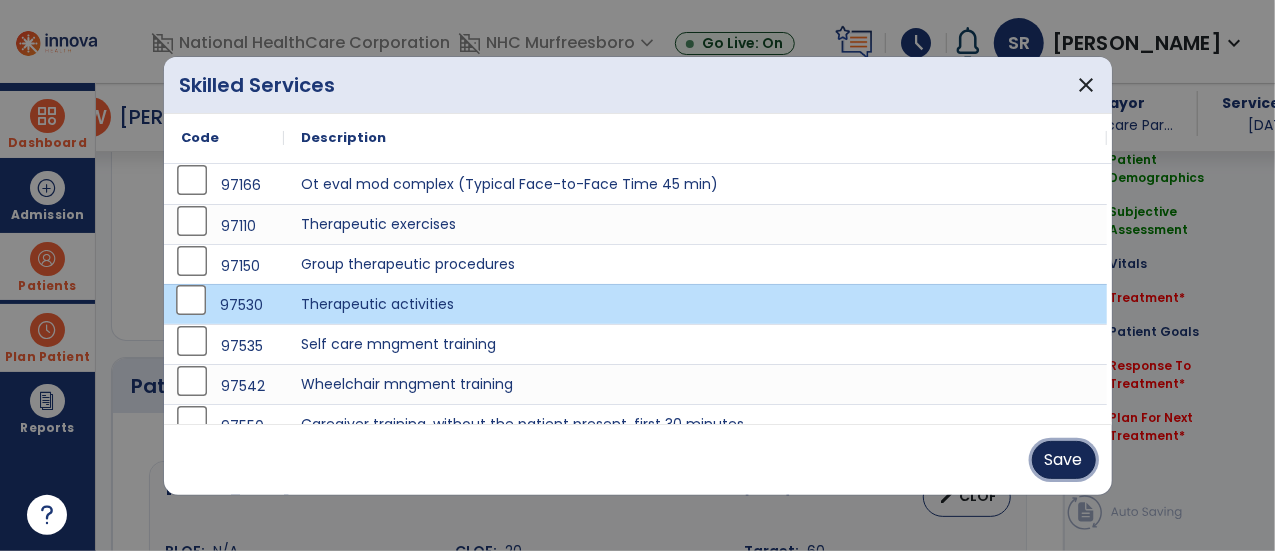 click on "Save" at bounding box center [1064, 460] 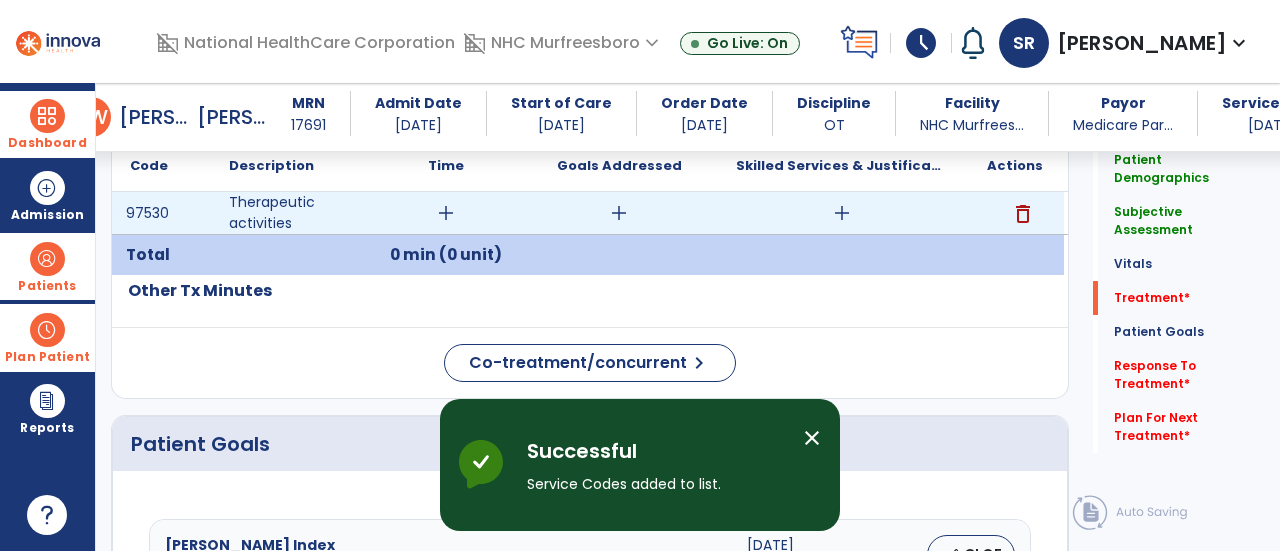 click on "add" at bounding box center (446, 213) 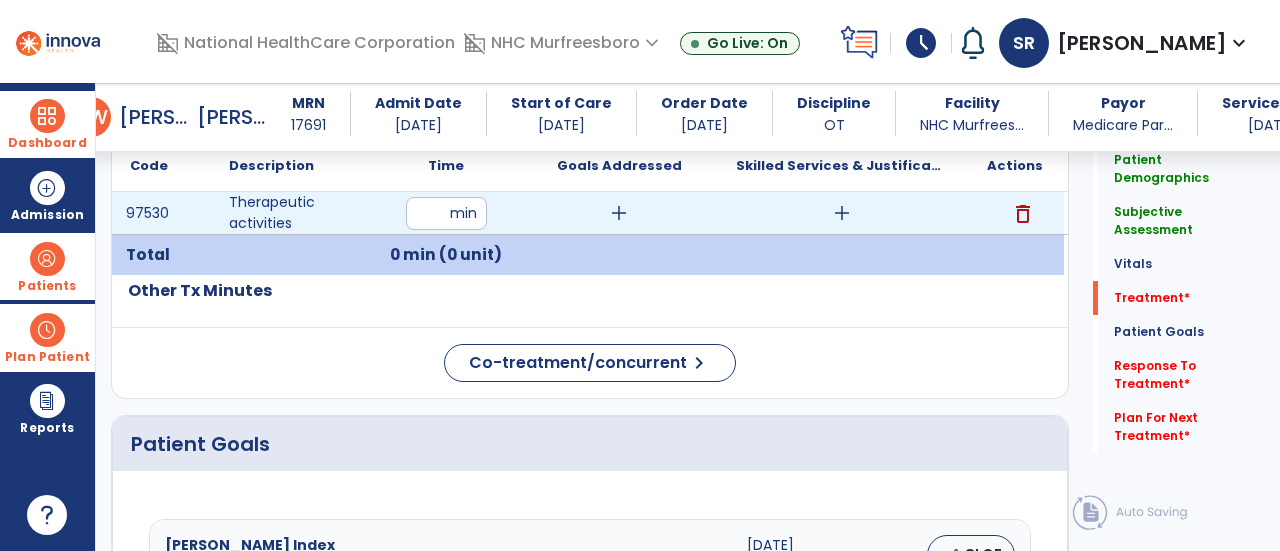 type on "**" 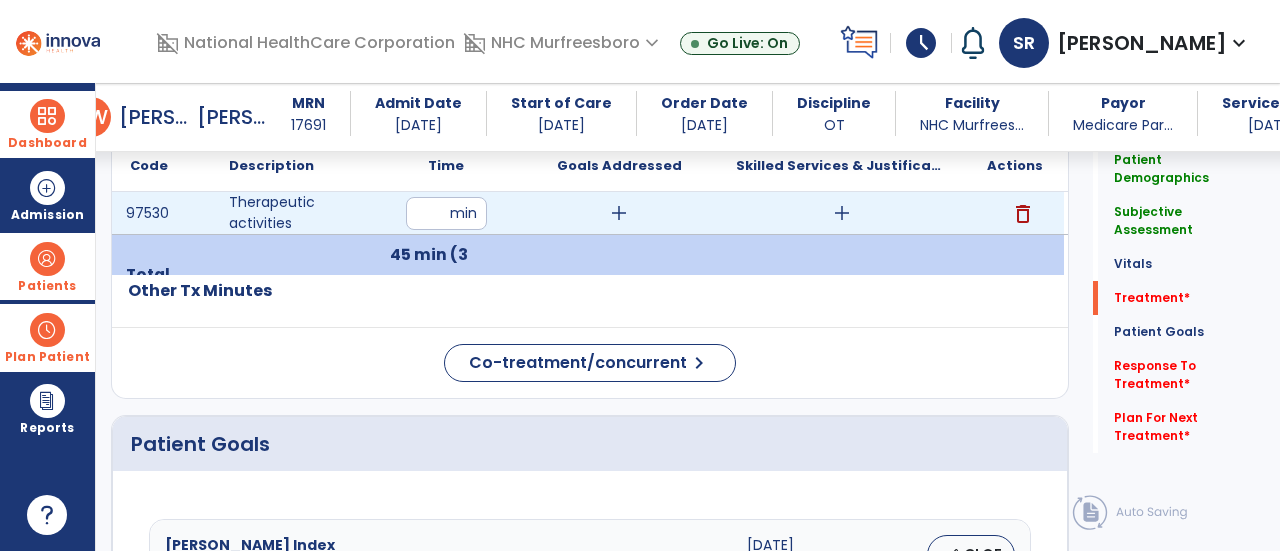 click on "add" at bounding box center [842, 213] 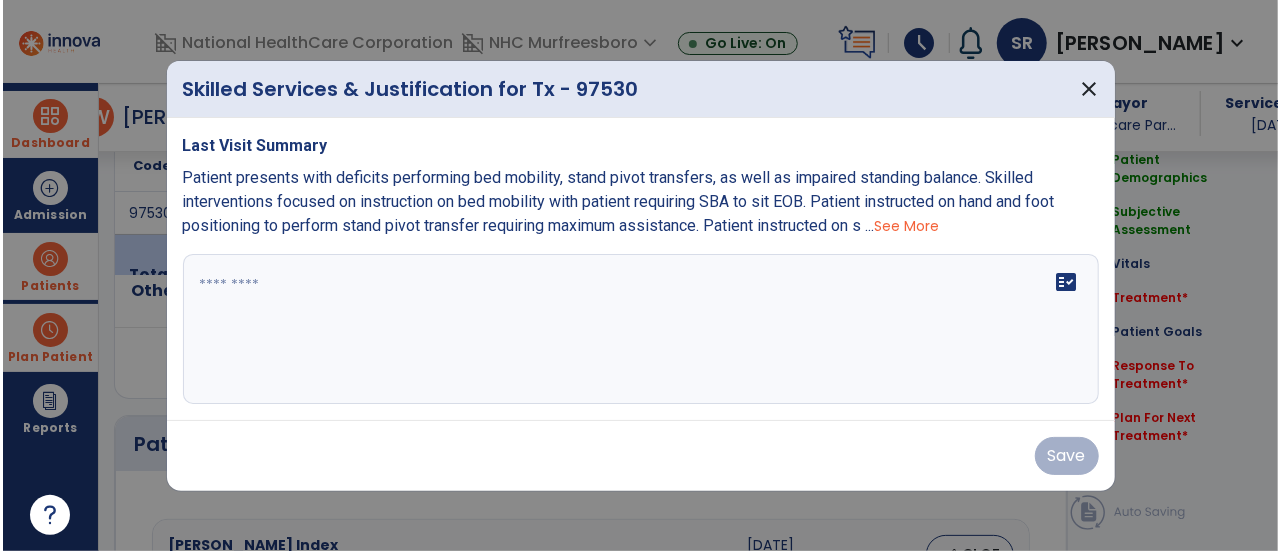 scroll, scrollTop: 1204, scrollLeft: 0, axis: vertical 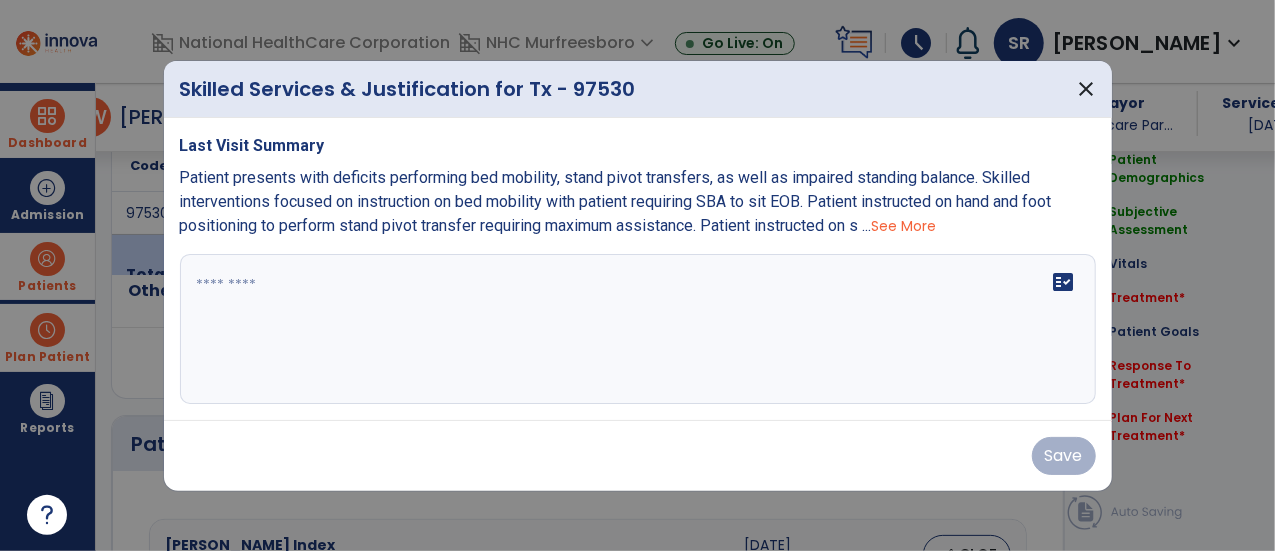 click on "fact_check" at bounding box center [638, 329] 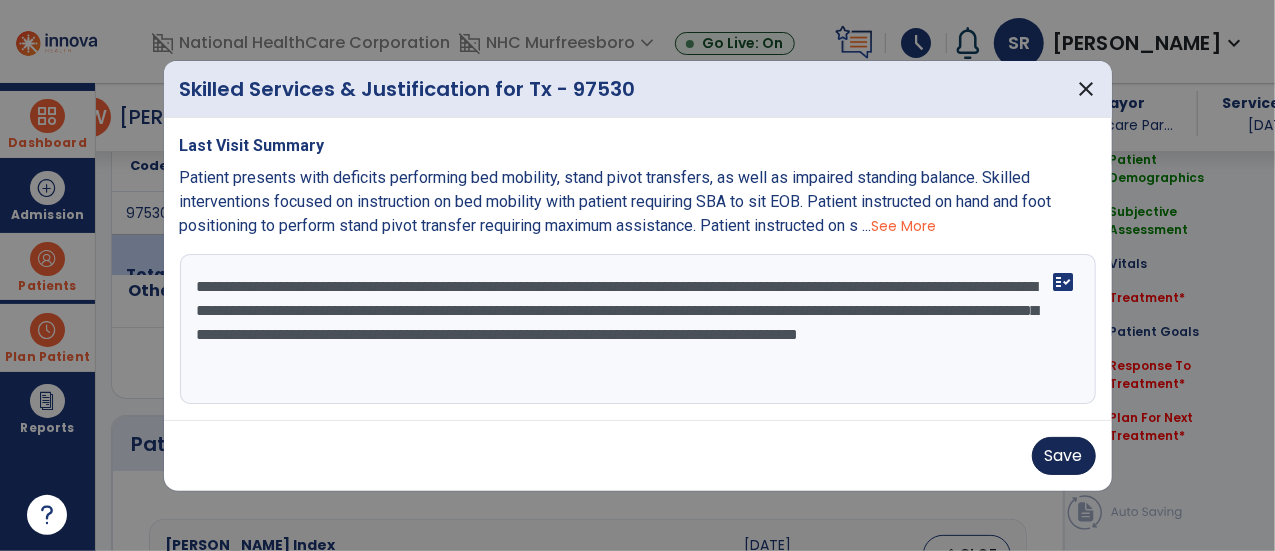 type on "**********" 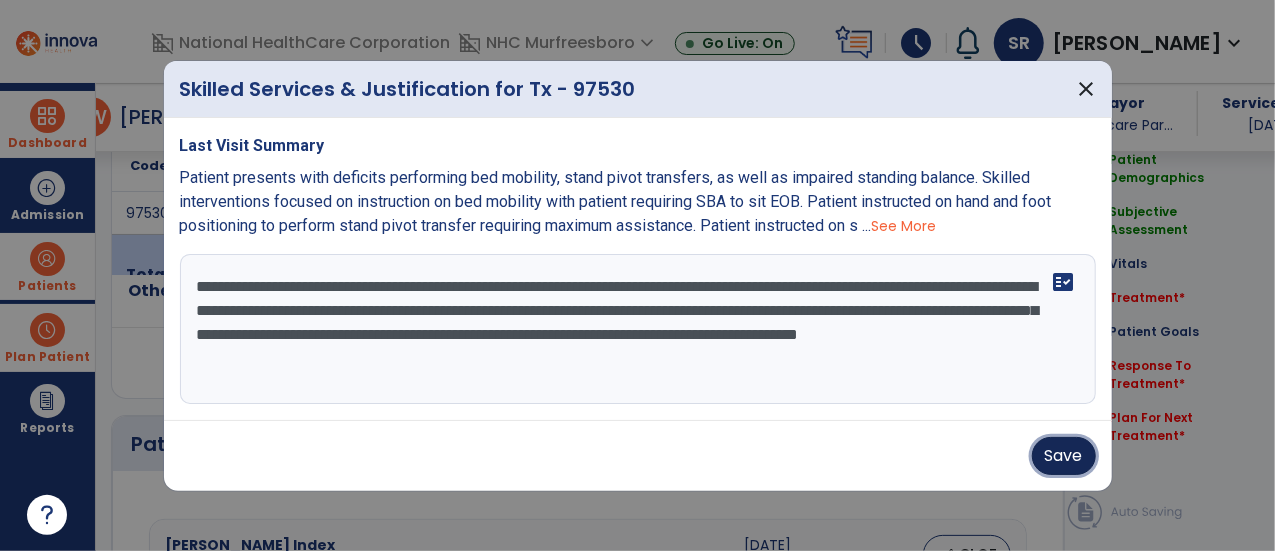 click on "Save" at bounding box center (1064, 456) 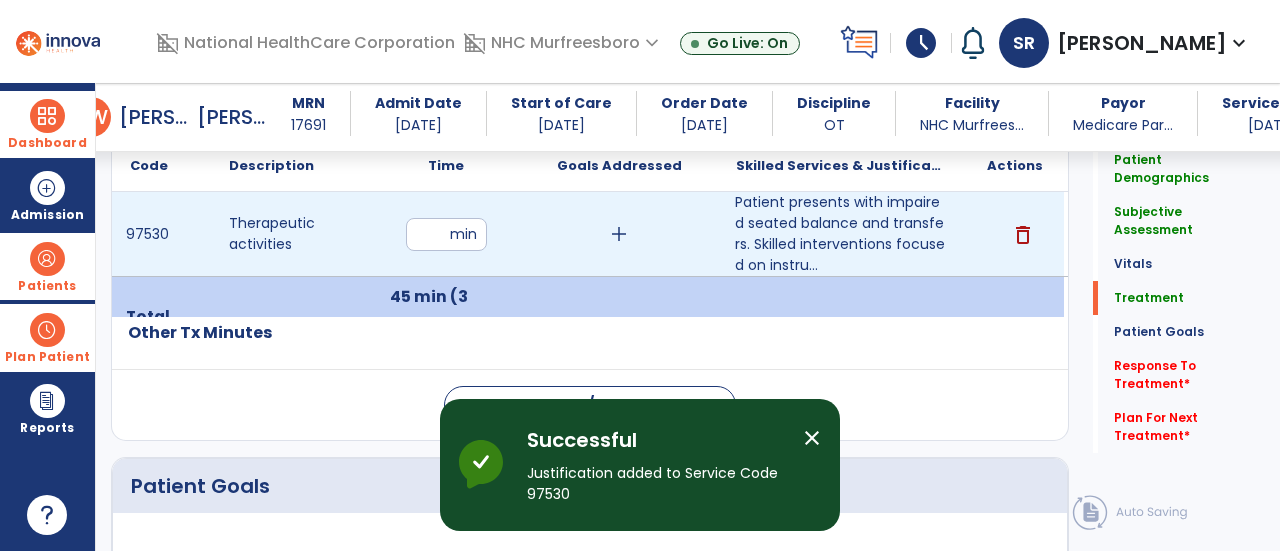 click on "**" at bounding box center [446, 234] 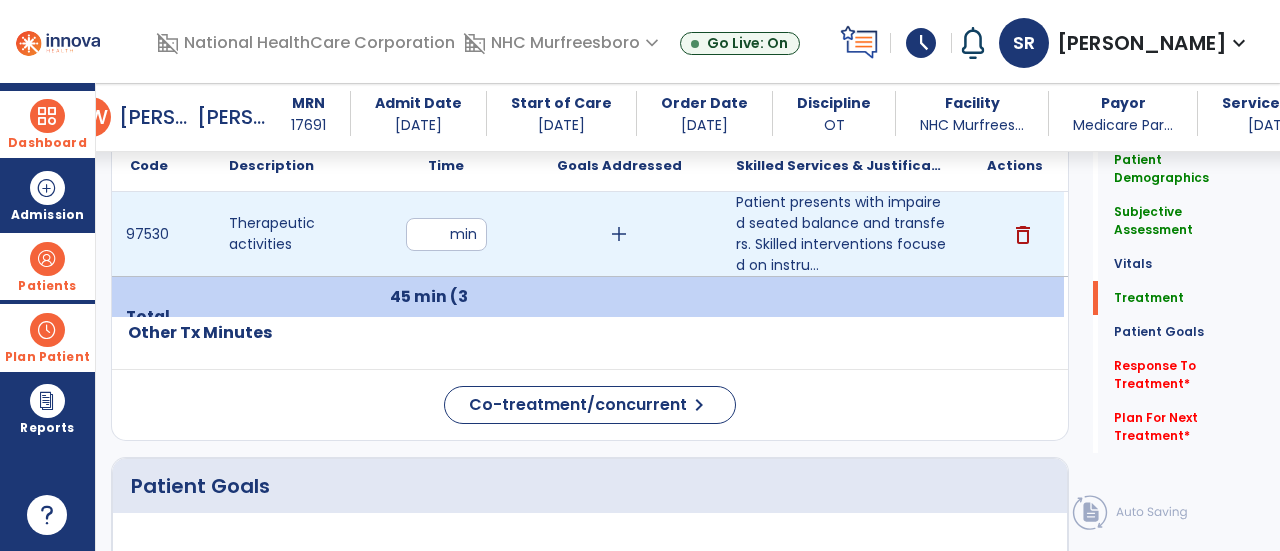 type on "*" 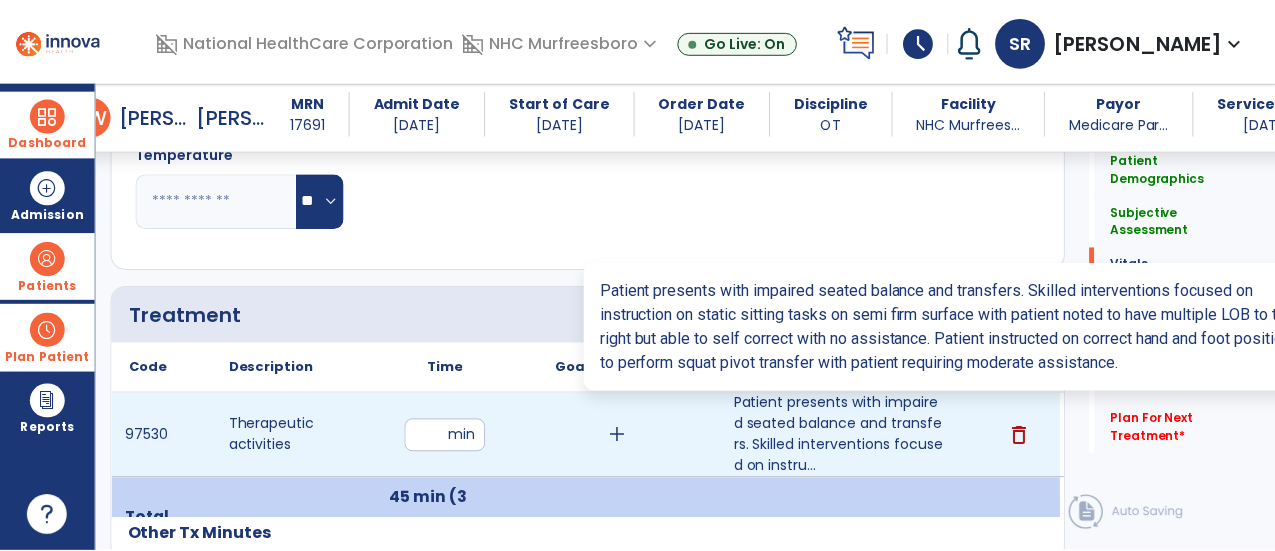 scroll, scrollTop: 1010, scrollLeft: 0, axis: vertical 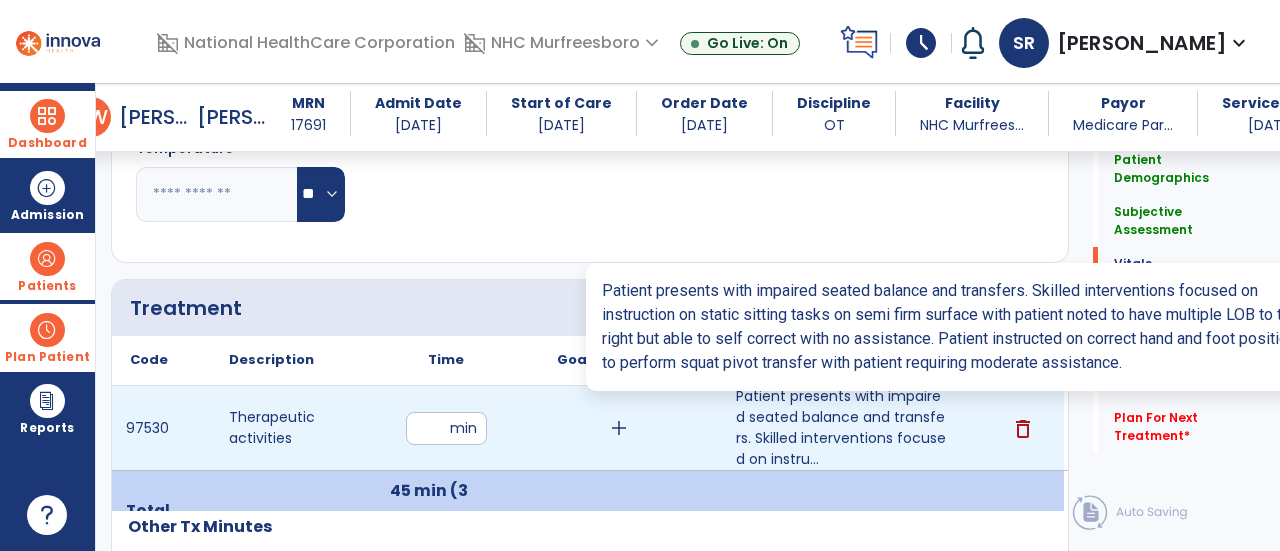 click on "Notes/Comments" 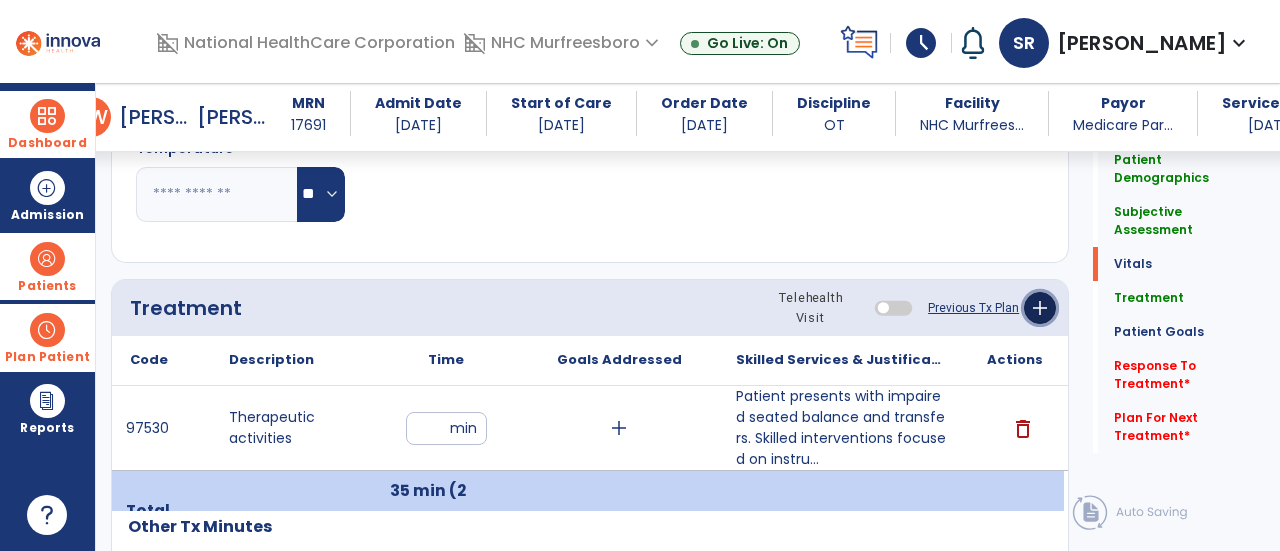 click on "add" 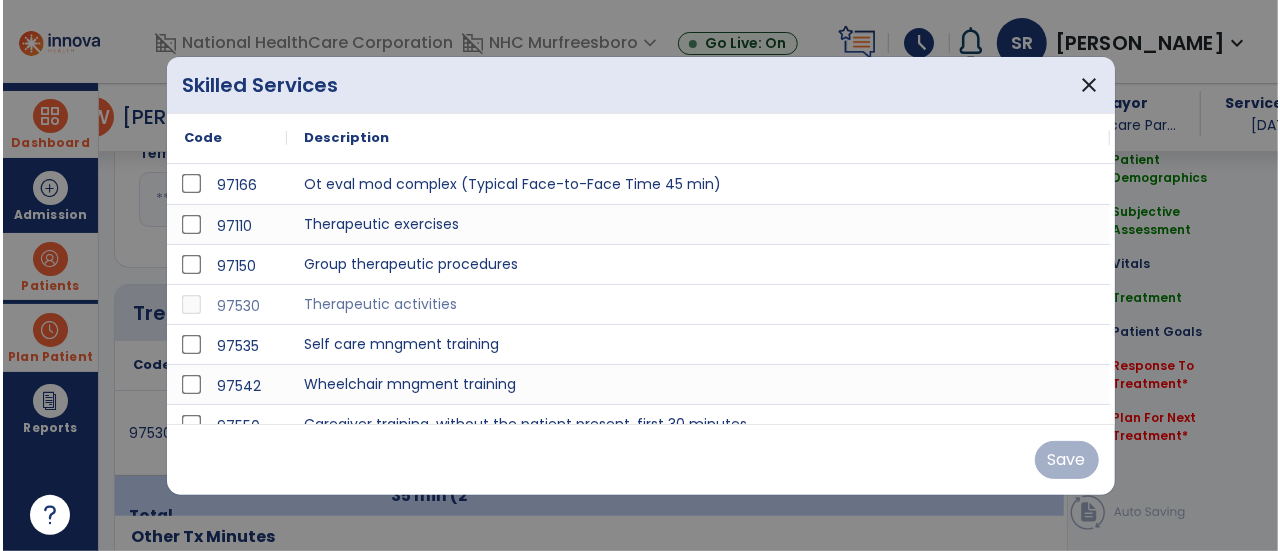 scroll, scrollTop: 1010, scrollLeft: 0, axis: vertical 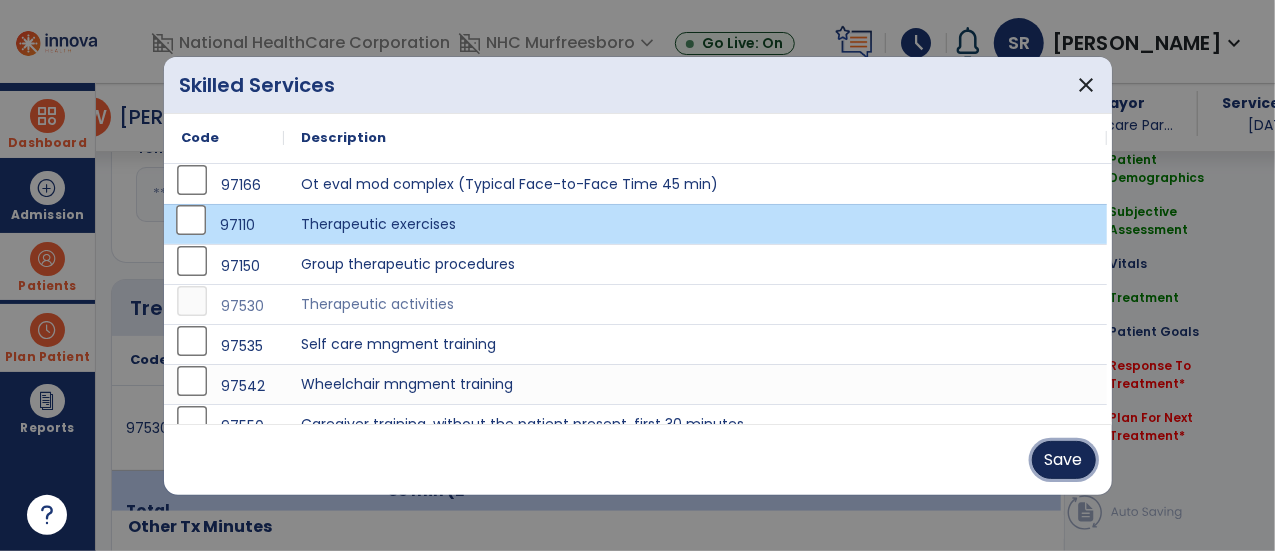 click on "Save" at bounding box center (1064, 460) 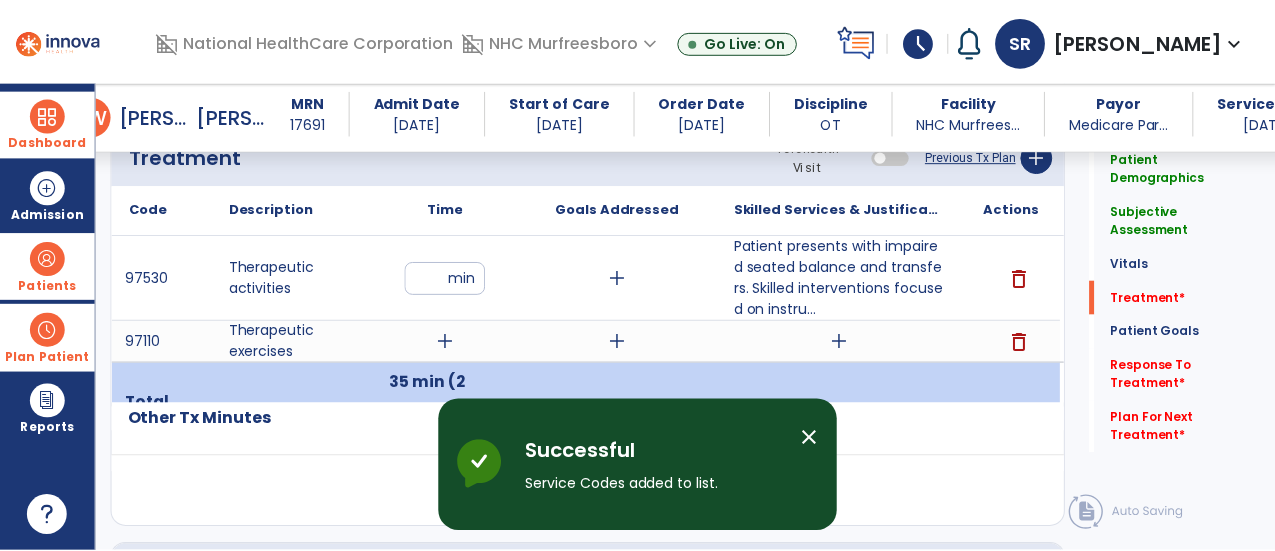 scroll, scrollTop: 1160, scrollLeft: 0, axis: vertical 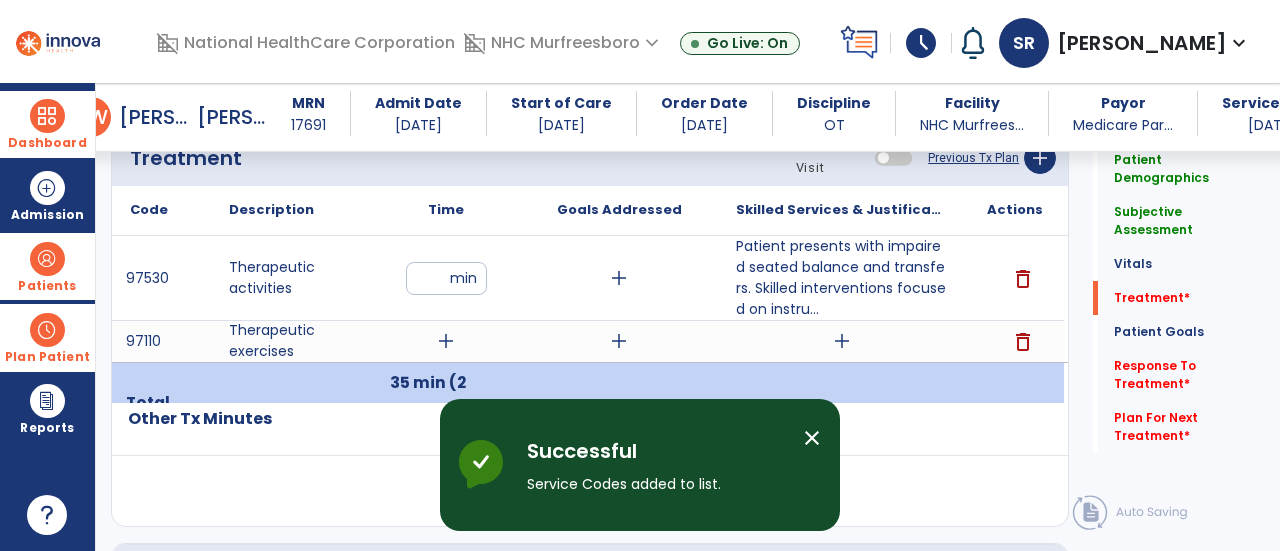 click on "add" at bounding box center [446, 341] 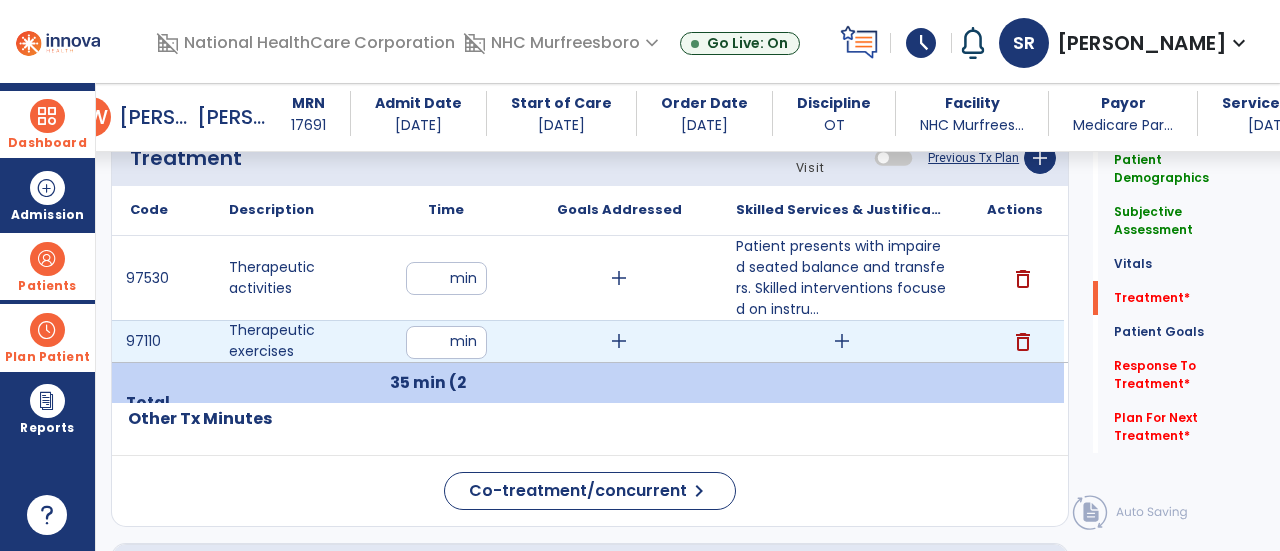 type on "**" 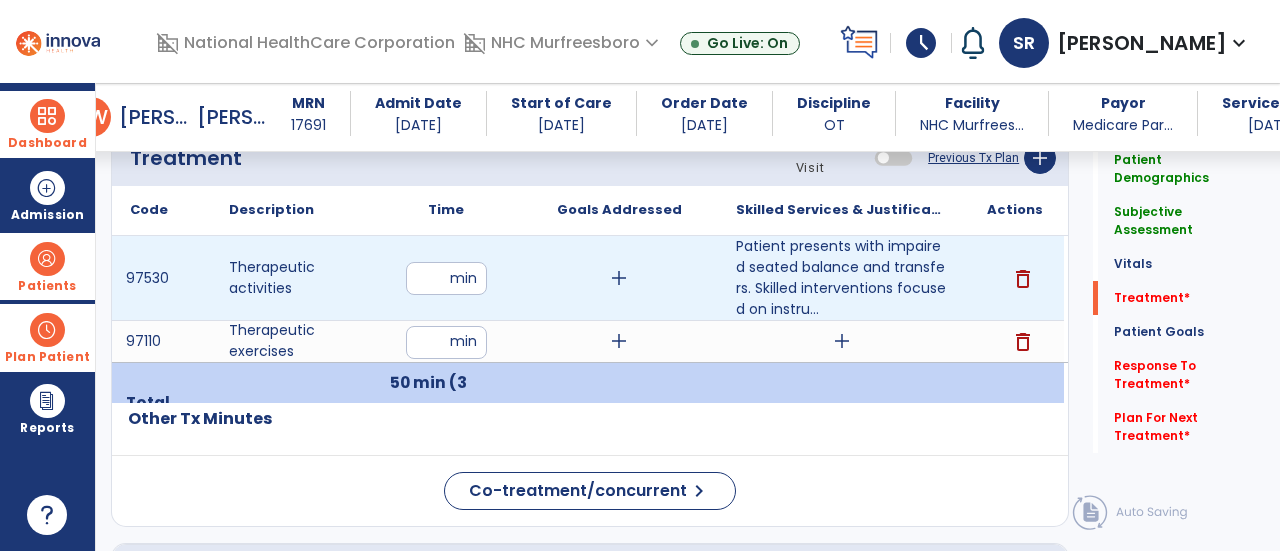 click on "**" at bounding box center (446, 278) 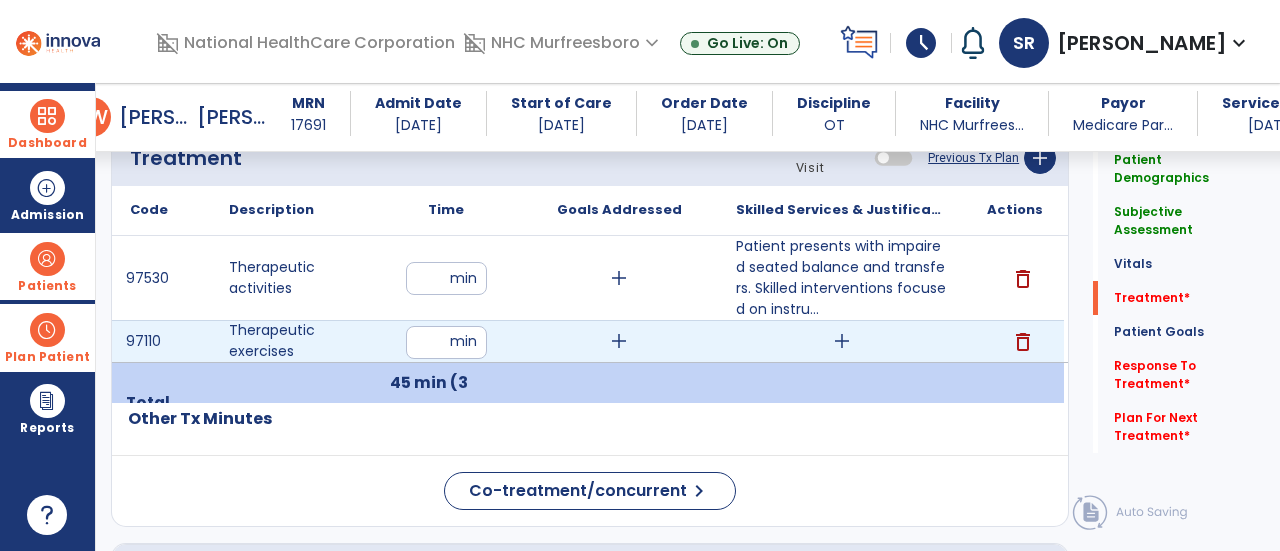 click on "add" at bounding box center (842, 341) 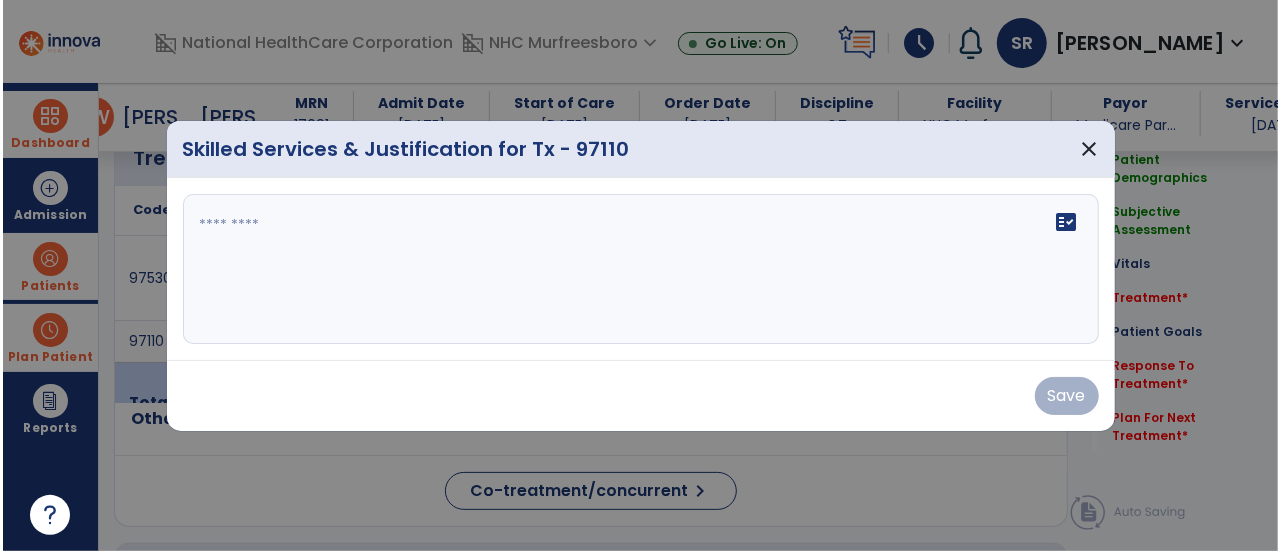 scroll, scrollTop: 1160, scrollLeft: 0, axis: vertical 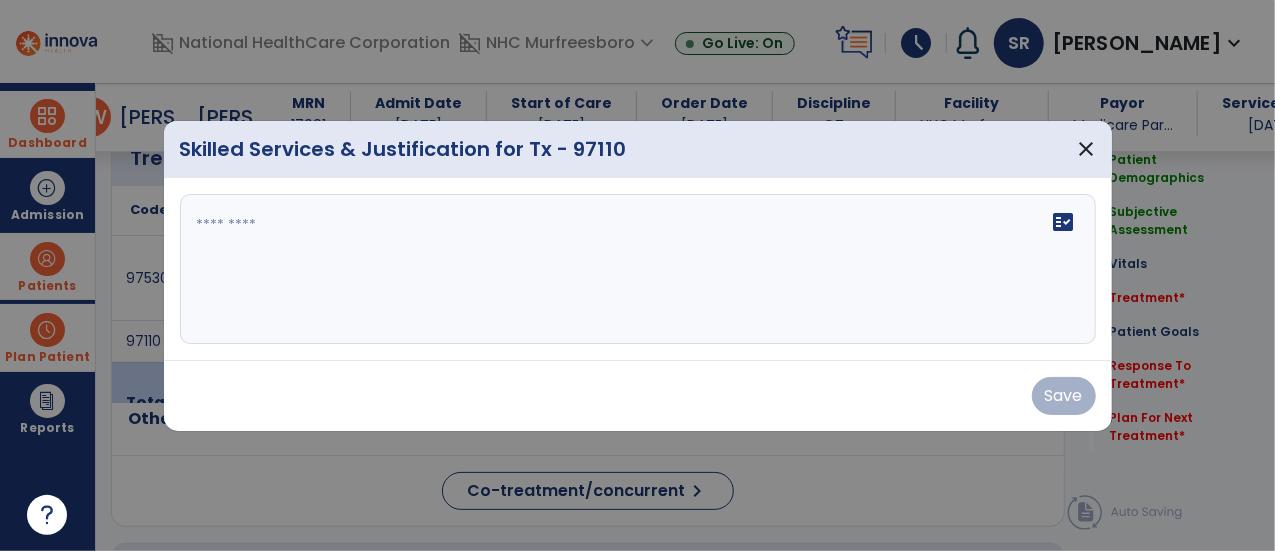 click on "fact_check" at bounding box center [638, 269] 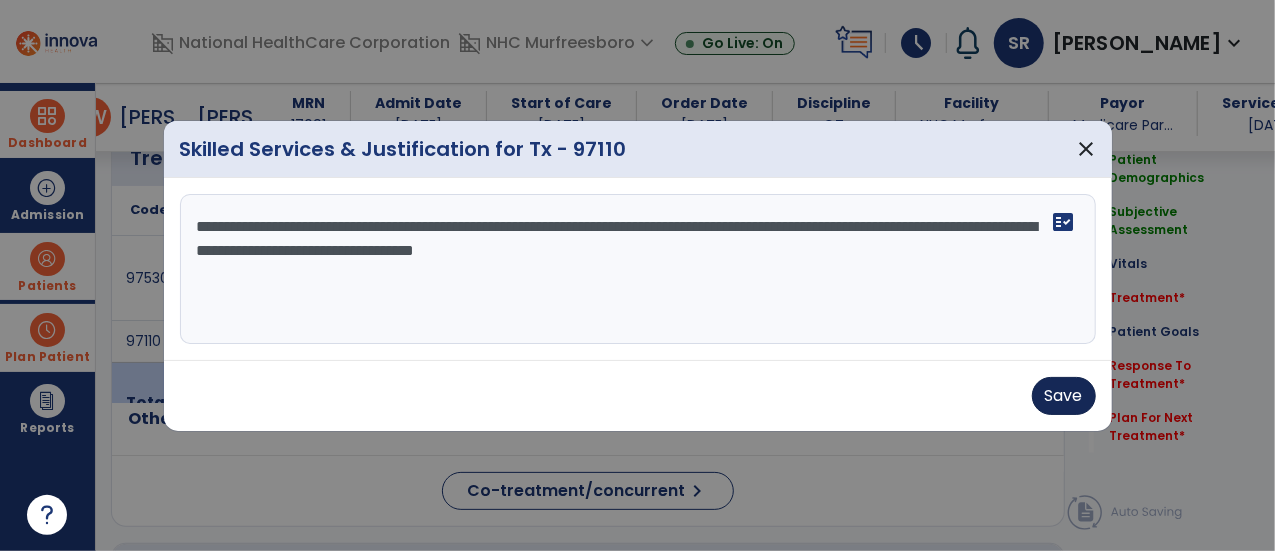 type on "**********" 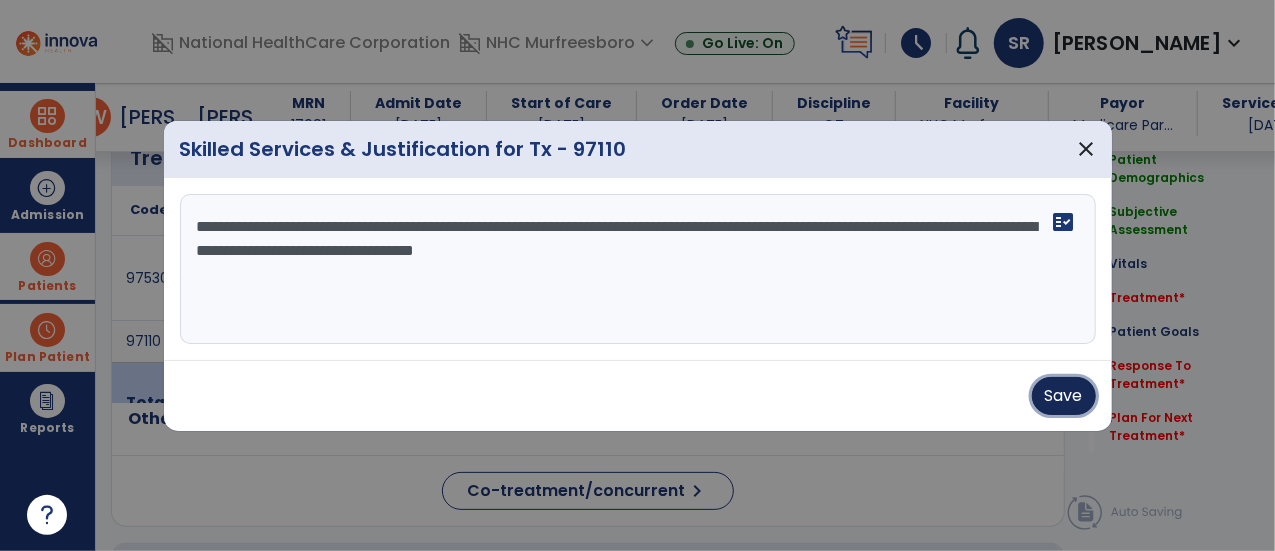 click on "Save" at bounding box center (1064, 396) 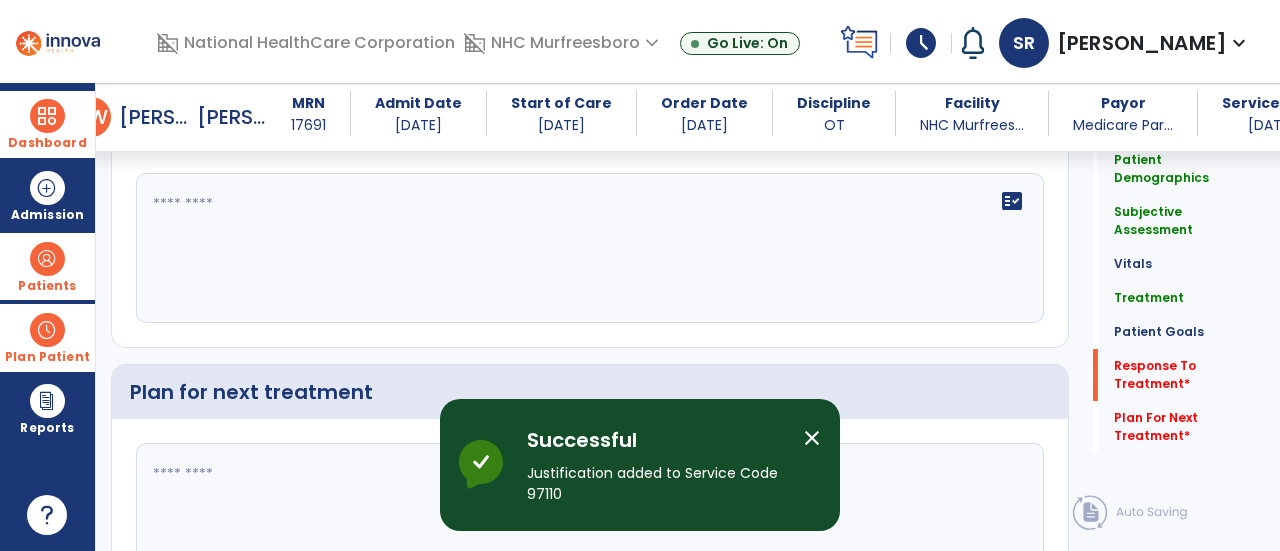 scroll, scrollTop: 2798, scrollLeft: 0, axis: vertical 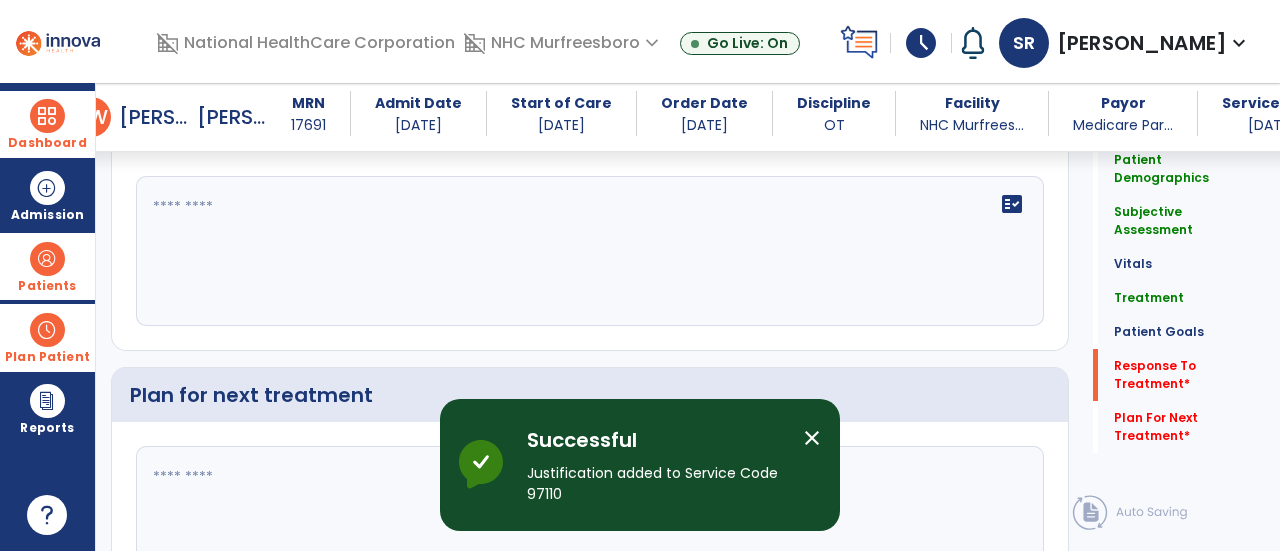 click on "fact_check" 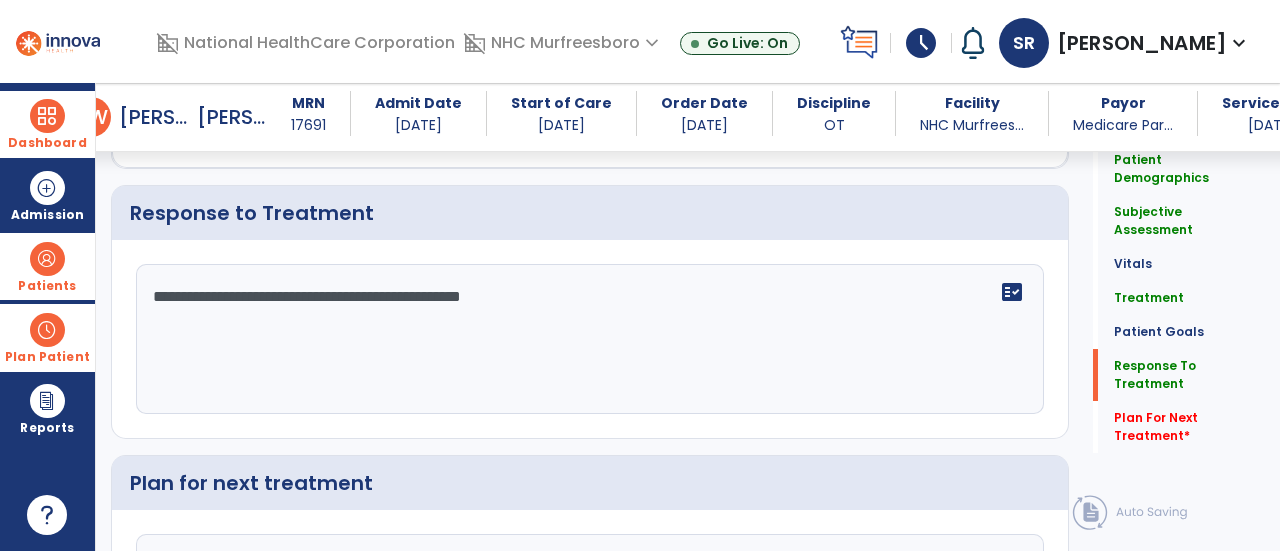 scroll, scrollTop: 2798, scrollLeft: 0, axis: vertical 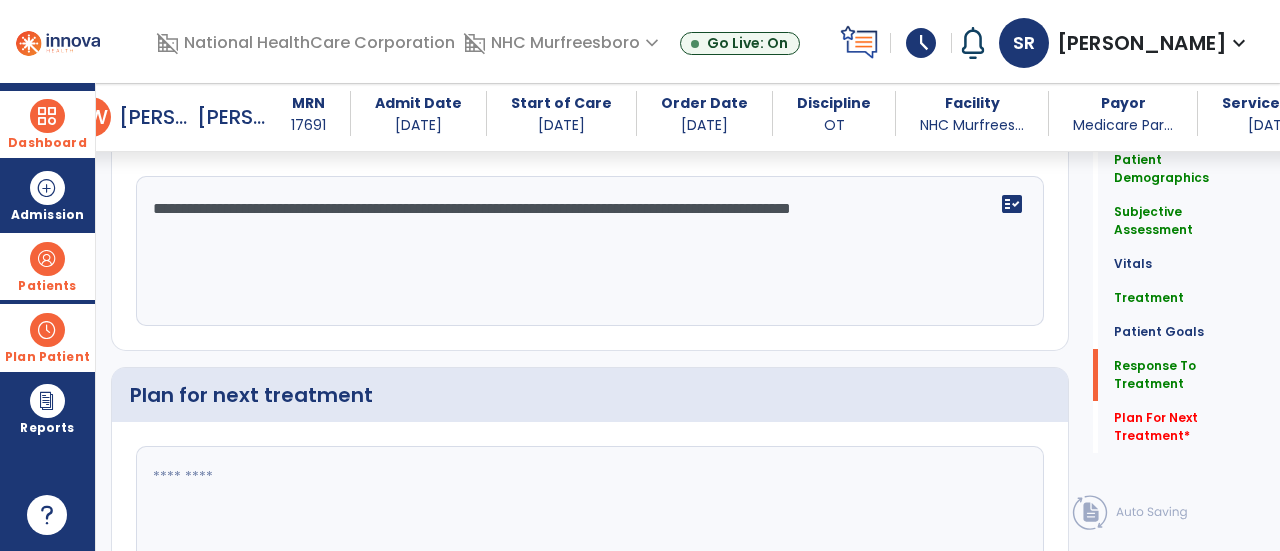 type on "**********" 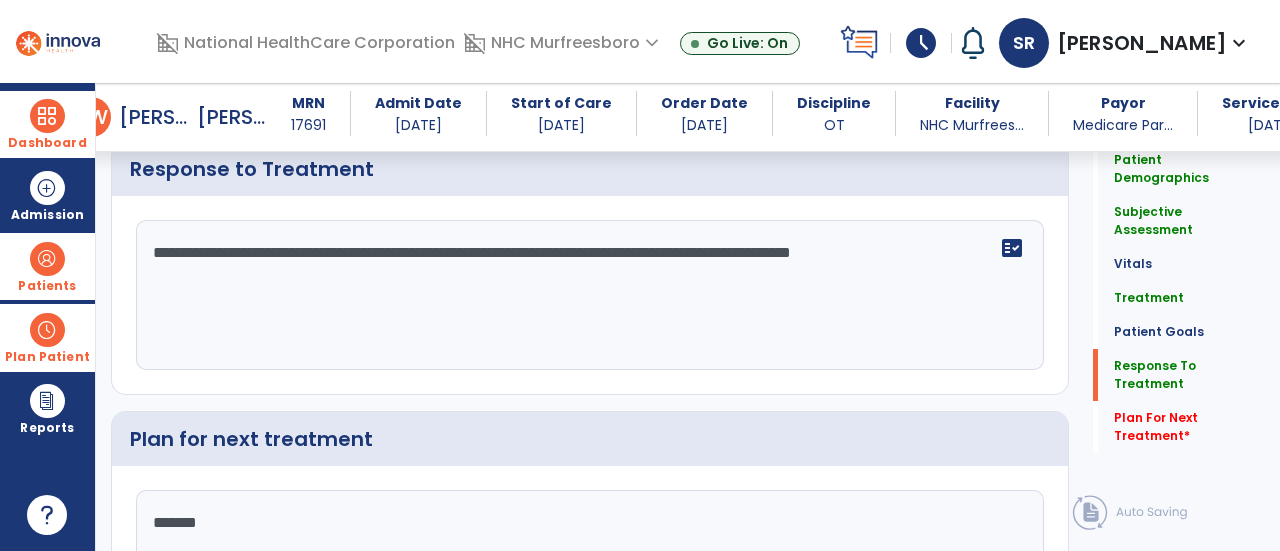 scroll, scrollTop: 2798, scrollLeft: 0, axis: vertical 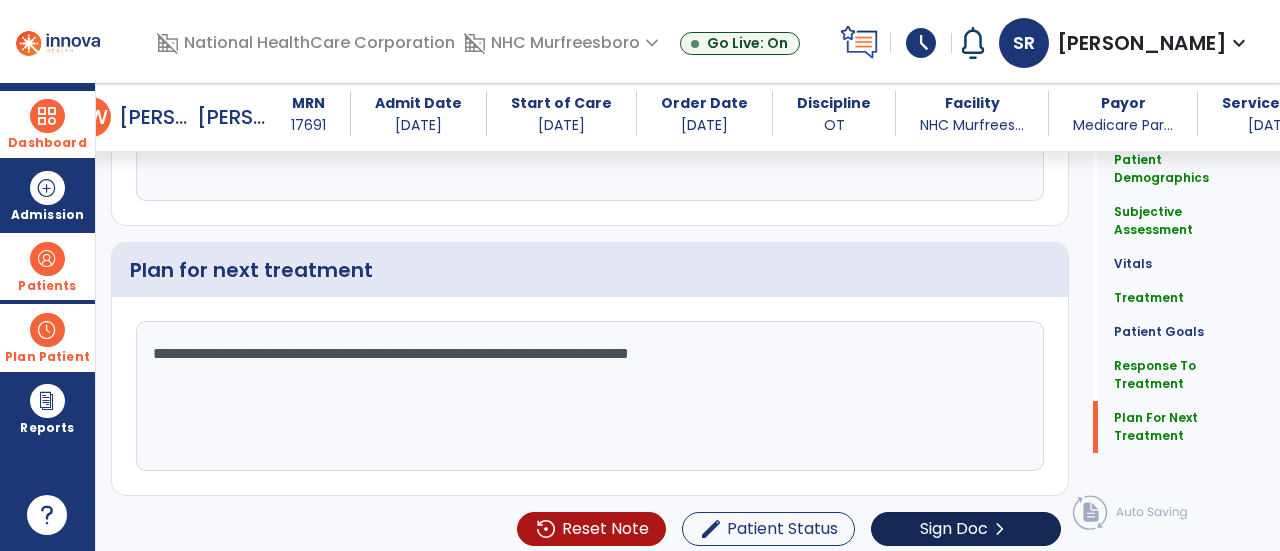 type on "**********" 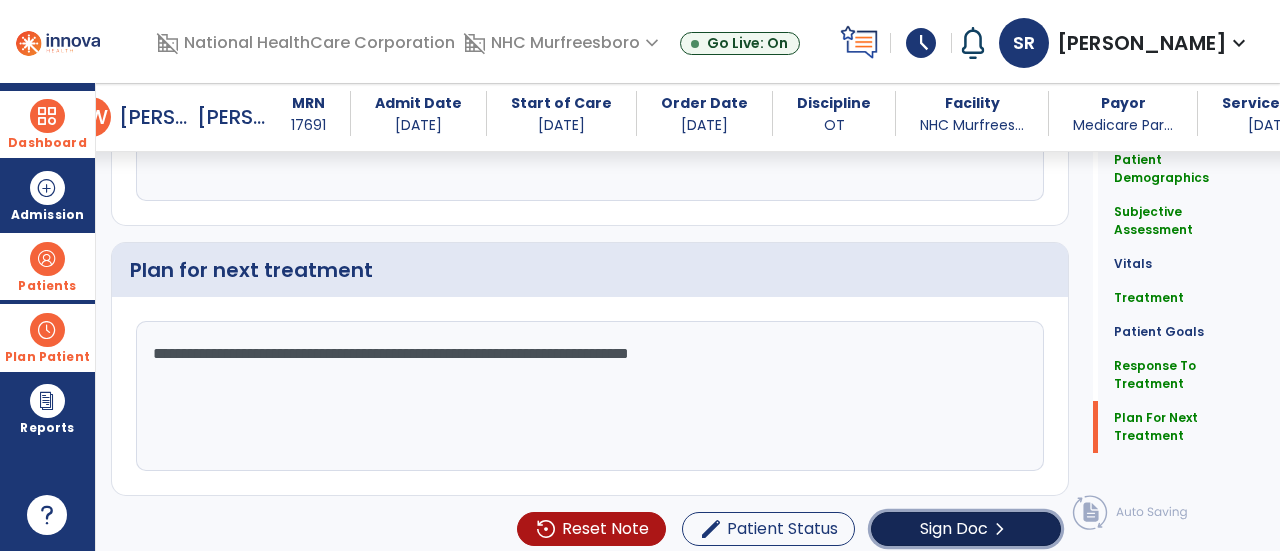 click on "Sign Doc  chevron_right" 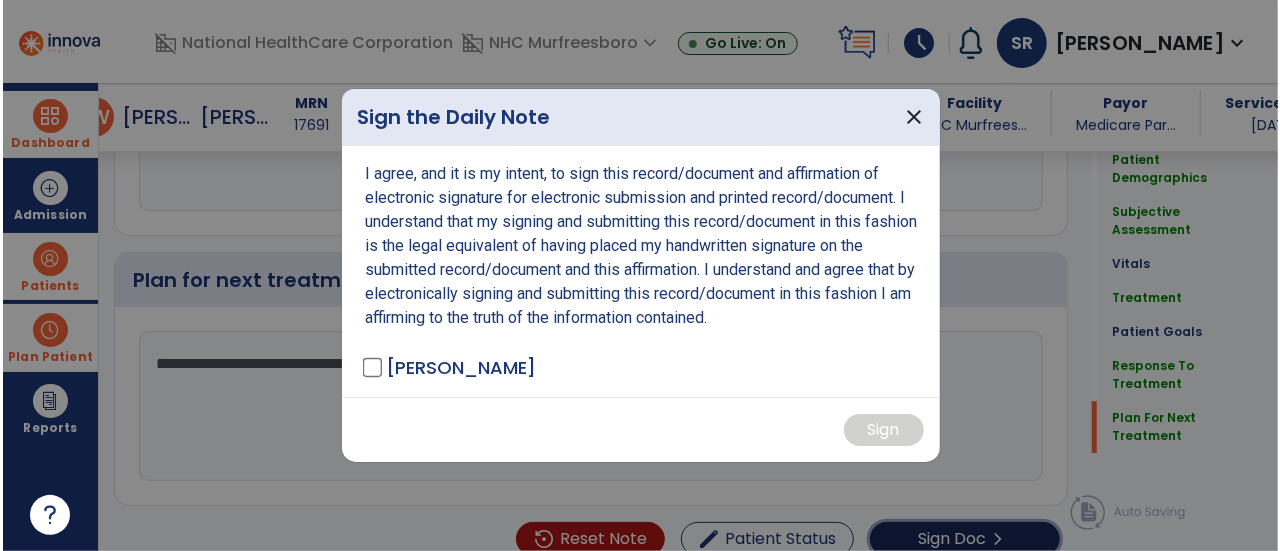 scroll, scrollTop: 2923, scrollLeft: 0, axis: vertical 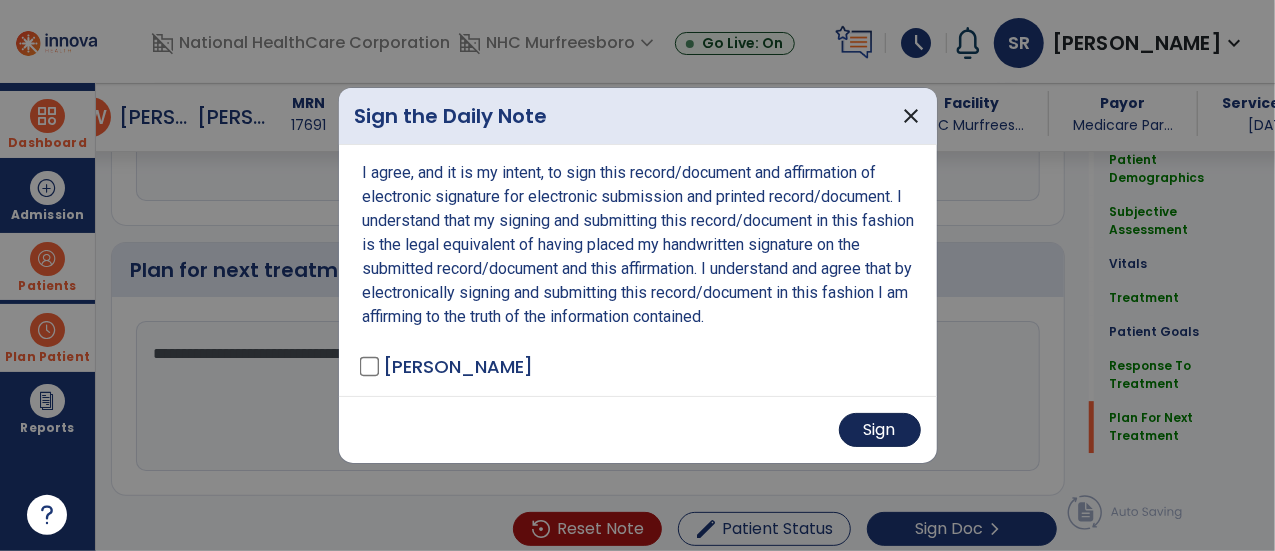 click on "Sign" at bounding box center (880, 430) 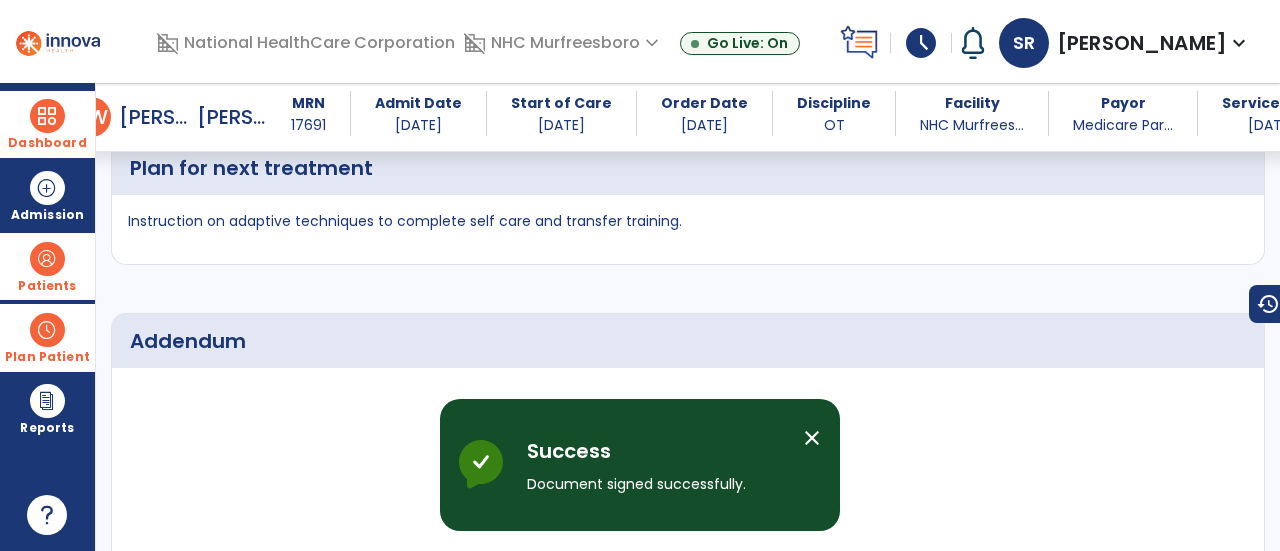 scroll, scrollTop: 4244, scrollLeft: 0, axis: vertical 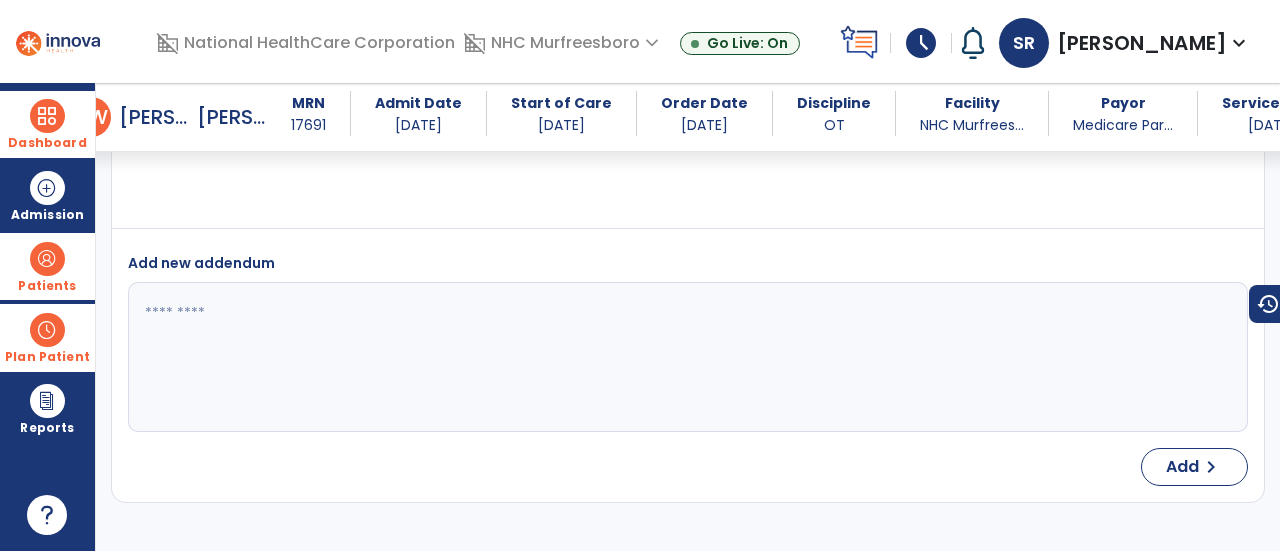 click at bounding box center [47, 330] 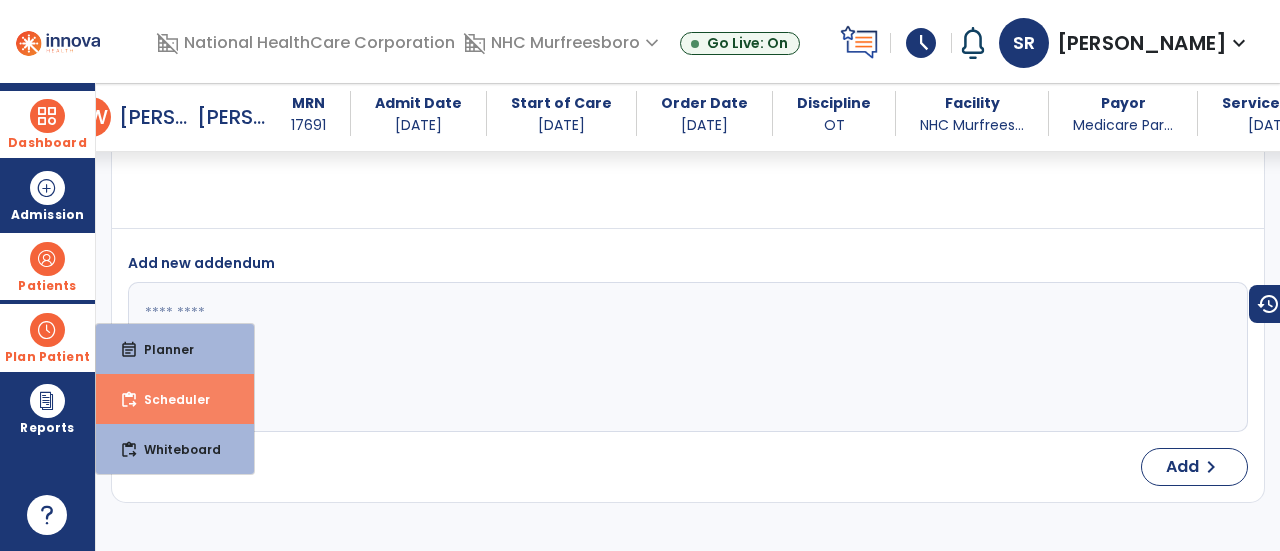 click on "Scheduler" at bounding box center (169, 399) 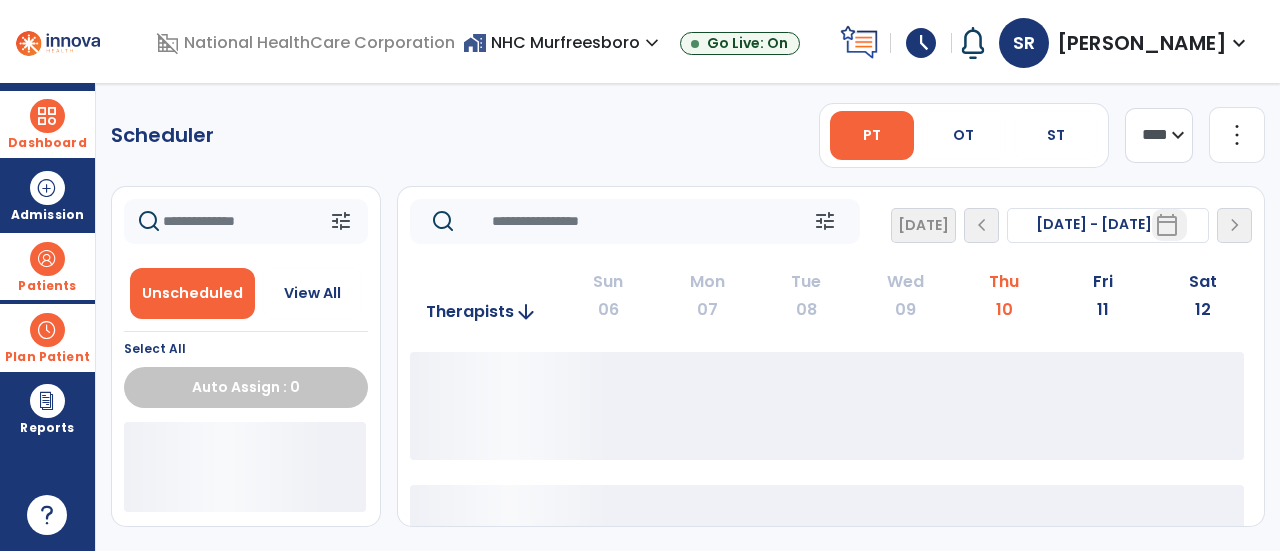 scroll, scrollTop: 0, scrollLeft: 0, axis: both 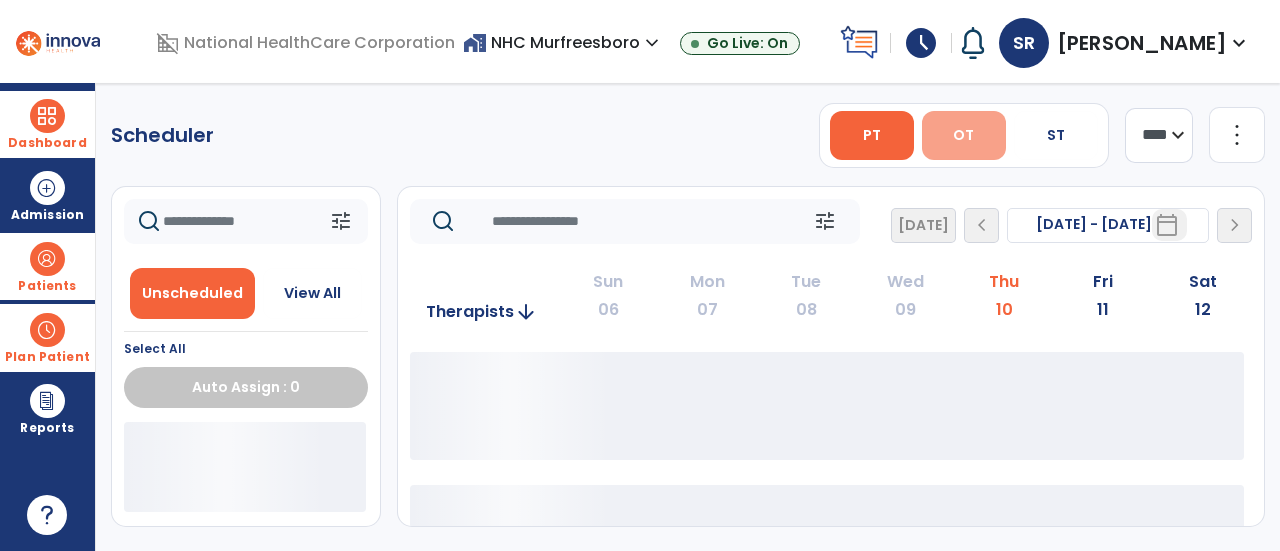click on "OT" at bounding box center [963, 135] 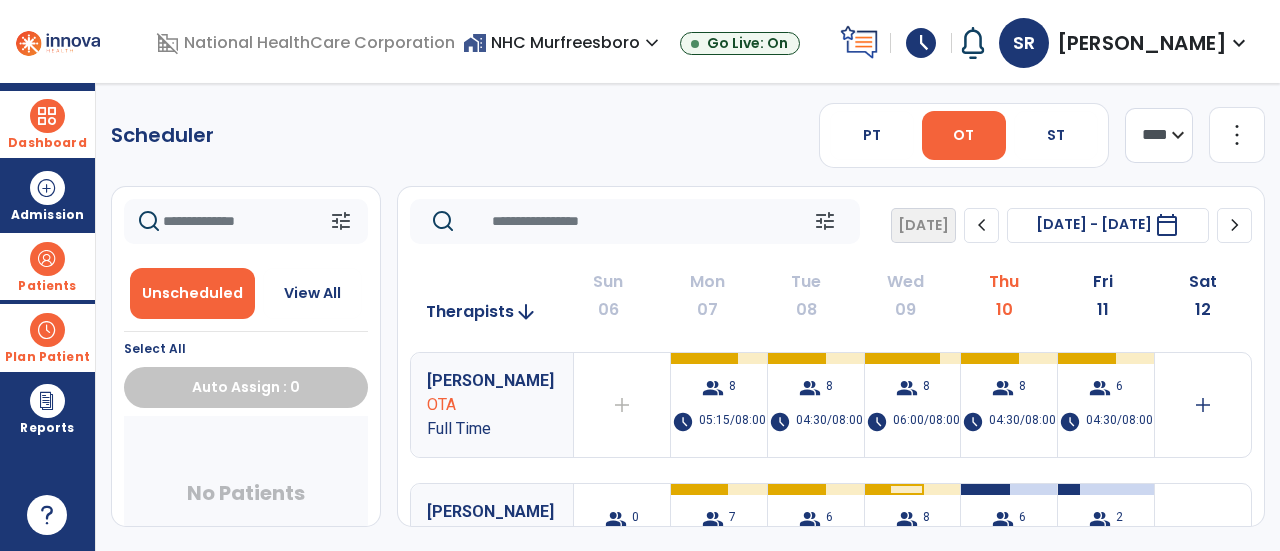 click on "OT" at bounding box center (963, 135) 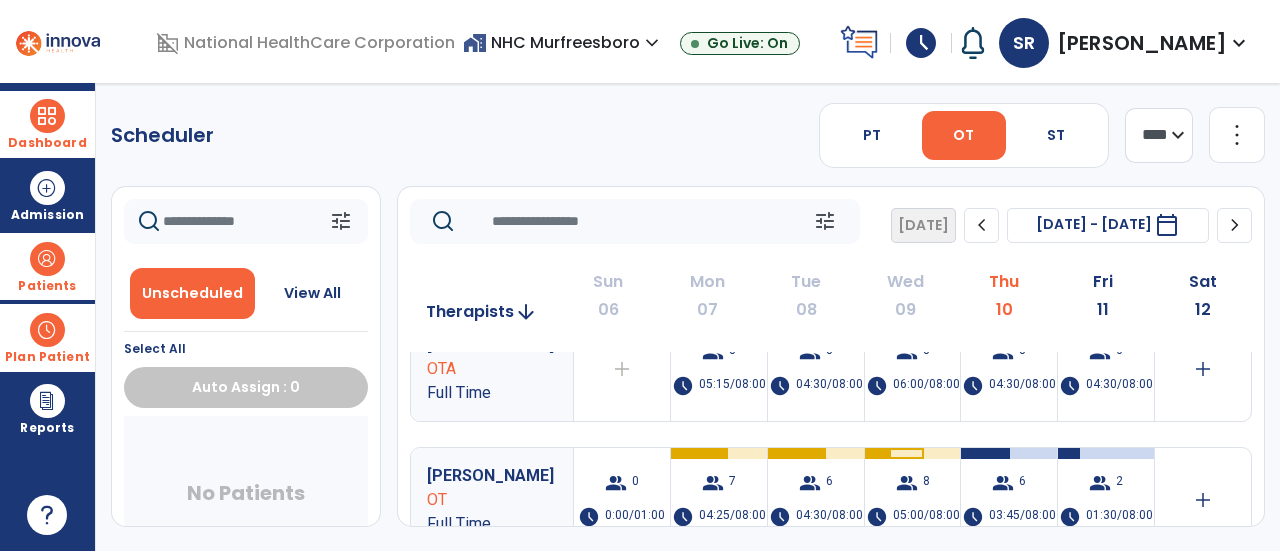 scroll, scrollTop: 0, scrollLeft: 0, axis: both 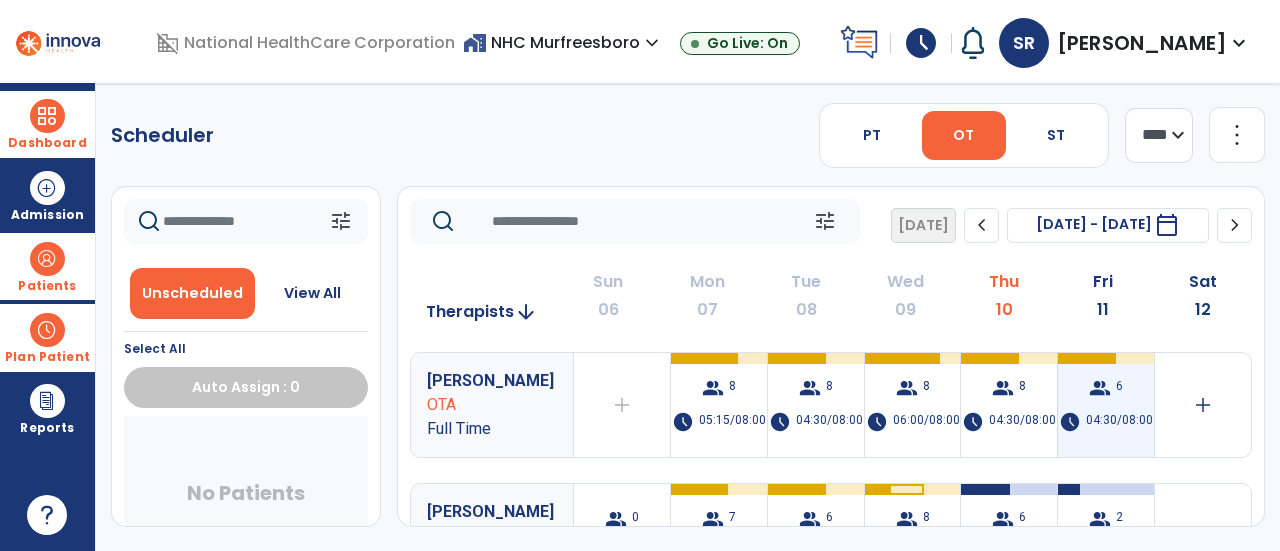 click on "04:30/08:00" at bounding box center (1119, 422) 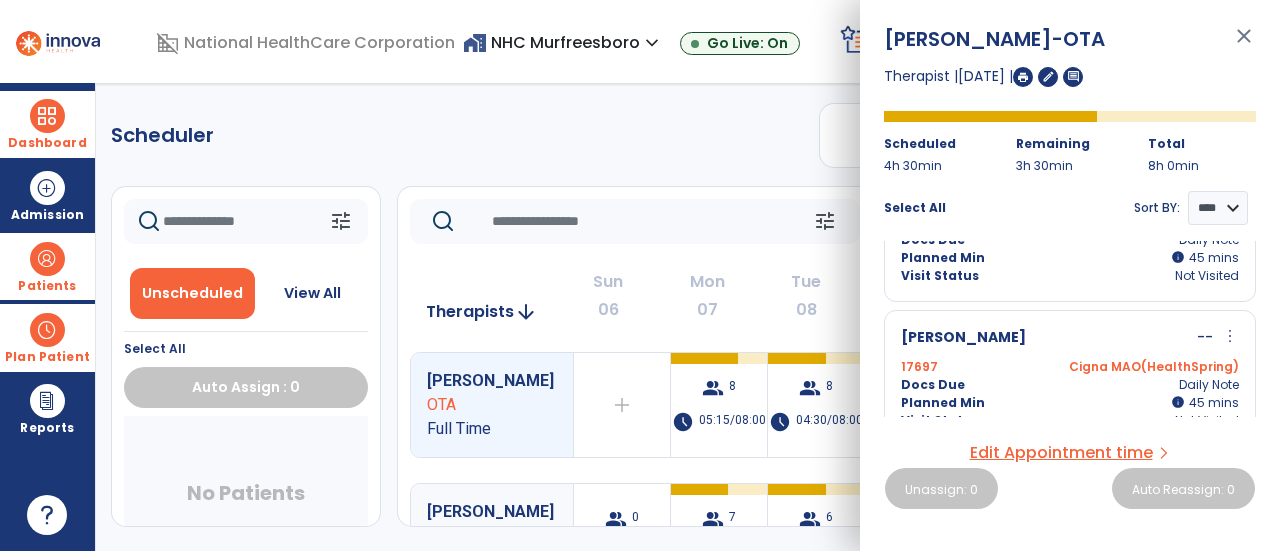 scroll, scrollTop: 687, scrollLeft: 0, axis: vertical 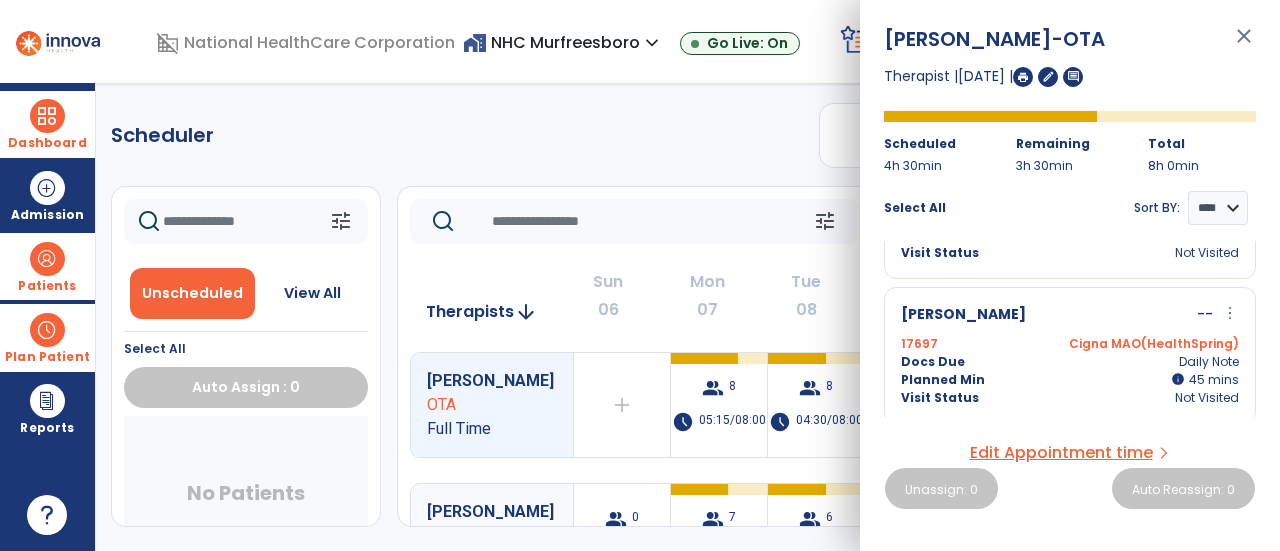 click on "close" at bounding box center [1244, 45] 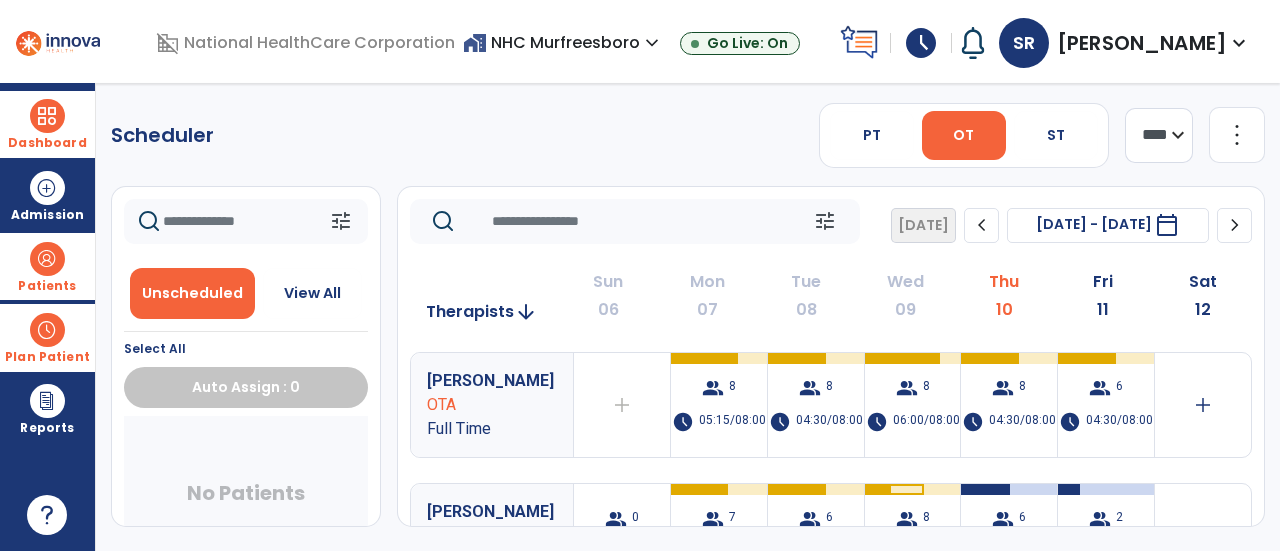 click 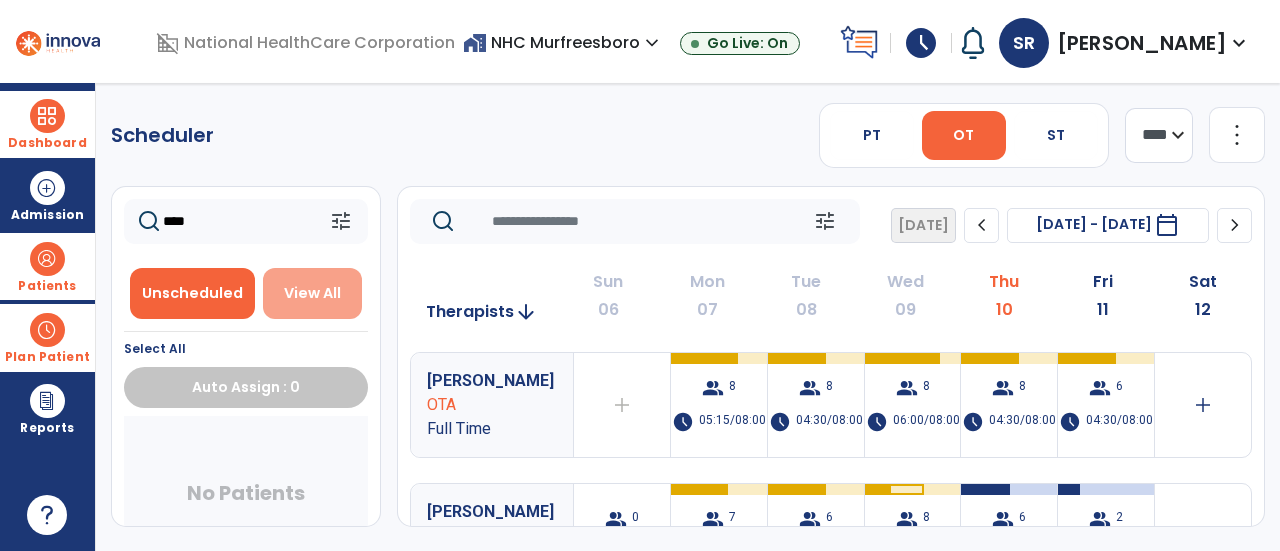 type on "****" 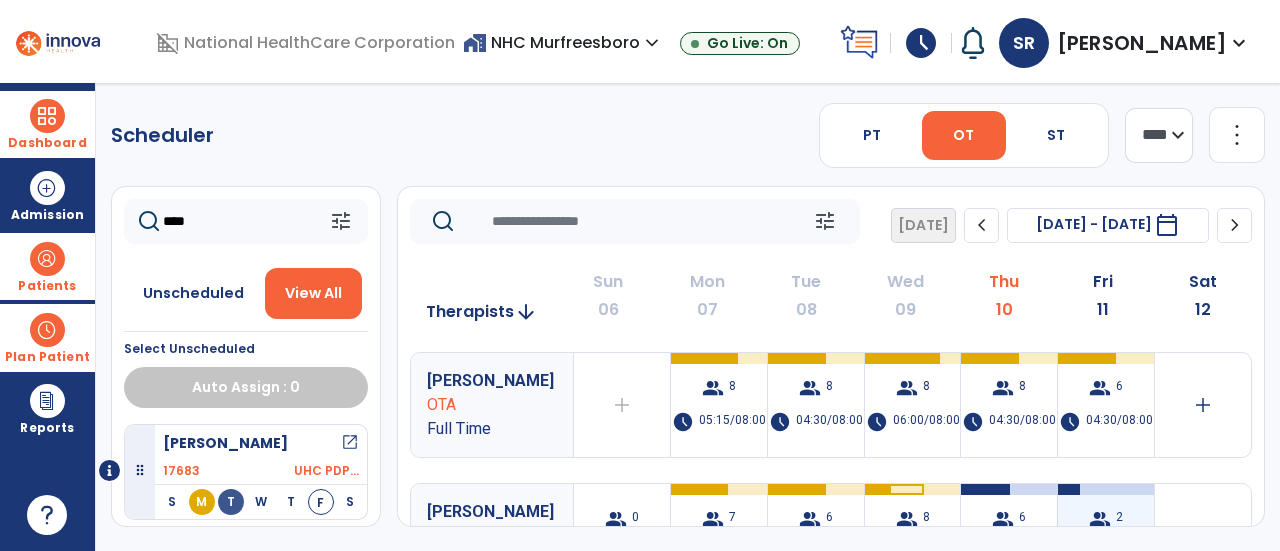 click on "group  2  schedule  01:30/08:00" at bounding box center (1106, 536) 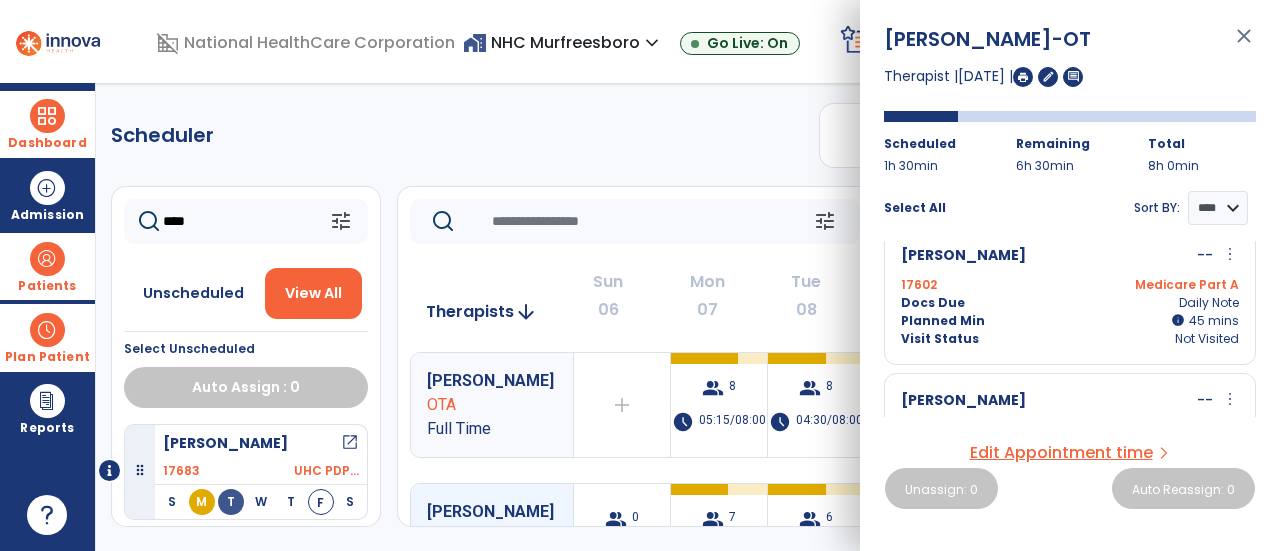 scroll, scrollTop: 0, scrollLeft: 0, axis: both 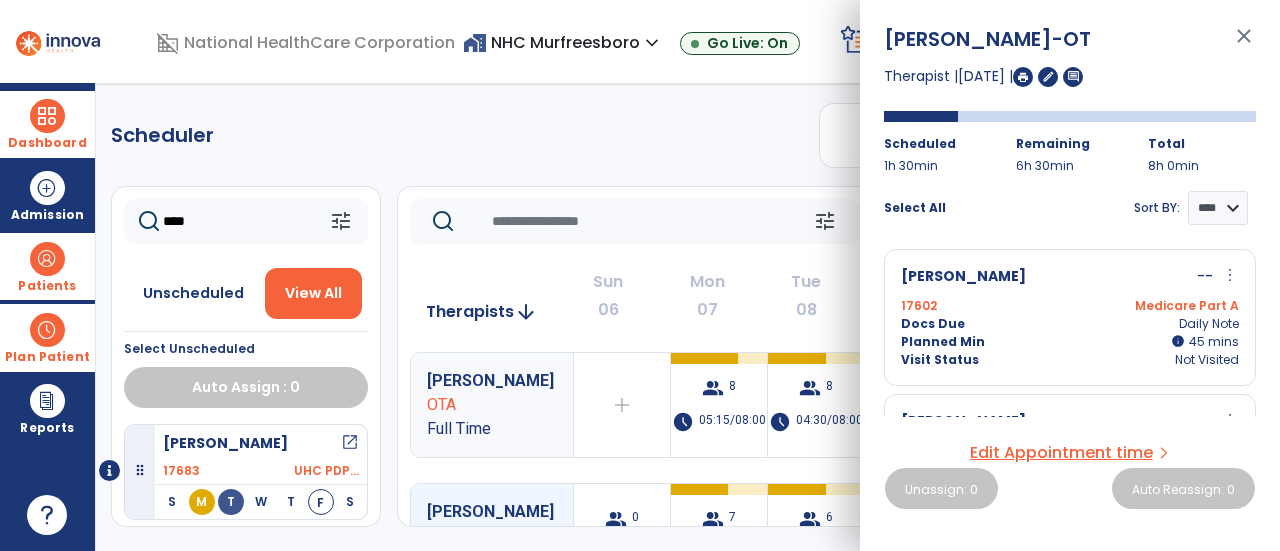 click on "close" at bounding box center [1244, 45] 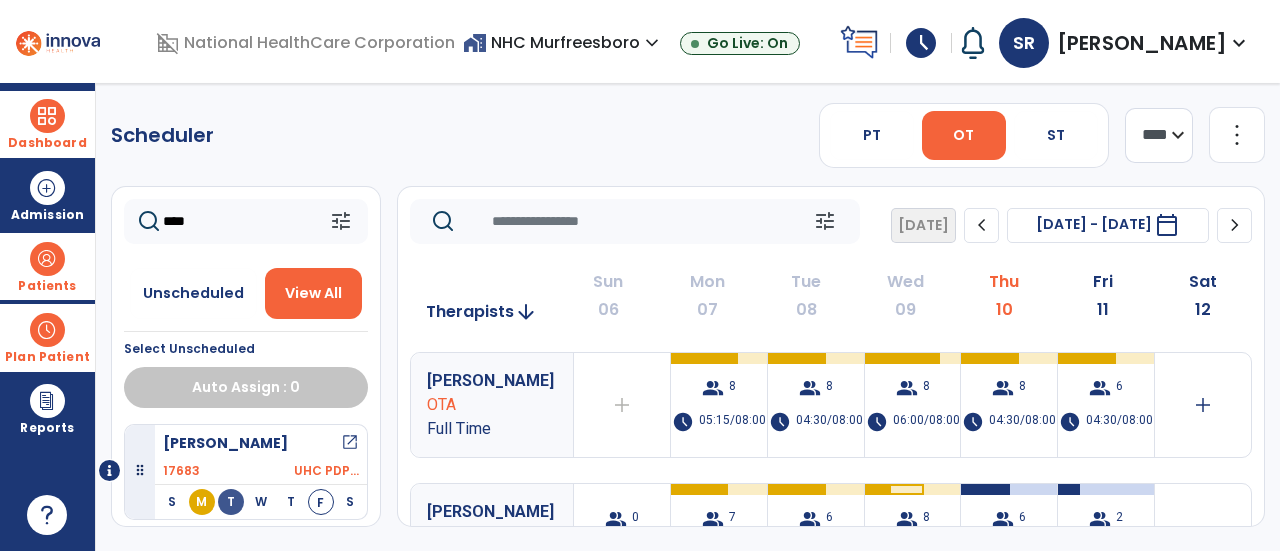 click on "Scheduler   PT   OT   ST  **** *** more_vert  Manage Labor   View All Therapists   Print" 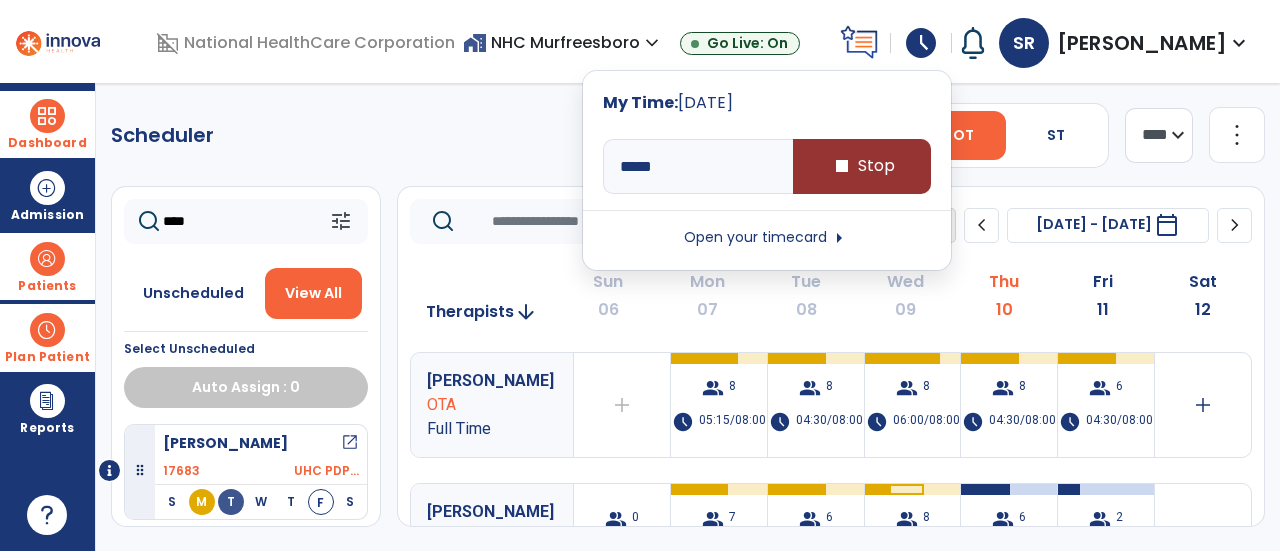 click on "stop  Stop" at bounding box center (862, 166) 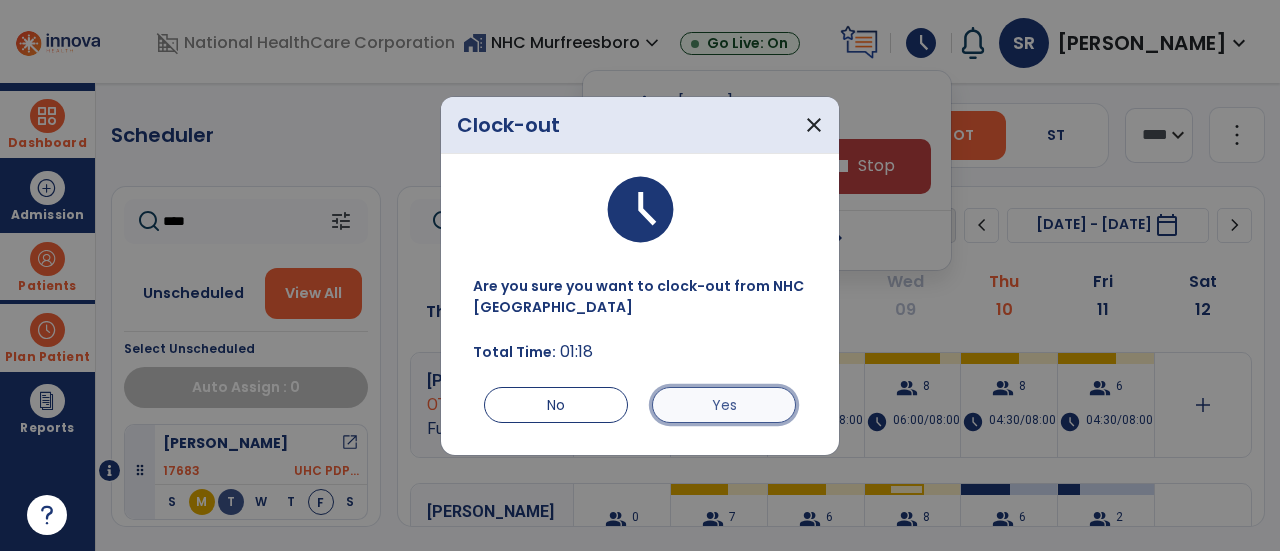 click on "Yes" at bounding box center [724, 405] 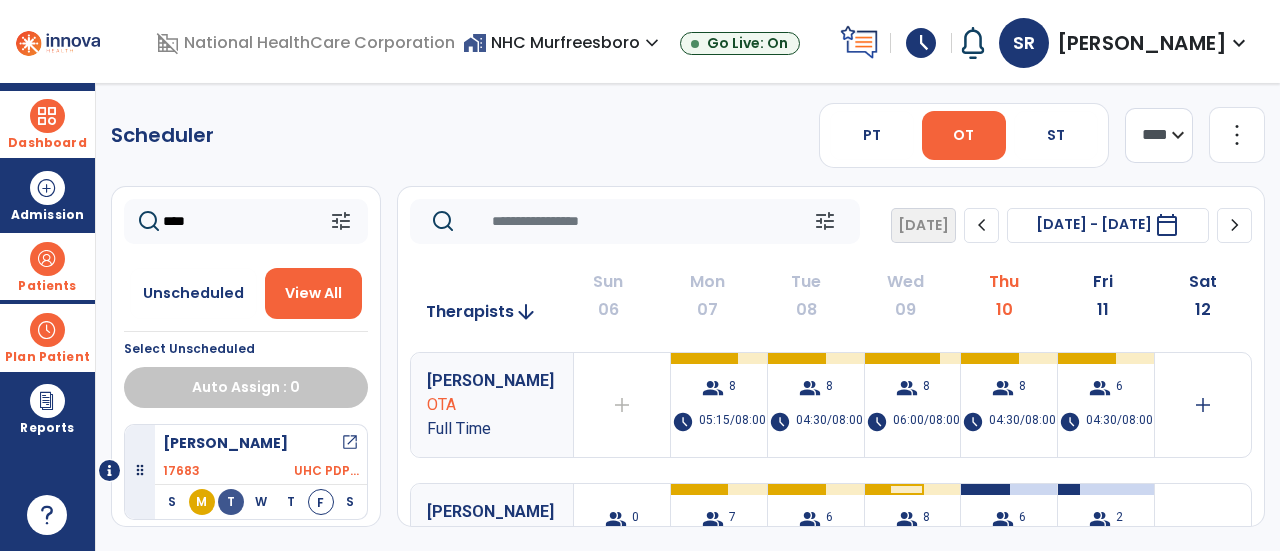 click at bounding box center [47, 116] 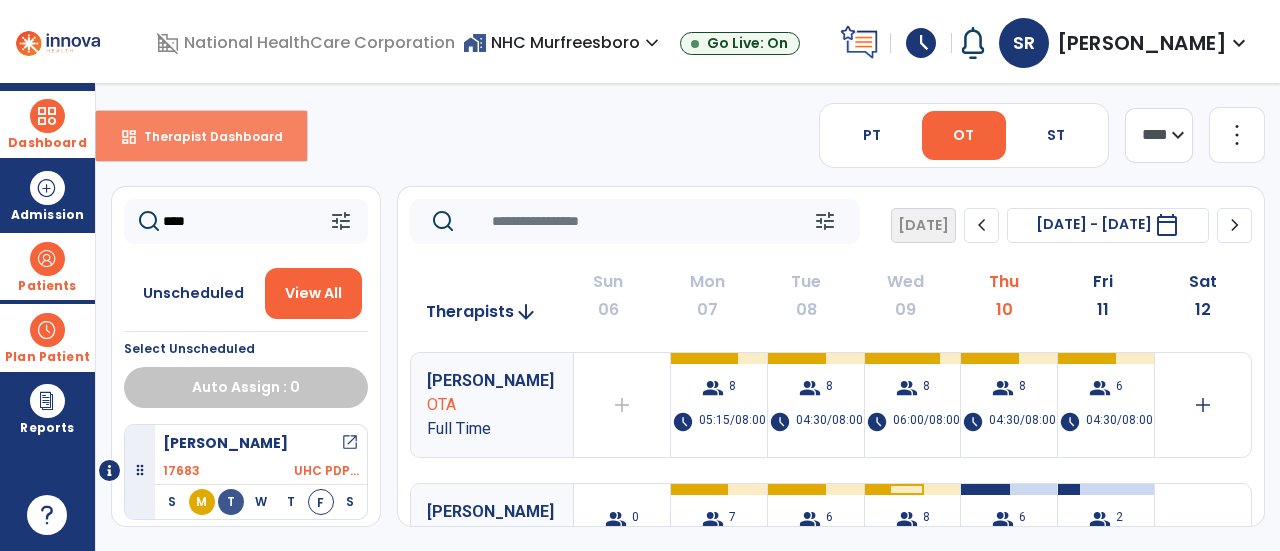 click on "Therapist Dashboard" at bounding box center (205, 136) 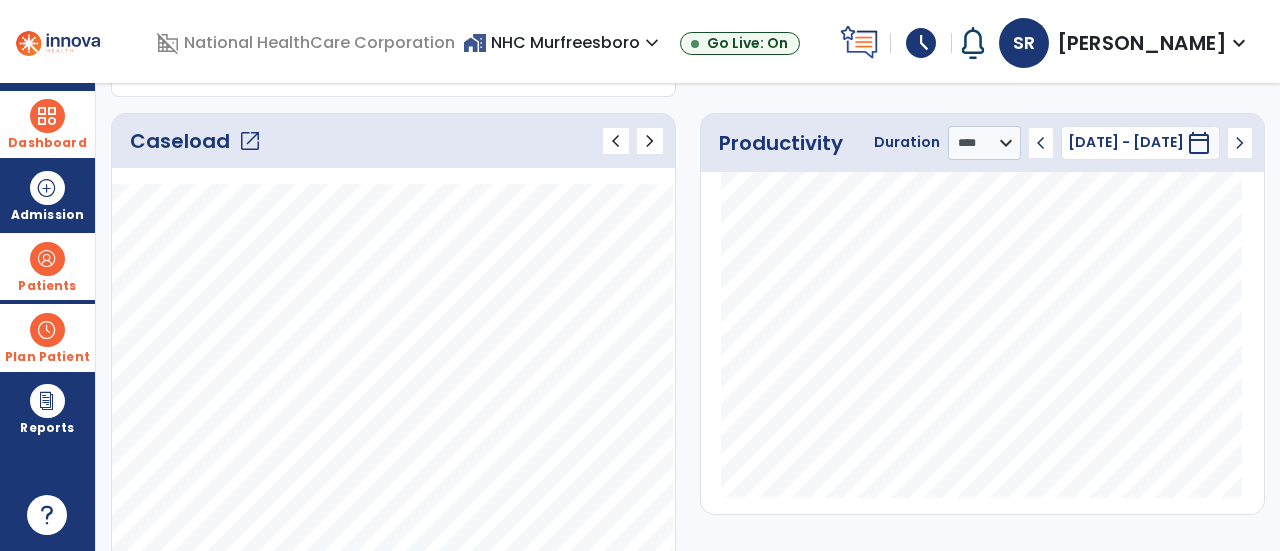 scroll, scrollTop: 255, scrollLeft: 0, axis: vertical 